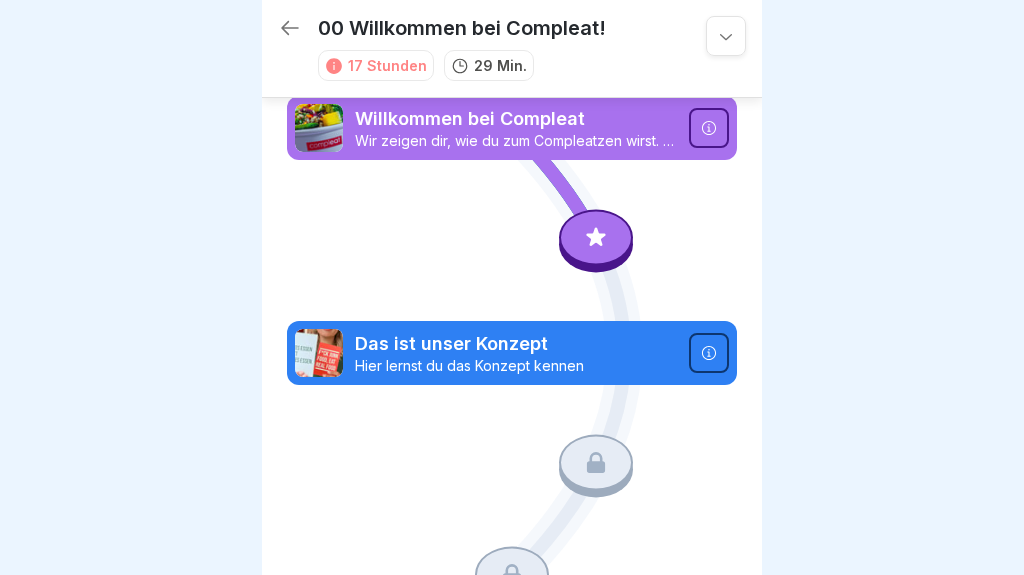 scroll, scrollTop: 0, scrollLeft: 0, axis: both 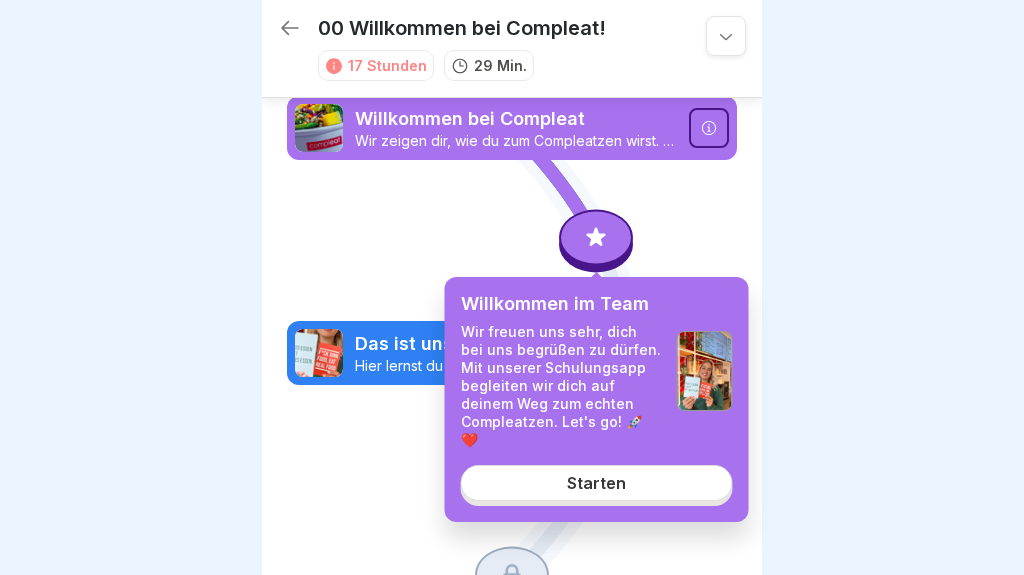 click on "Starten" at bounding box center [597, 483] 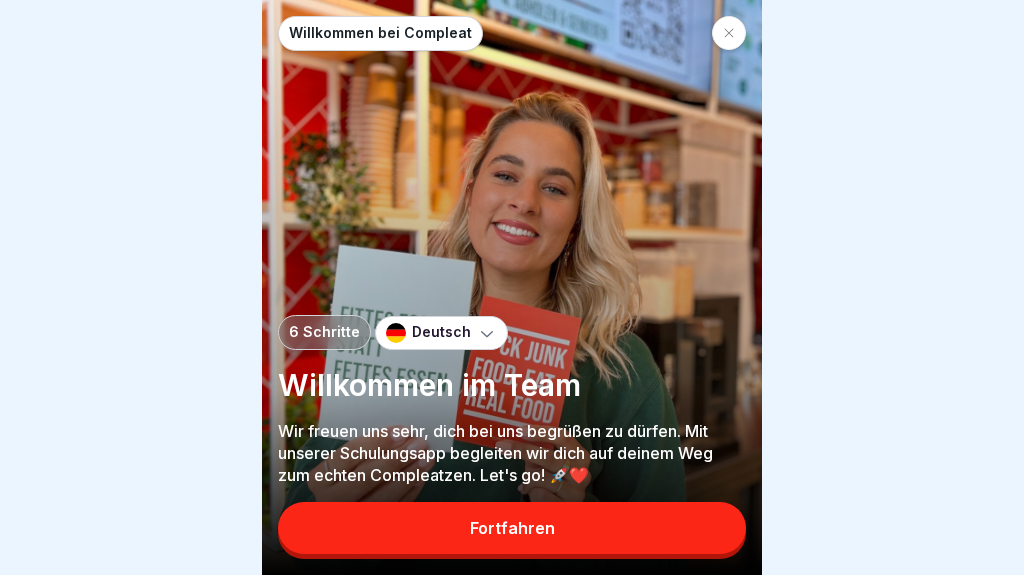 click on "Fortfahren" at bounding box center [512, 528] 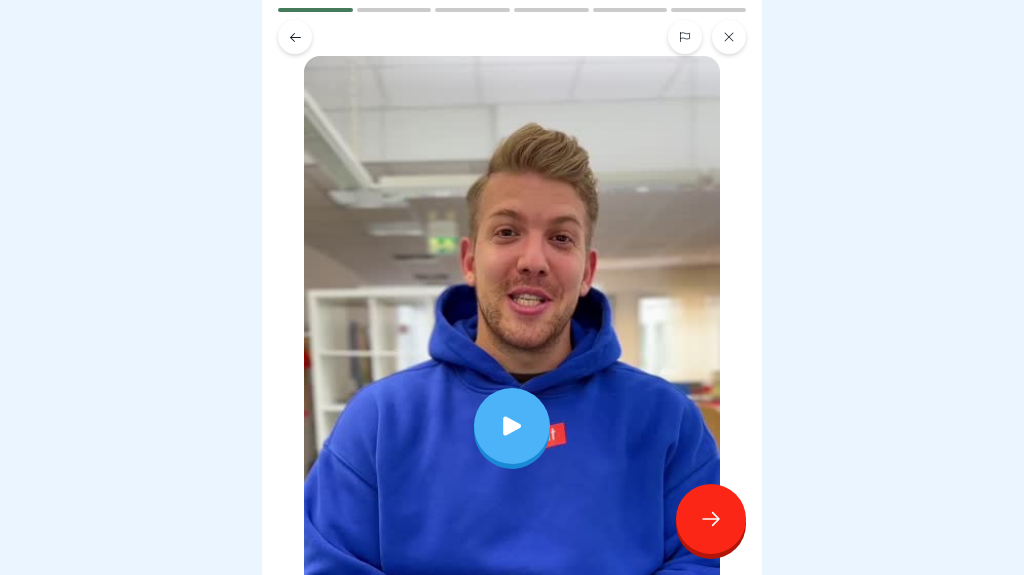 scroll, scrollTop: 162, scrollLeft: 0, axis: vertical 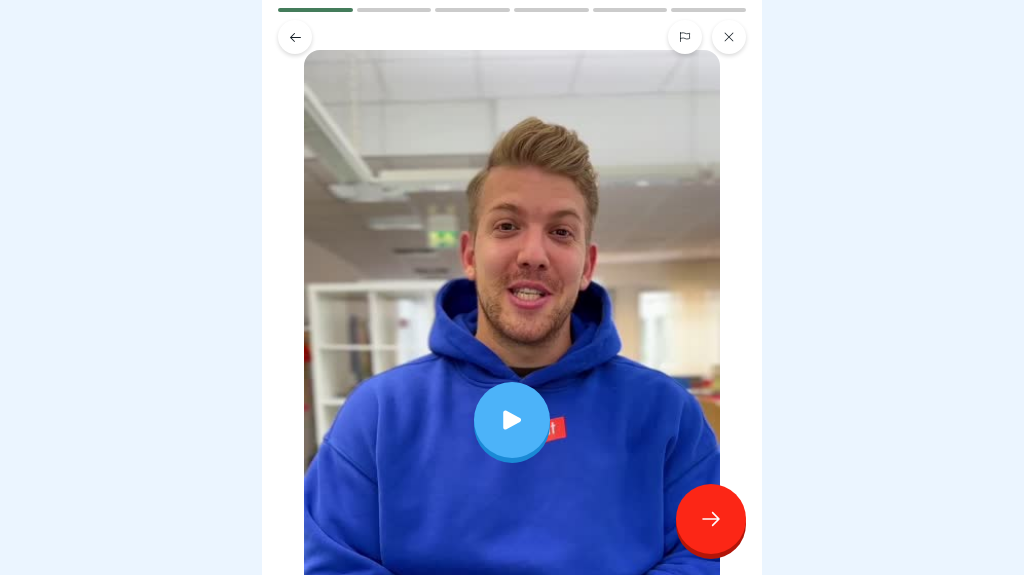 click 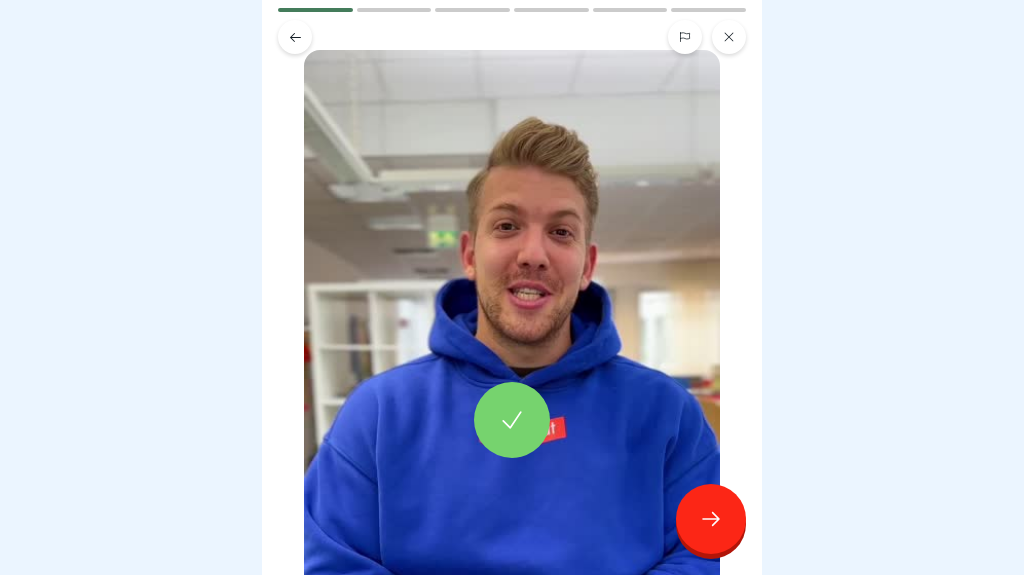 click 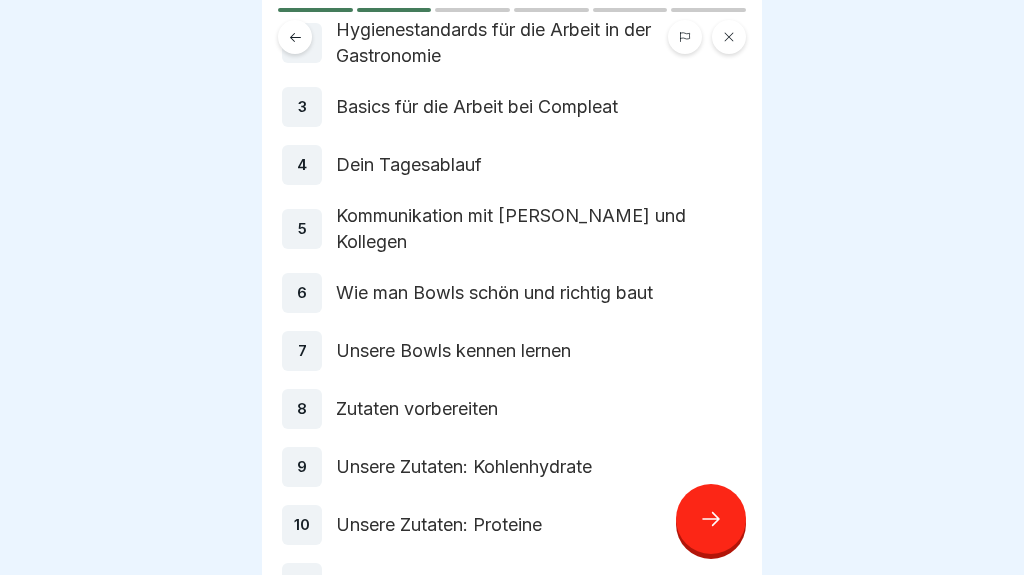 scroll, scrollTop: 215, scrollLeft: 0, axis: vertical 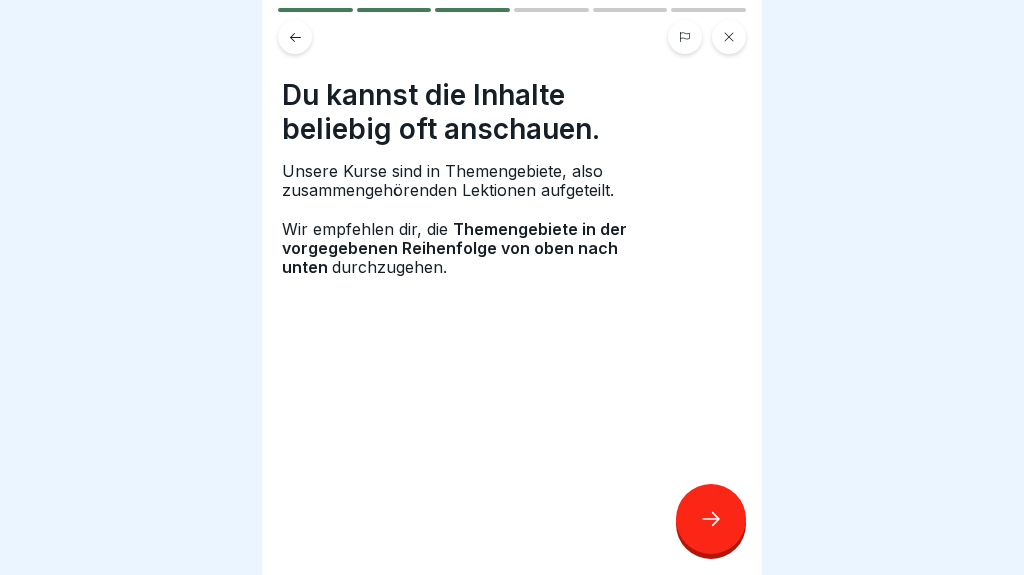 click at bounding box center [711, 519] 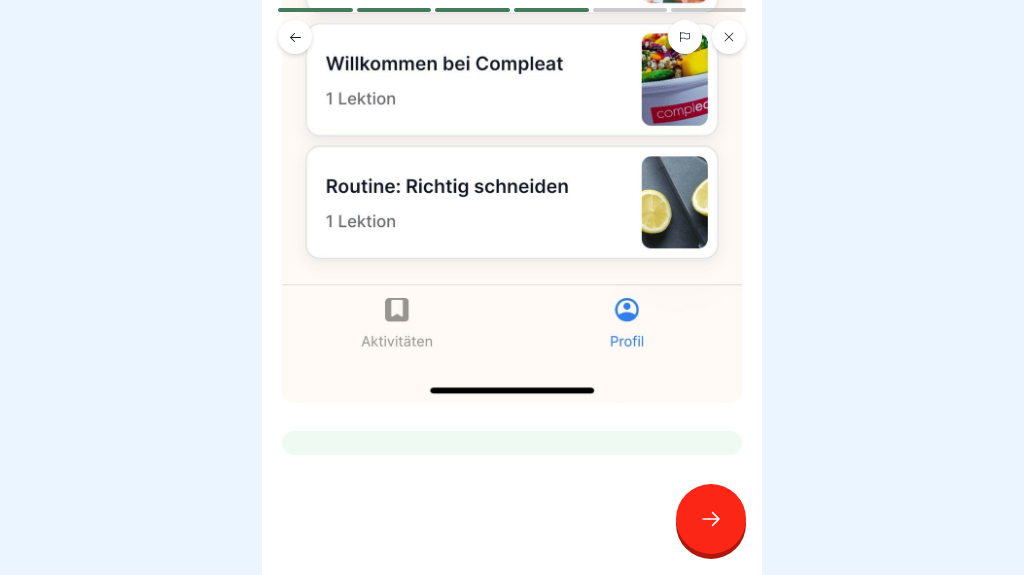 click at bounding box center [711, 519] 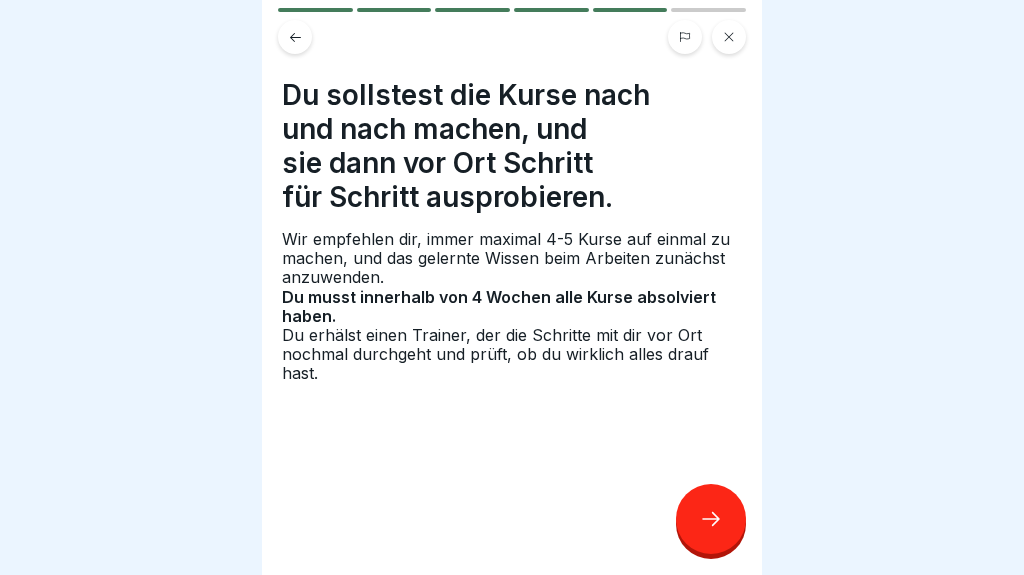 scroll, scrollTop: 801, scrollLeft: 0, axis: vertical 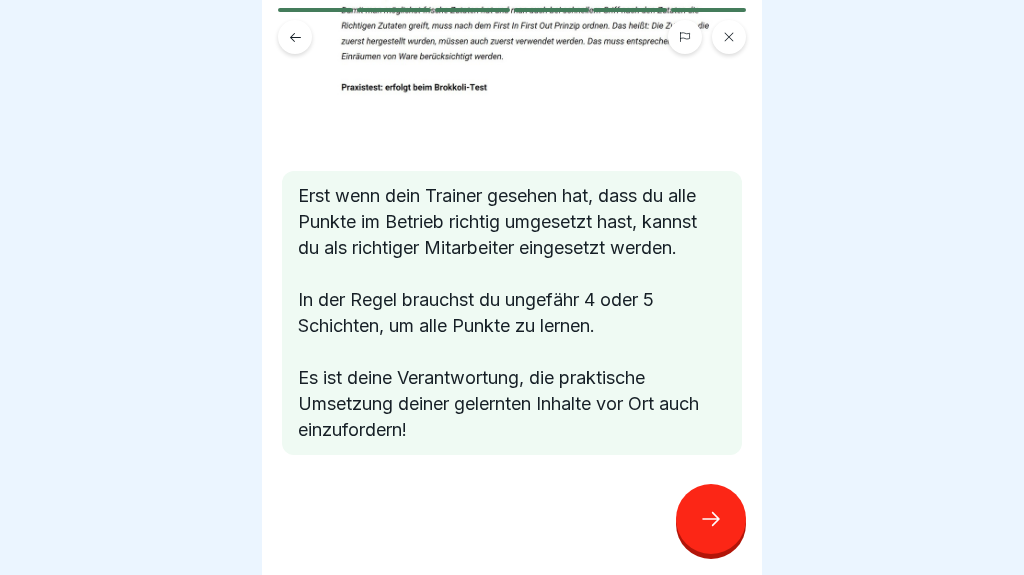 click 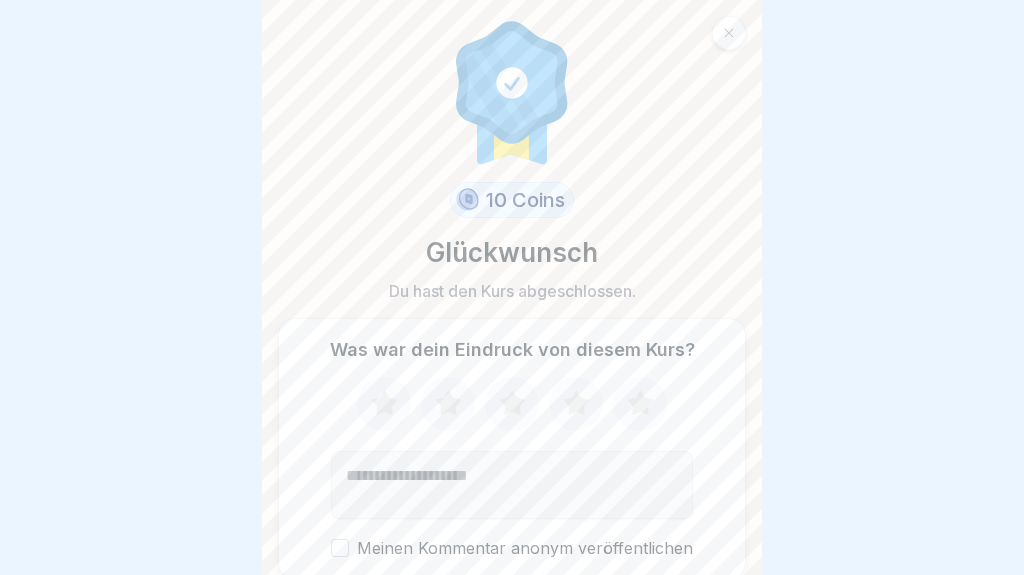 click 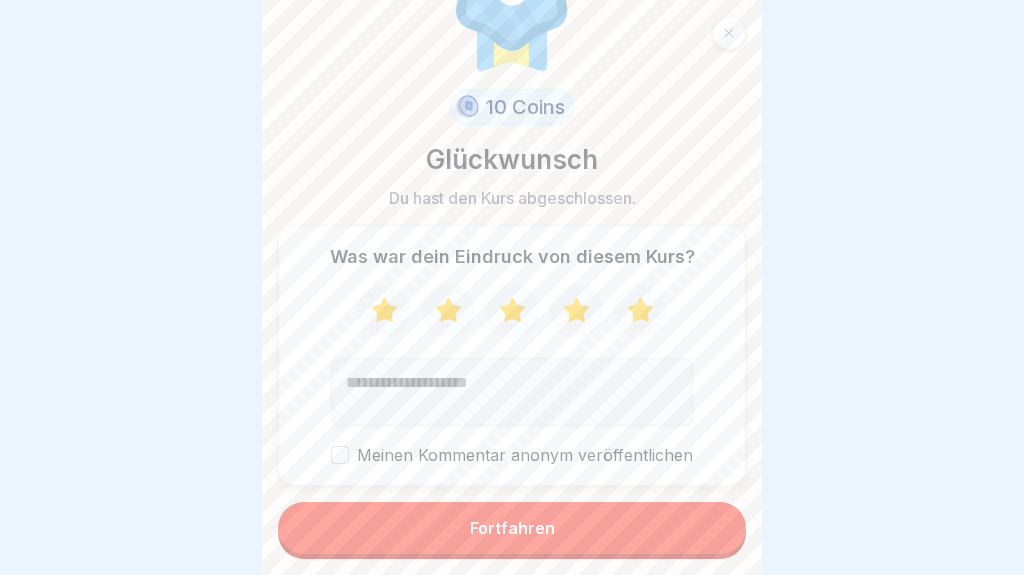 scroll, scrollTop: 92, scrollLeft: 0, axis: vertical 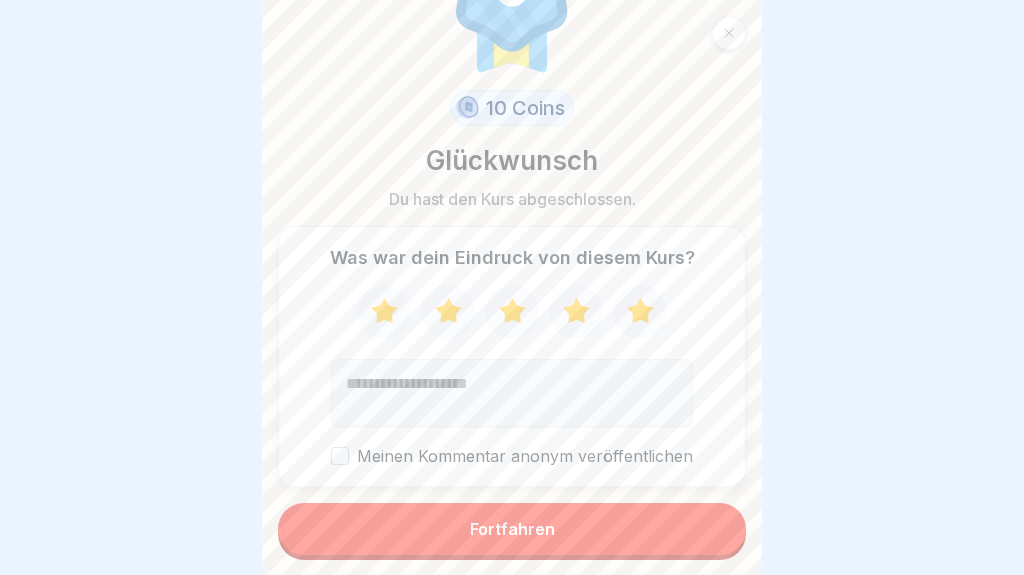 click on "Fortfahren" at bounding box center [512, 529] 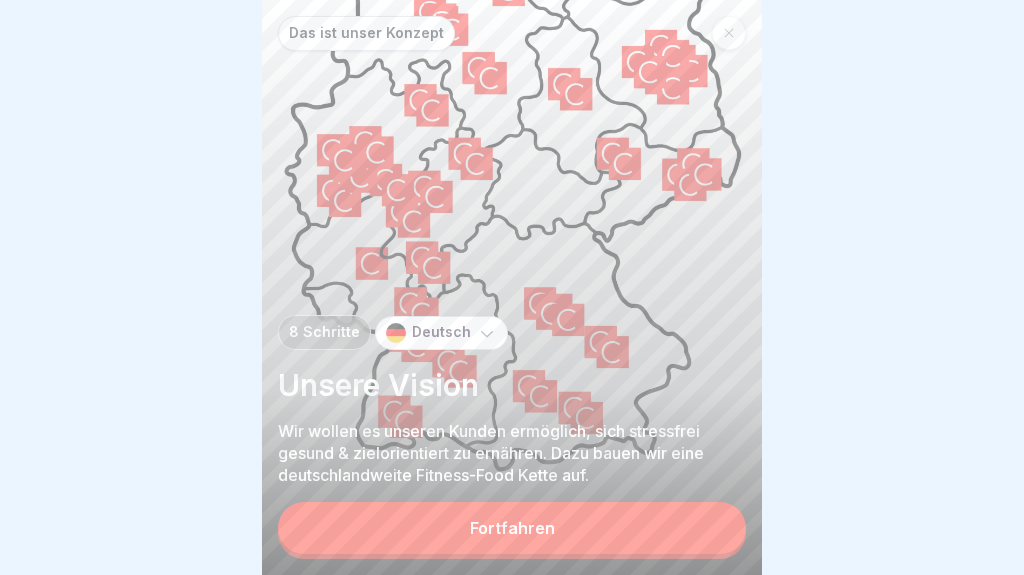 click on "Fortfahren" at bounding box center [512, 528] 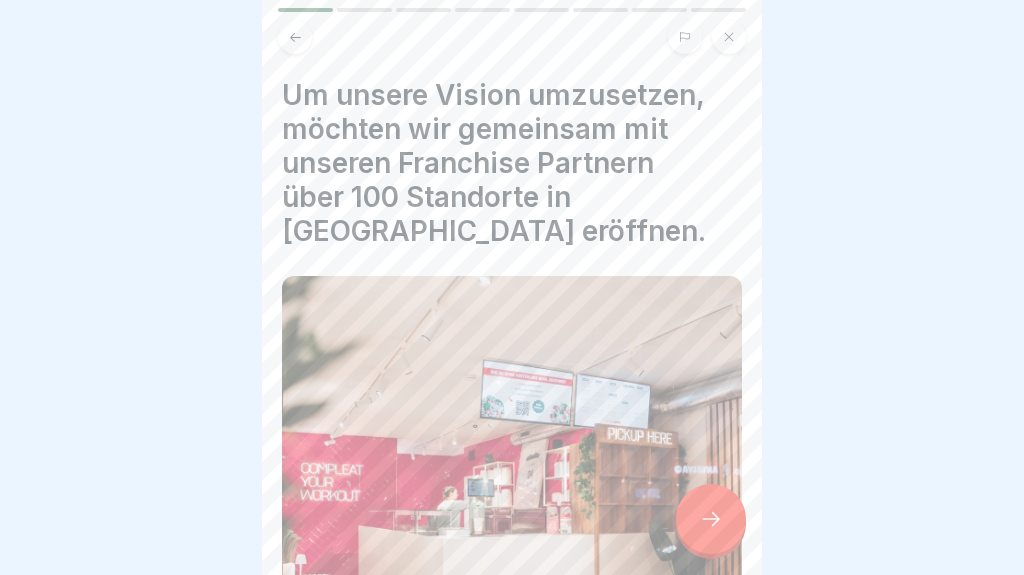 click at bounding box center [711, 519] 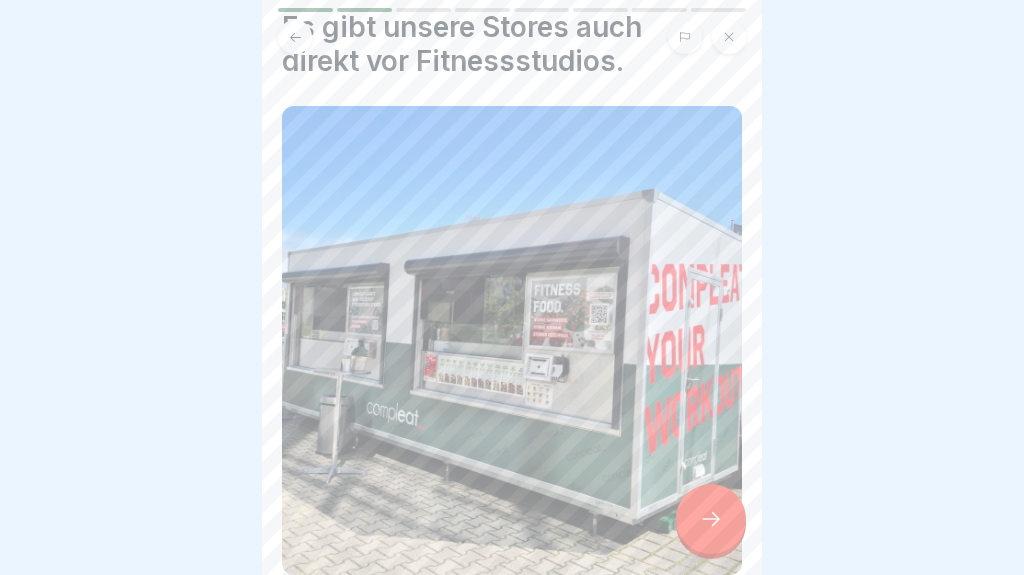 scroll, scrollTop: 69, scrollLeft: 0, axis: vertical 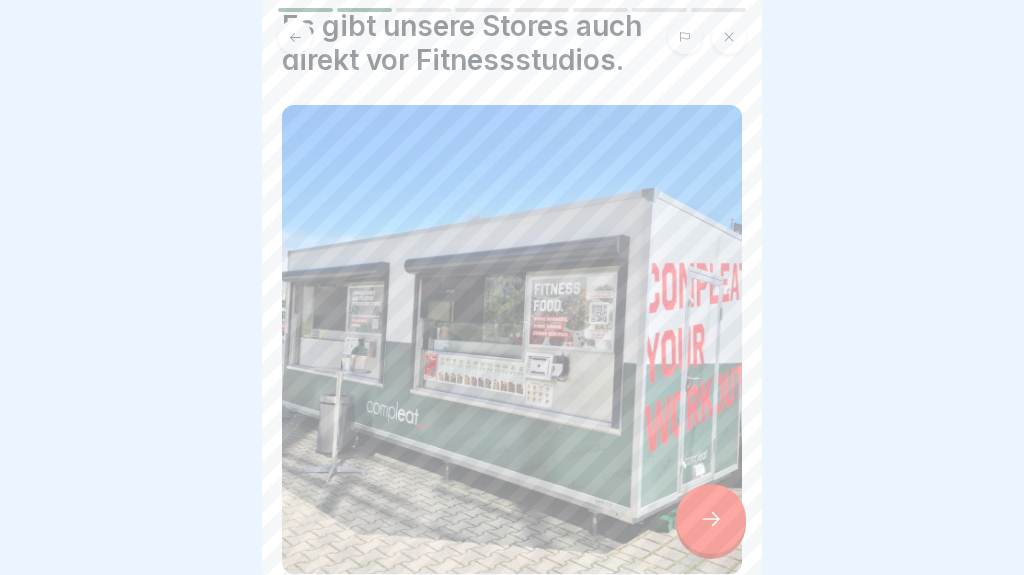 click 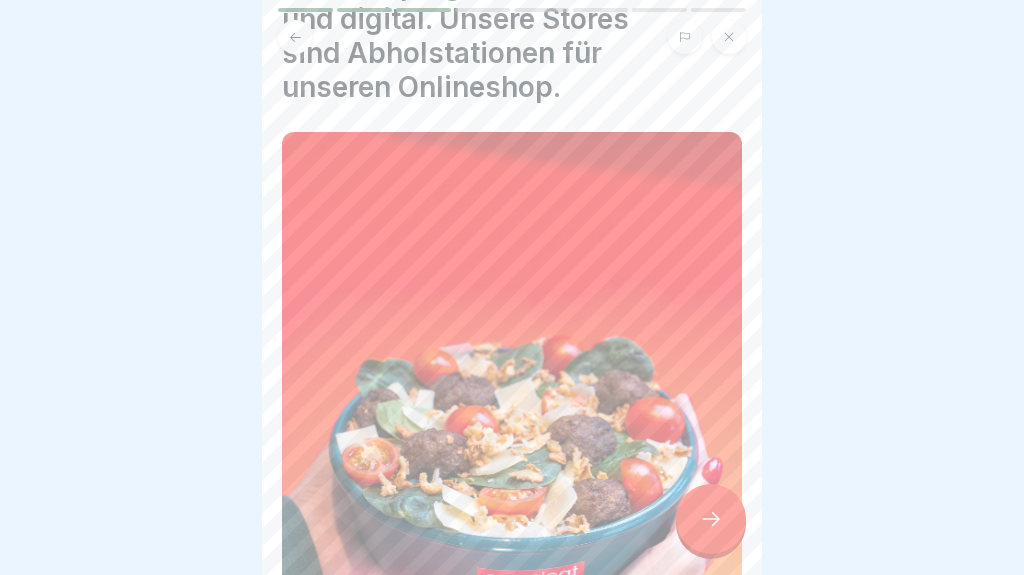 scroll, scrollTop: 116, scrollLeft: 0, axis: vertical 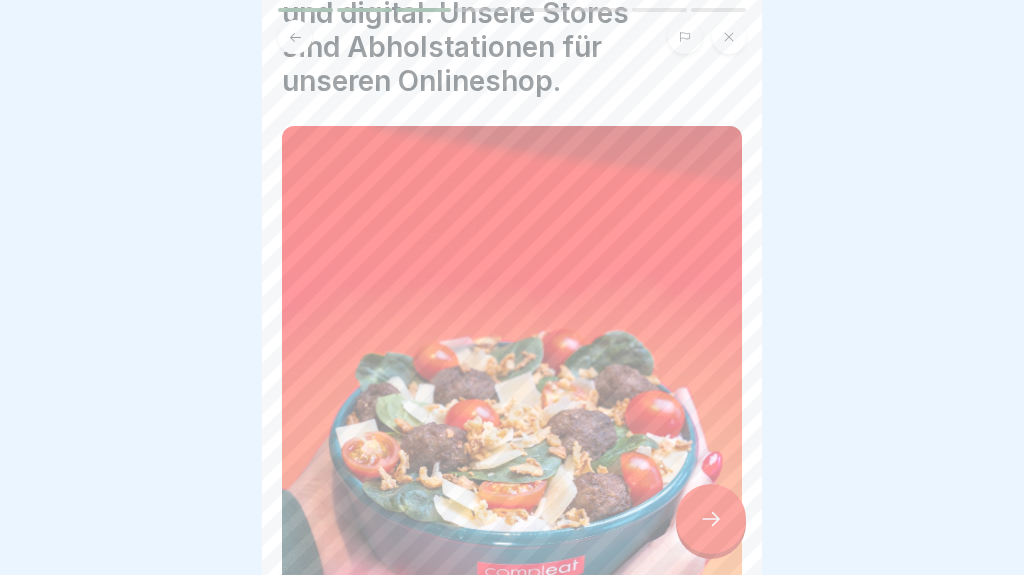 click 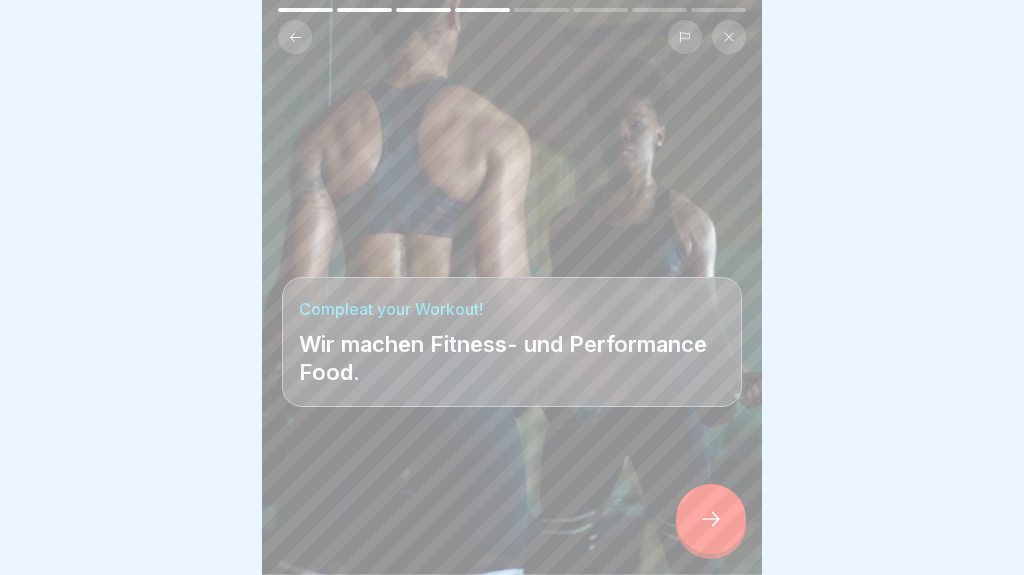 click at bounding box center [711, 519] 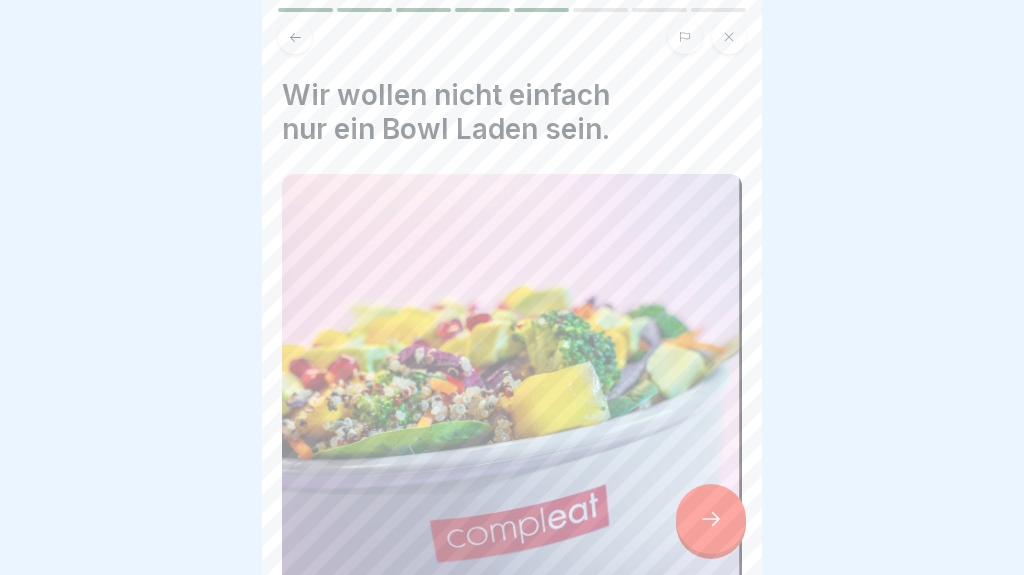 click at bounding box center (711, 519) 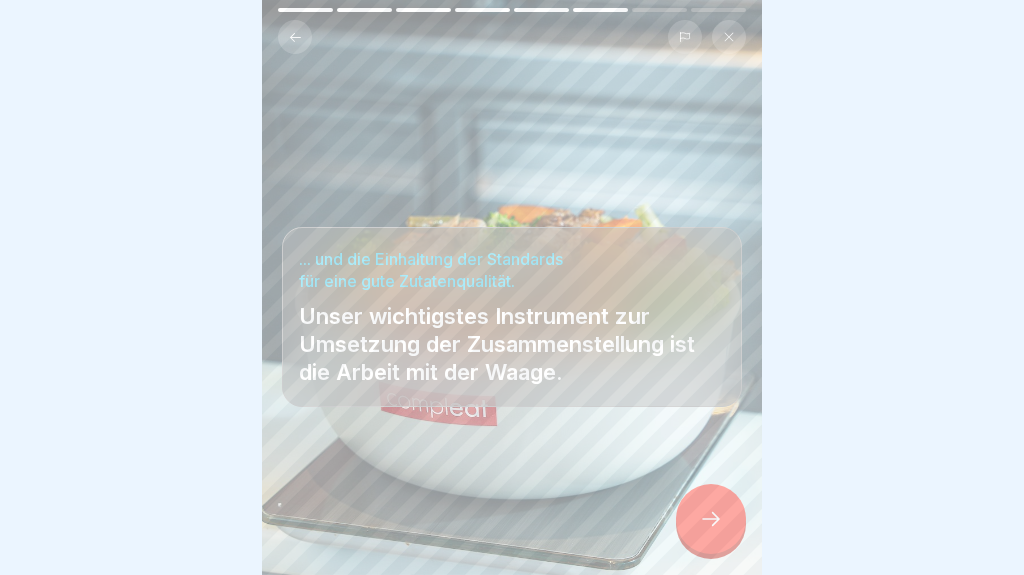 click at bounding box center [711, 519] 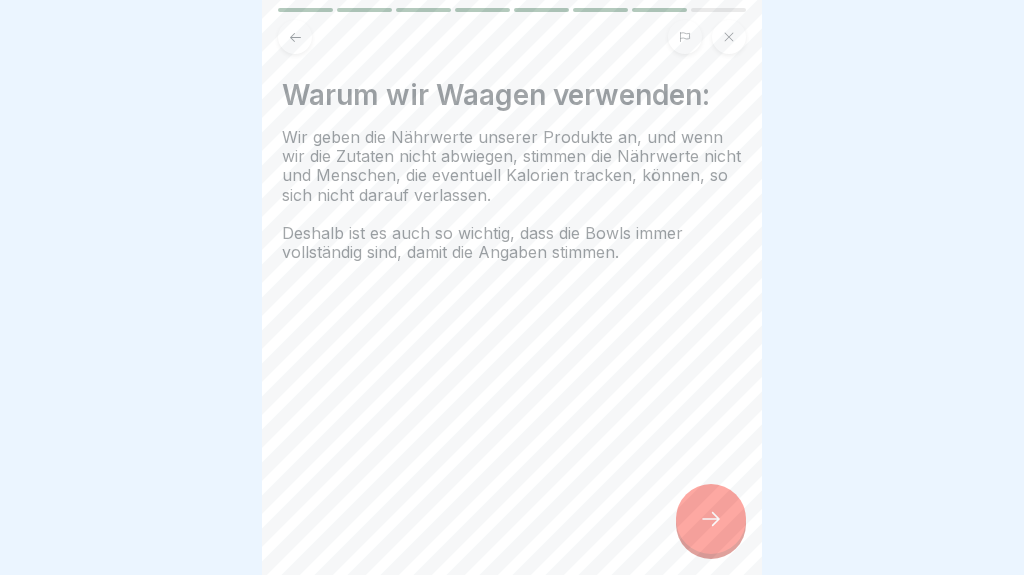 click 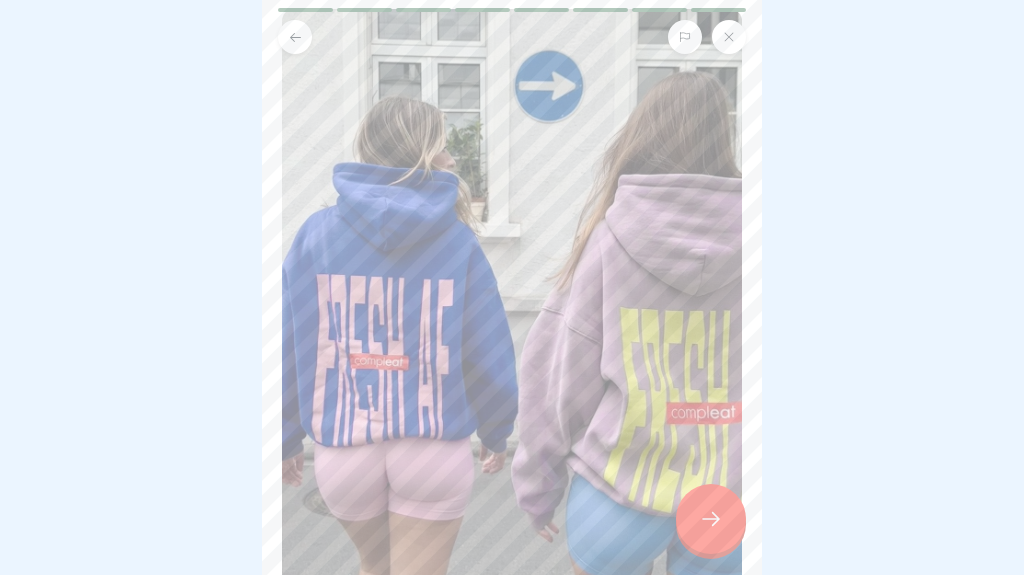 scroll, scrollTop: 205, scrollLeft: 0, axis: vertical 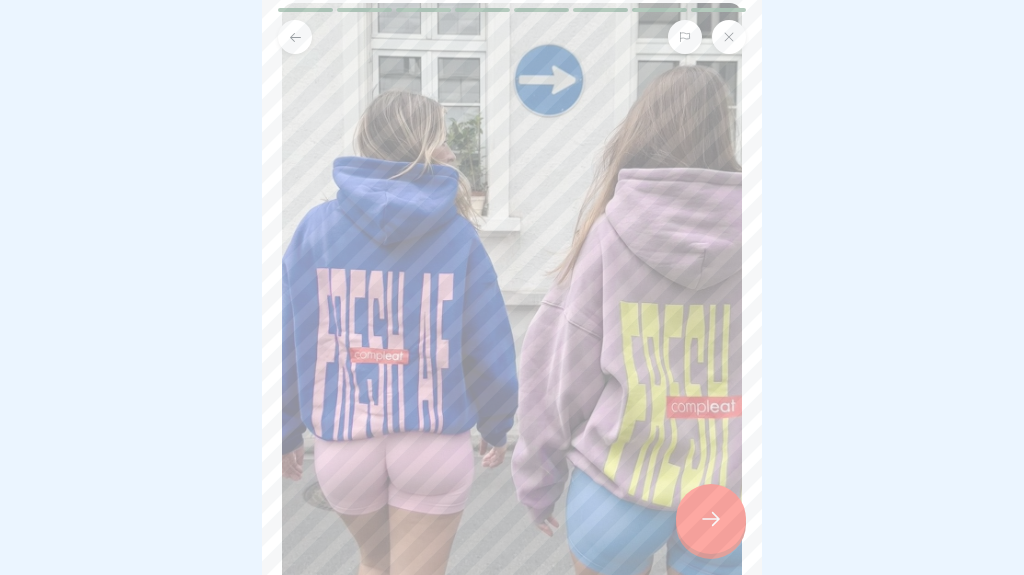 click 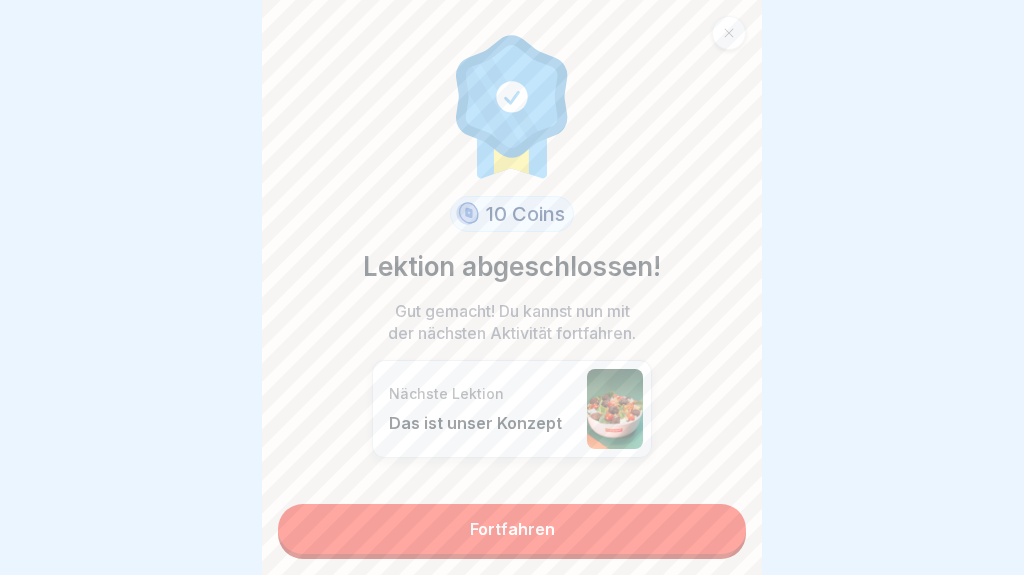 click on "Fortfahren" at bounding box center [512, 529] 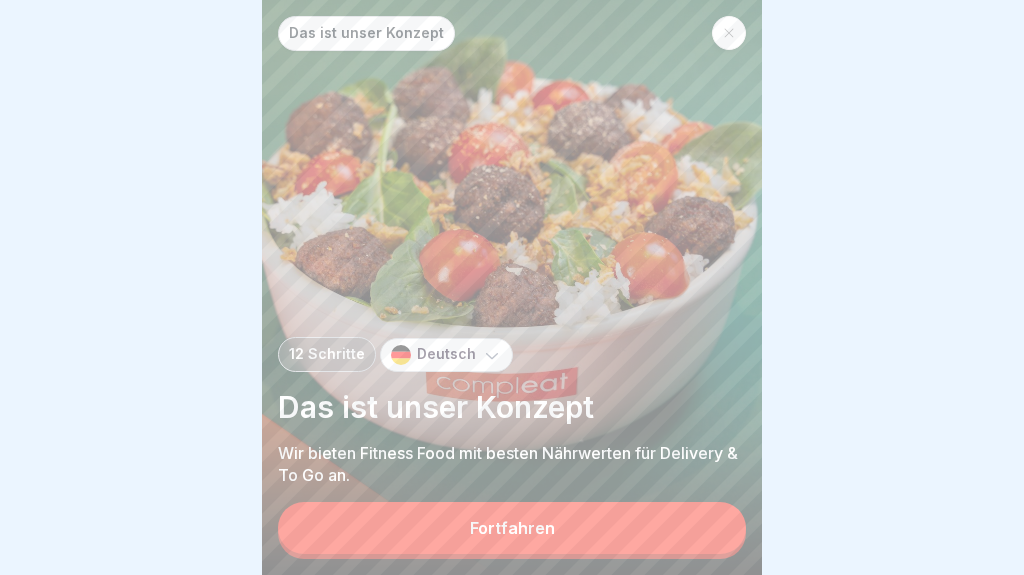 click on "Fortfahren" at bounding box center [512, 528] 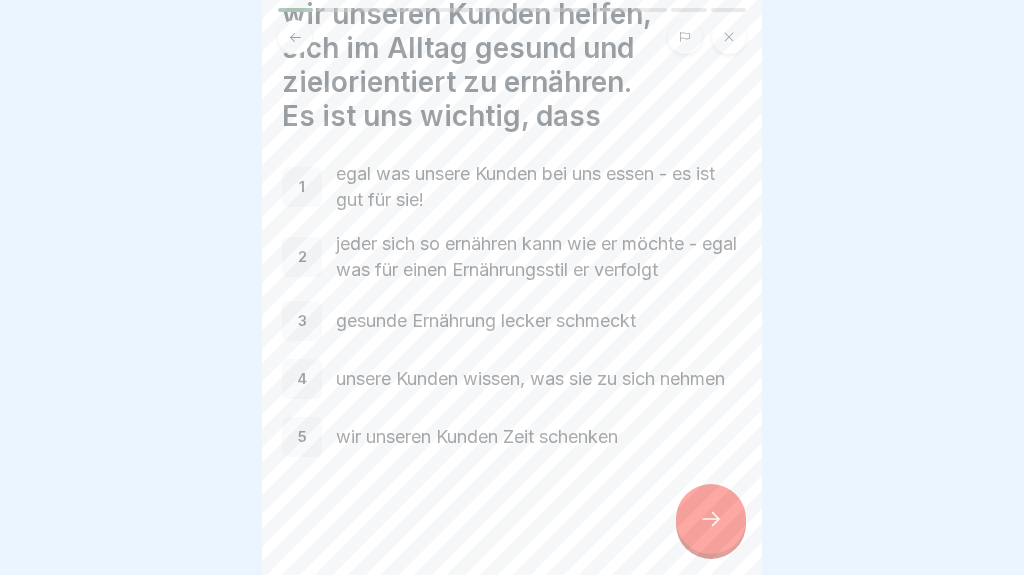 scroll, scrollTop: 117, scrollLeft: 0, axis: vertical 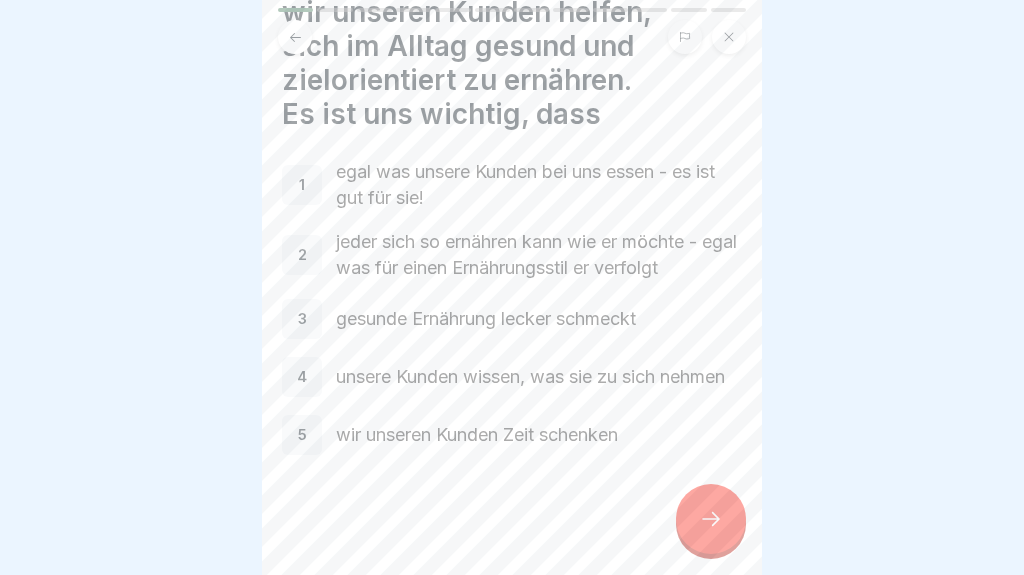 click 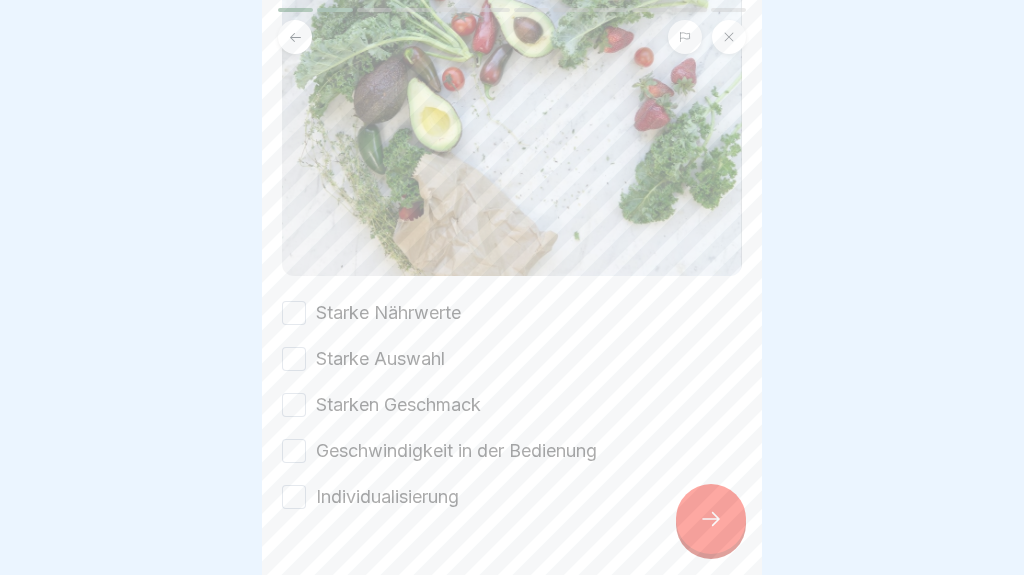 scroll, scrollTop: 318, scrollLeft: 0, axis: vertical 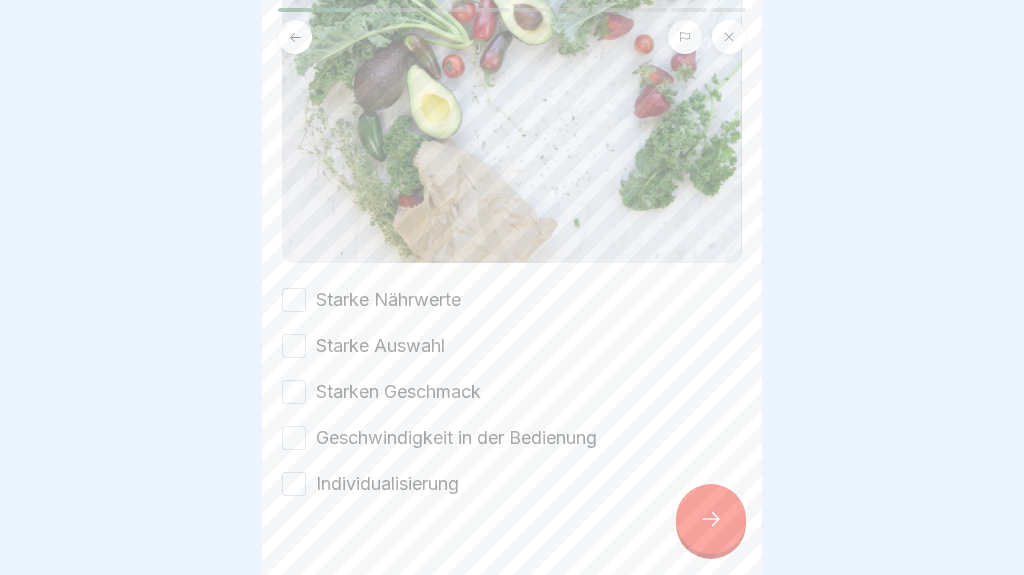 click on "Starke Nährwerte" at bounding box center [388, 300] 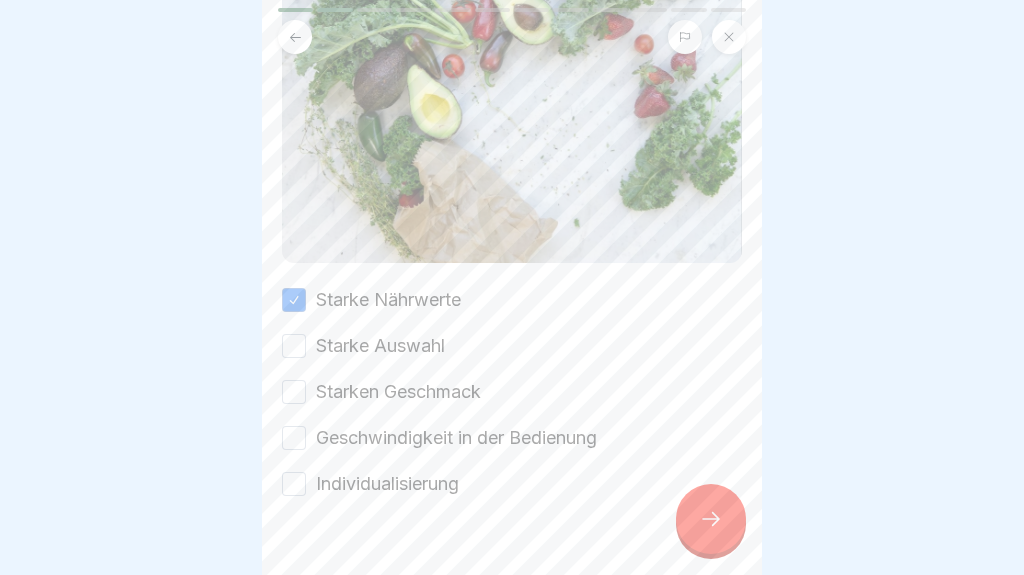 click on "Starke Auswahl" at bounding box center [380, 346] 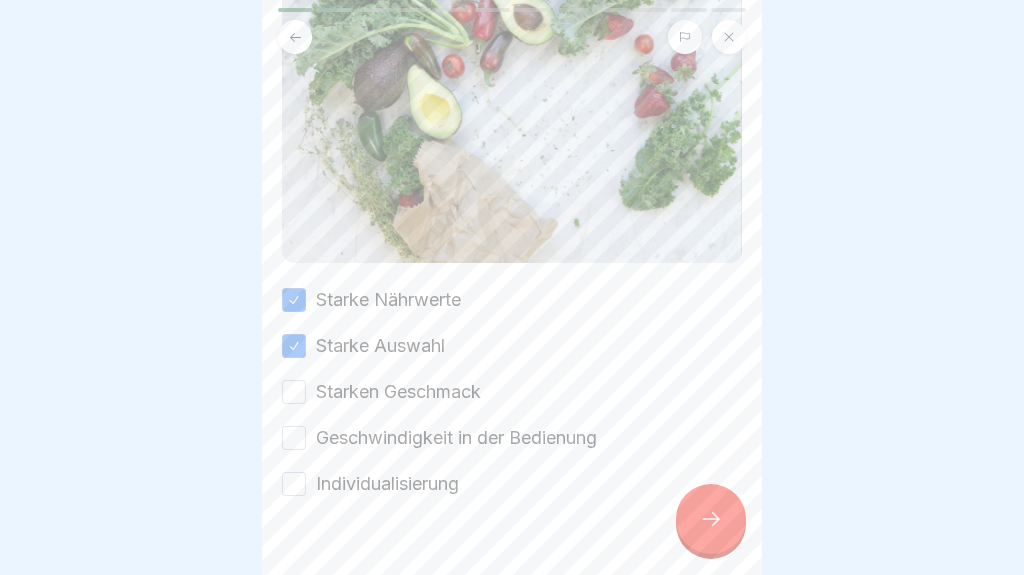 click on "Starken Geschmack" at bounding box center [398, 392] 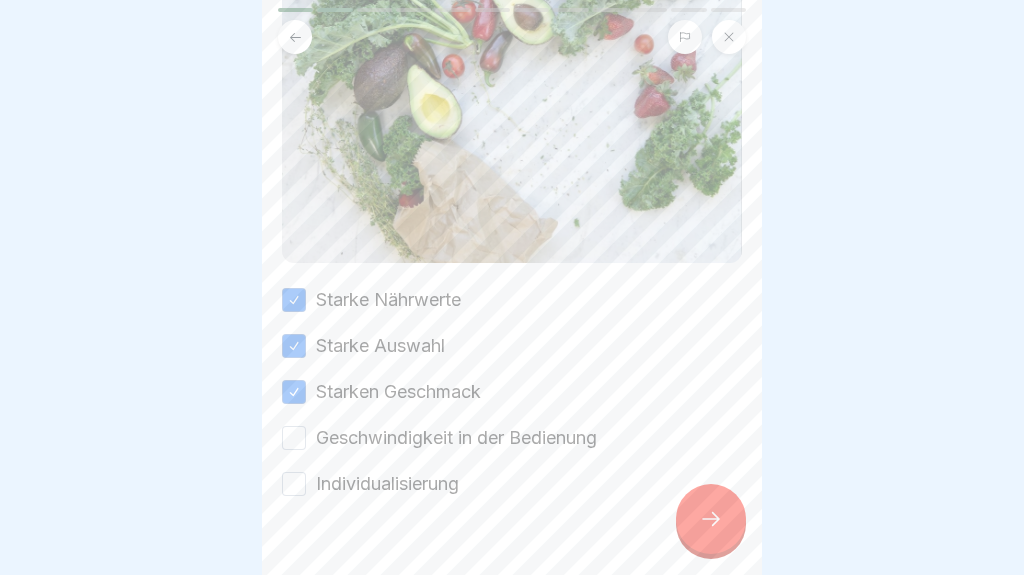 click on "Geschwindigkeit in der Bedienung" at bounding box center (456, 438) 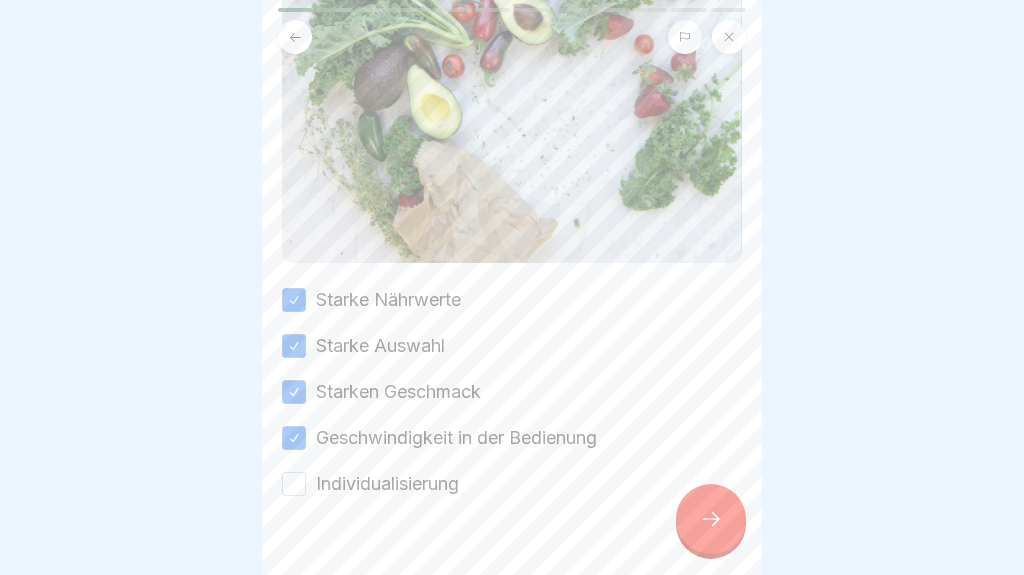 click on "Individualisierung" at bounding box center [387, 484] 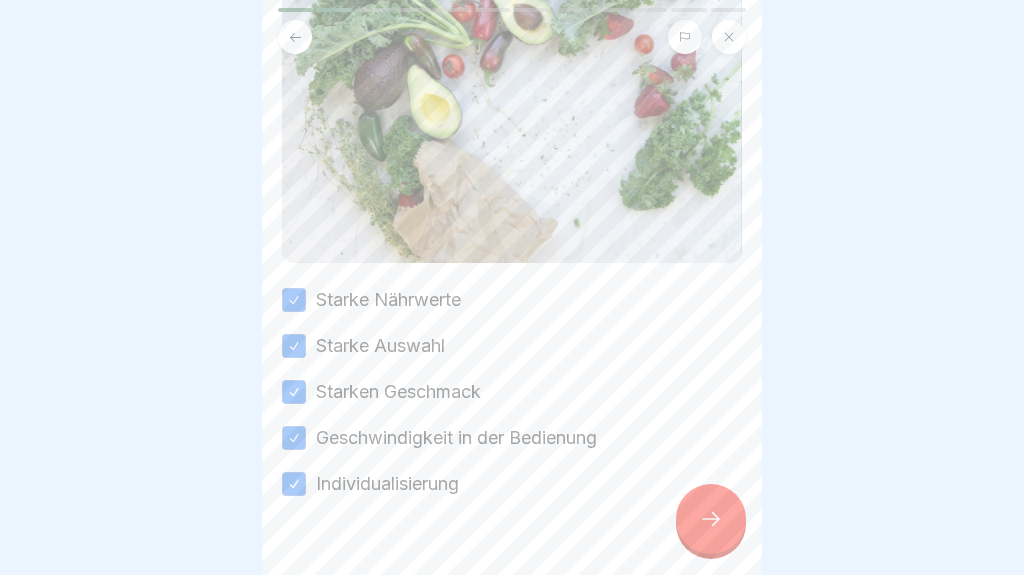 click 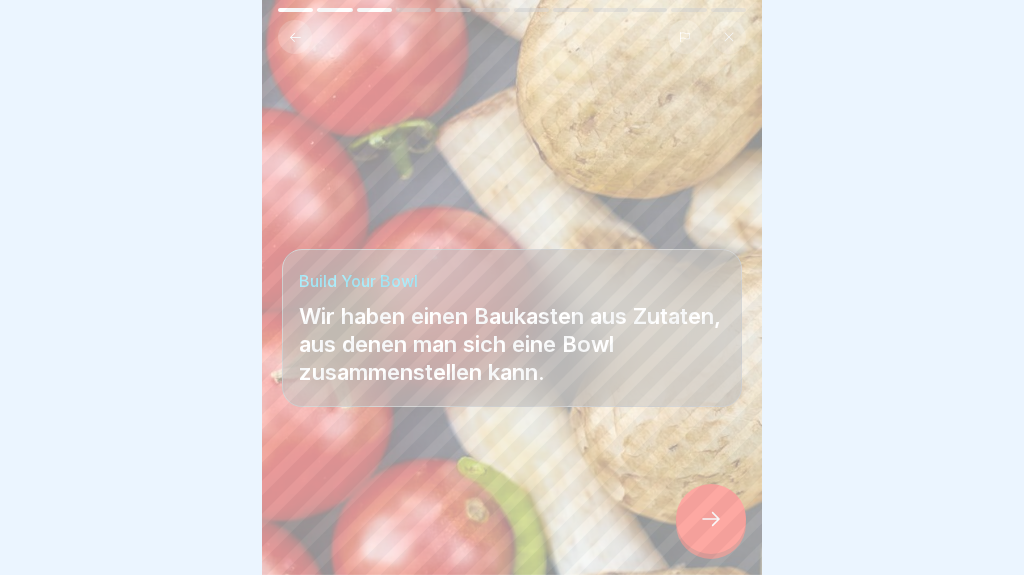 click 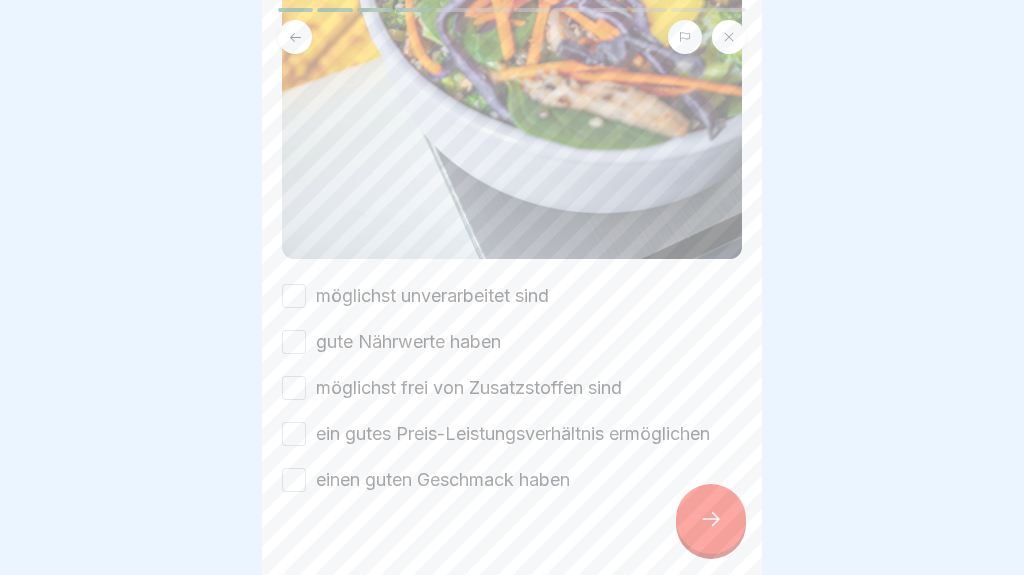 scroll, scrollTop: 671, scrollLeft: 0, axis: vertical 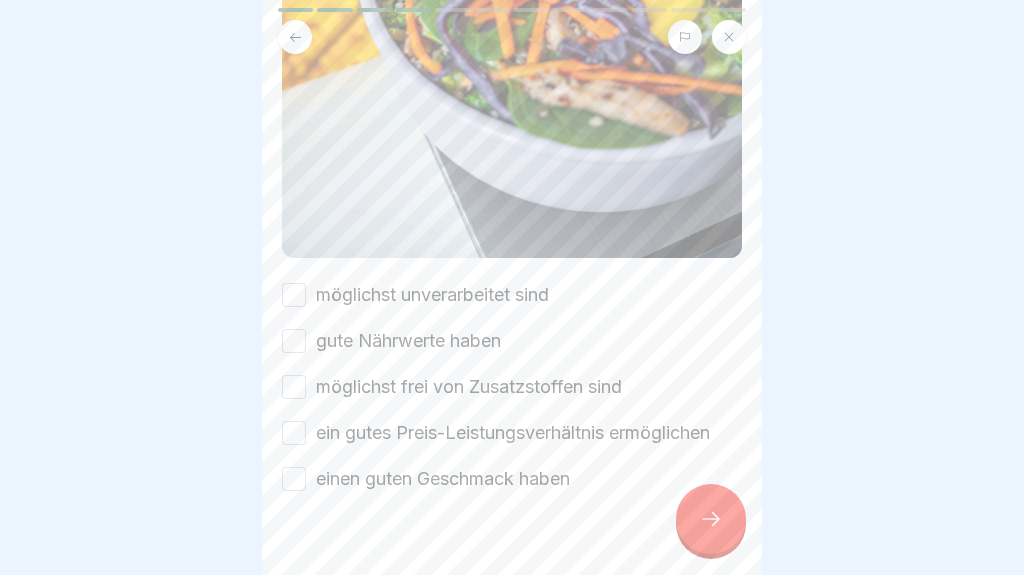 click on "gute Nährwerte haben" at bounding box center (408, 341) 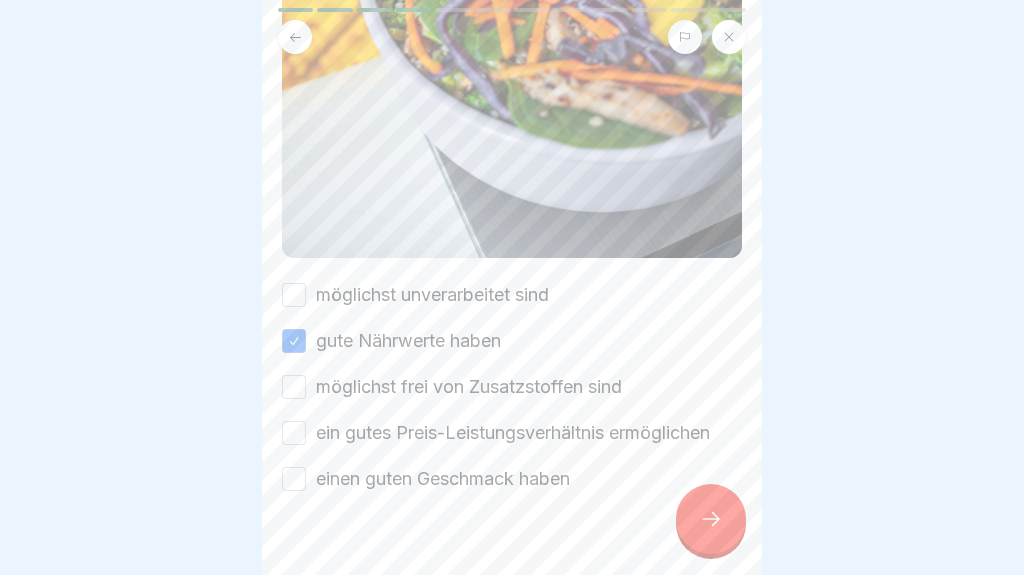 click on "möglichst unverarbeitet sind" at bounding box center [432, 295] 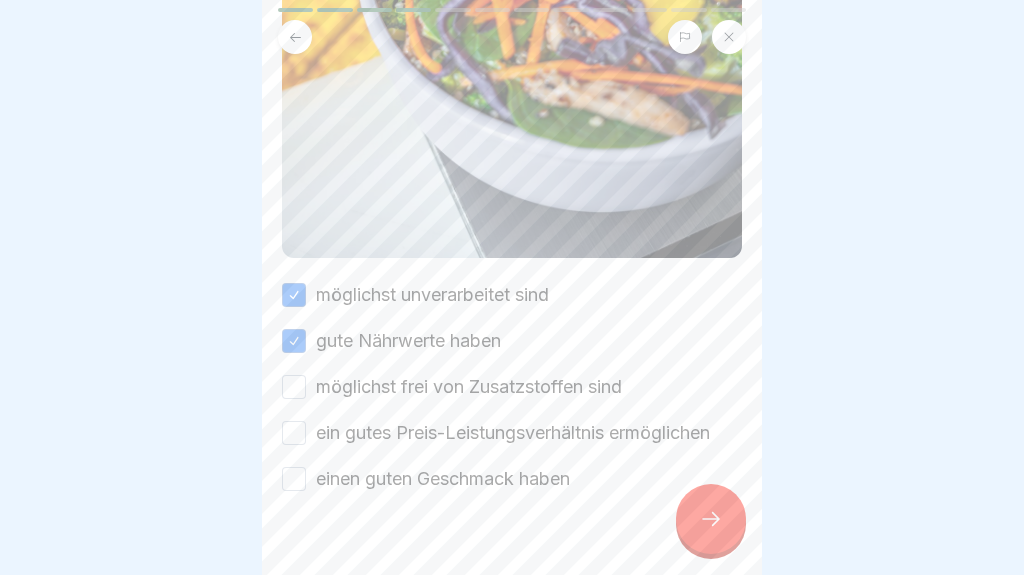 click on "möglichst frei von Zusatzstoffen sind" at bounding box center (469, 387) 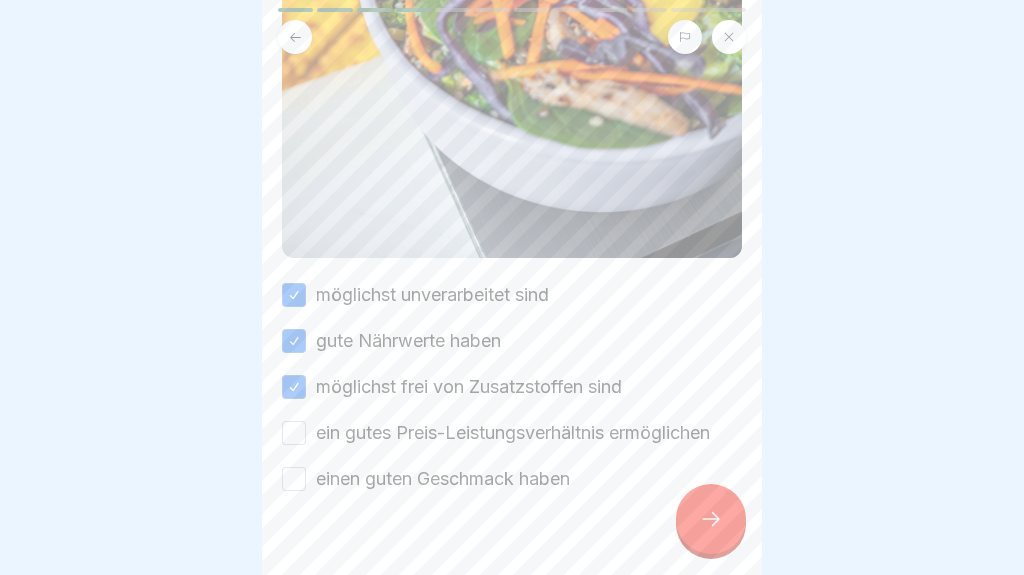 click on "ein gutes Preis-Leistungsverhältnis ermöglichen" at bounding box center (513, 433) 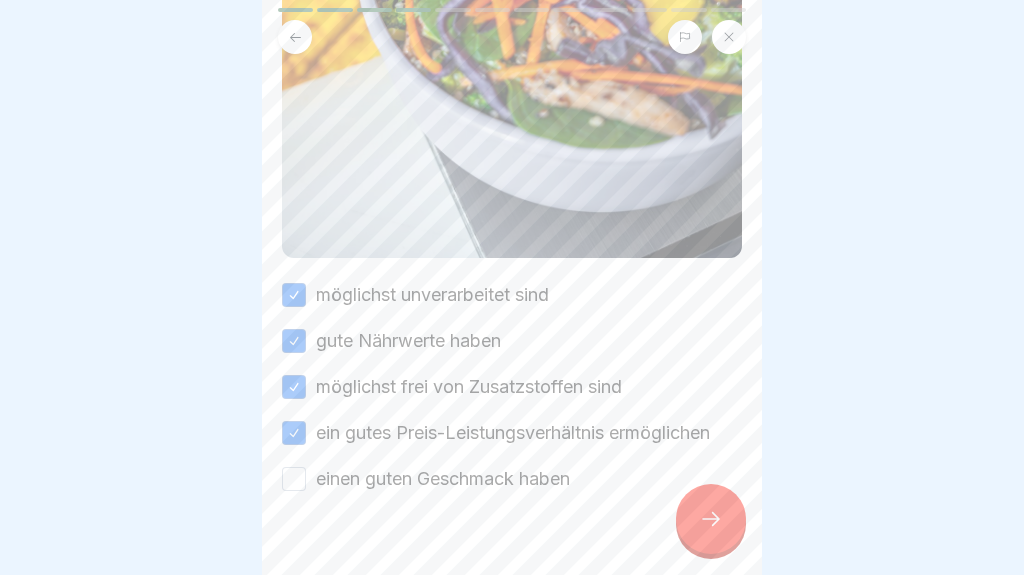 click on "einen guten Geschmack haben" at bounding box center (443, 479) 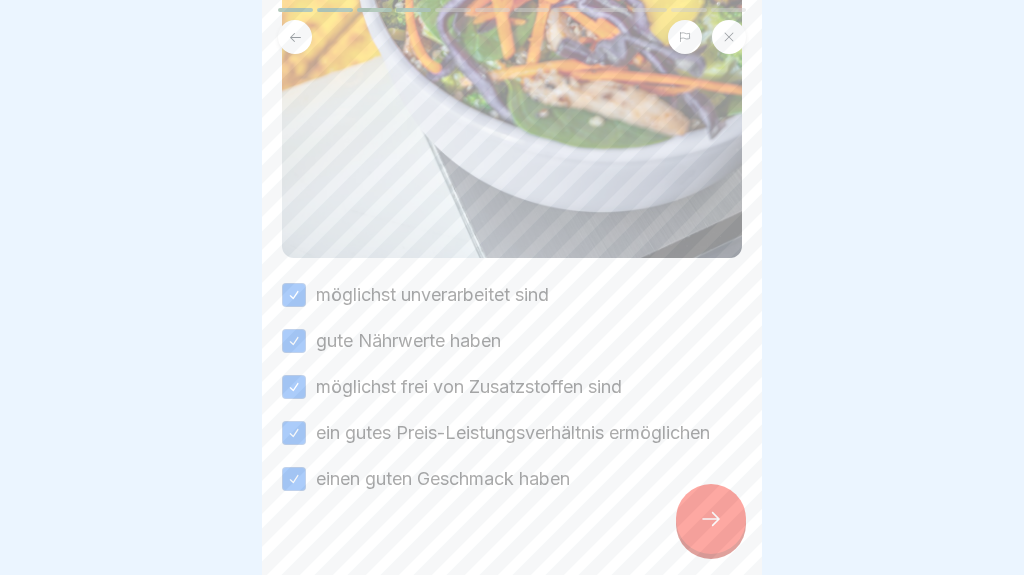 click 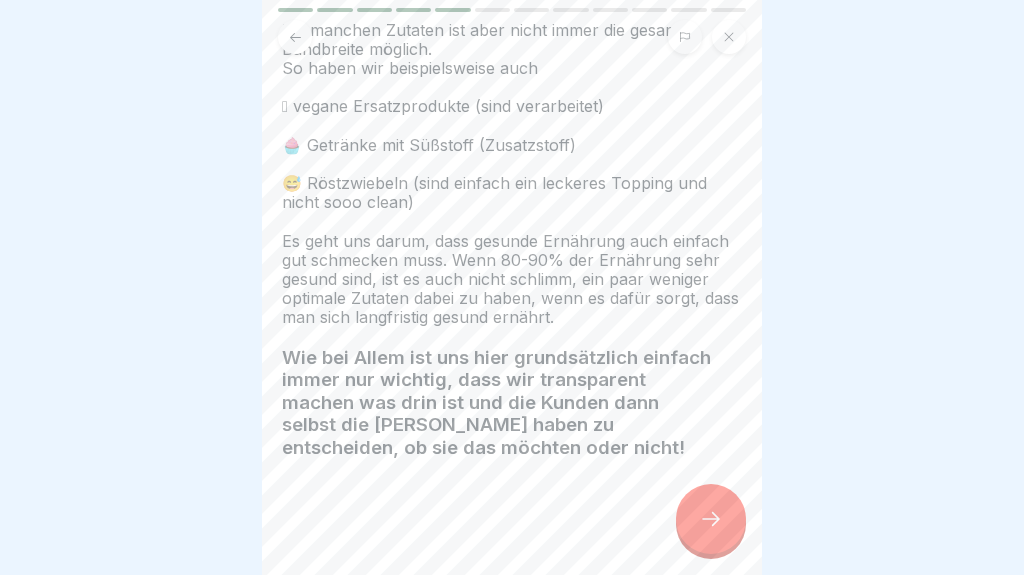 scroll, scrollTop: 197, scrollLeft: 0, axis: vertical 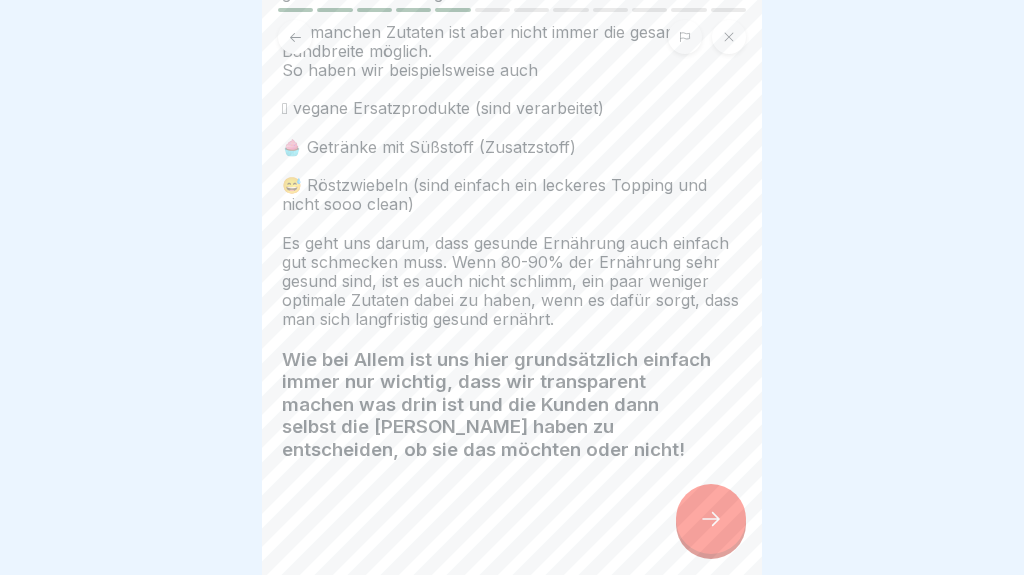 click 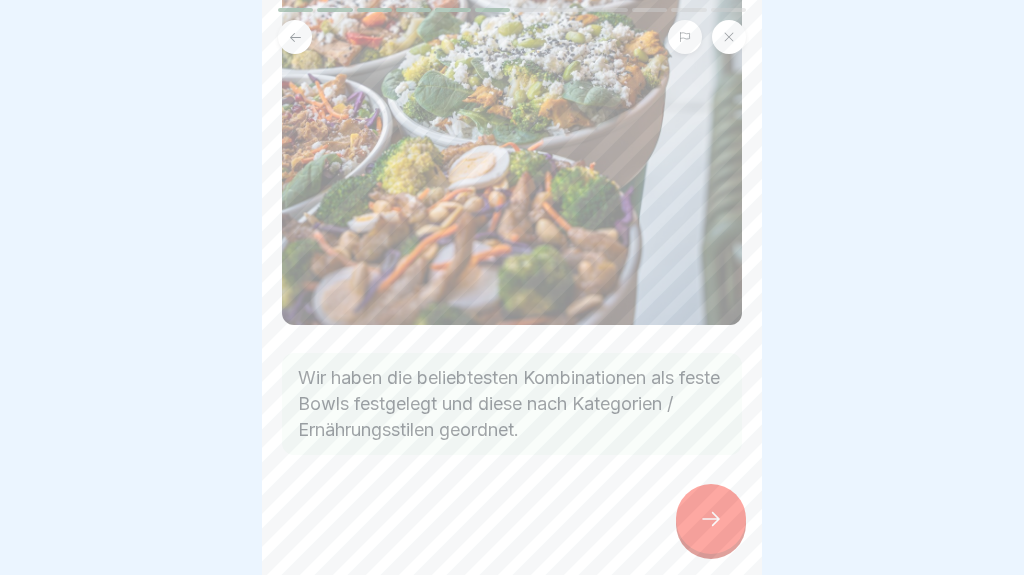 scroll, scrollTop: 579, scrollLeft: 0, axis: vertical 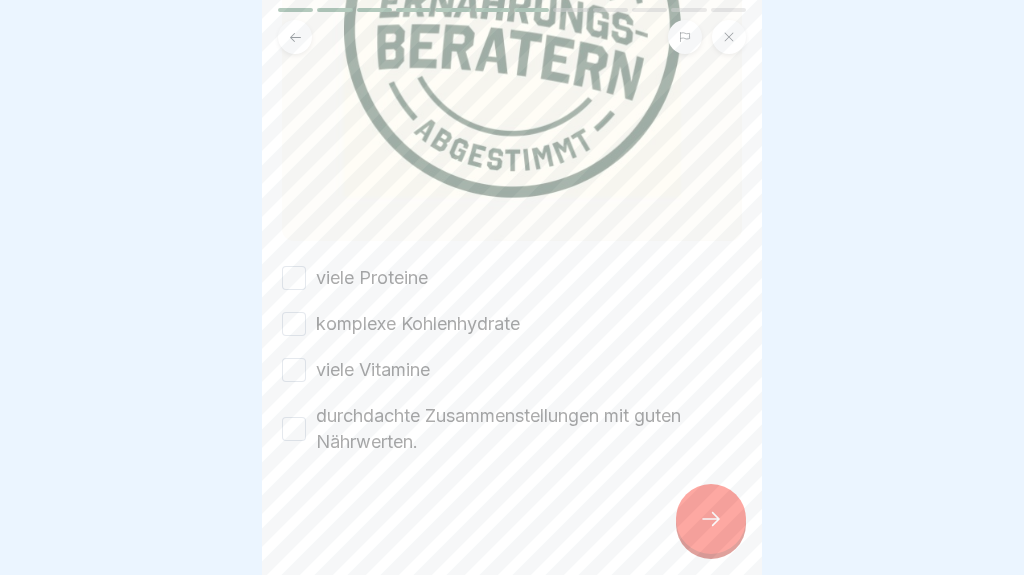click on "viele Proteine" at bounding box center (372, 278) 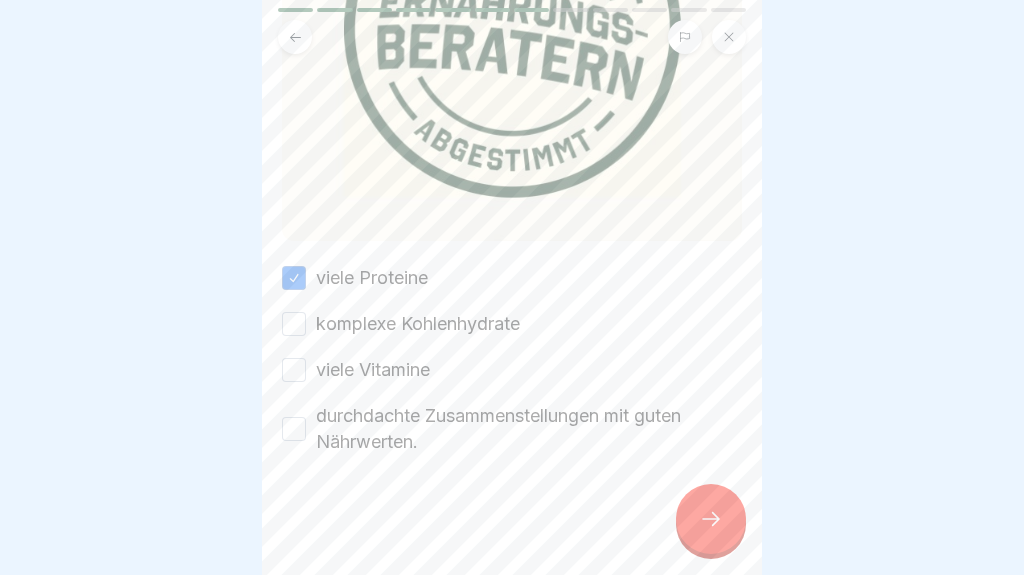 click on "komplexe Kohlenhydrate" at bounding box center (418, 324) 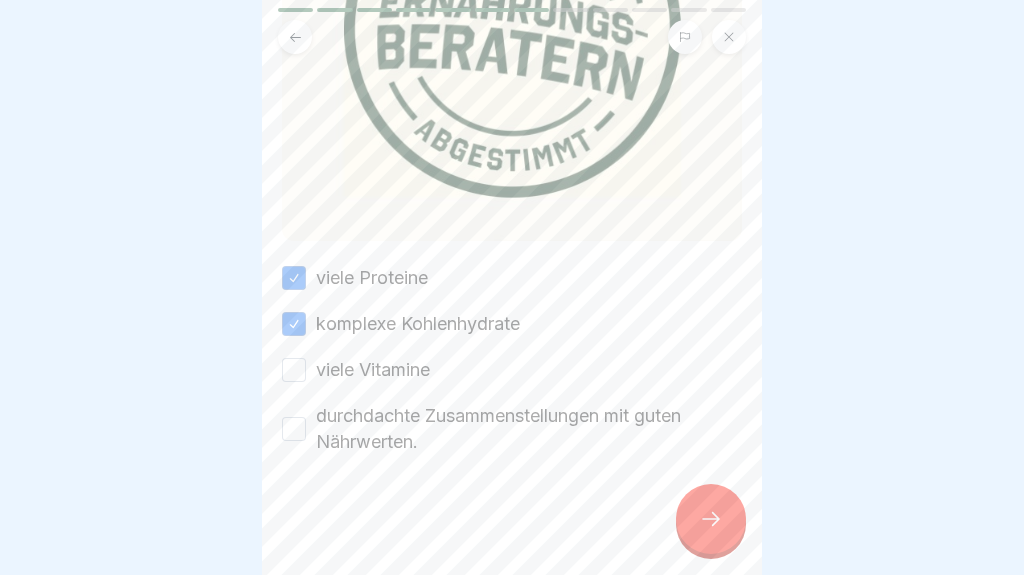 click on "viele Vitamine" at bounding box center (373, 370) 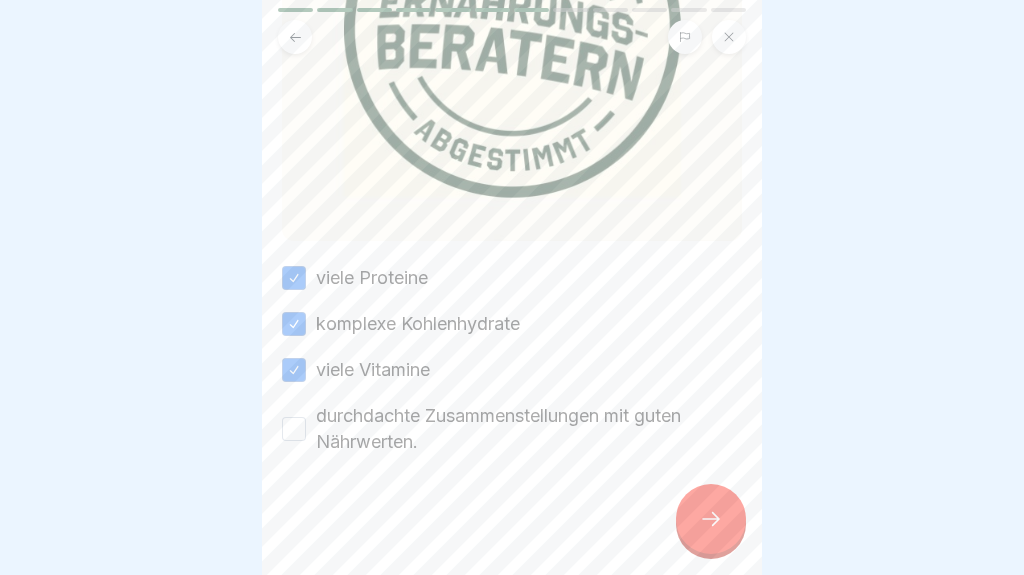 click on "durchdachte Zusammenstellungen mit guten Nährwerten." at bounding box center [529, 429] 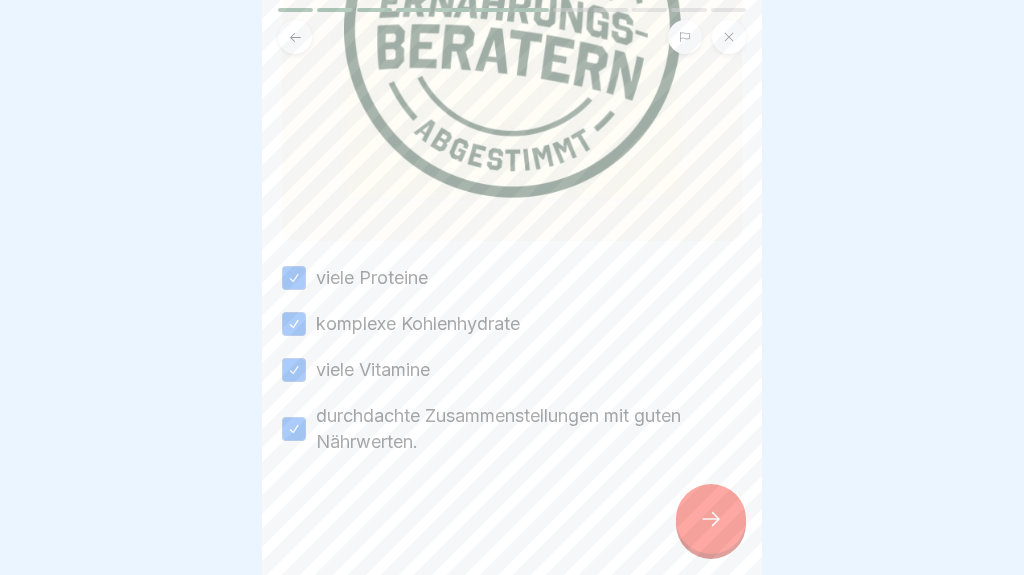 click 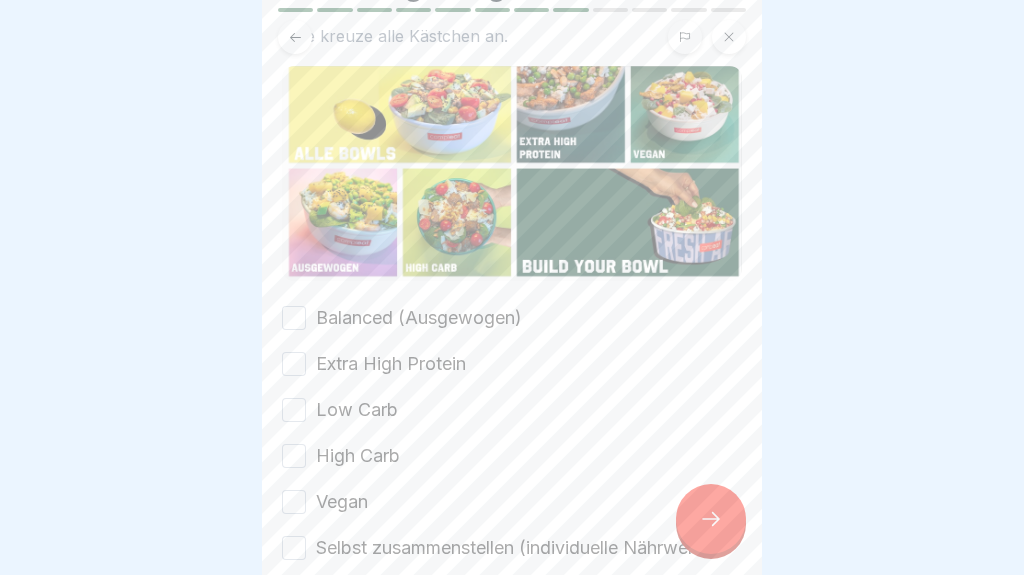 scroll, scrollTop: 144, scrollLeft: 0, axis: vertical 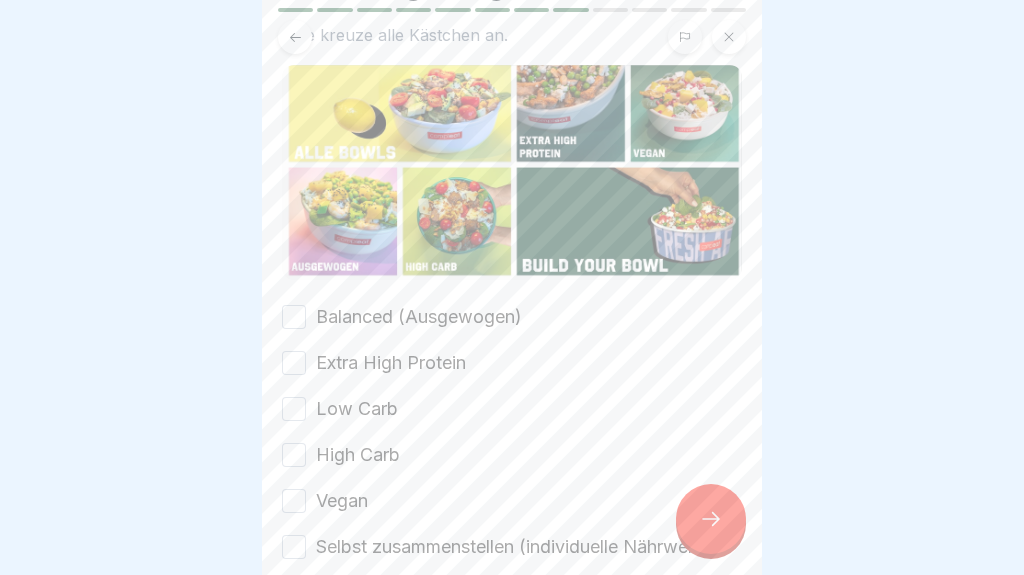 click on "Balanced (Ausgewogen)" at bounding box center (419, 317) 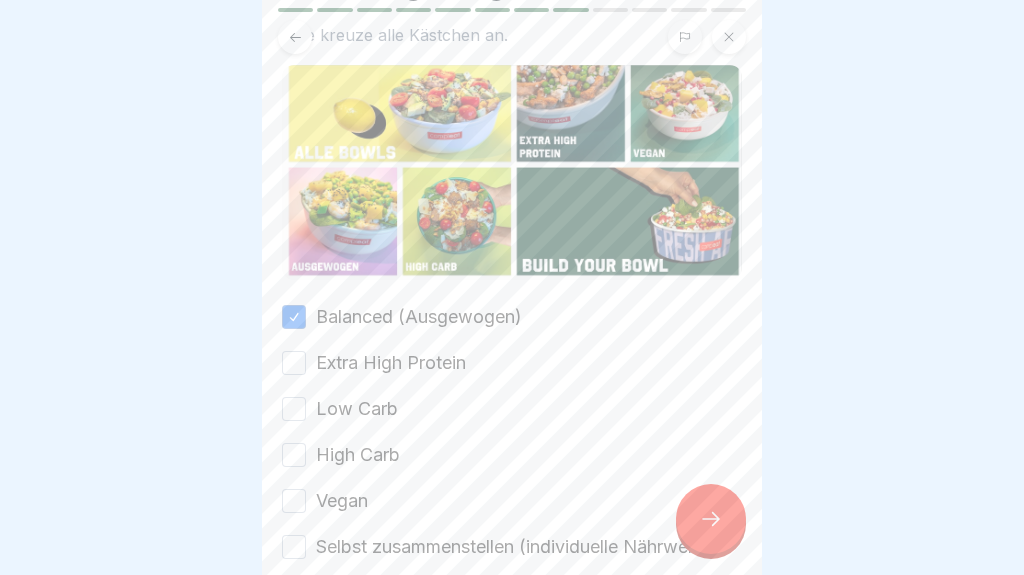 click on "Extra High Protein" at bounding box center (391, 363) 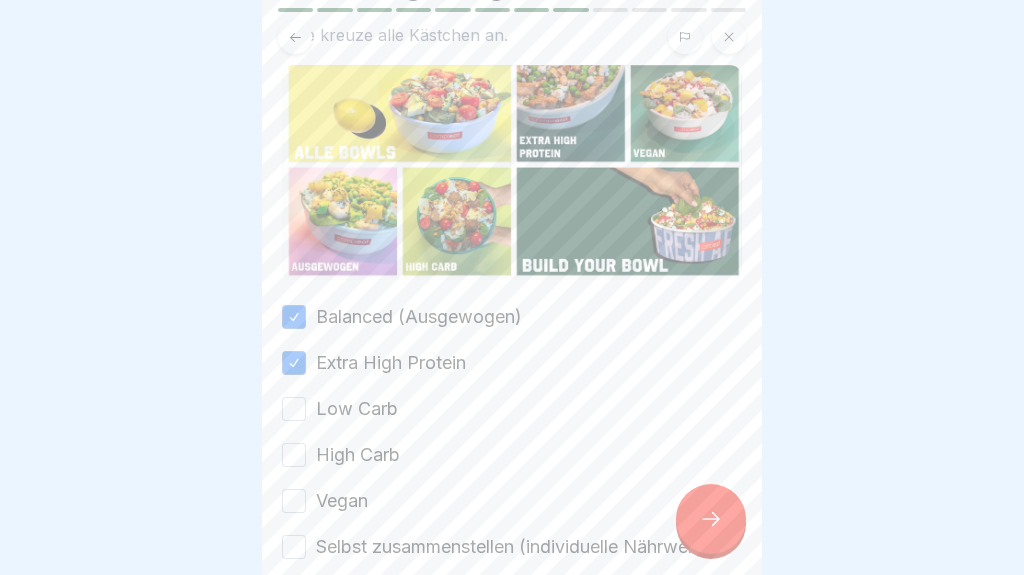 click on "Low Carb" at bounding box center [357, 409] 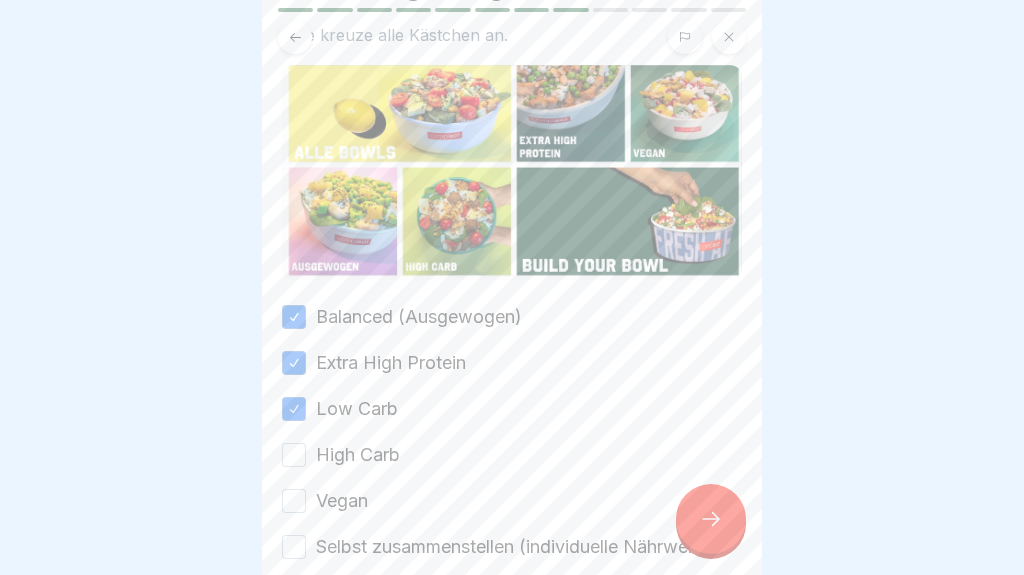 click on "High Carb" at bounding box center (358, 455) 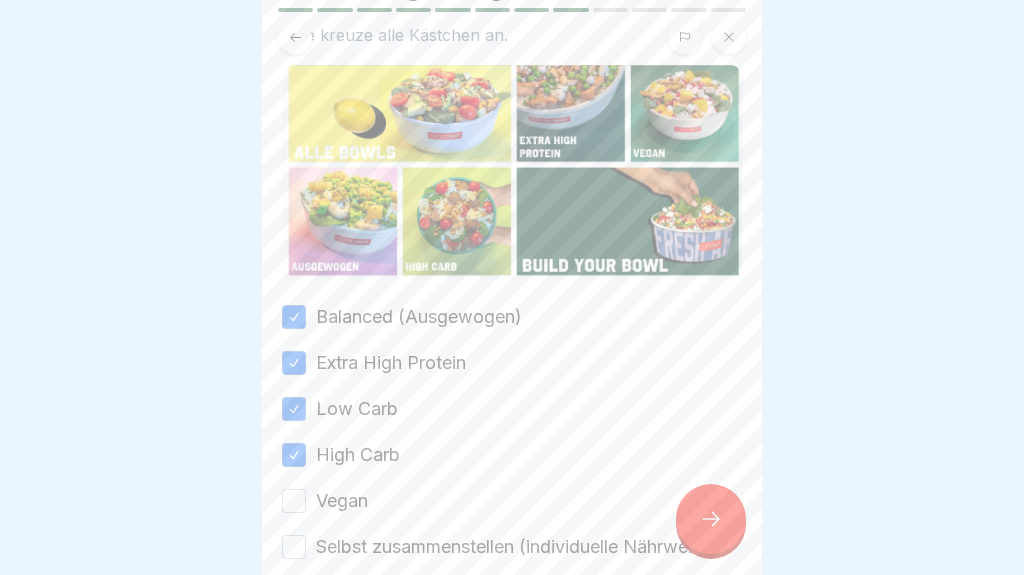click on "Vegan" at bounding box center (342, 501) 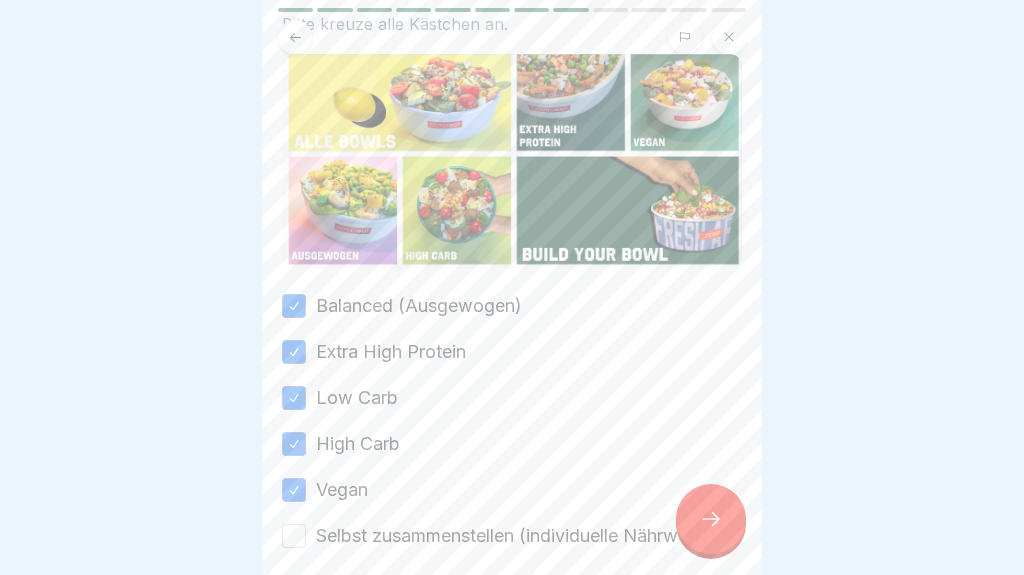 scroll, scrollTop: 189, scrollLeft: 0, axis: vertical 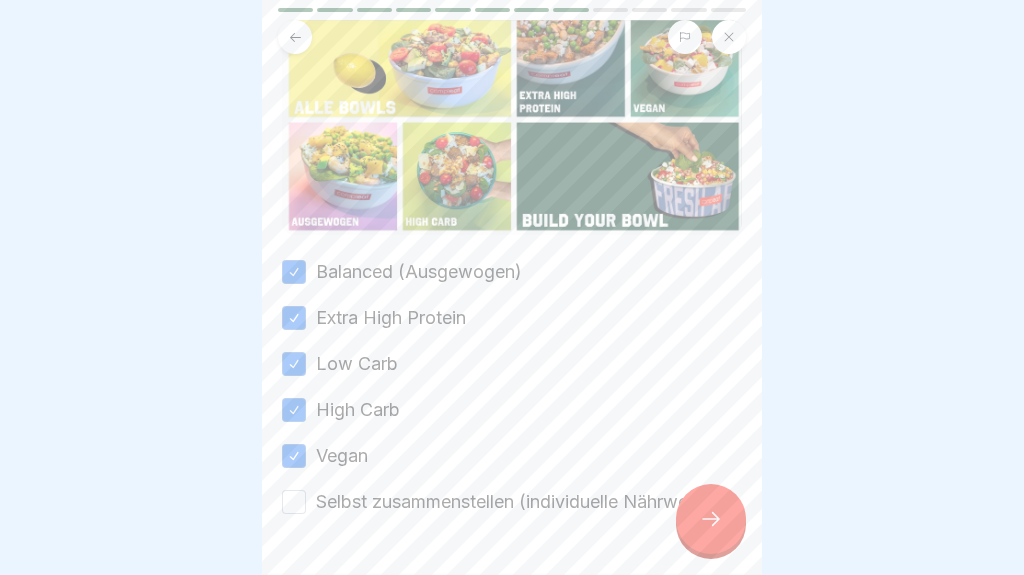 click on "Selbst zusammenstellen (individuelle Nährwerte)" at bounding box center [516, 502] 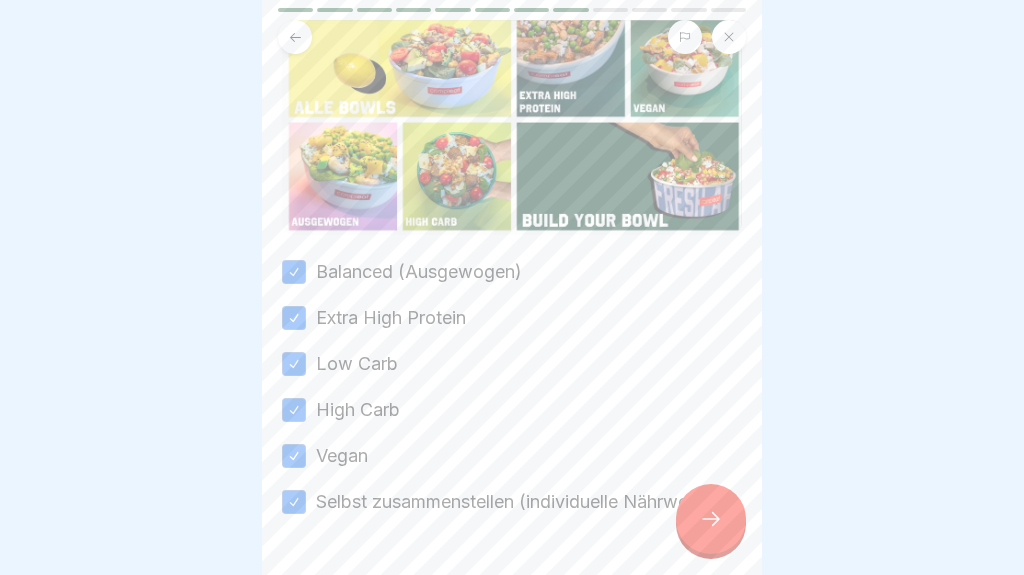 click 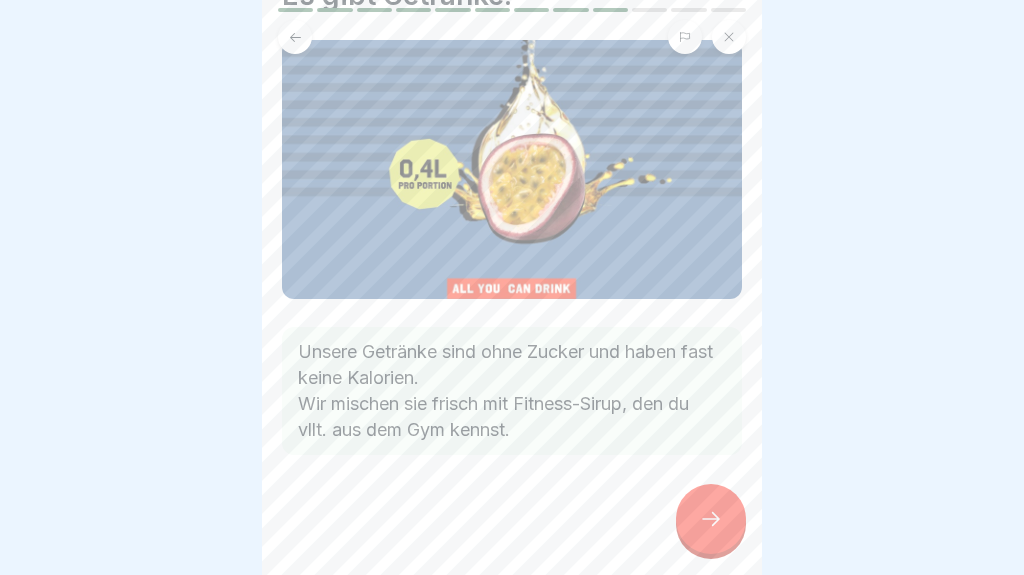 scroll, scrollTop: 100, scrollLeft: 0, axis: vertical 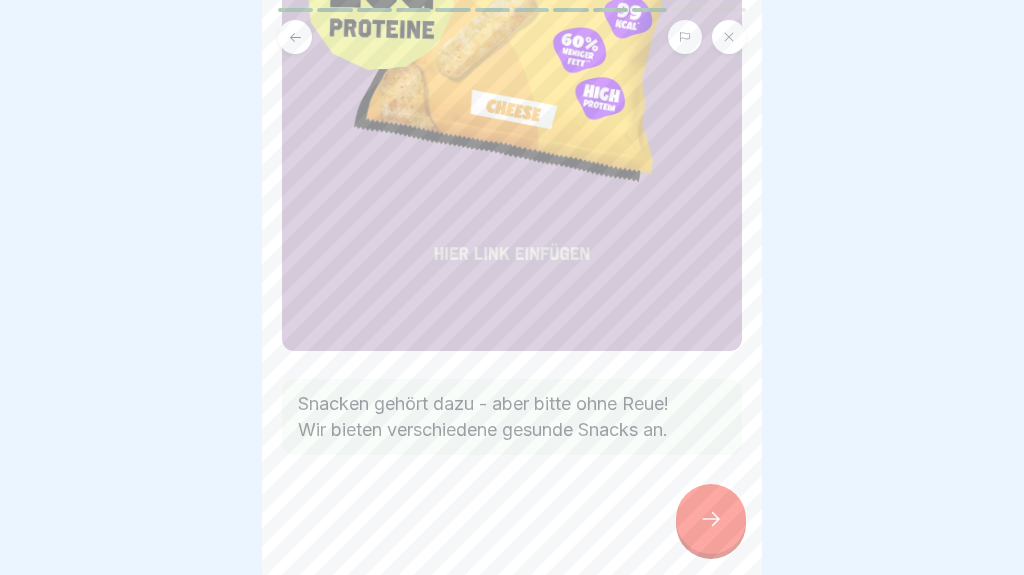 click at bounding box center (711, 519) 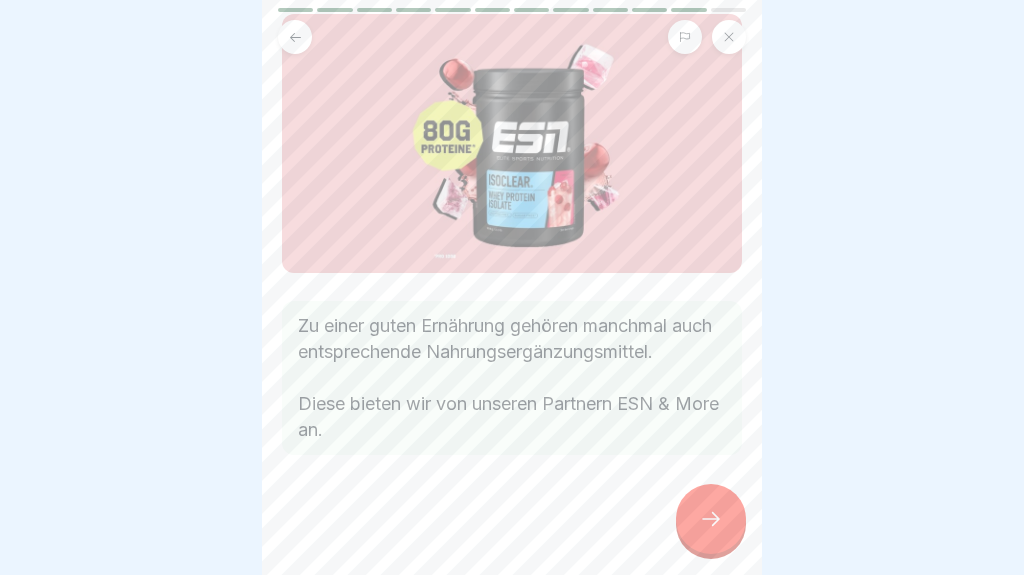 scroll, scrollTop: 126, scrollLeft: 0, axis: vertical 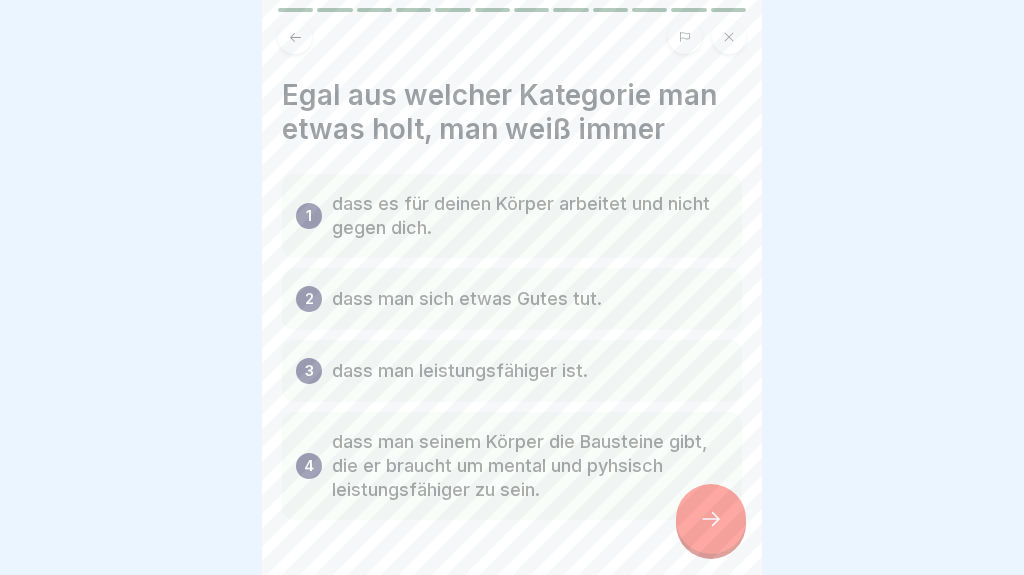 click 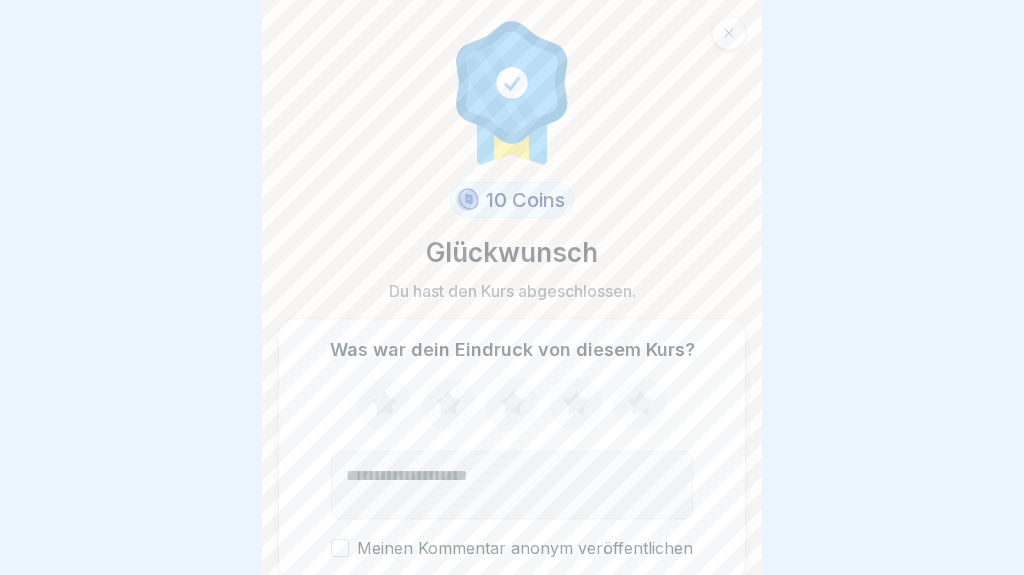 click 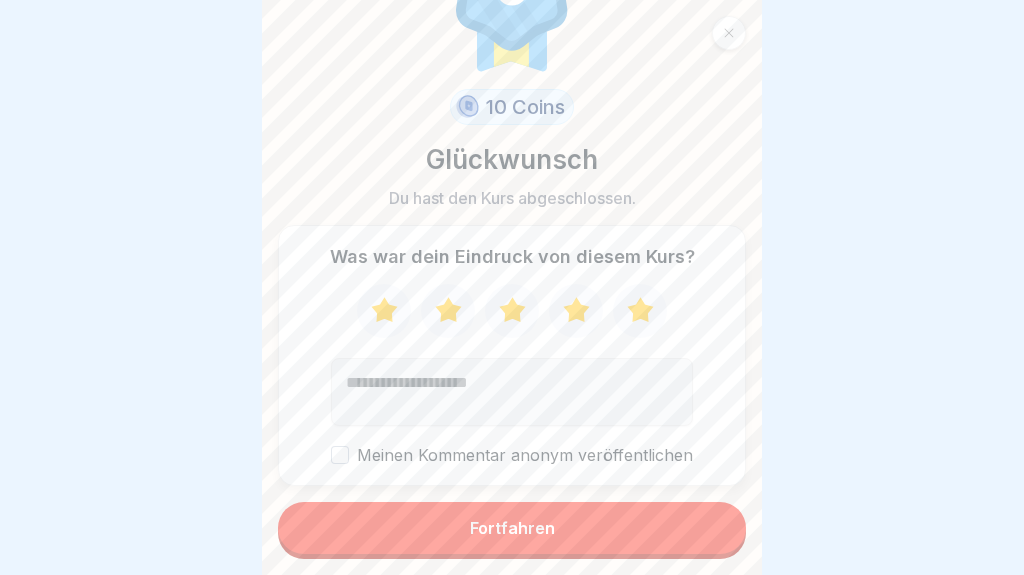 scroll, scrollTop: 92, scrollLeft: 0, axis: vertical 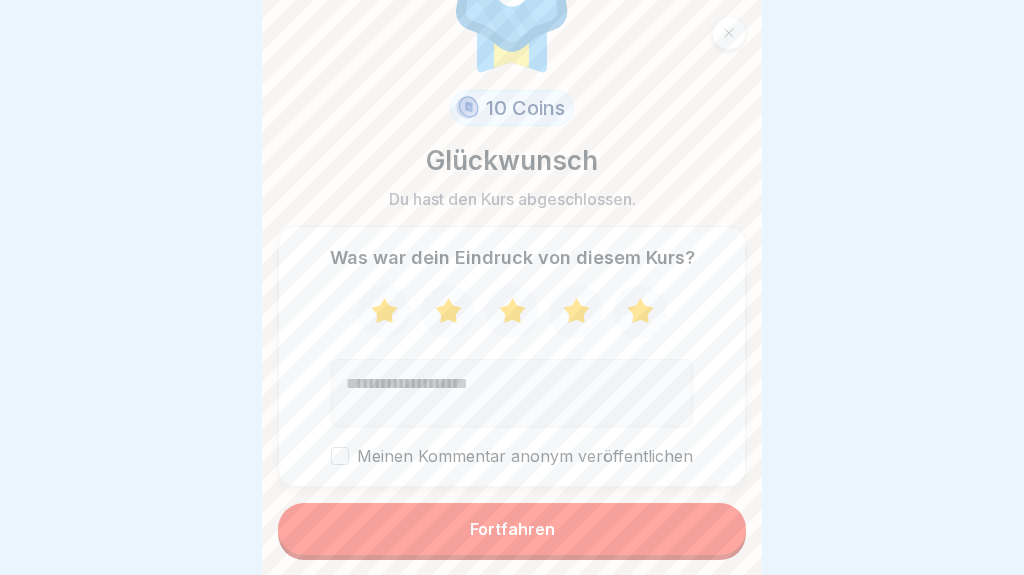 click on "Fortfahren" at bounding box center (512, 529) 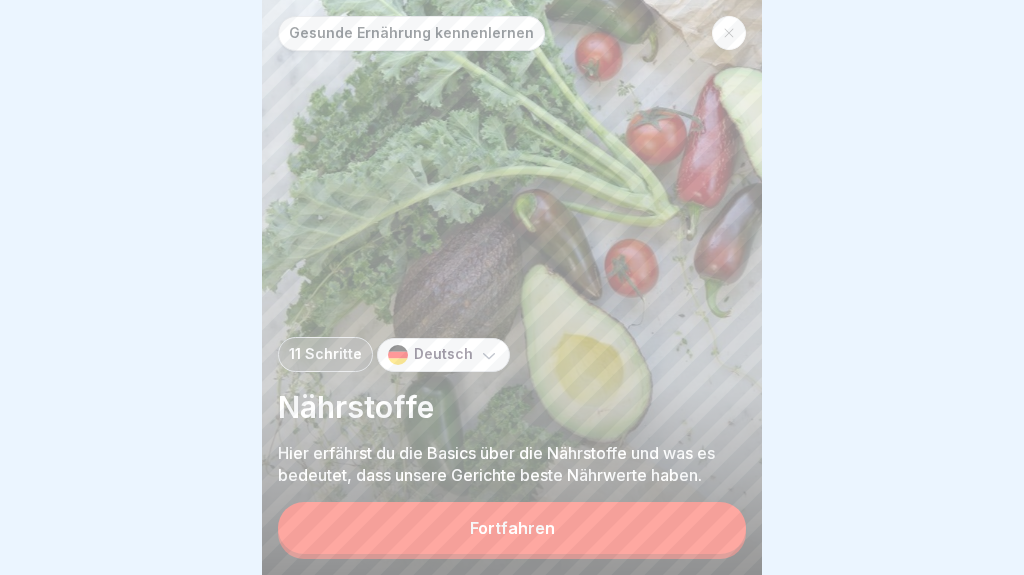 click on "Fortfahren" at bounding box center [512, 528] 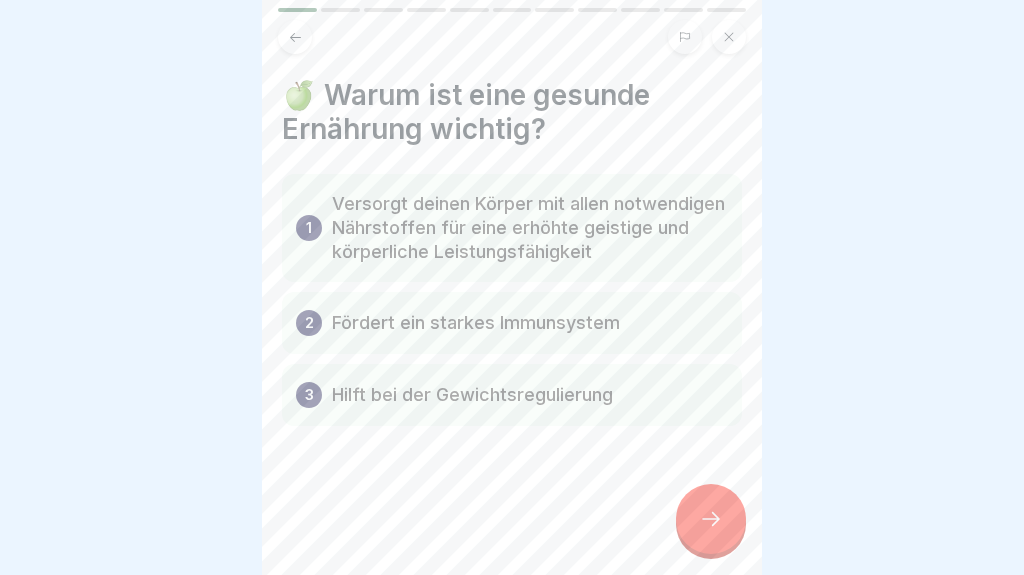 click 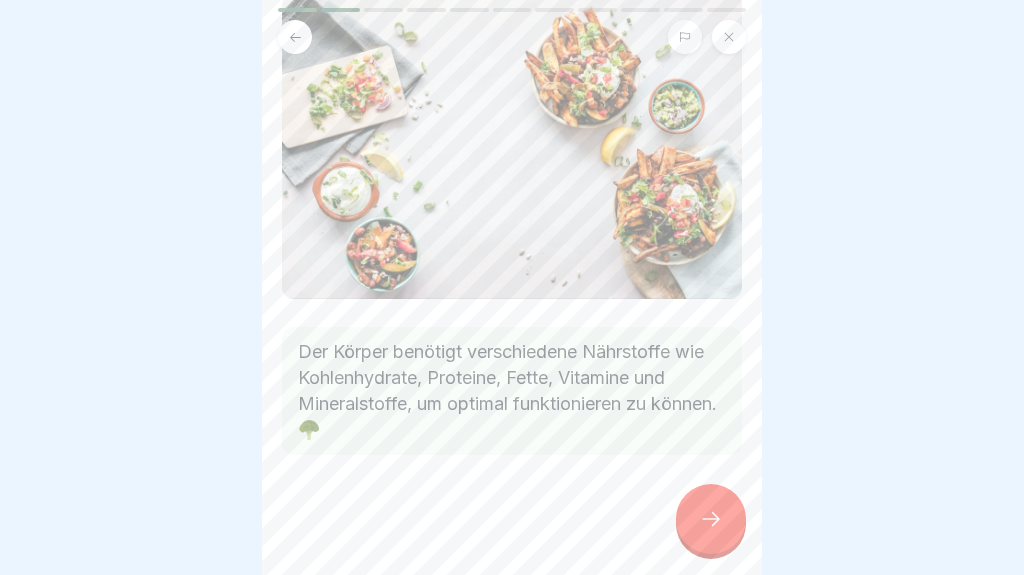 scroll, scrollTop: 215, scrollLeft: 0, axis: vertical 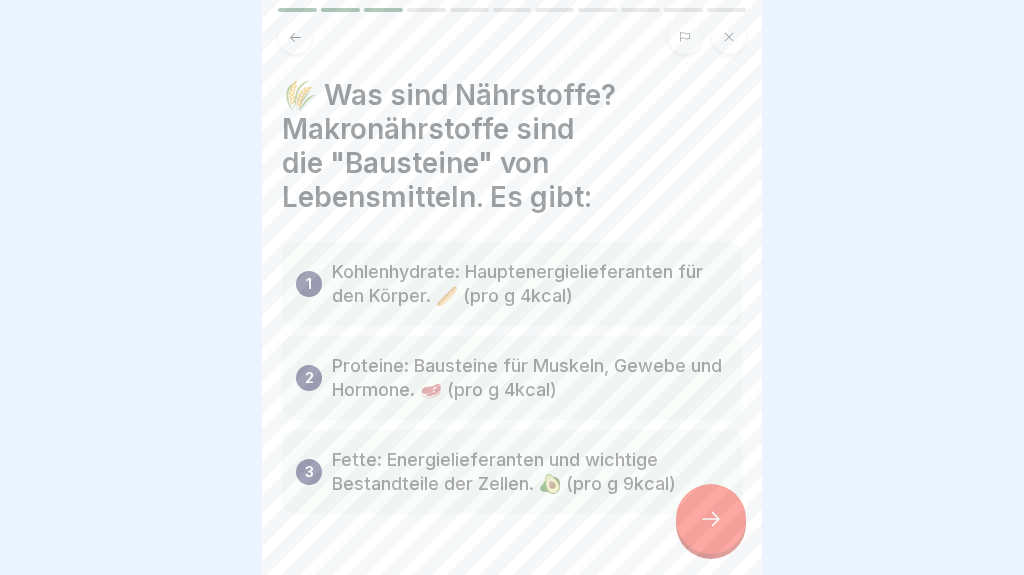 click 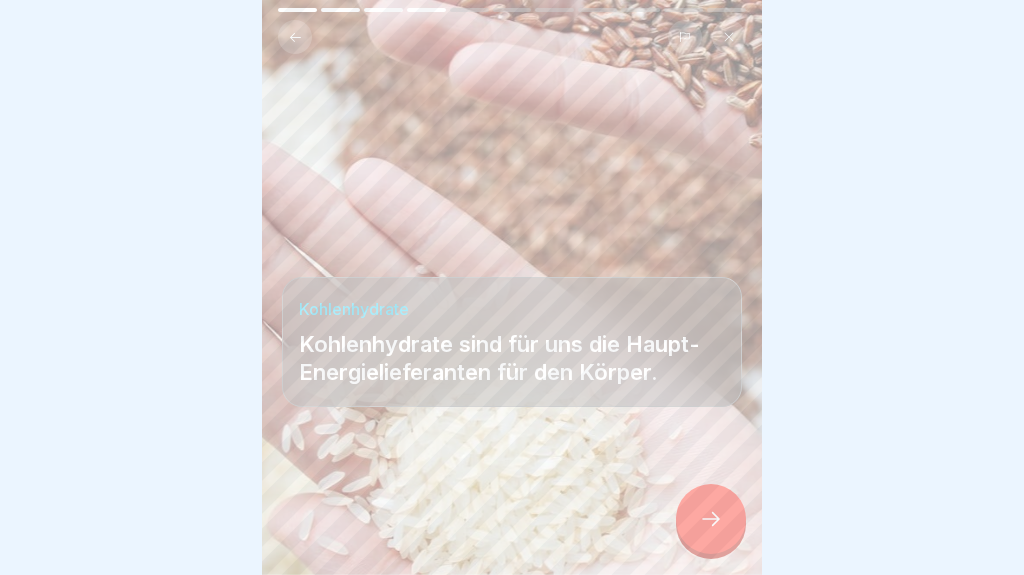 click at bounding box center (711, 519) 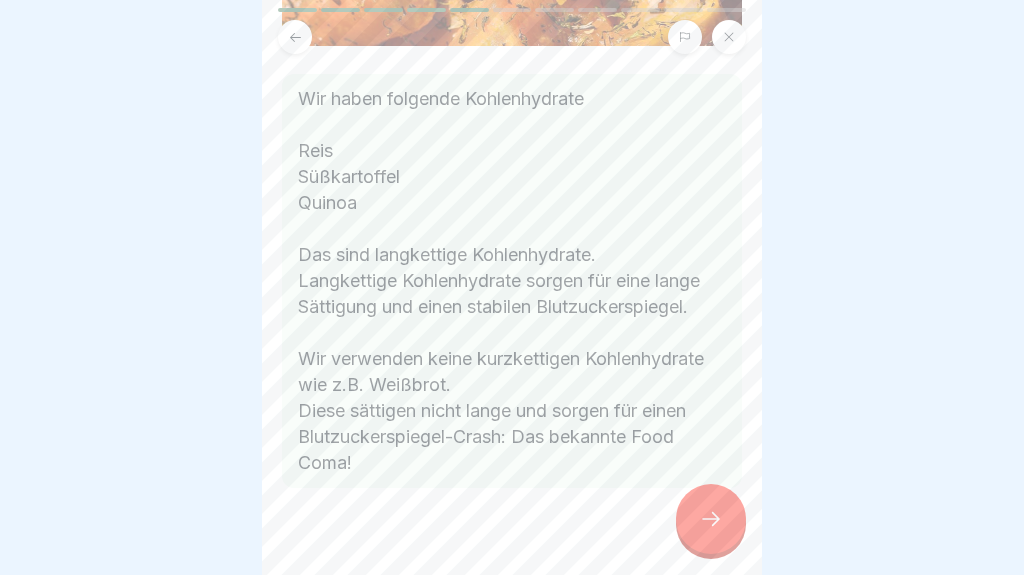 scroll, scrollTop: 248, scrollLeft: 0, axis: vertical 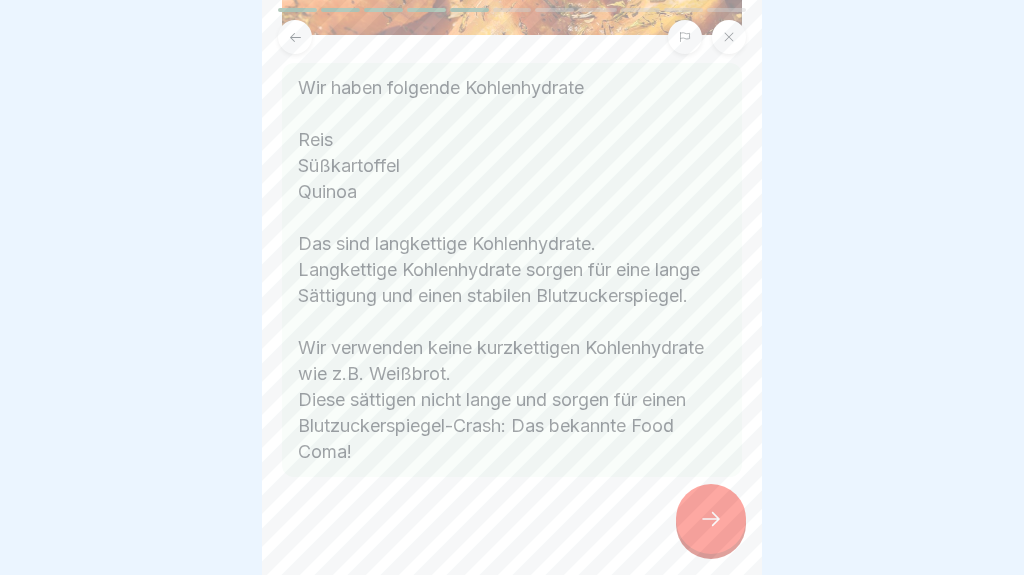 click at bounding box center [711, 519] 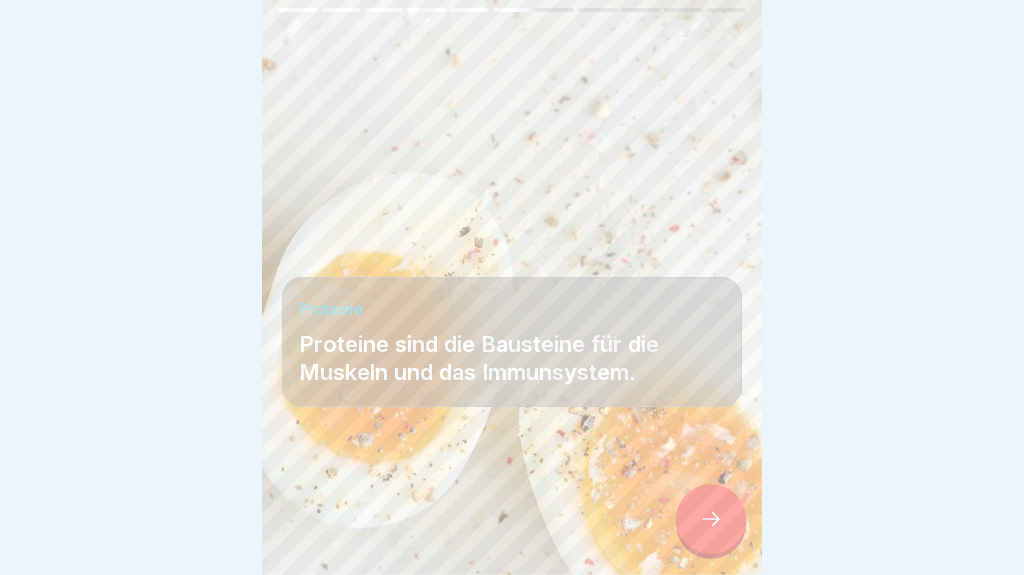 click 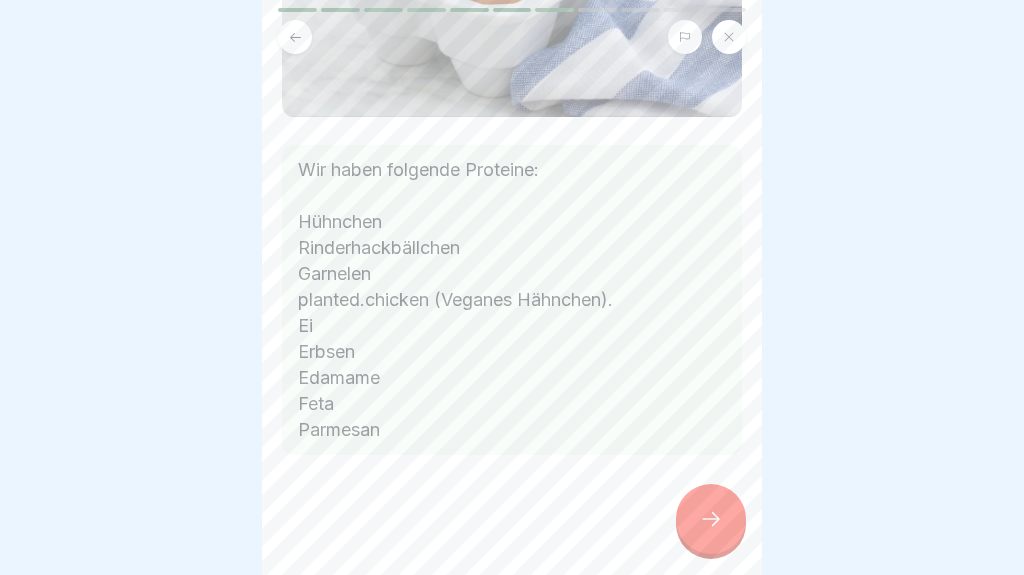 scroll, scrollTop: 329, scrollLeft: 0, axis: vertical 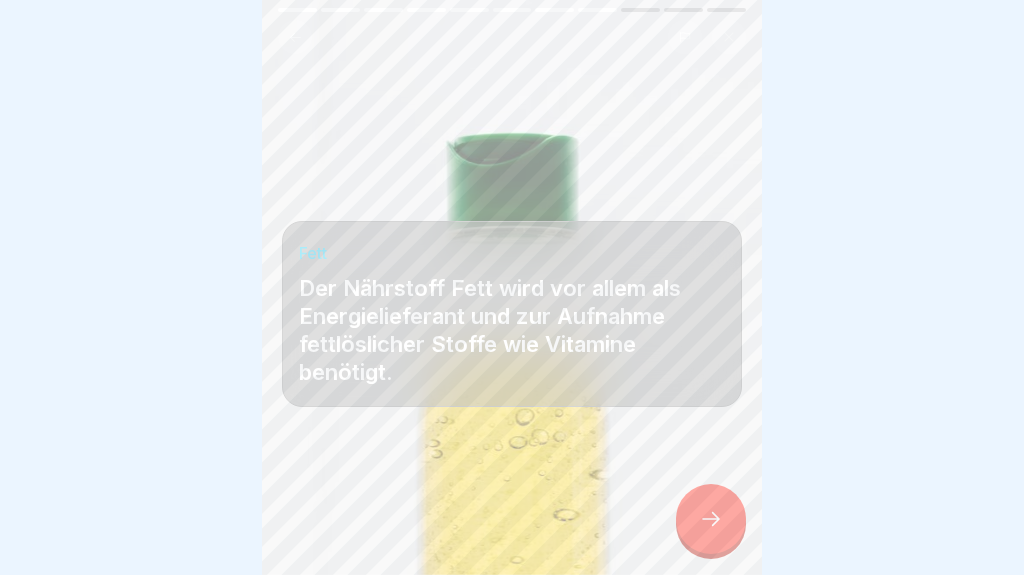 click 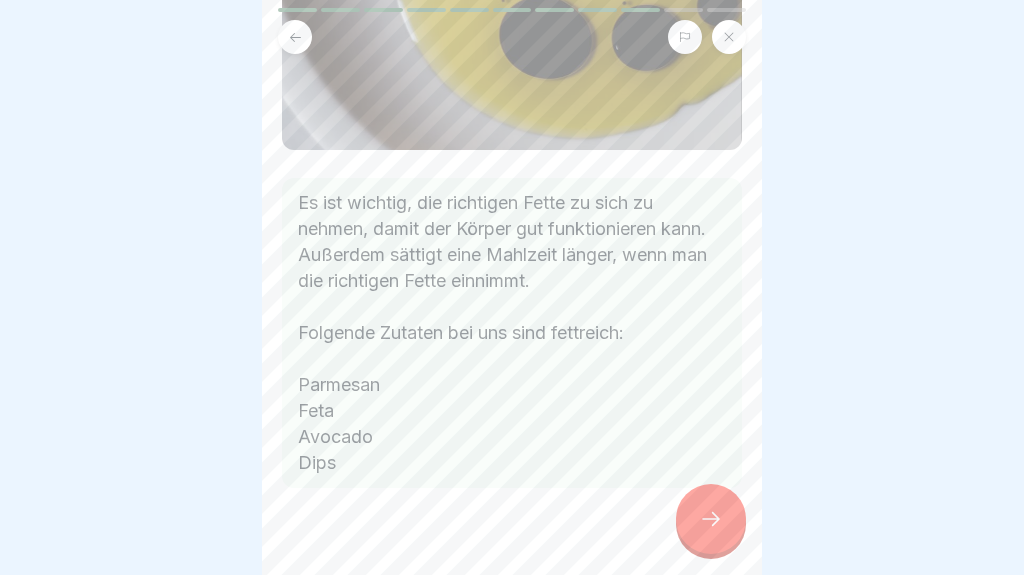 scroll, scrollTop: 286, scrollLeft: 0, axis: vertical 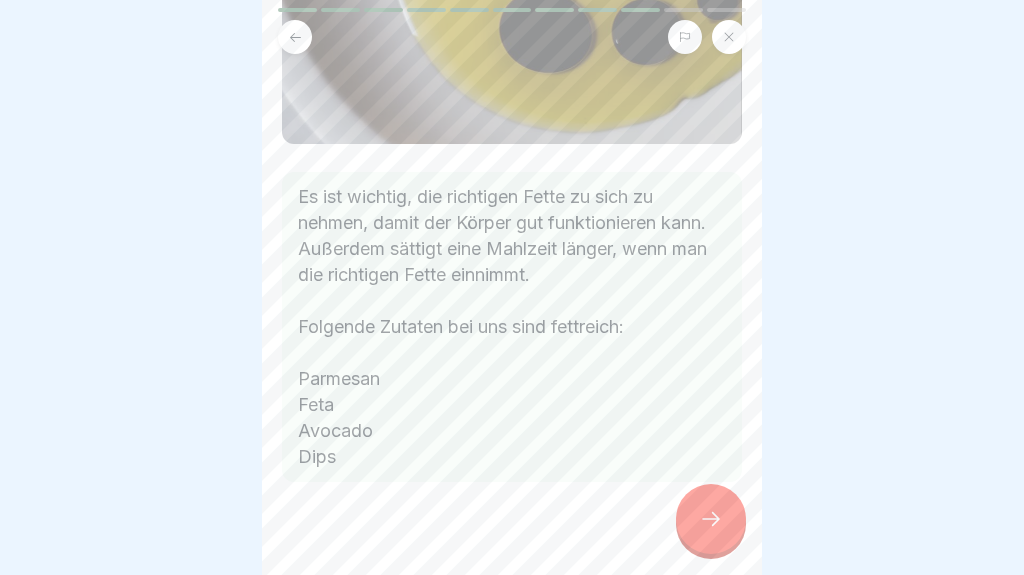 click at bounding box center [711, 519] 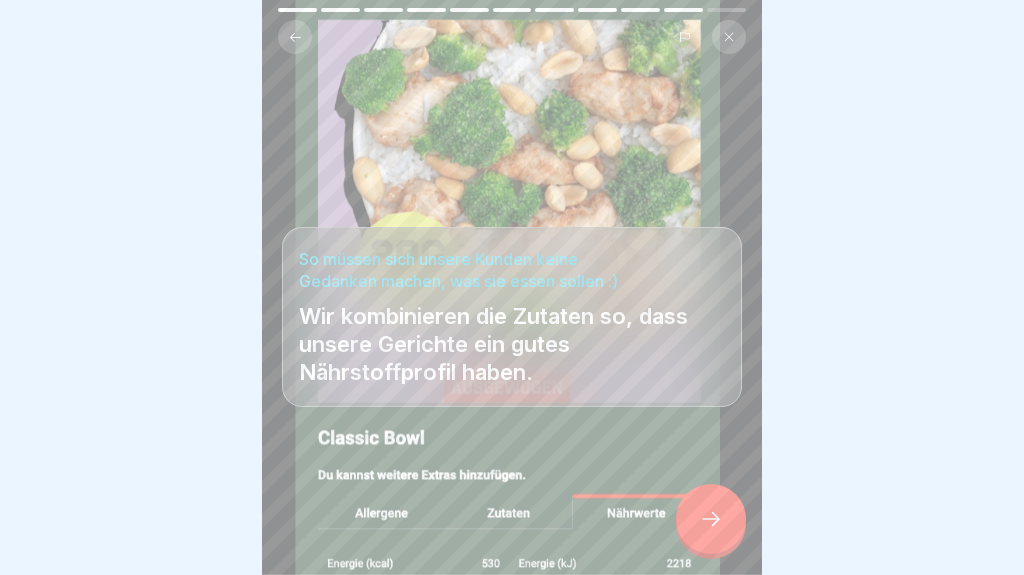 click 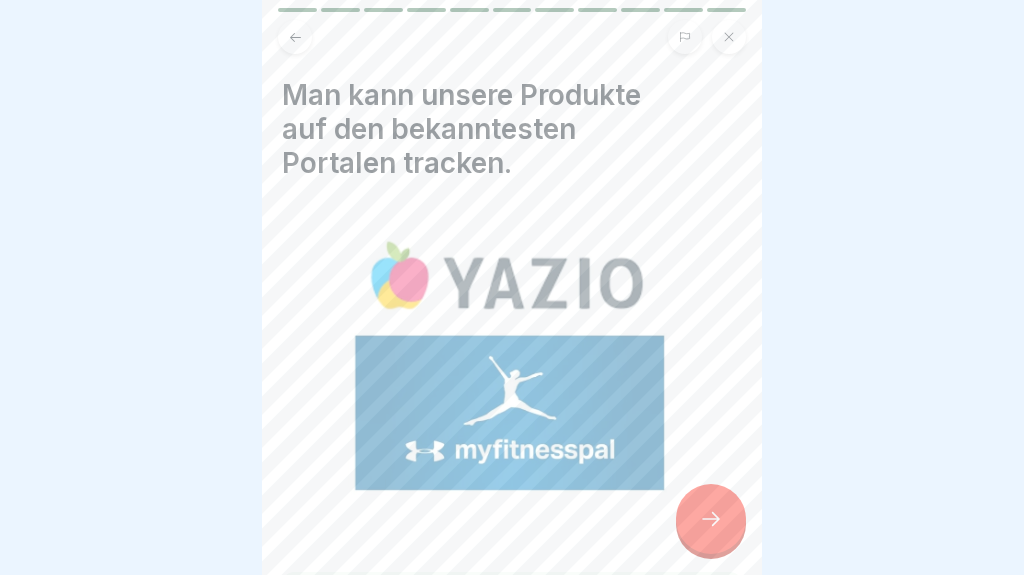 click at bounding box center [711, 519] 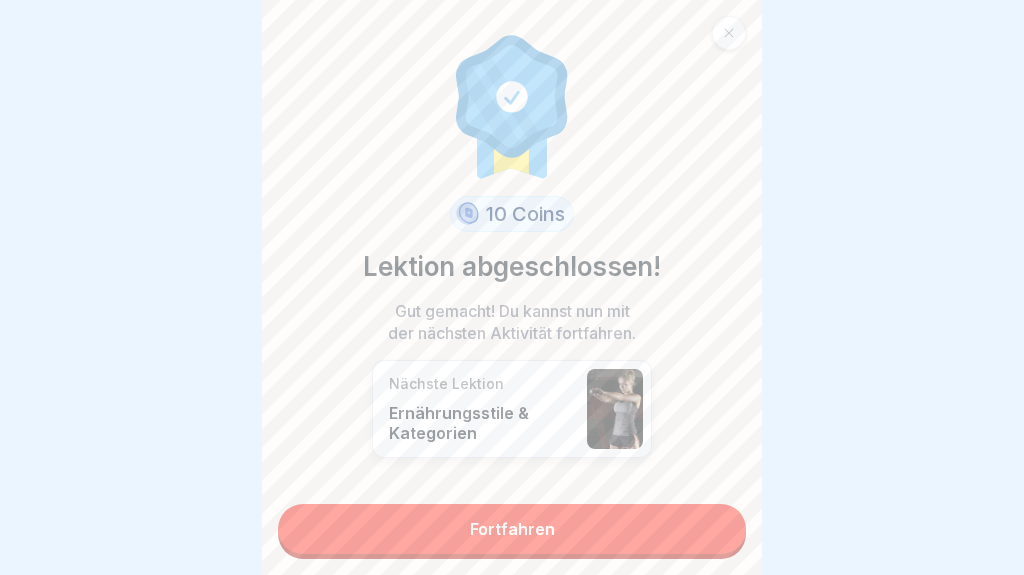 click on "Fortfahren" at bounding box center [512, 529] 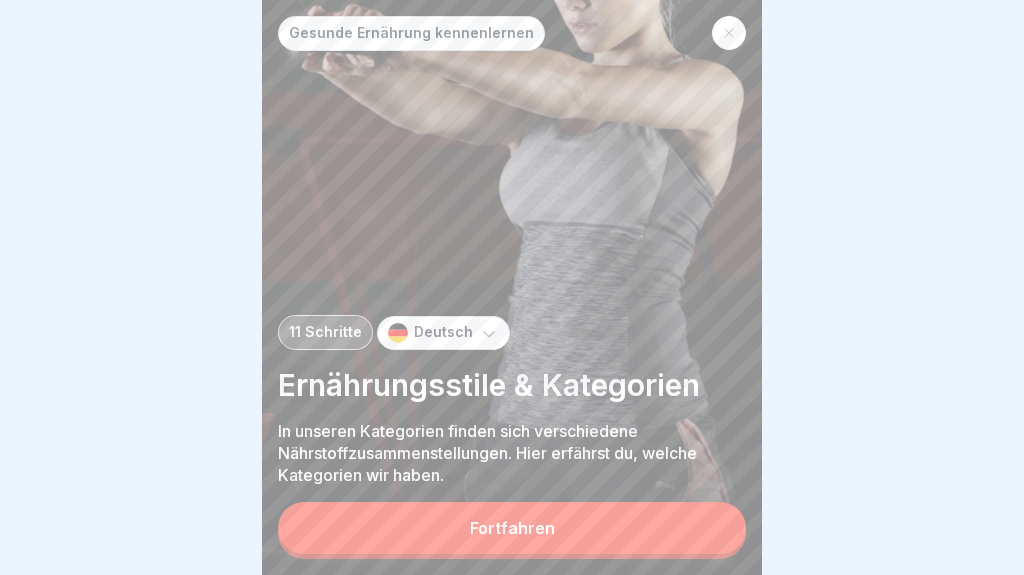 click on "Fortfahren" at bounding box center [512, 528] 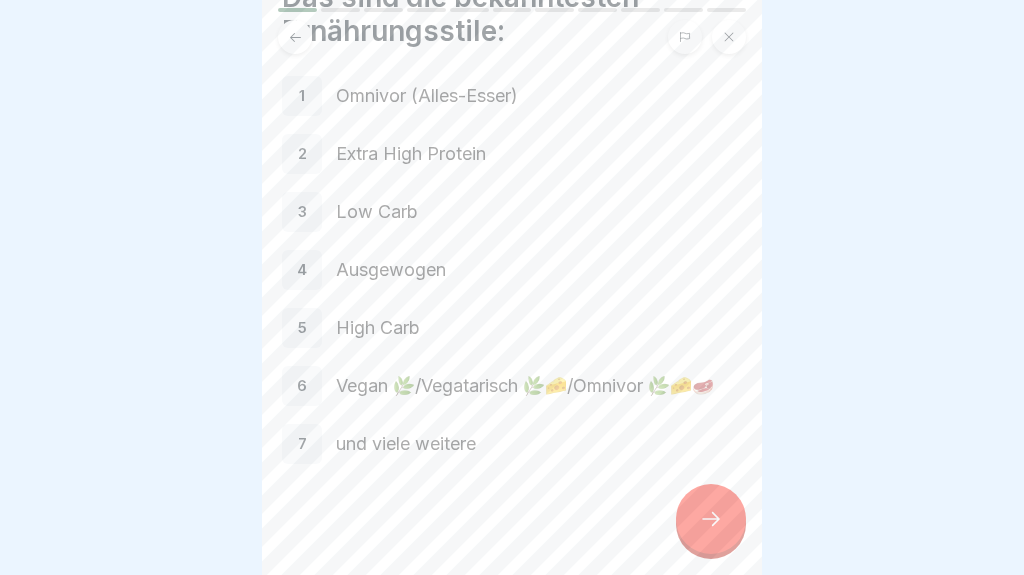 scroll, scrollTop: 96, scrollLeft: 0, axis: vertical 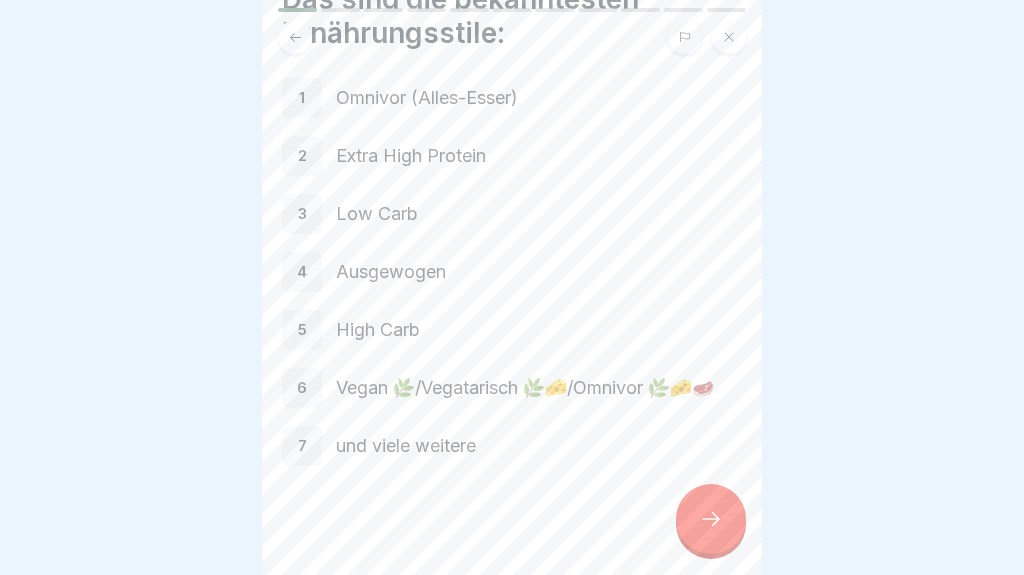 click 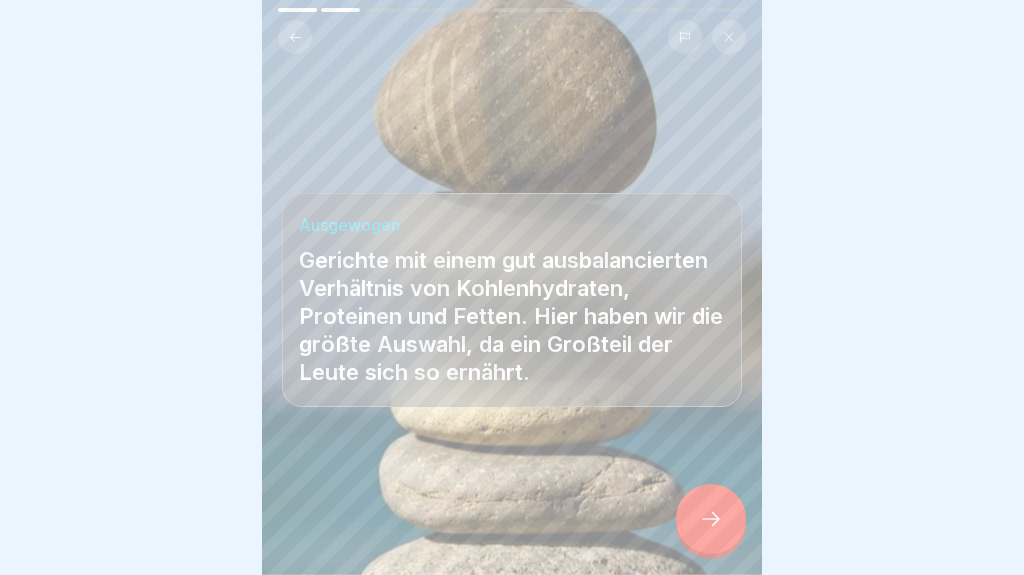 click 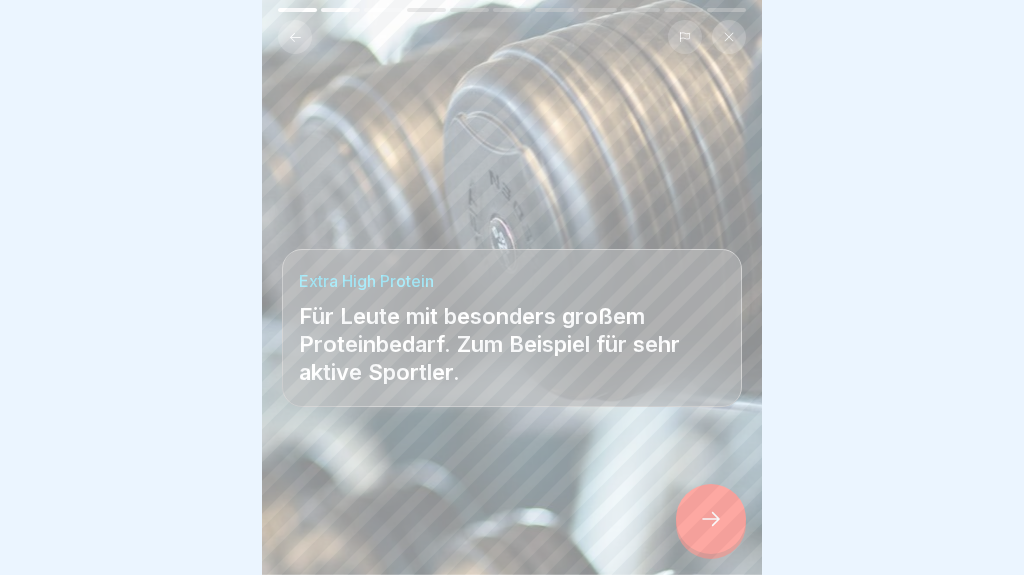 click 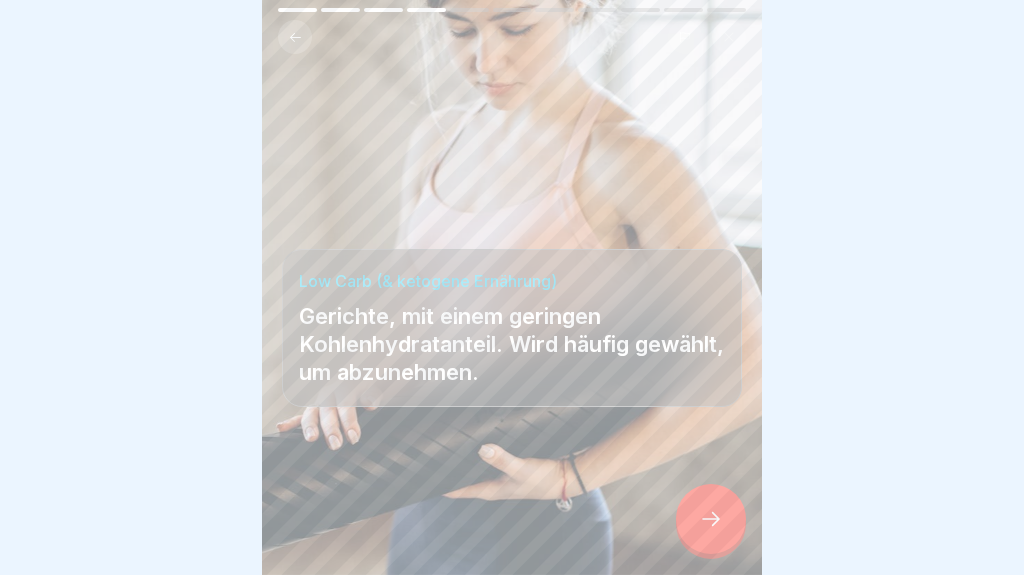 click at bounding box center (711, 519) 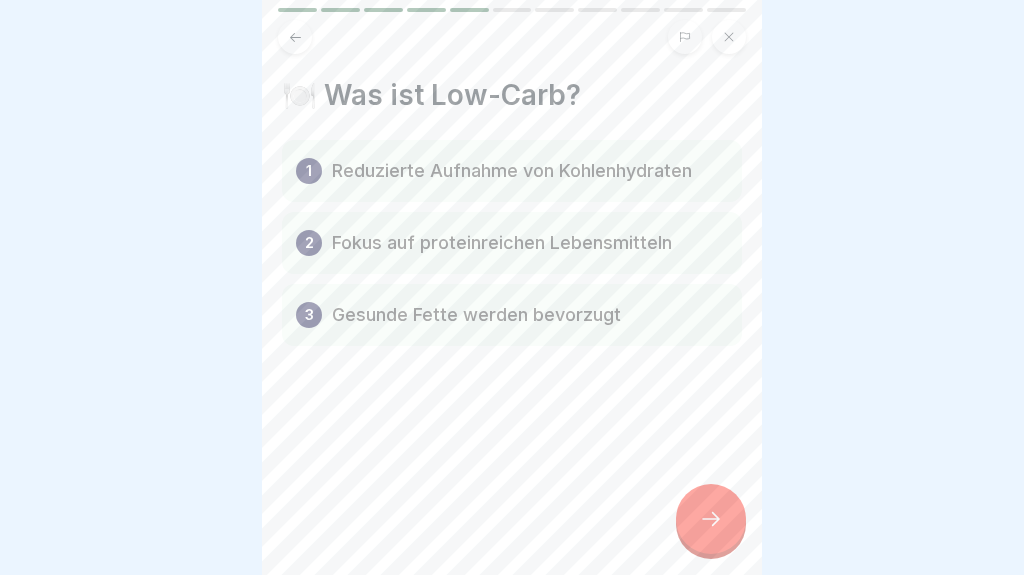 click on "Reduzierte Aufnahme von Kohlenhydraten" at bounding box center [512, 171] 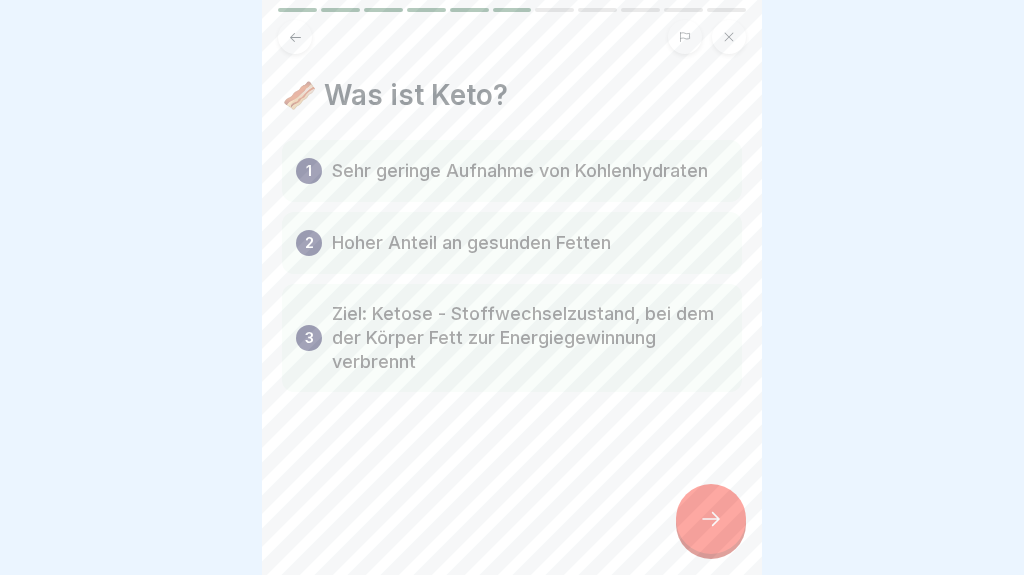click at bounding box center [711, 519] 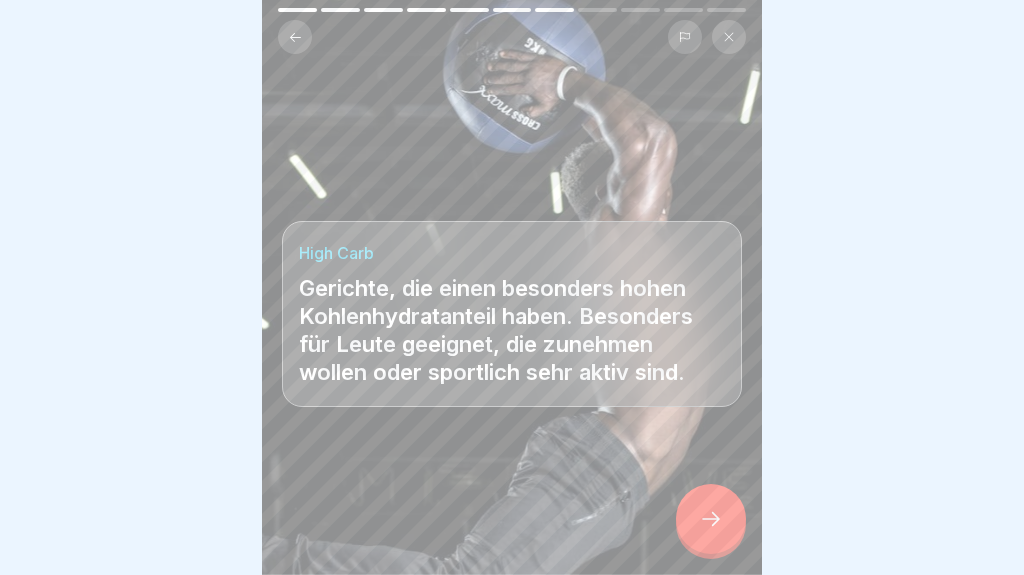click at bounding box center [711, 519] 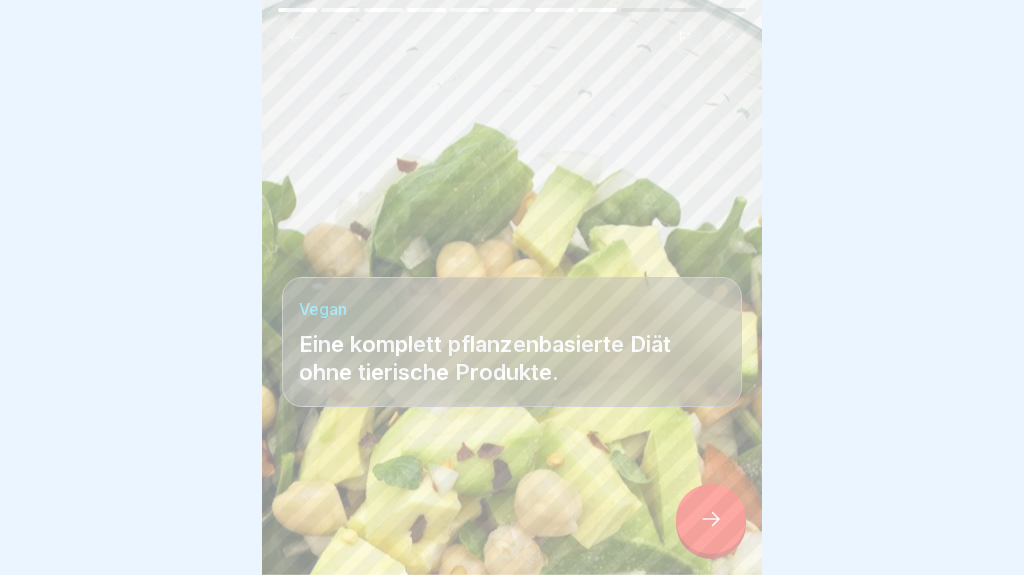 click at bounding box center [711, 519] 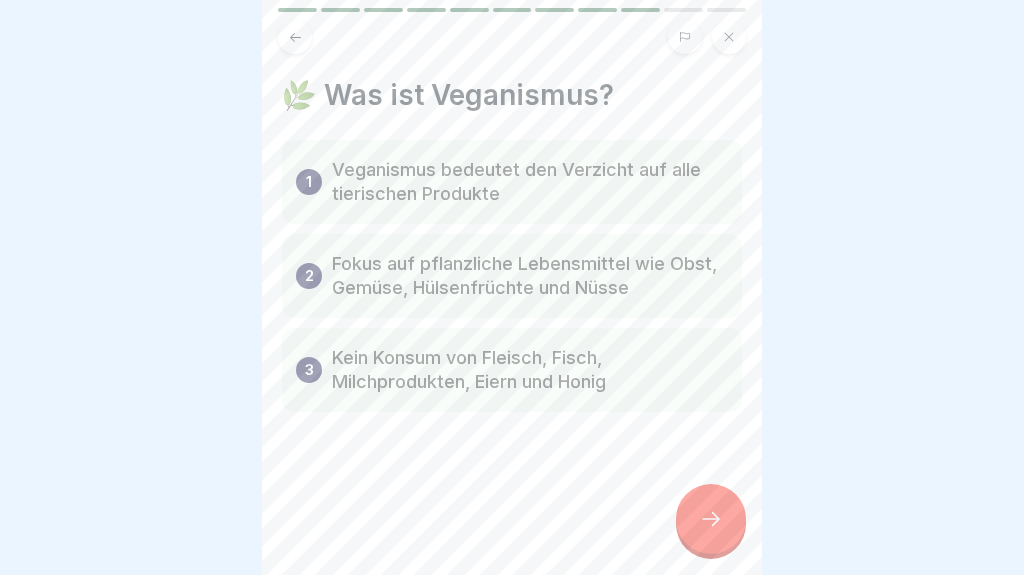 click at bounding box center [711, 519] 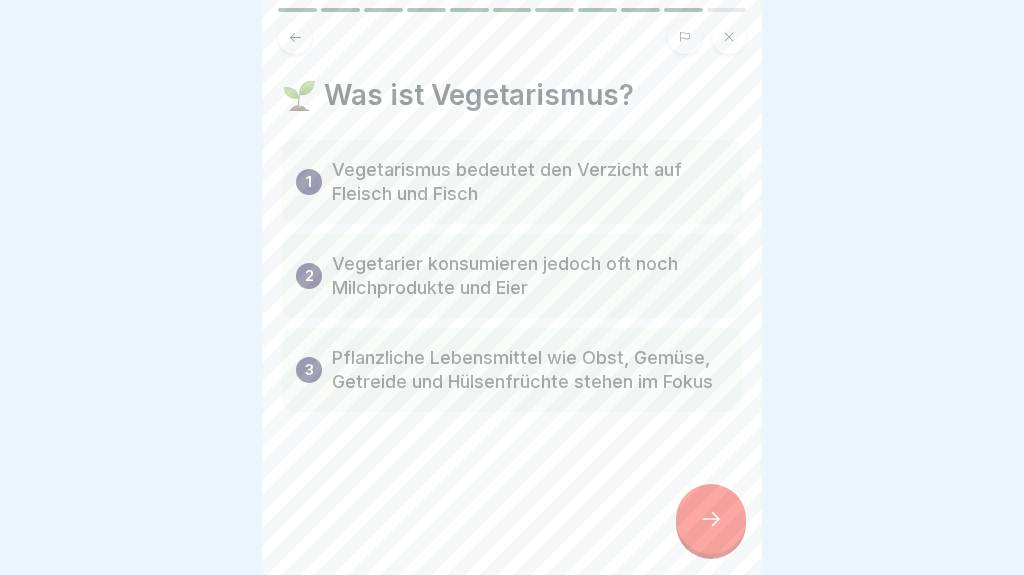 click at bounding box center [711, 519] 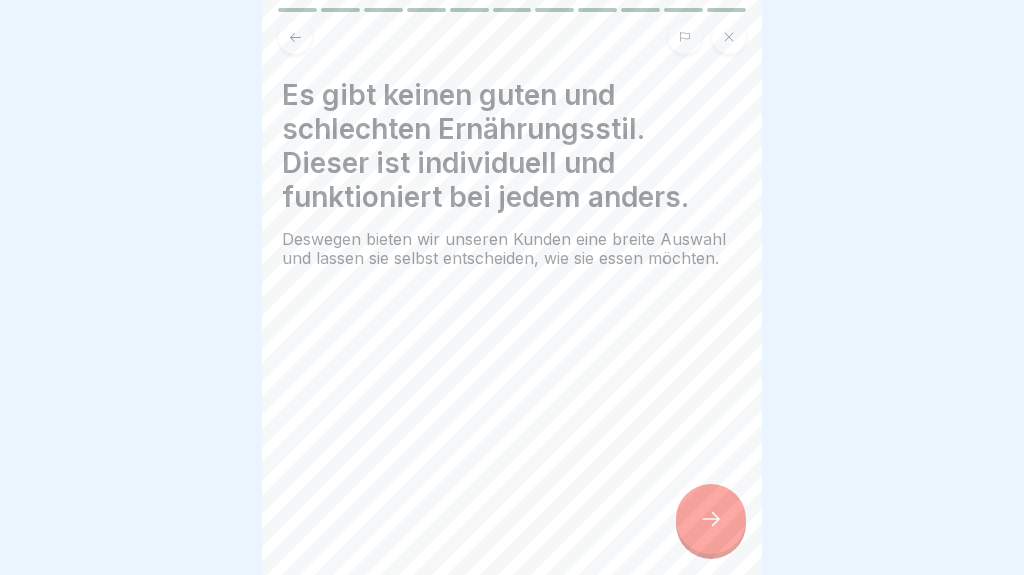 click 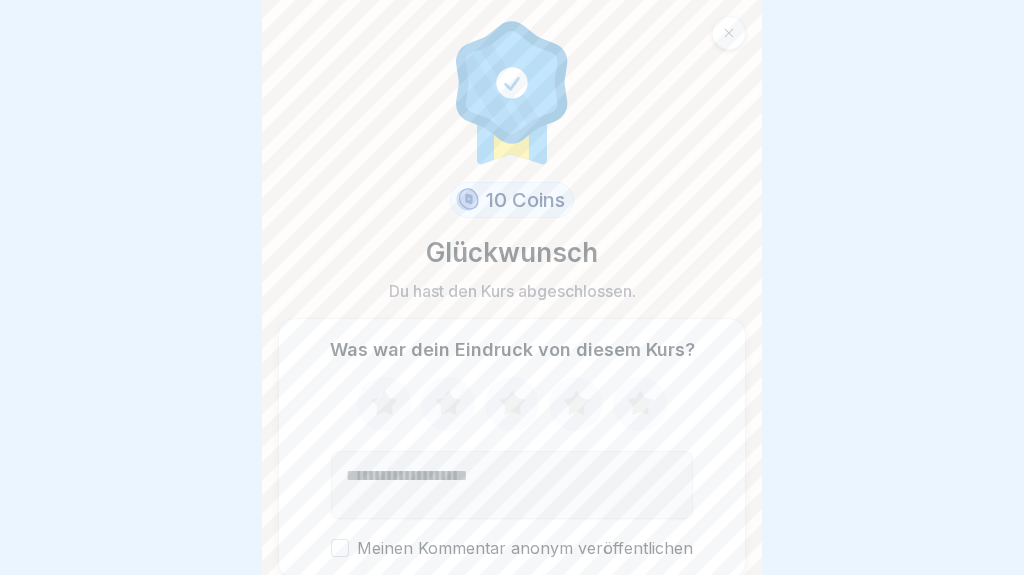click 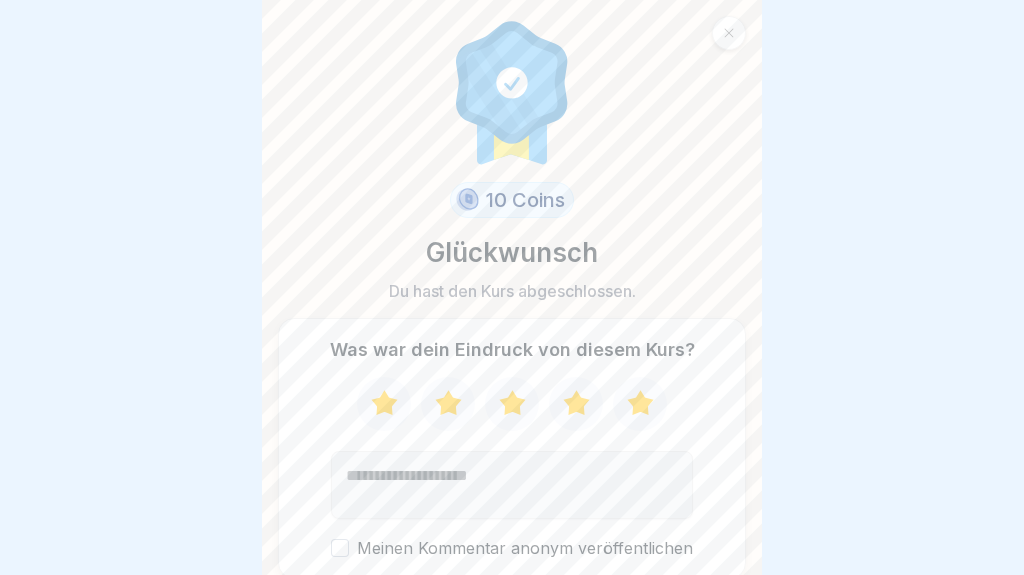scroll, scrollTop: 78, scrollLeft: 0, axis: vertical 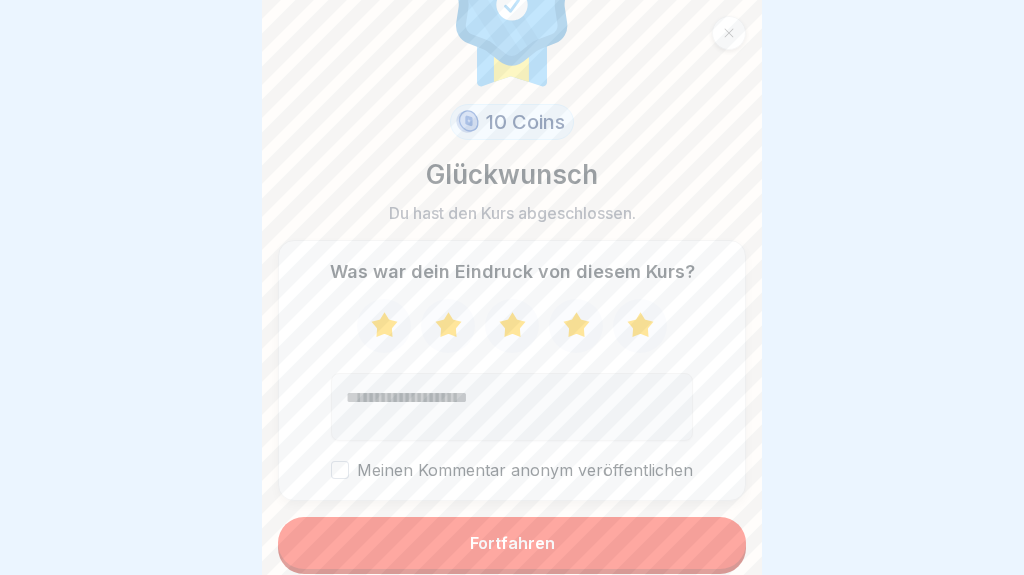 click on "Fortfahren" at bounding box center [512, 543] 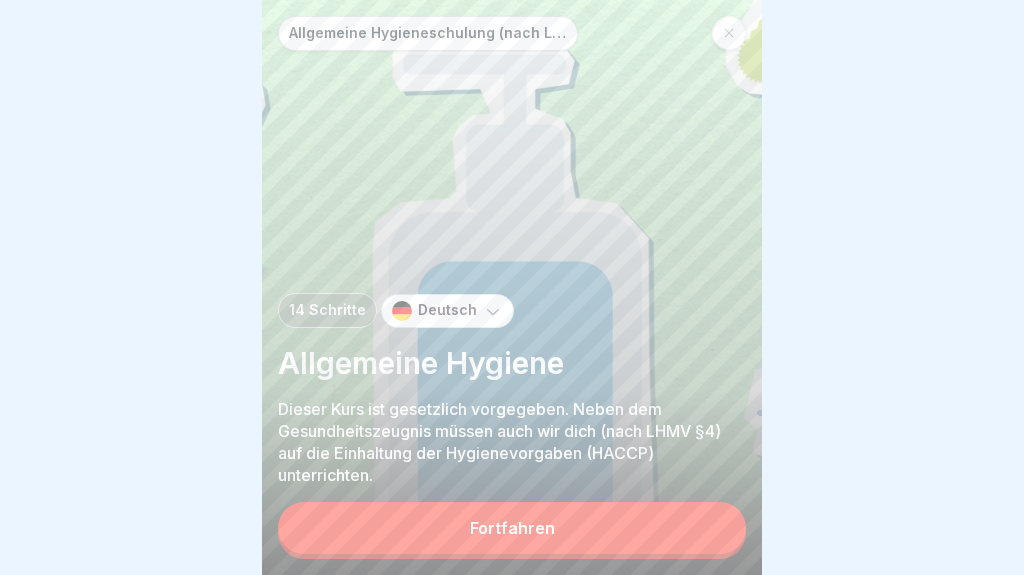 click on "Fortfahren" at bounding box center [512, 528] 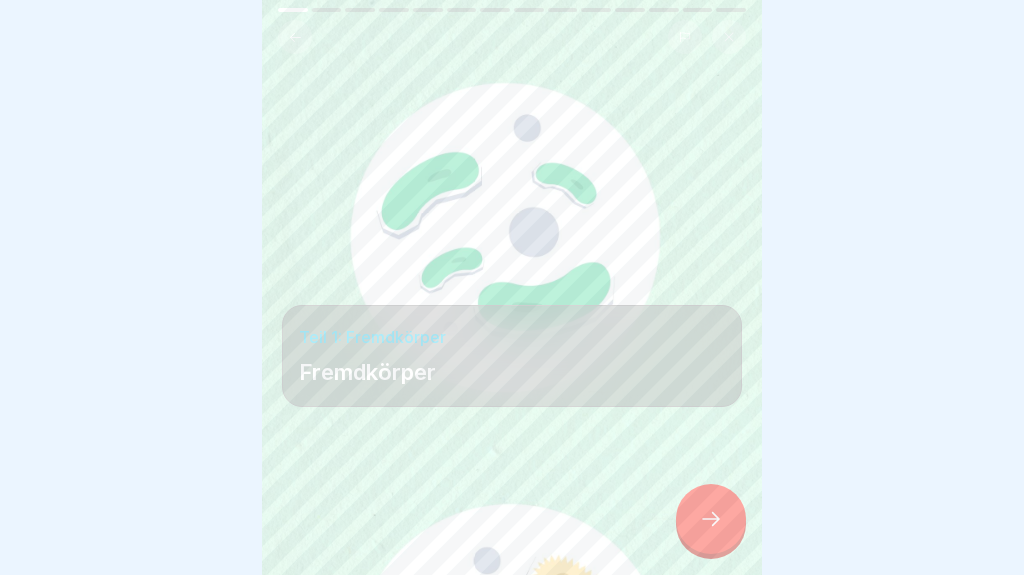 click at bounding box center [711, 519] 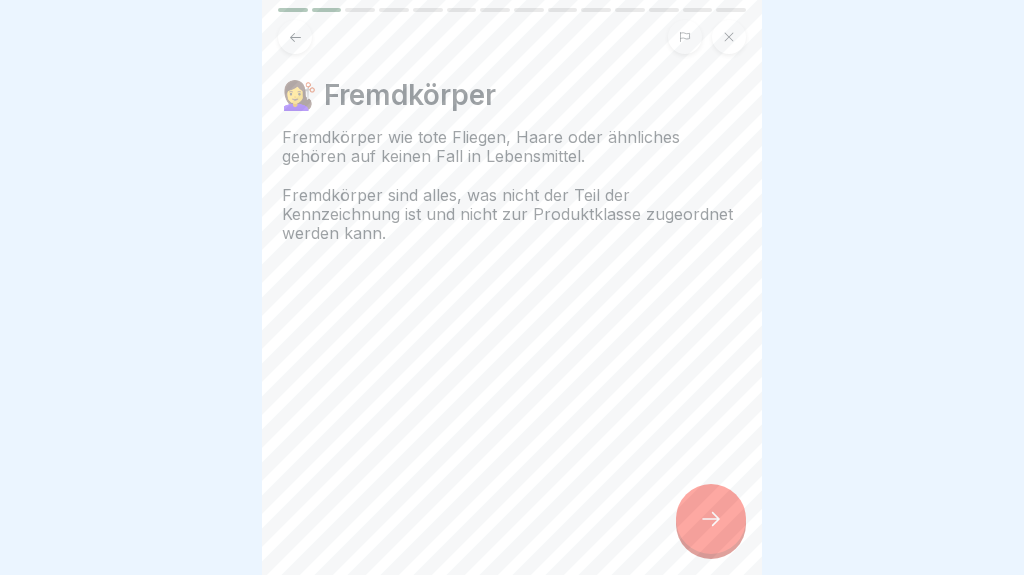 click 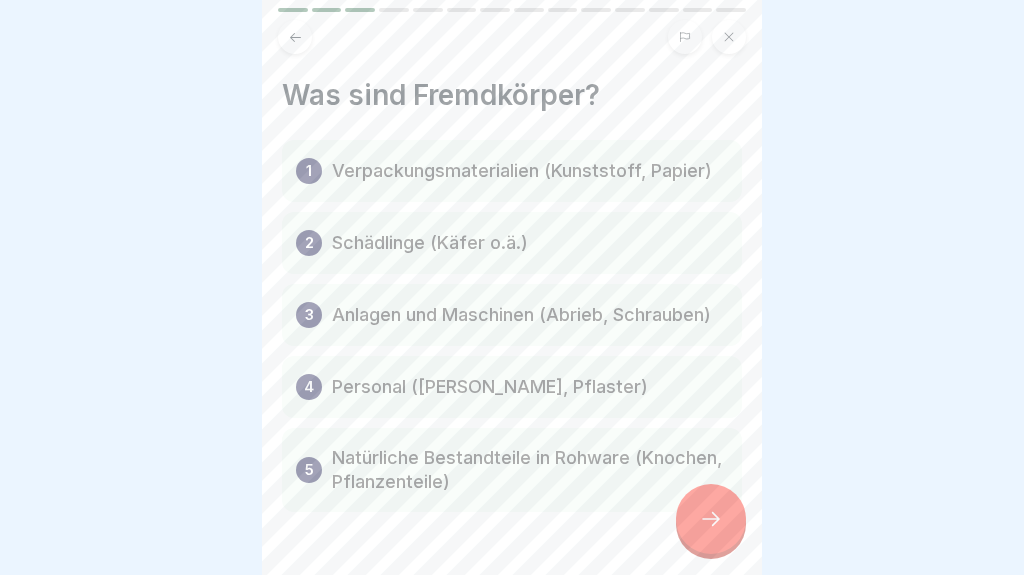 click 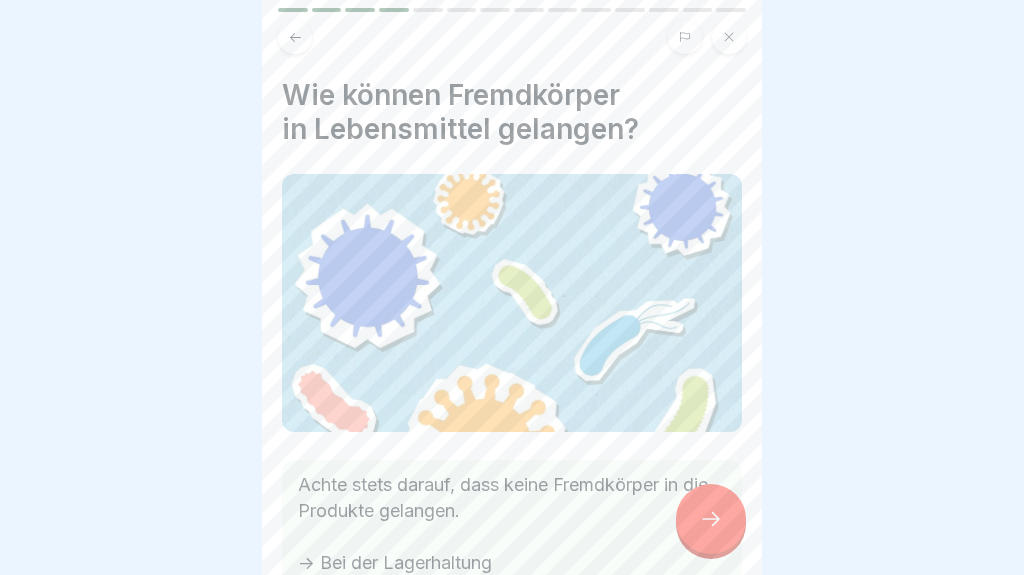 click at bounding box center [711, 519] 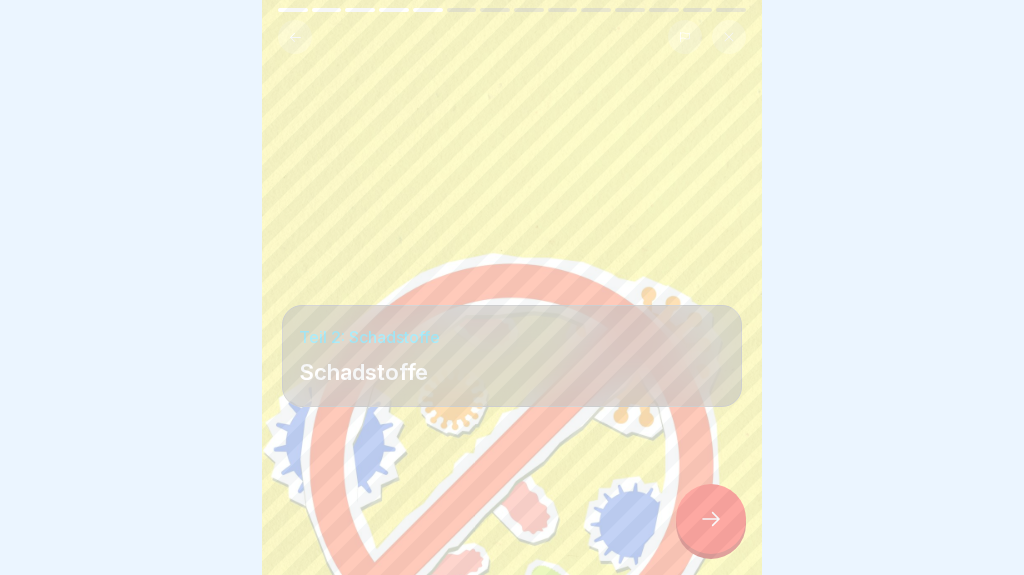click 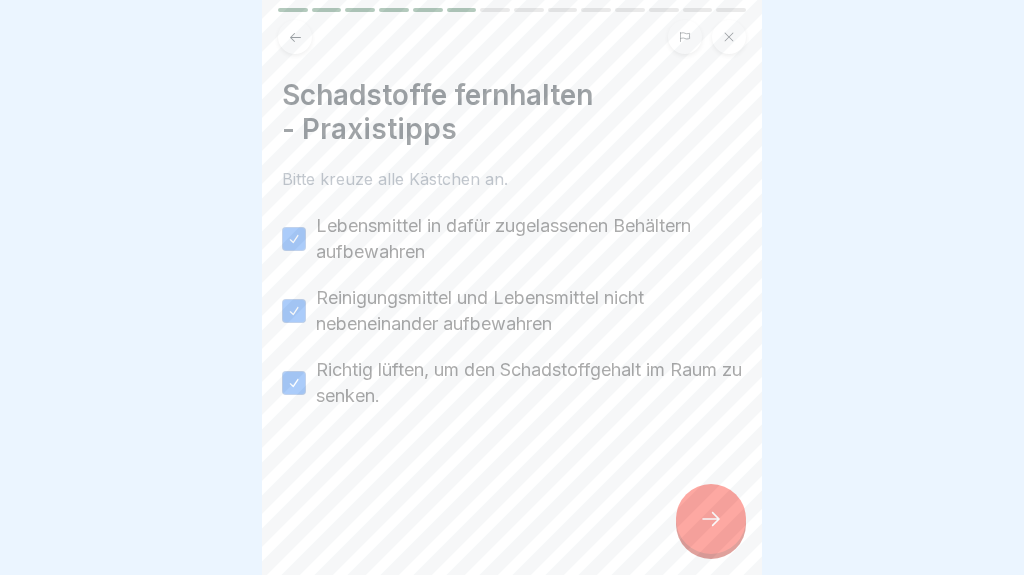 click at bounding box center (711, 519) 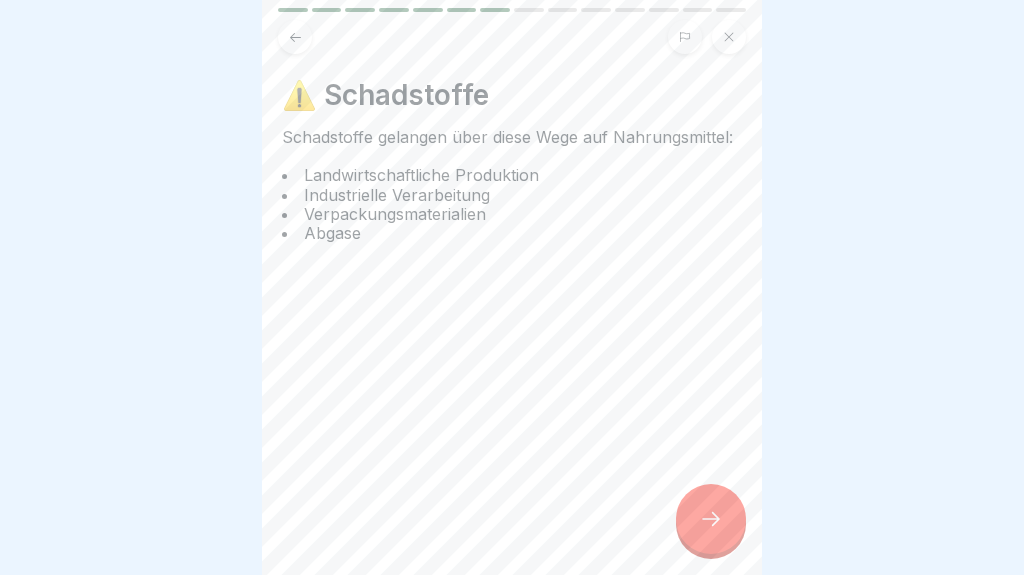 click at bounding box center (711, 519) 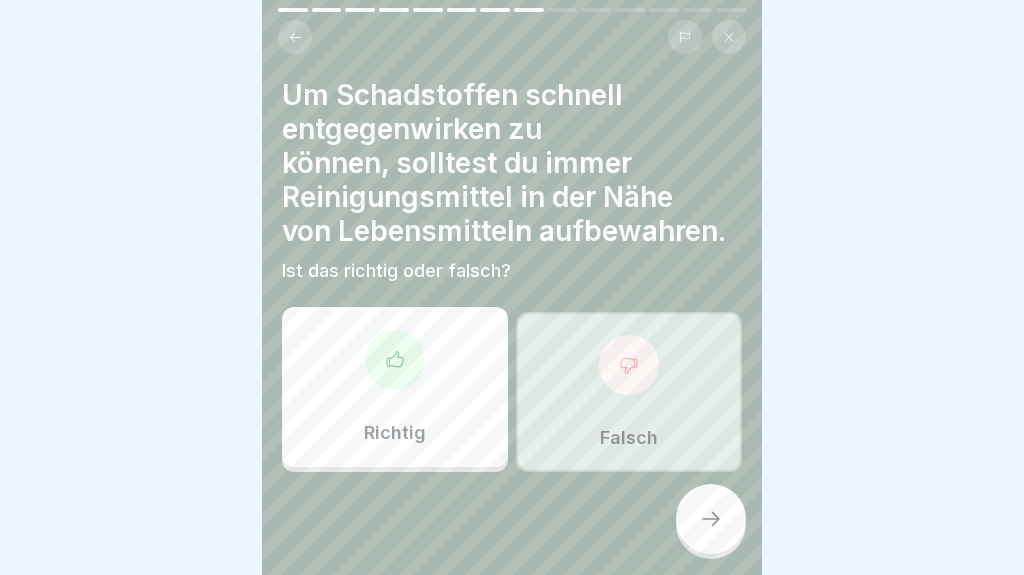 click 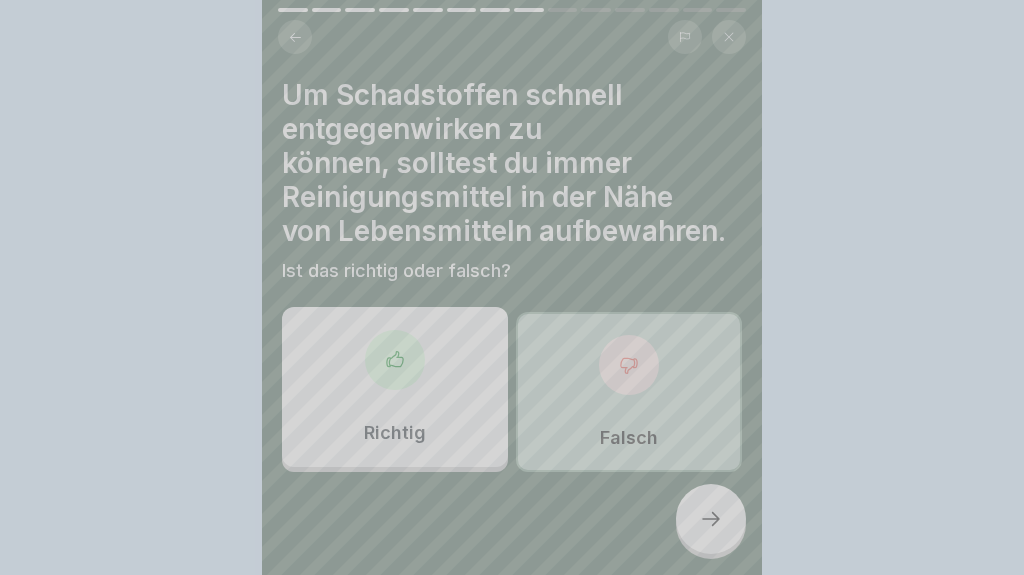 click on "Fortfahren" at bounding box center (512, 838) 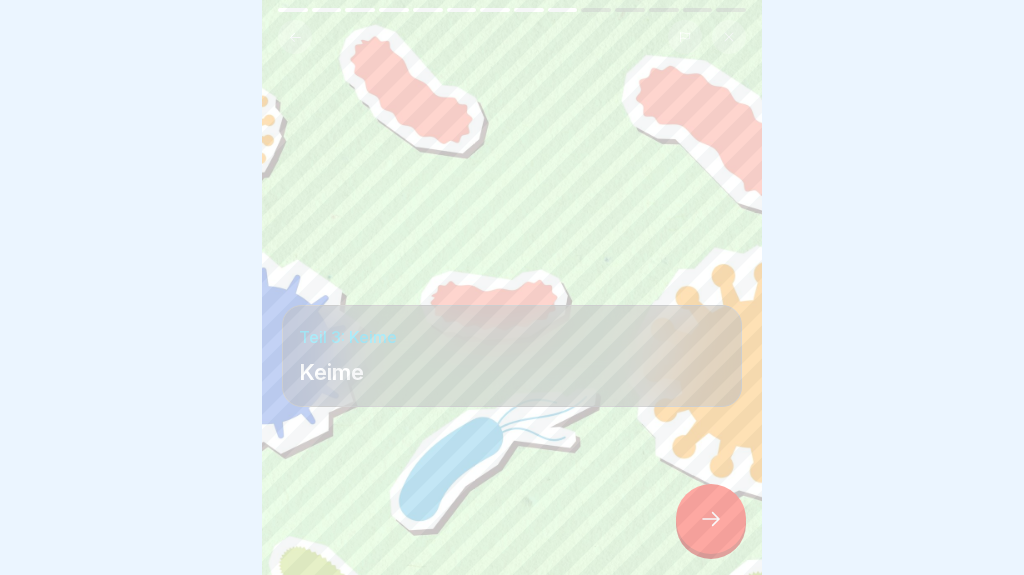 click 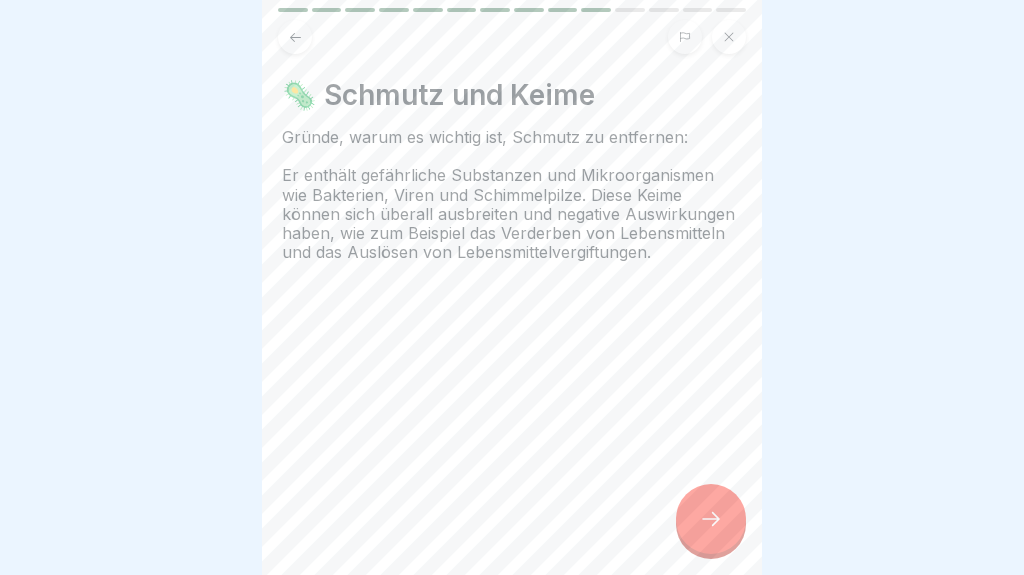 click at bounding box center [711, 519] 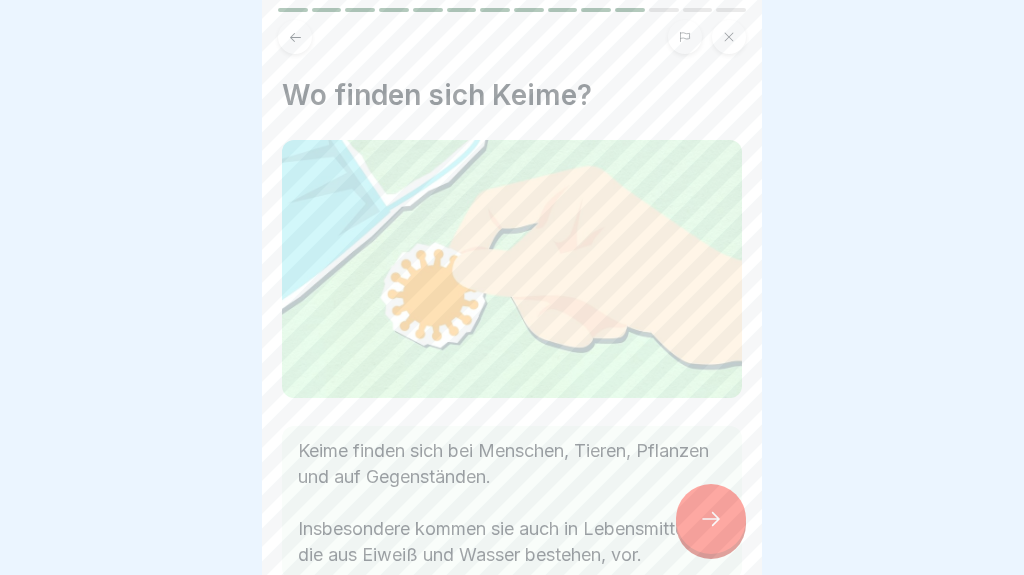 click 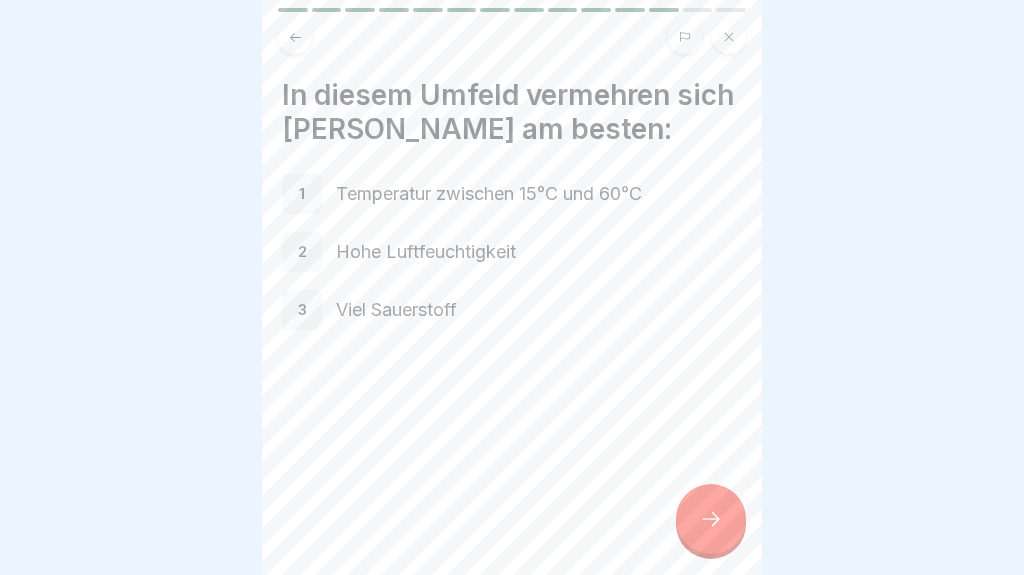 click at bounding box center (711, 519) 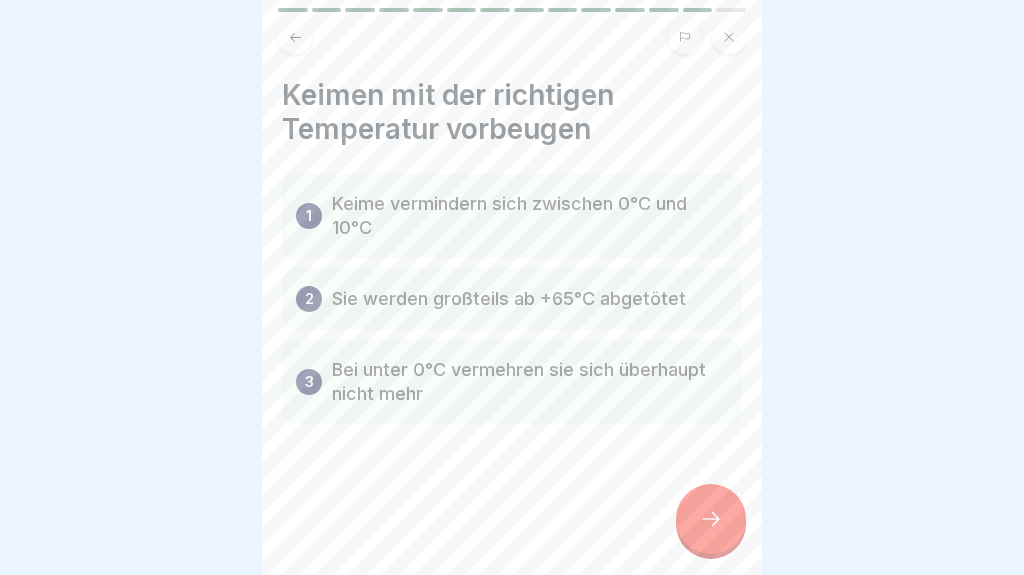 click at bounding box center (711, 519) 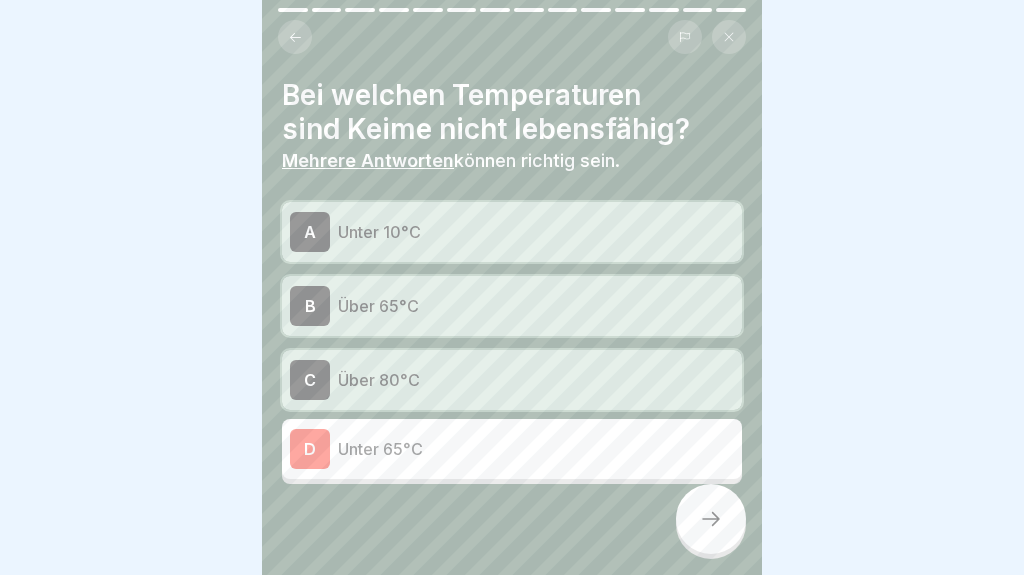click 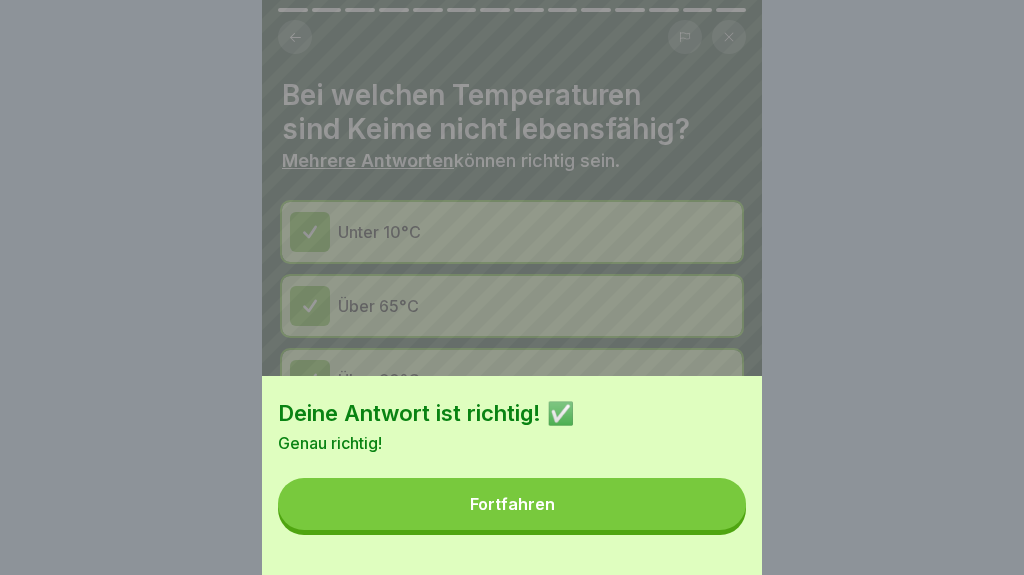 click on "Fortfahren" at bounding box center (512, 504) 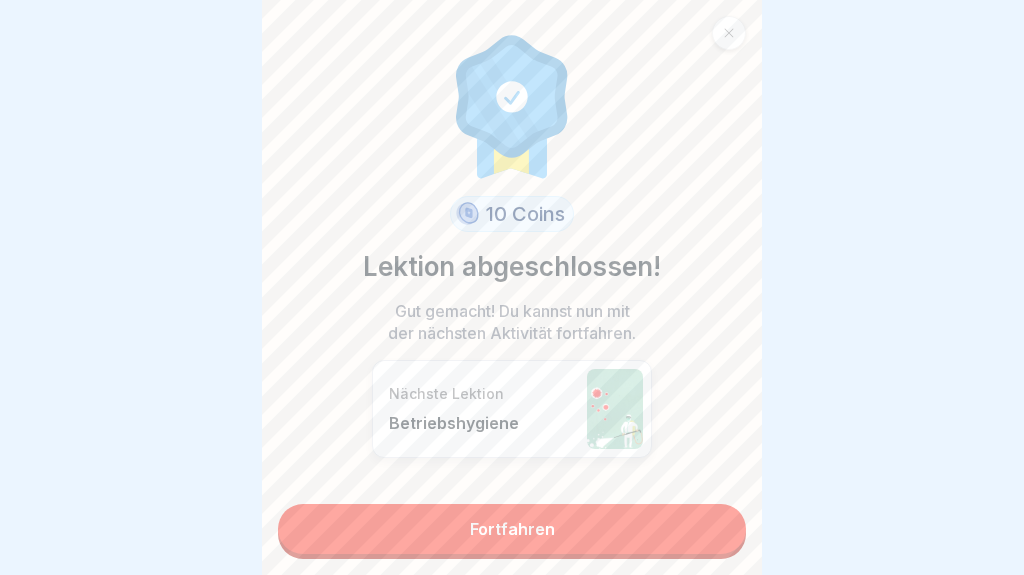 click on "Fortfahren" at bounding box center [512, 529] 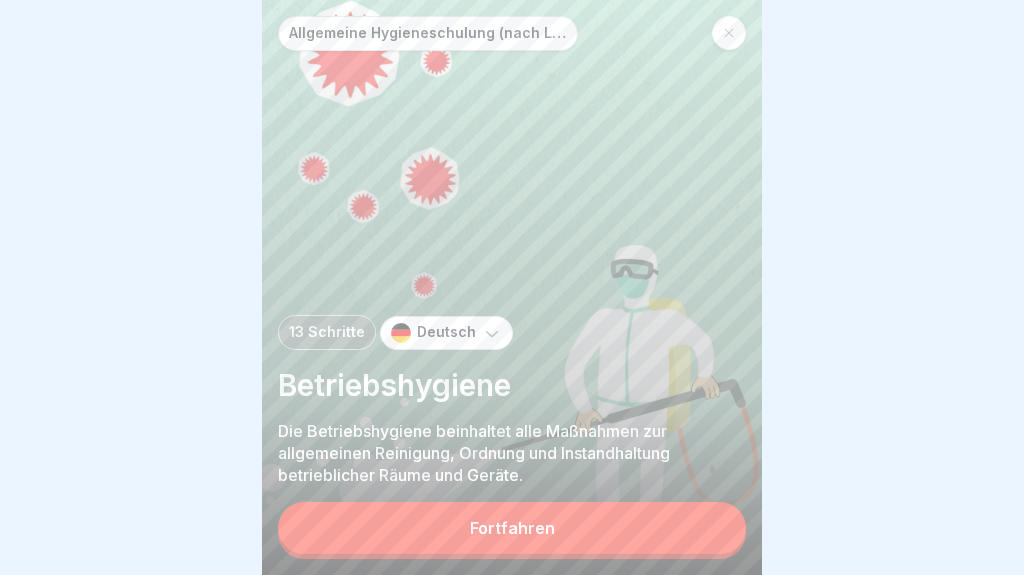 click at bounding box center [729, 33] 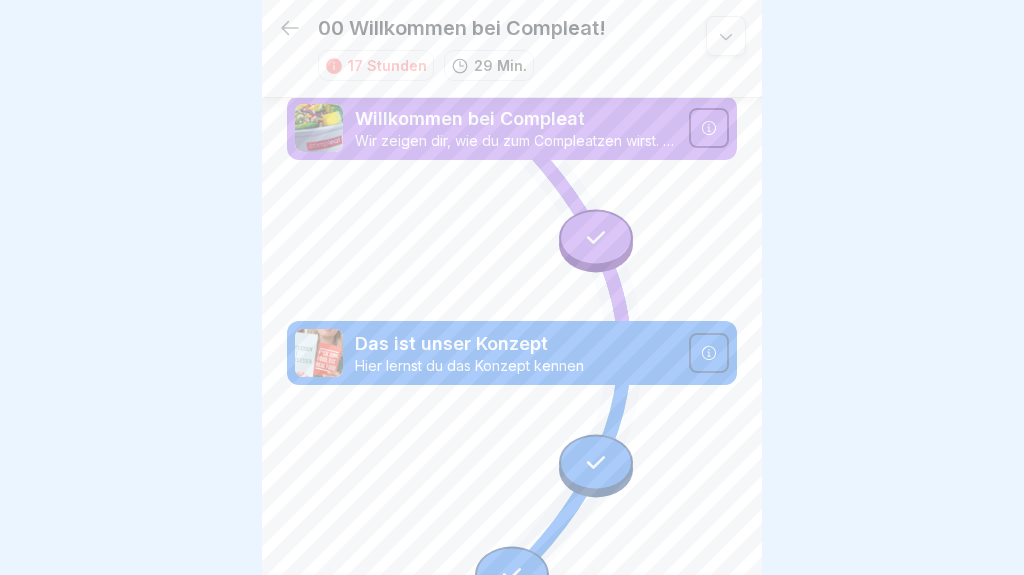 click 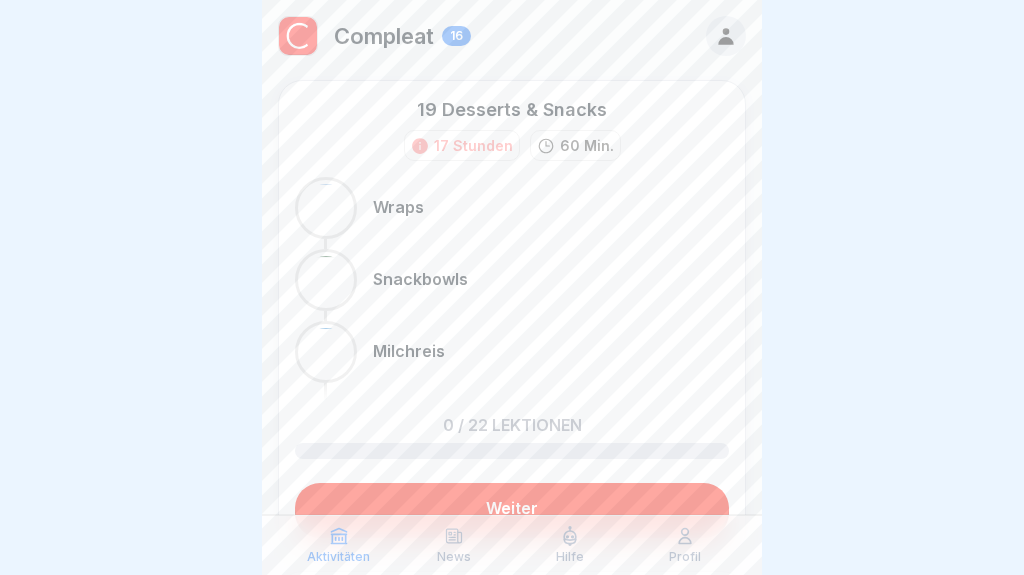 click at bounding box center (298, 36) 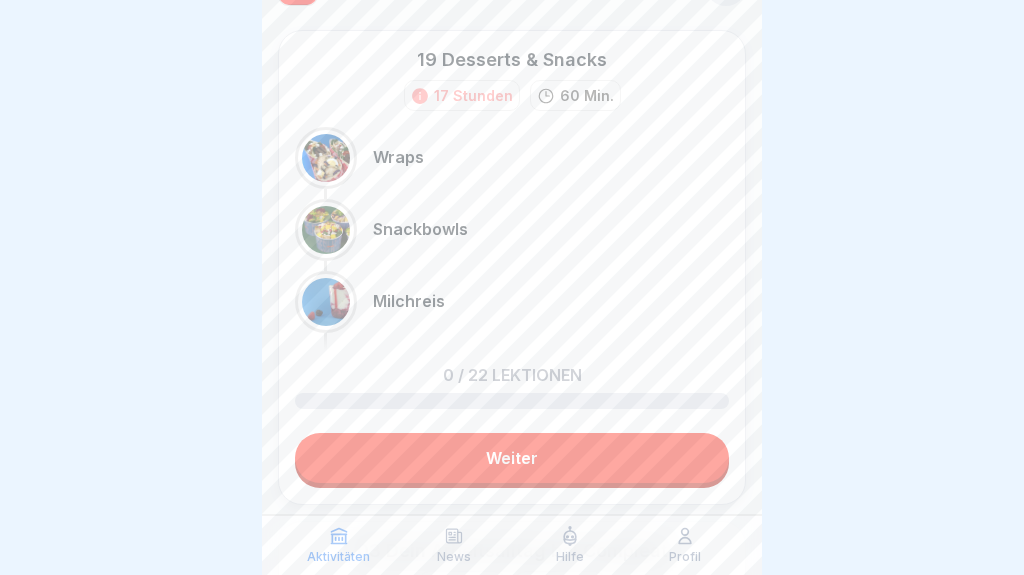 scroll, scrollTop: 77, scrollLeft: 0, axis: vertical 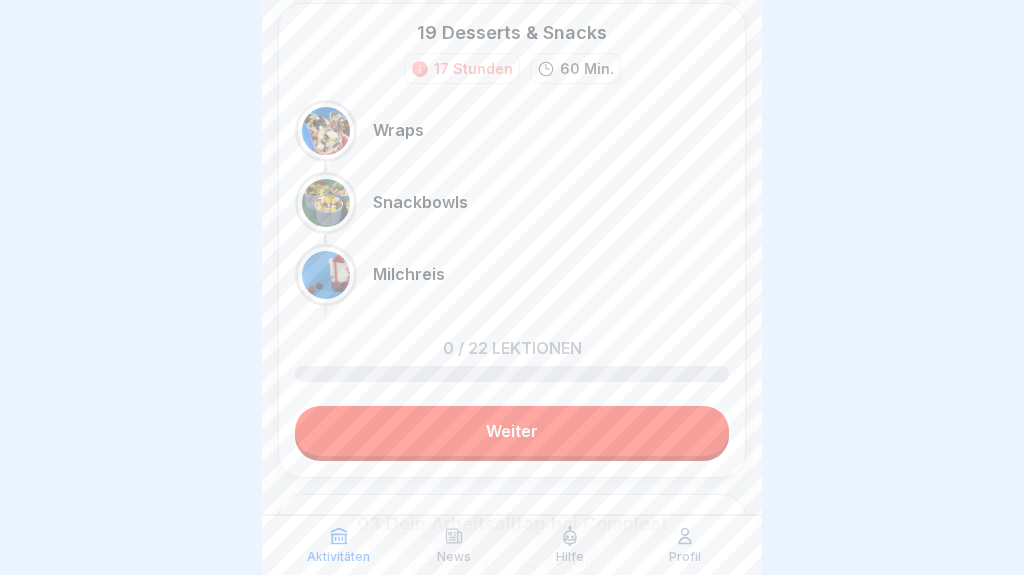 click on "Weiter" at bounding box center (512, 431) 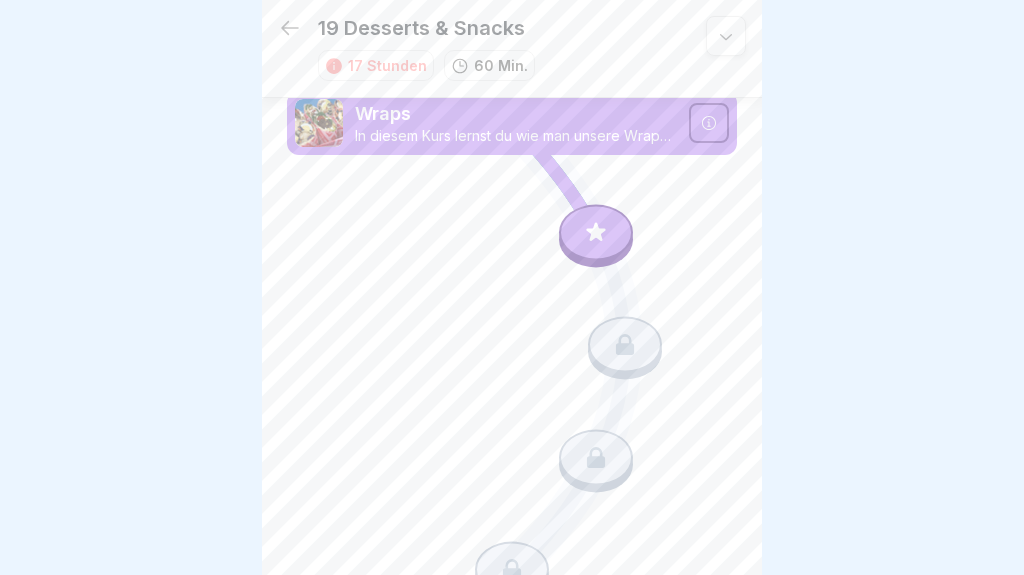 scroll, scrollTop: 0, scrollLeft: 0, axis: both 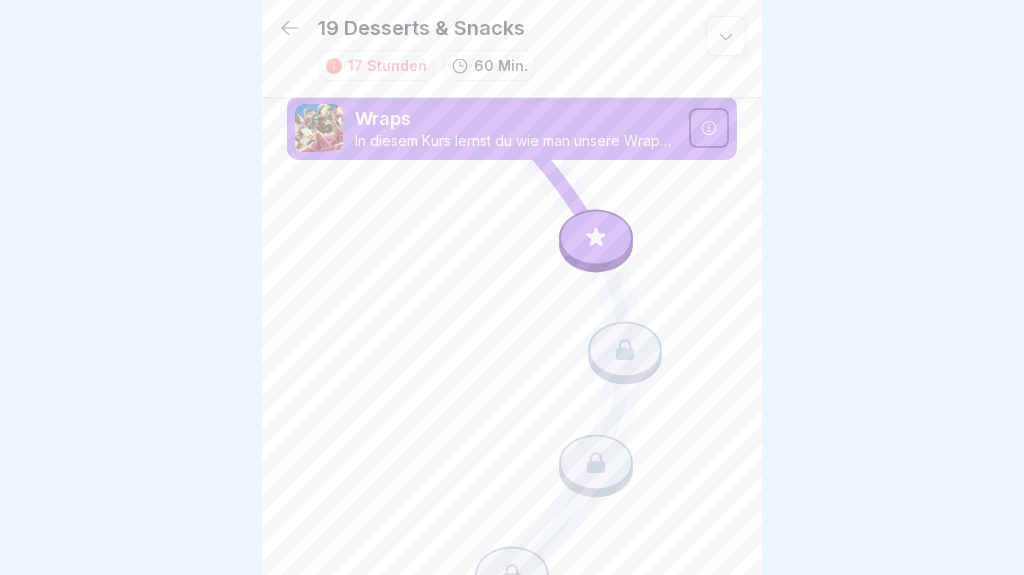 click at bounding box center (596, 237) 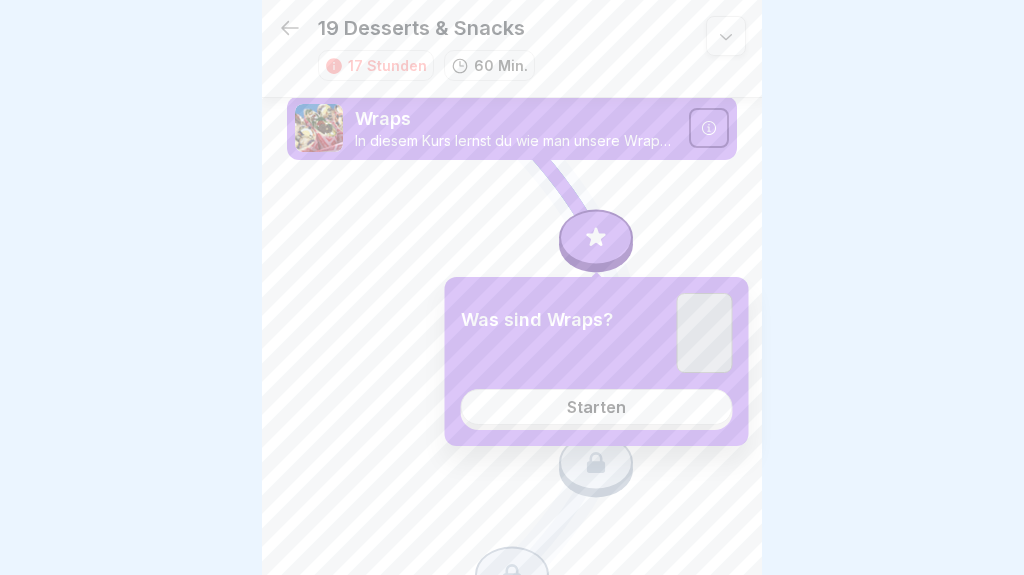 click on "Starten" at bounding box center (597, 407) 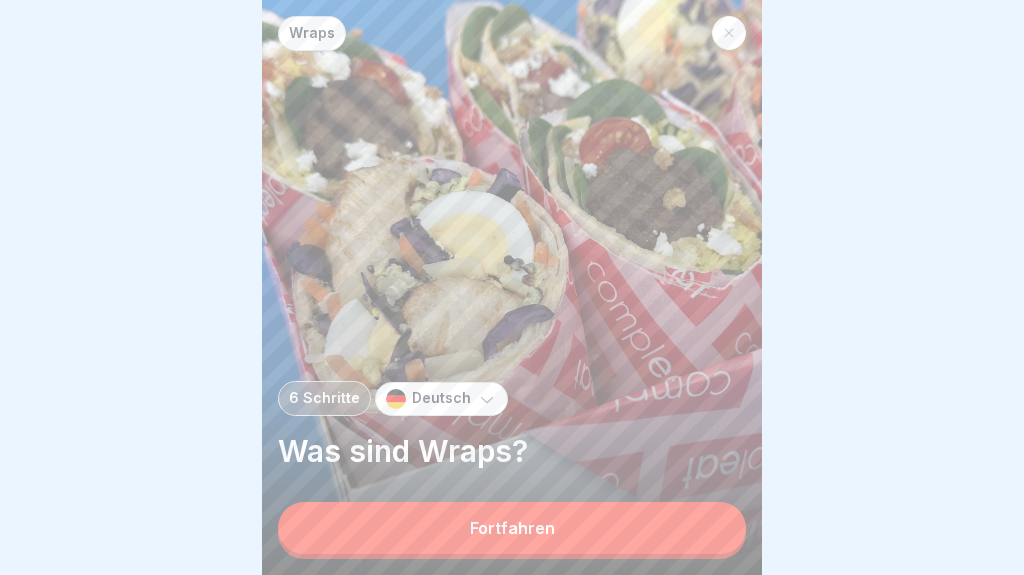 click on "Fortfahren" at bounding box center (512, 528) 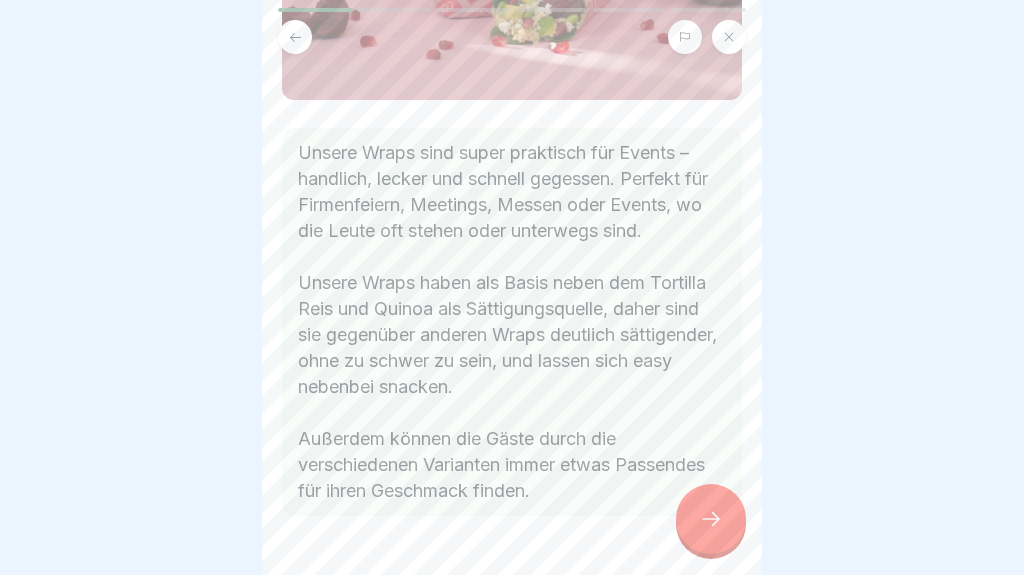 scroll, scrollTop: 394, scrollLeft: 0, axis: vertical 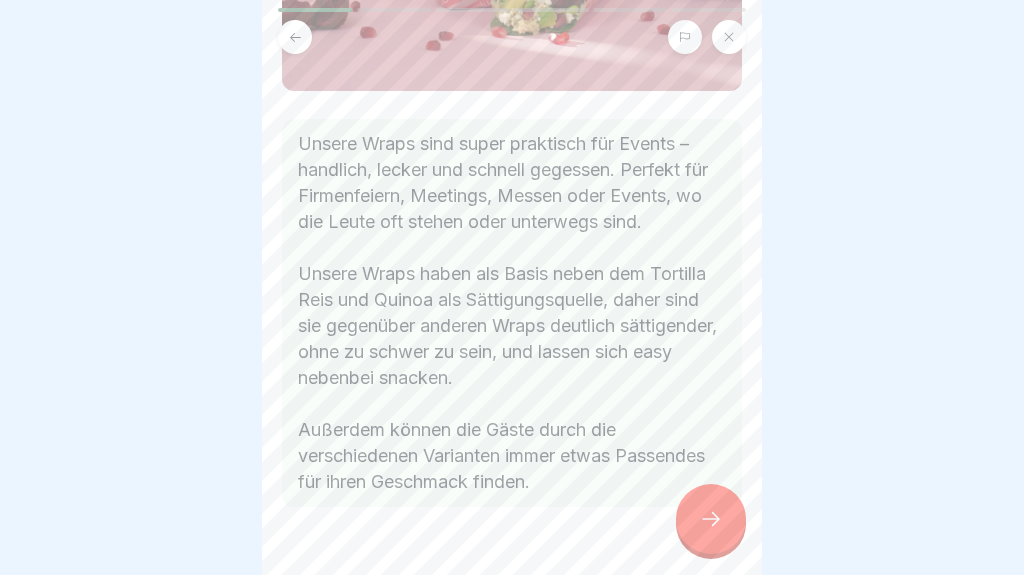 click 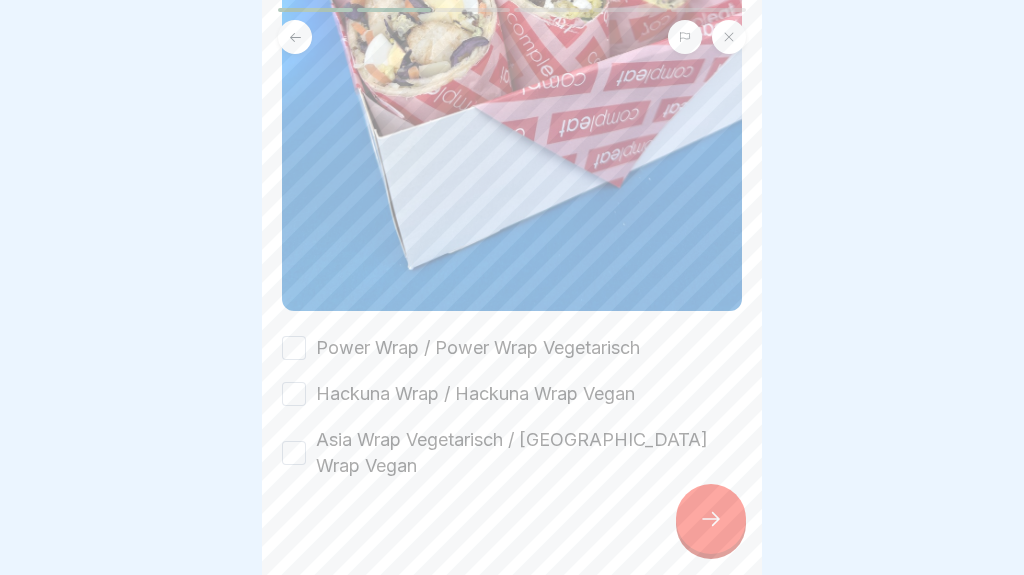 scroll, scrollTop: 475, scrollLeft: 0, axis: vertical 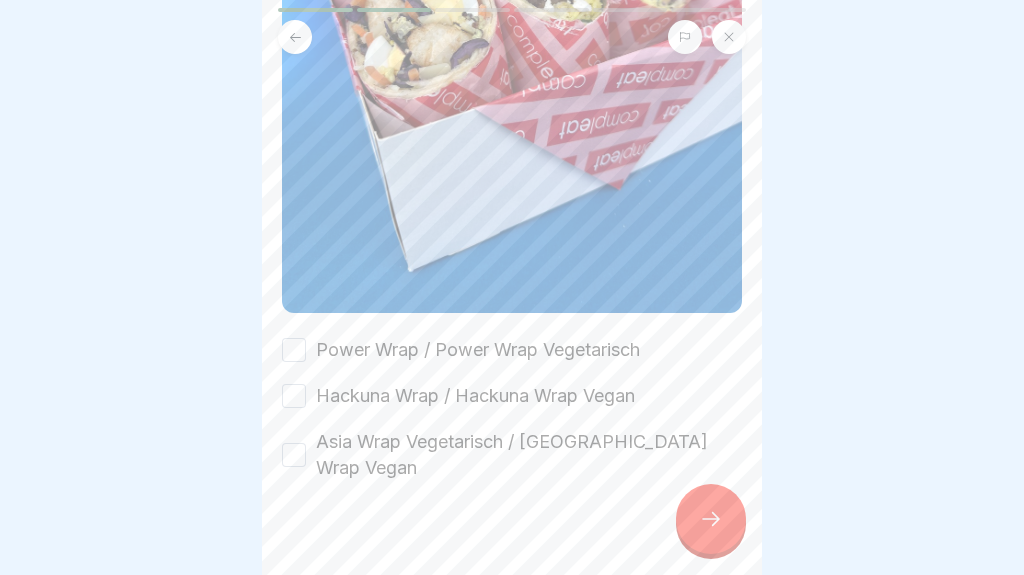 click on "Power Wrap / Power Wrap Vegetarisch" at bounding box center (478, 350) 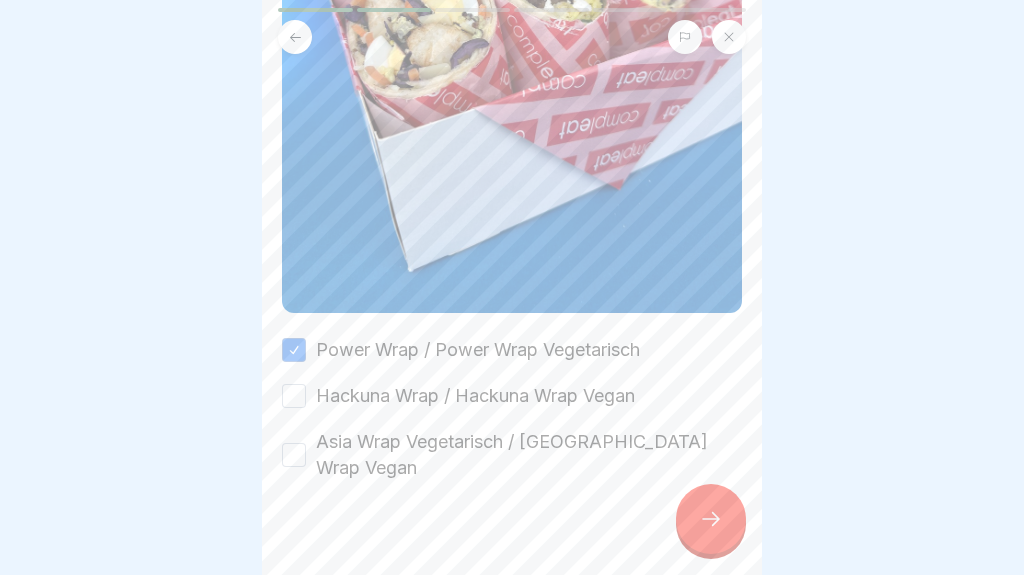 click on "Hackuna Wrap / Hackuna Wrap Vegan" at bounding box center [475, 396] 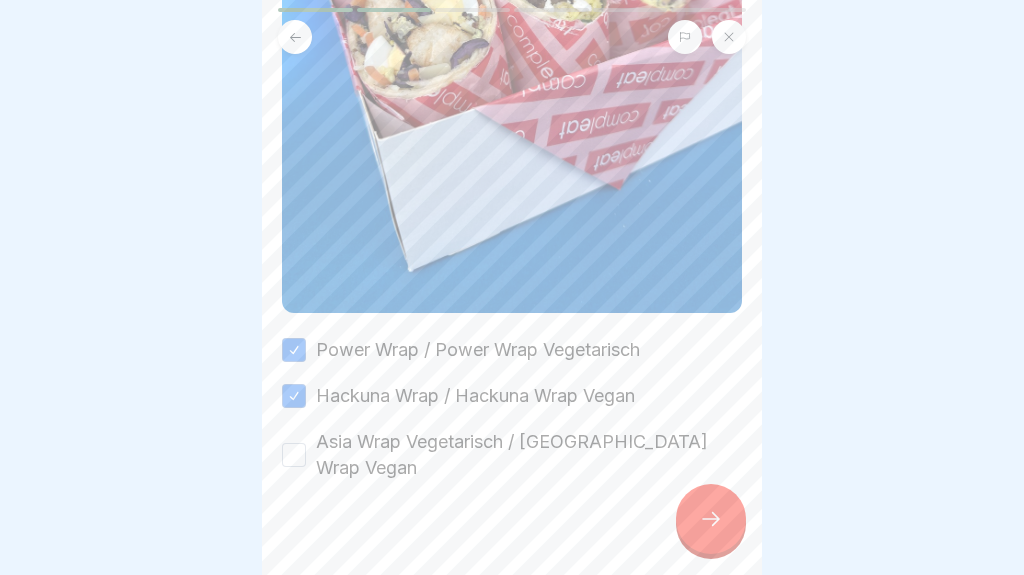 click on "Asia Wrap Vegetarisch / [GEOGRAPHIC_DATA] Wrap Vegan" at bounding box center [529, 455] 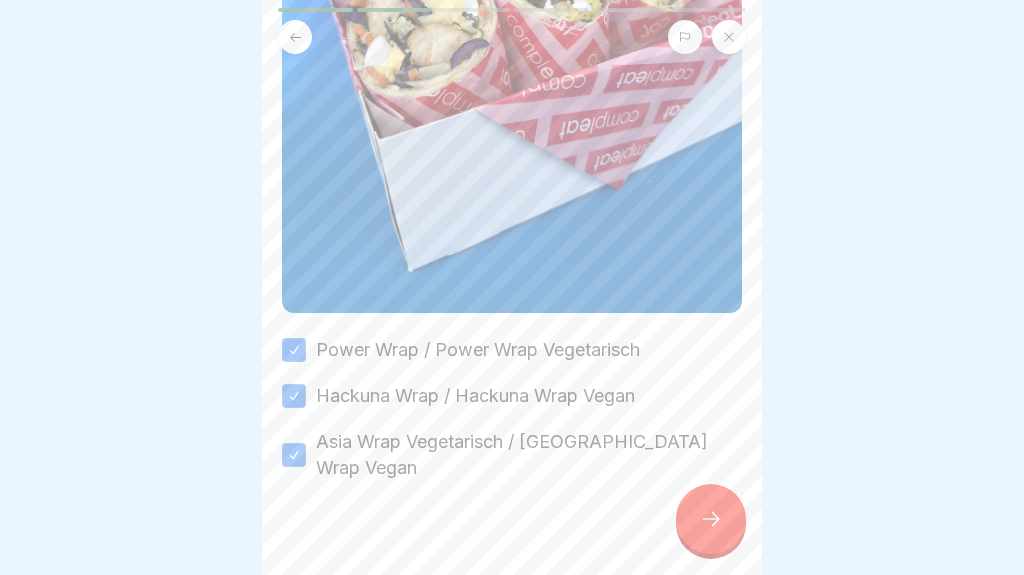 click 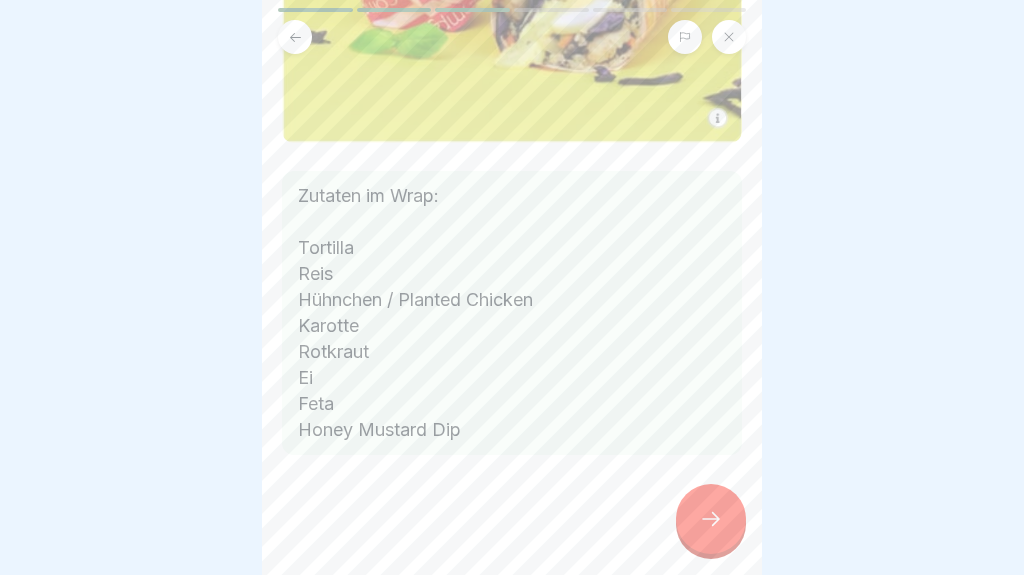 scroll, scrollTop: 467, scrollLeft: 0, axis: vertical 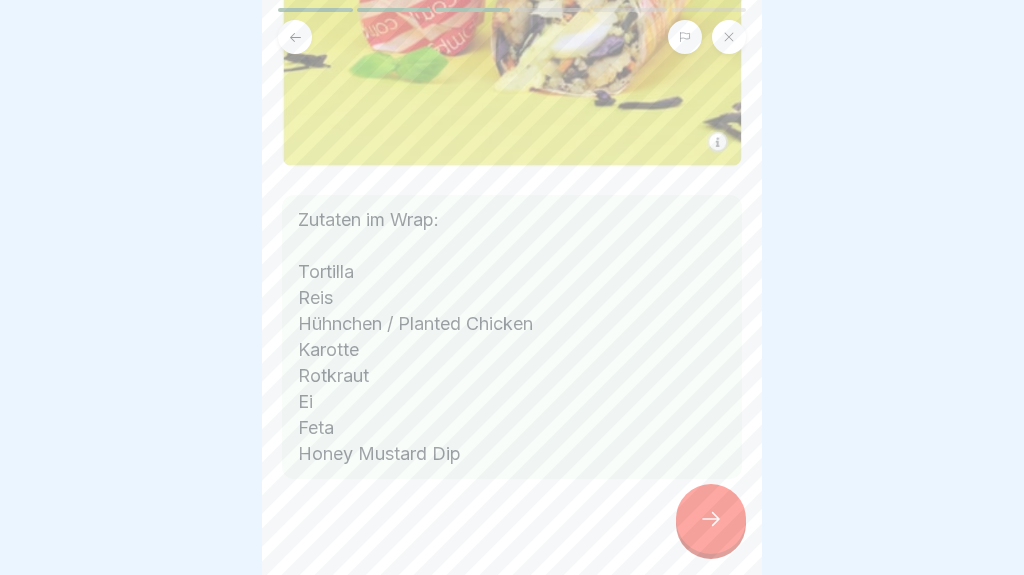 click 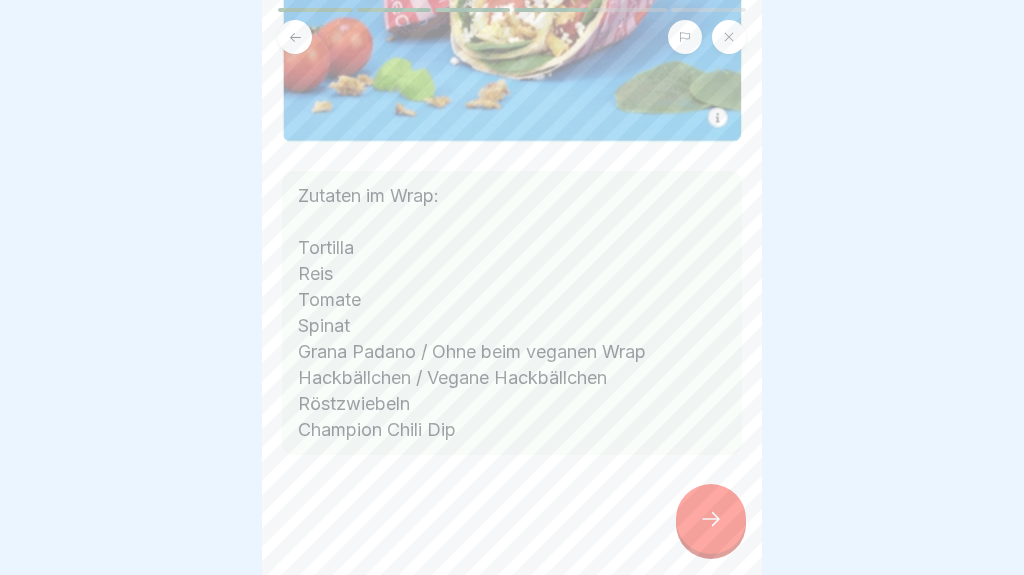 scroll, scrollTop: 492, scrollLeft: 0, axis: vertical 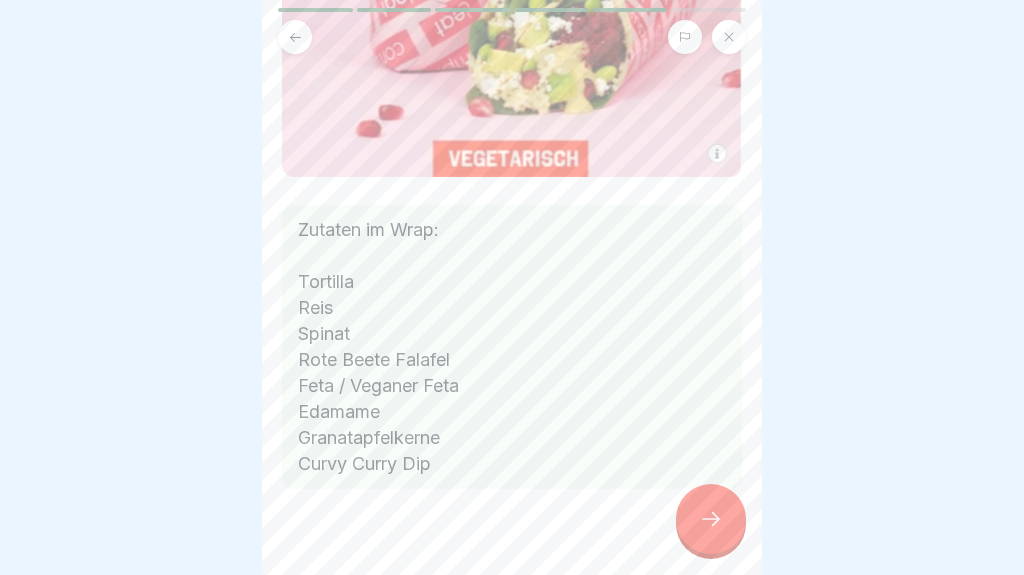 click 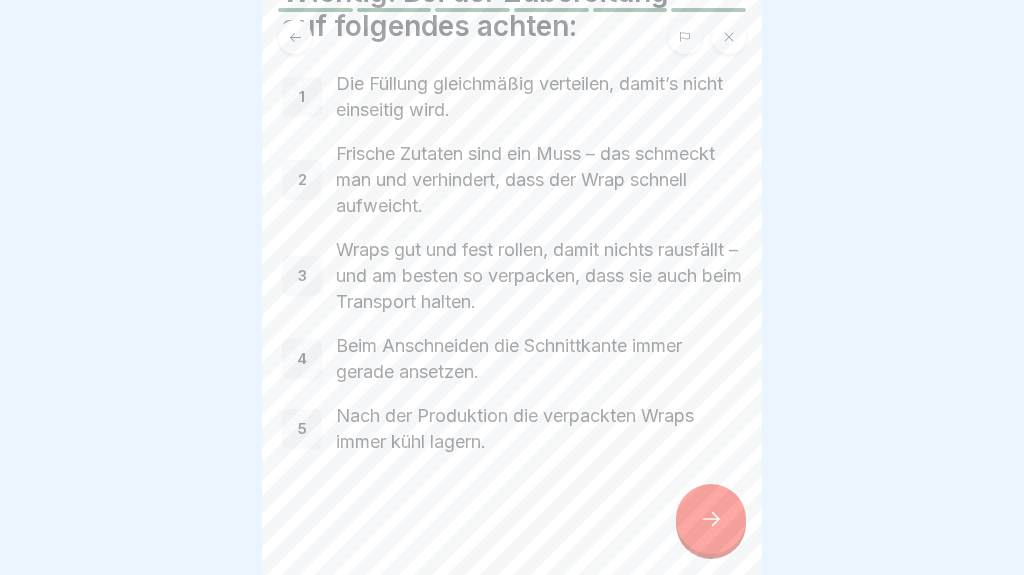 scroll, scrollTop: 103, scrollLeft: 0, axis: vertical 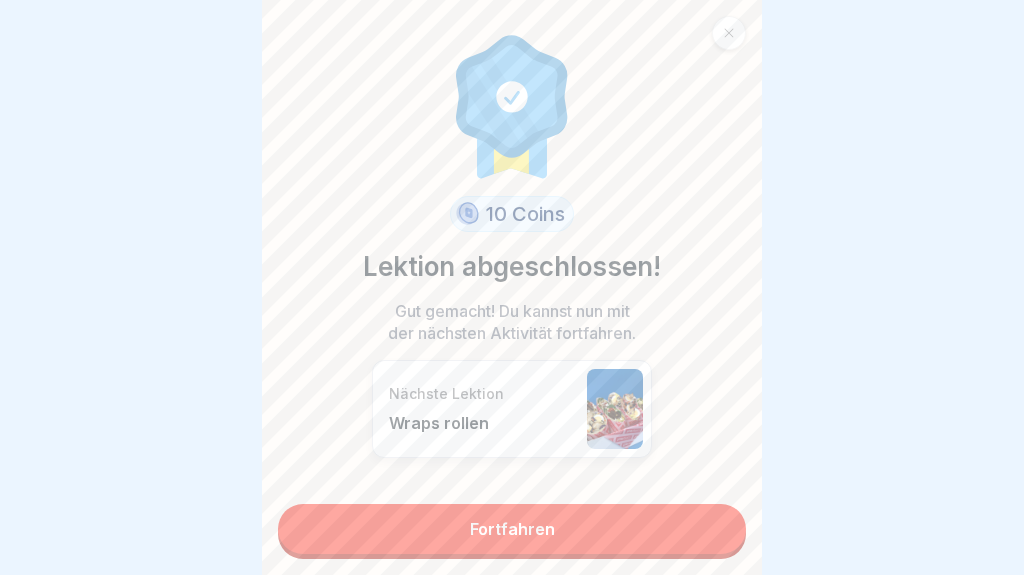 click on "Fortfahren" at bounding box center [512, 529] 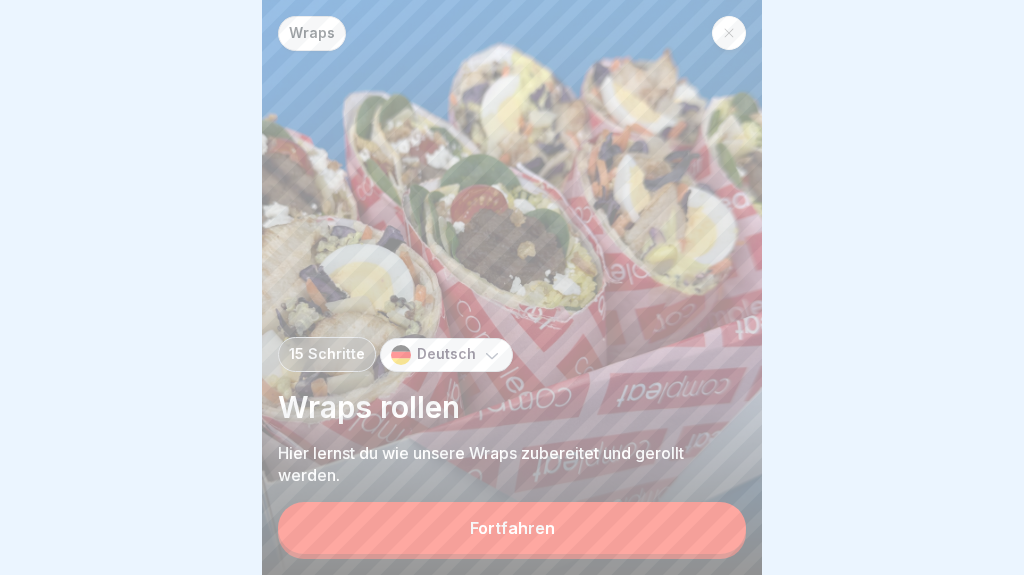 click on "Fortfahren" at bounding box center [512, 528] 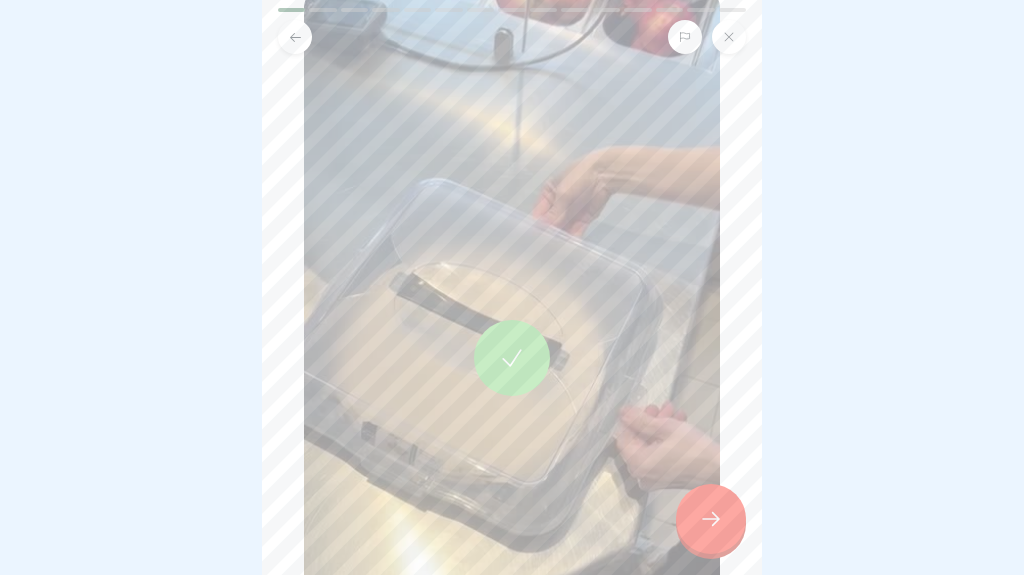 scroll, scrollTop: 299, scrollLeft: 0, axis: vertical 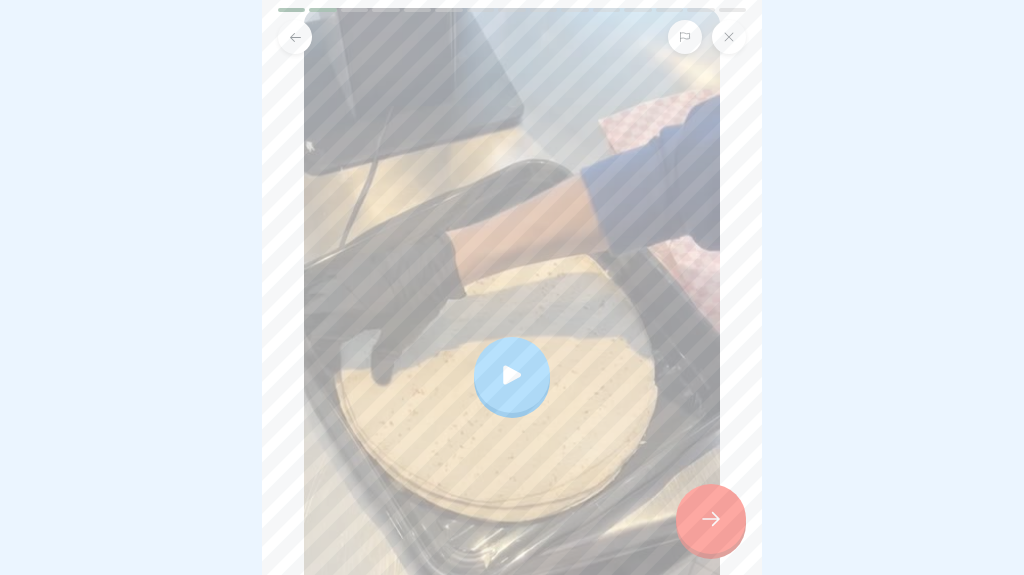 click at bounding box center (512, 375) 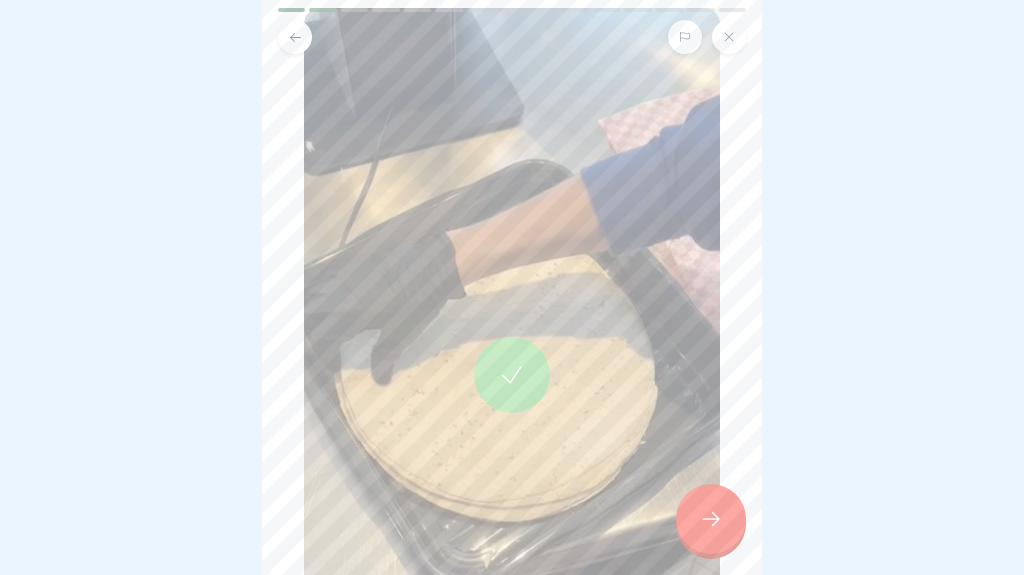 click at bounding box center (711, 519) 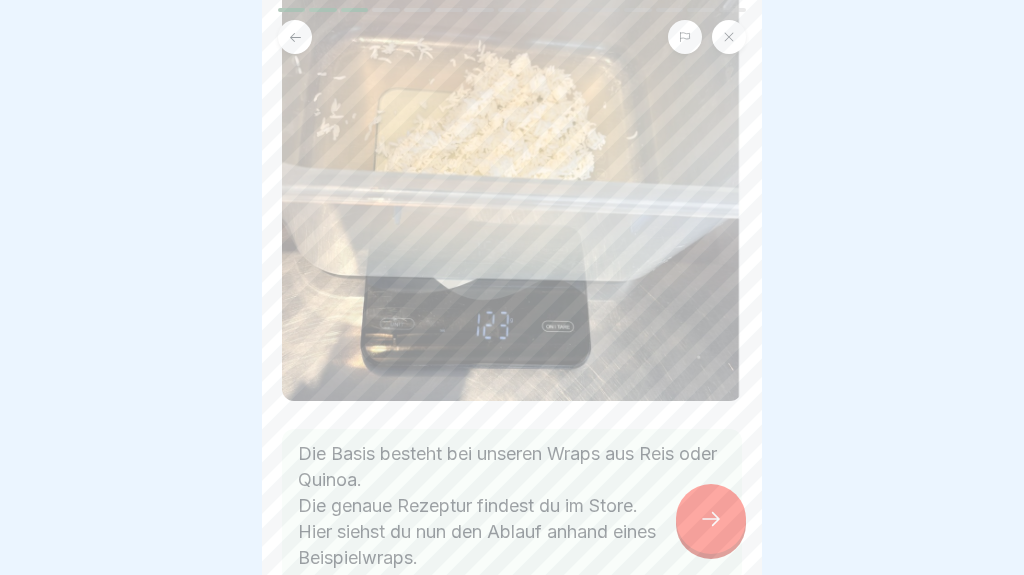 scroll, scrollTop: 323, scrollLeft: 0, axis: vertical 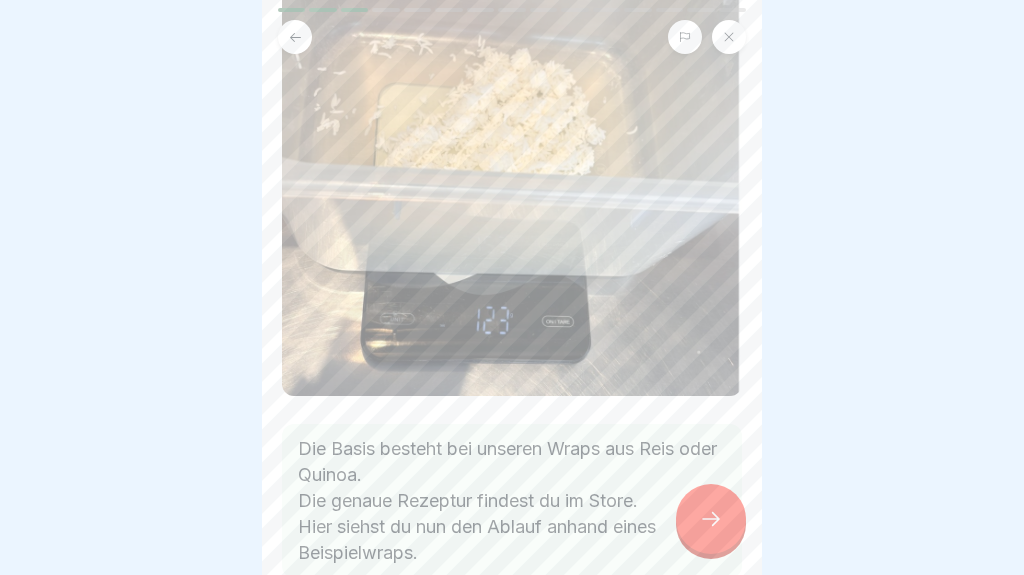 click 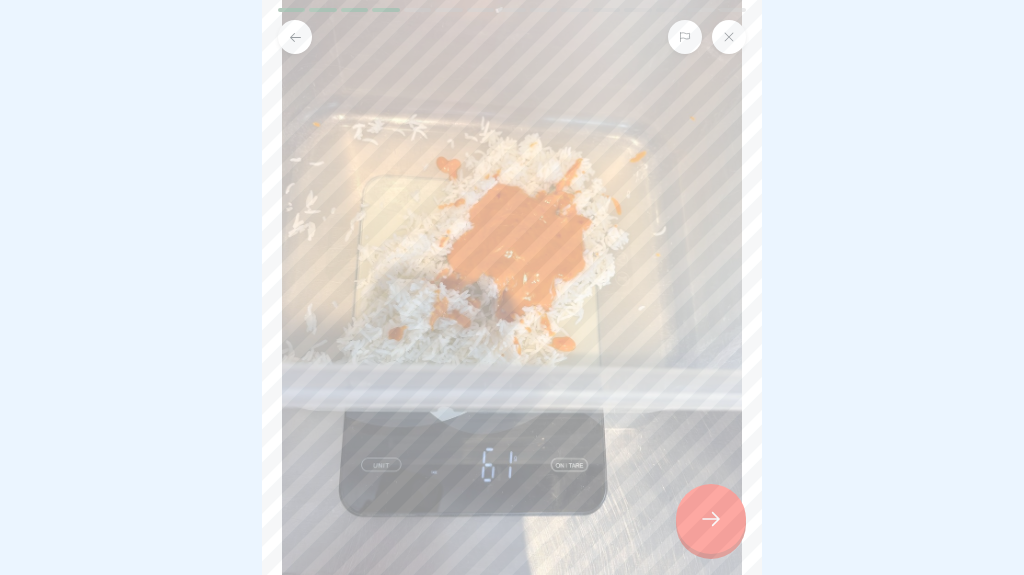 scroll, scrollTop: 186, scrollLeft: 0, axis: vertical 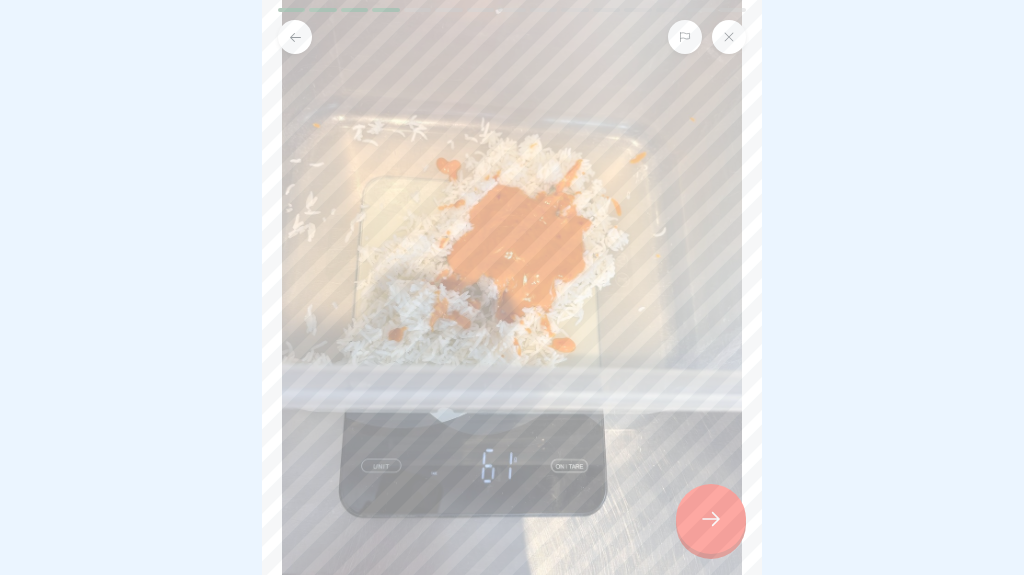click 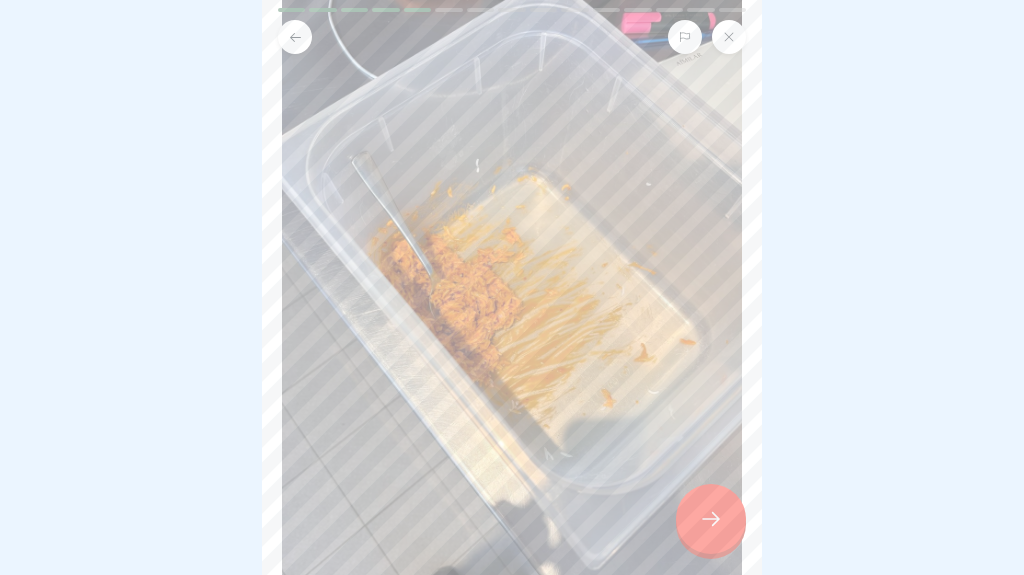scroll, scrollTop: 219, scrollLeft: 0, axis: vertical 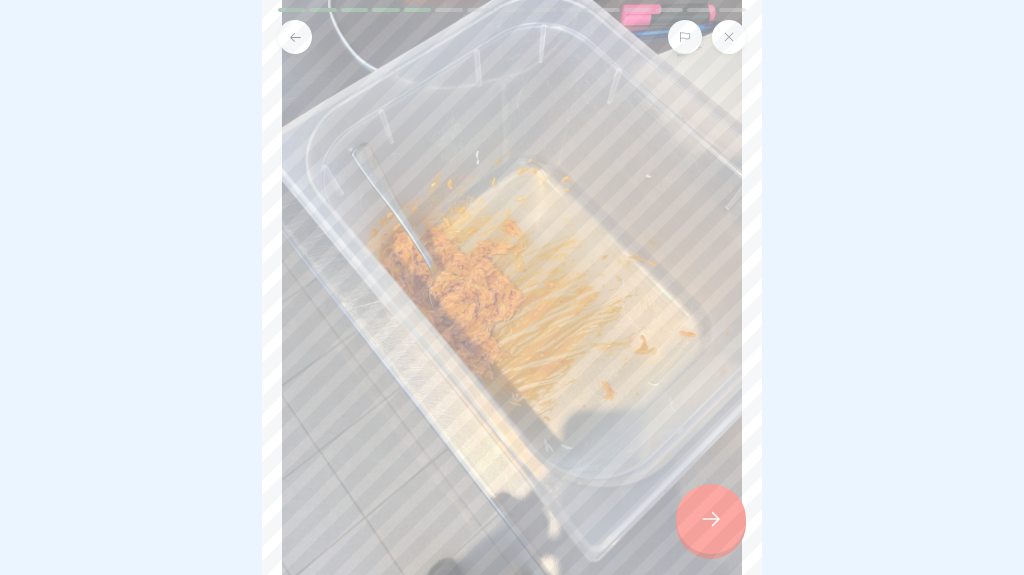 click at bounding box center [711, 519] 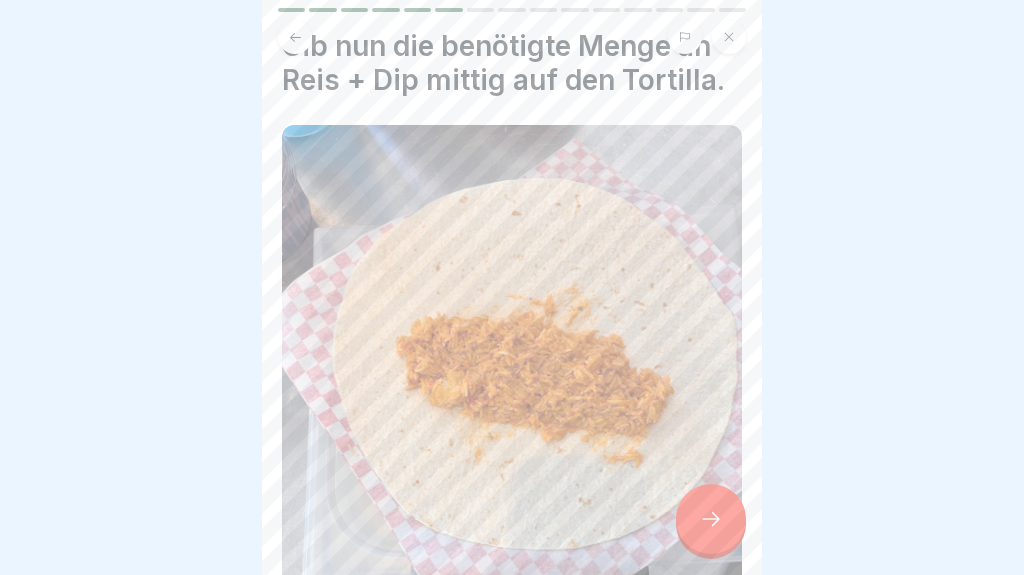scroll, scrollTop: 52, scrollLeft: 0, axis: vertical 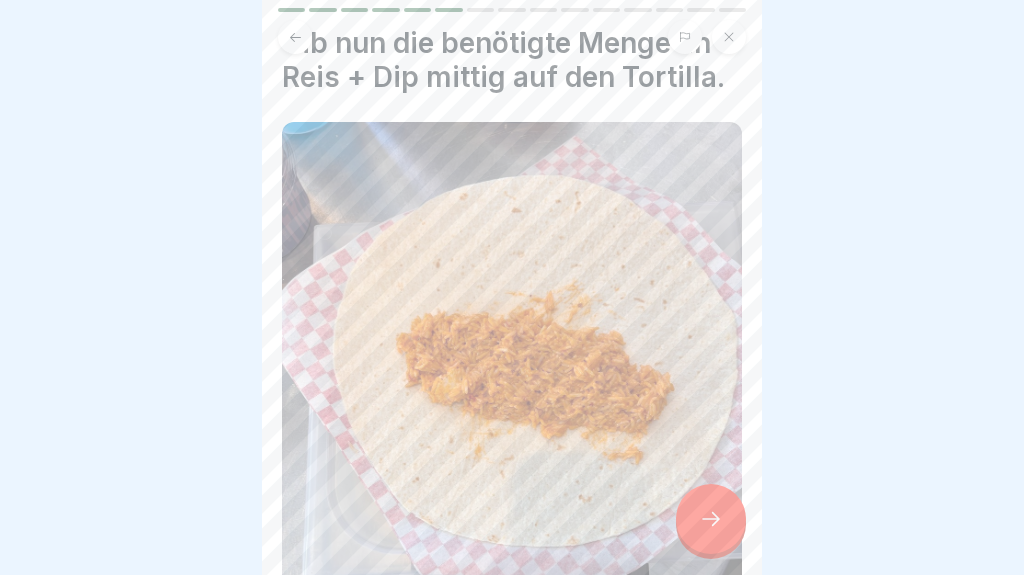 click at bounding box center (711, 519) 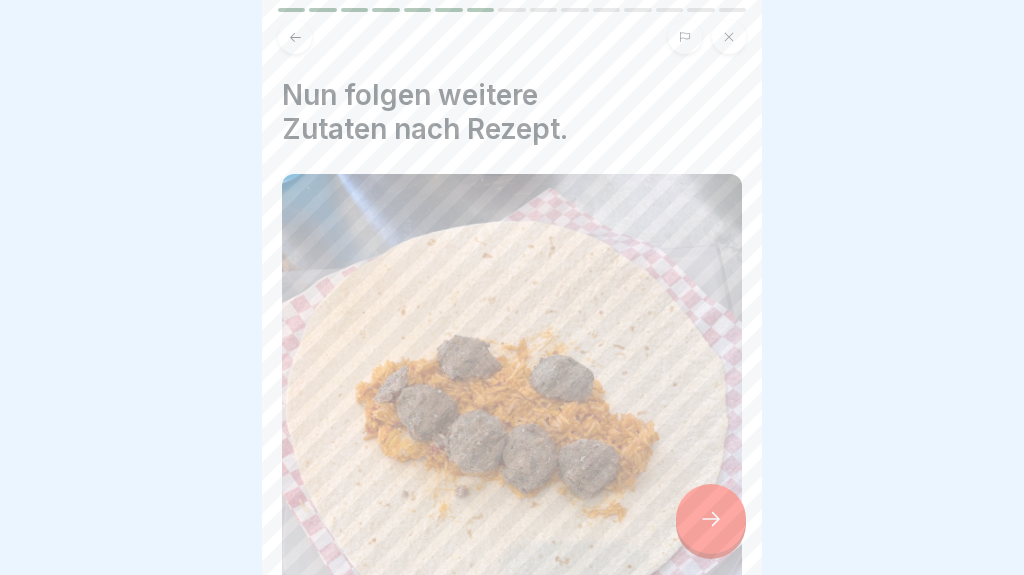 scroll, scrollTop: 39, scrollLeft: 0, axis: vertical 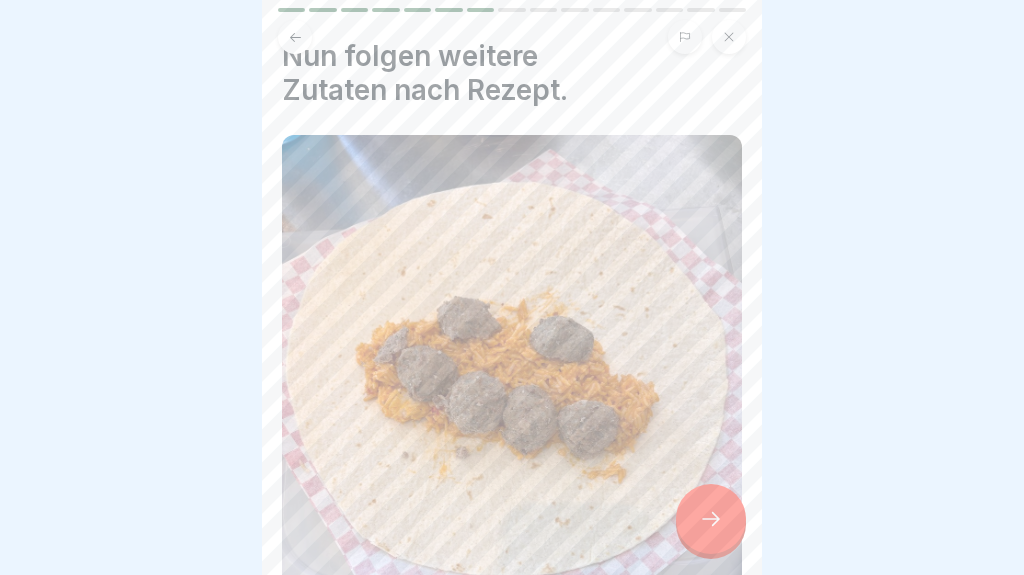 click 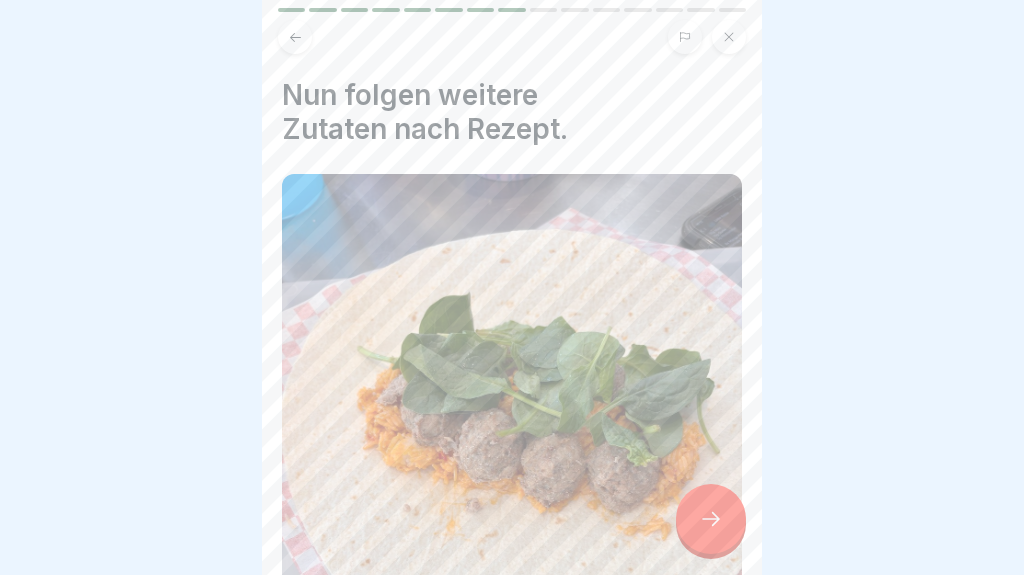click at bounding box center (711, 519) 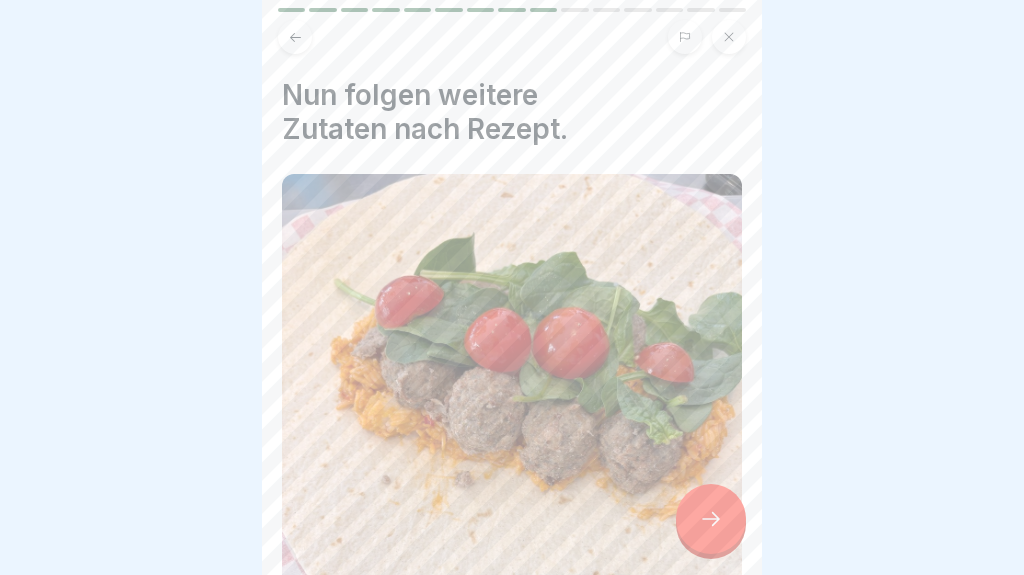 click at bounding box center [711, 519] 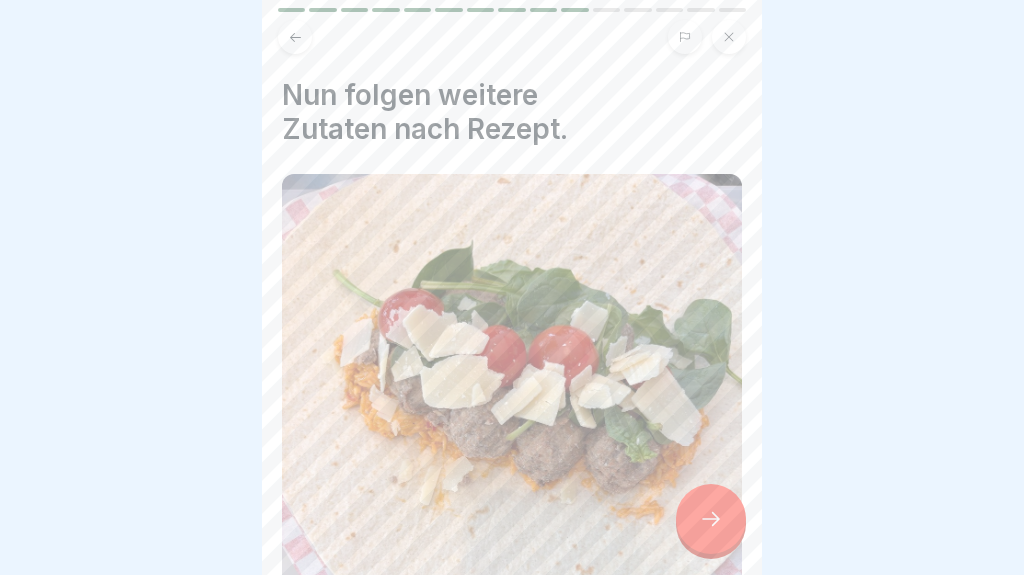 click 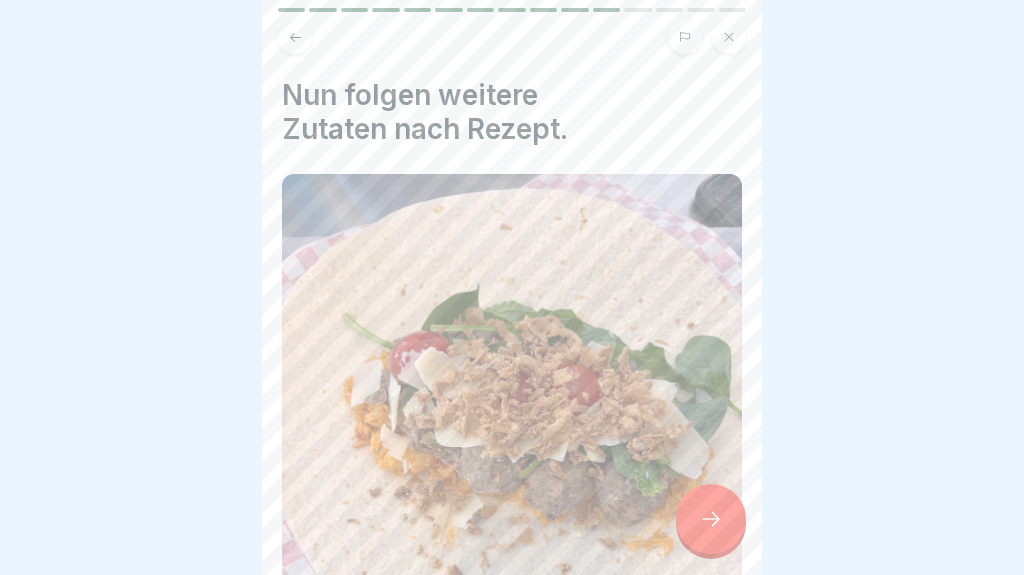 click 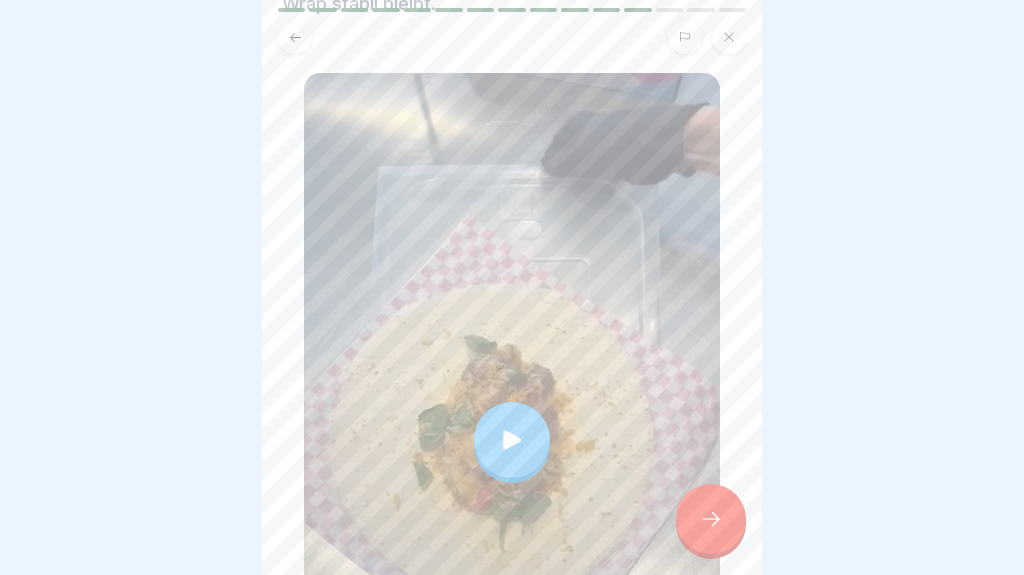 scroll, scrollTop: 207, scrollLeft: 0, axis: vertical 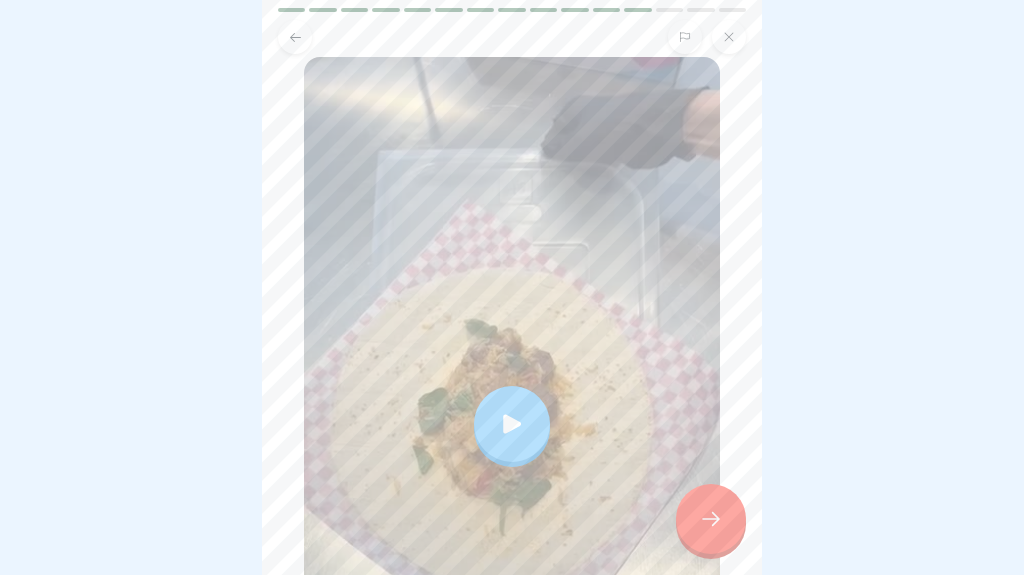 click 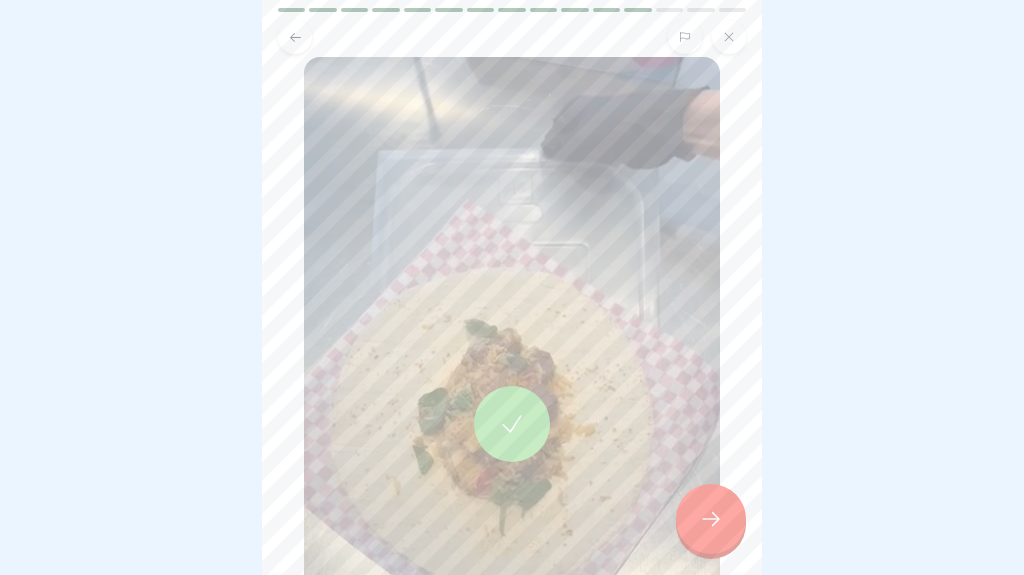 click at bounding box center (711, 519) 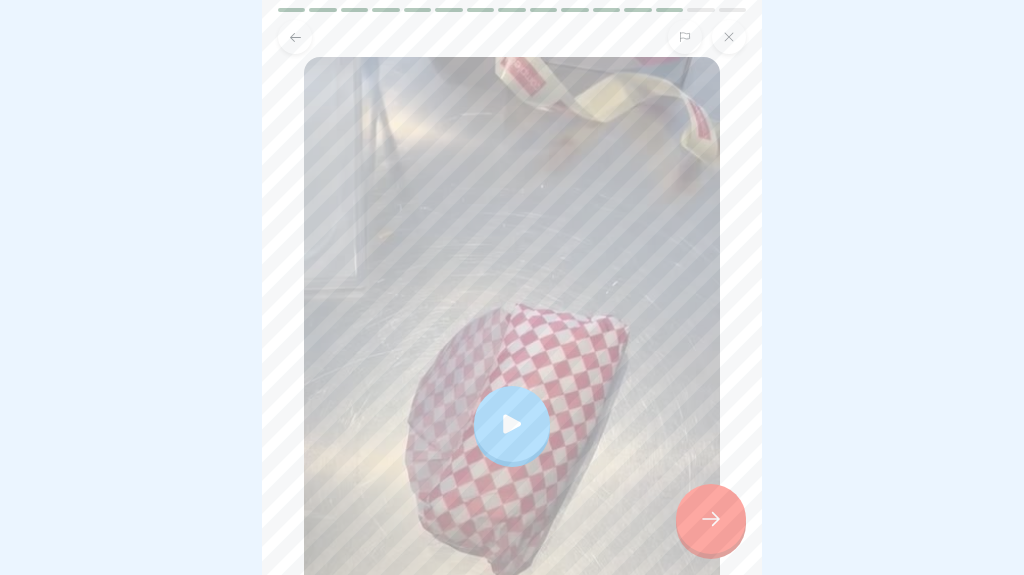 scroll, scrollTop: 240, scrollLeft: 0, axis: vertical 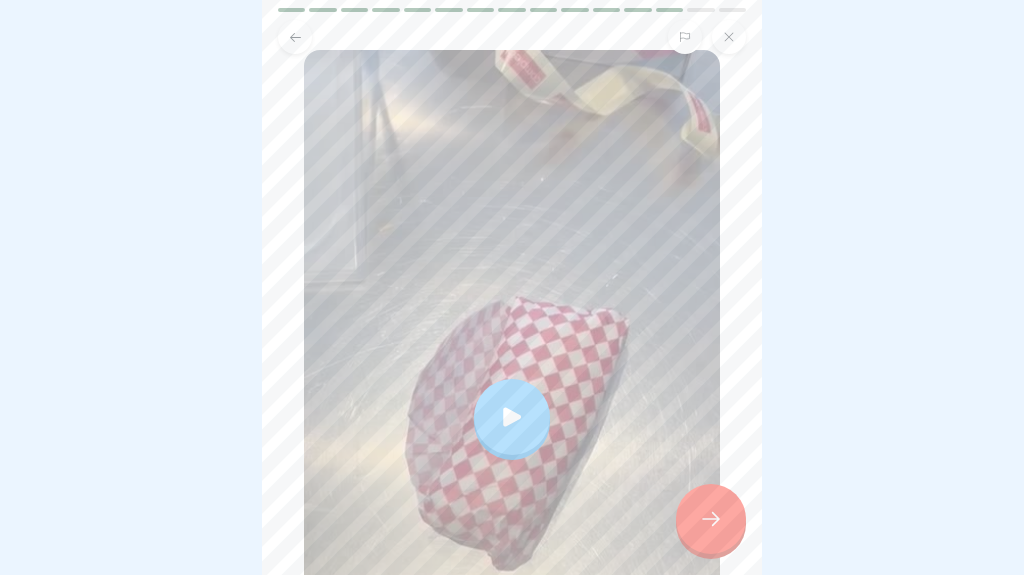 click at bounding box center [512, 417] 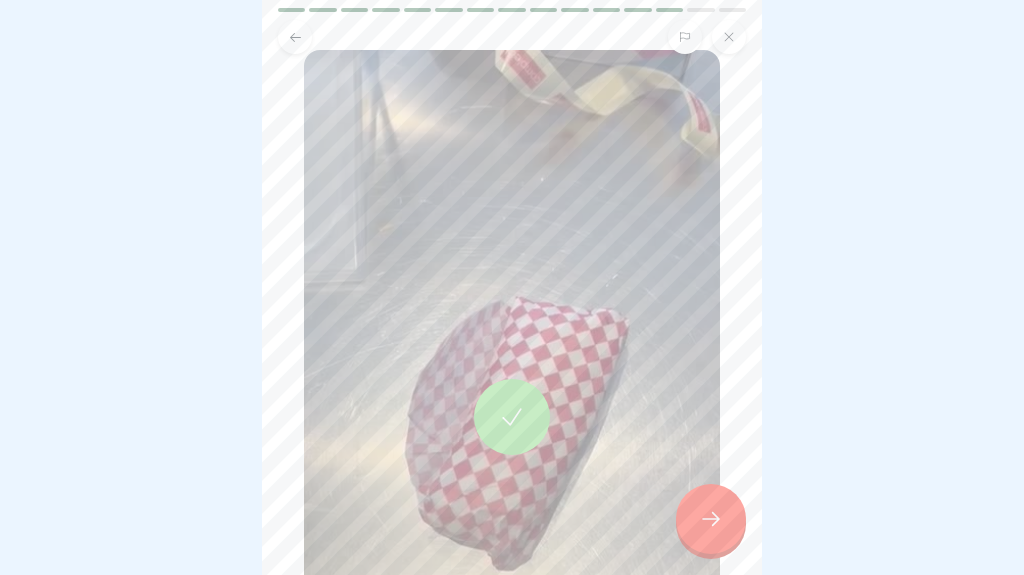 click 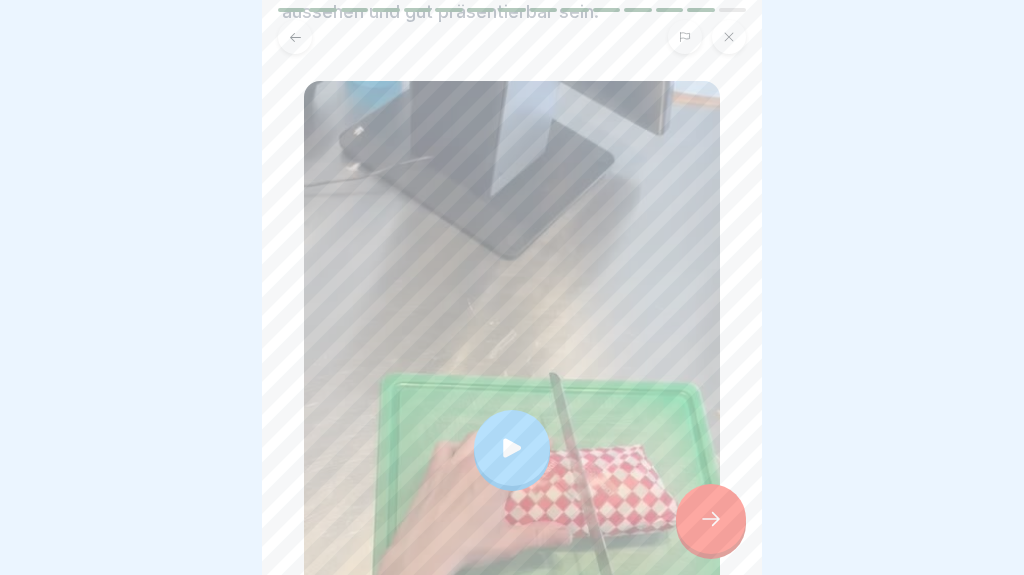 scroll, scrollTop: 223, scrollLeft: 0, axis: vertical 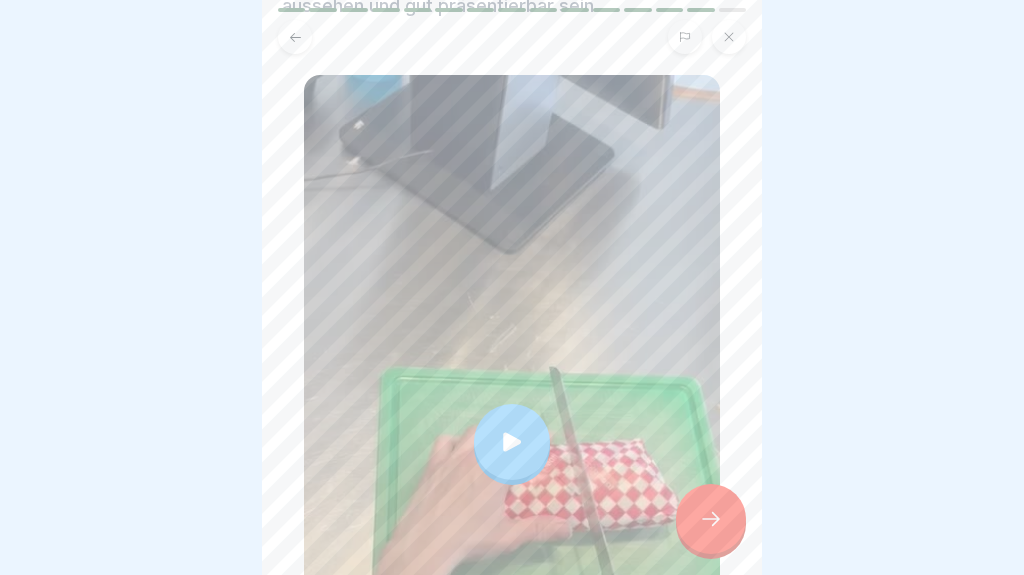 click 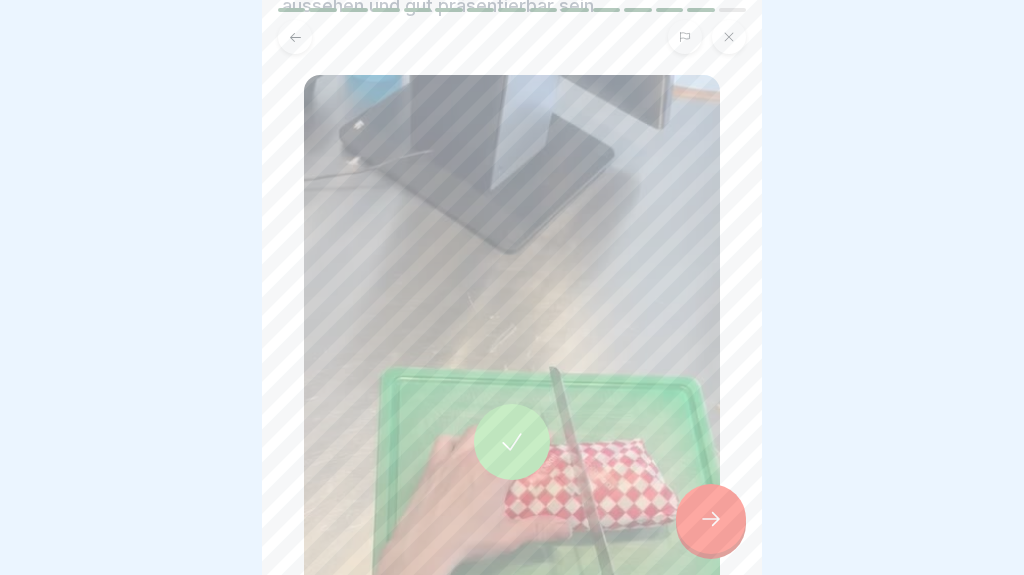 click at bounding box center (711, 519) 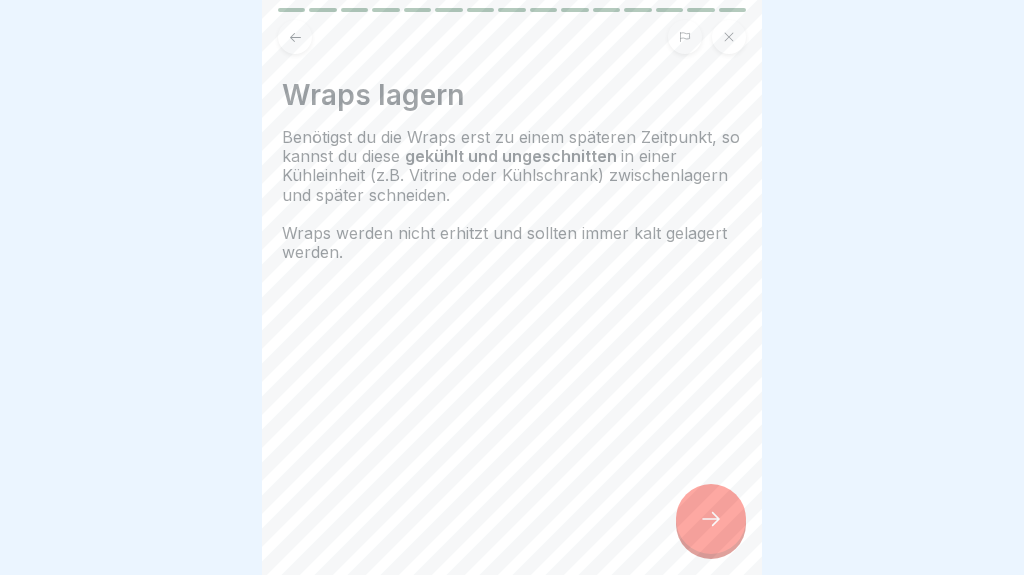 click at bounding box center (711, 519) 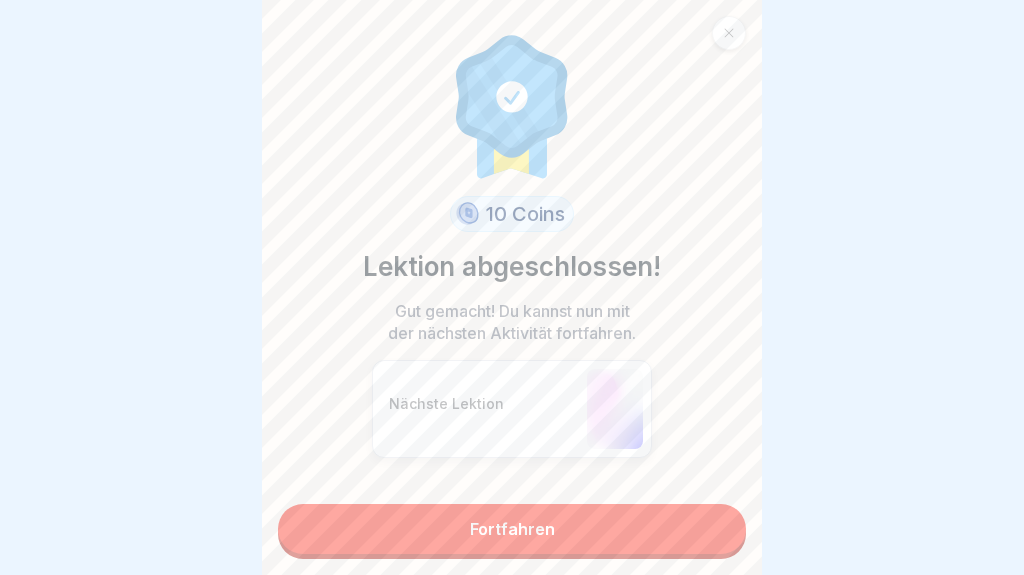 click on "Fortfahren" at bounding box center [512, 529] 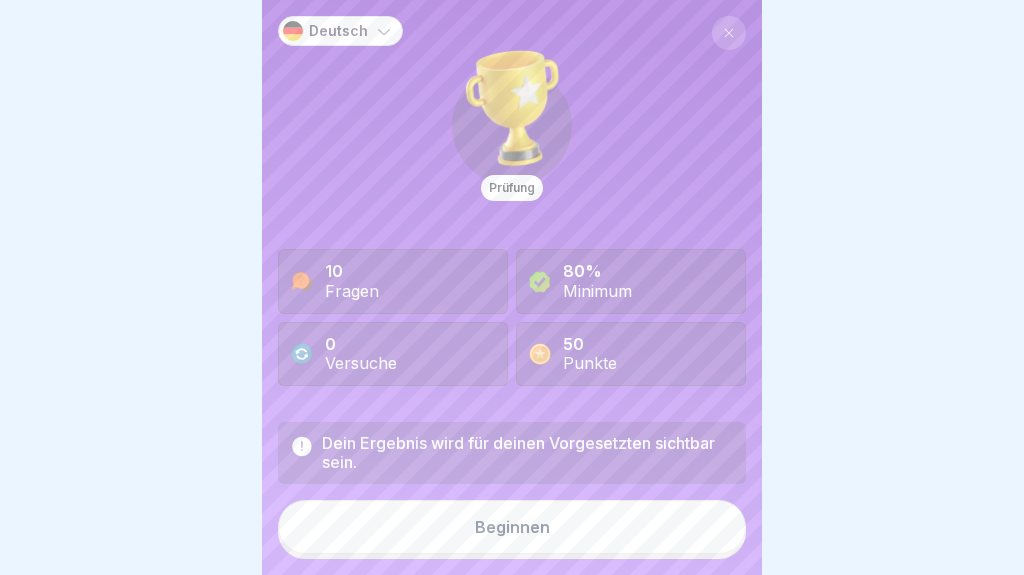 click on "Beginnen" at bounding box center [512, 527] 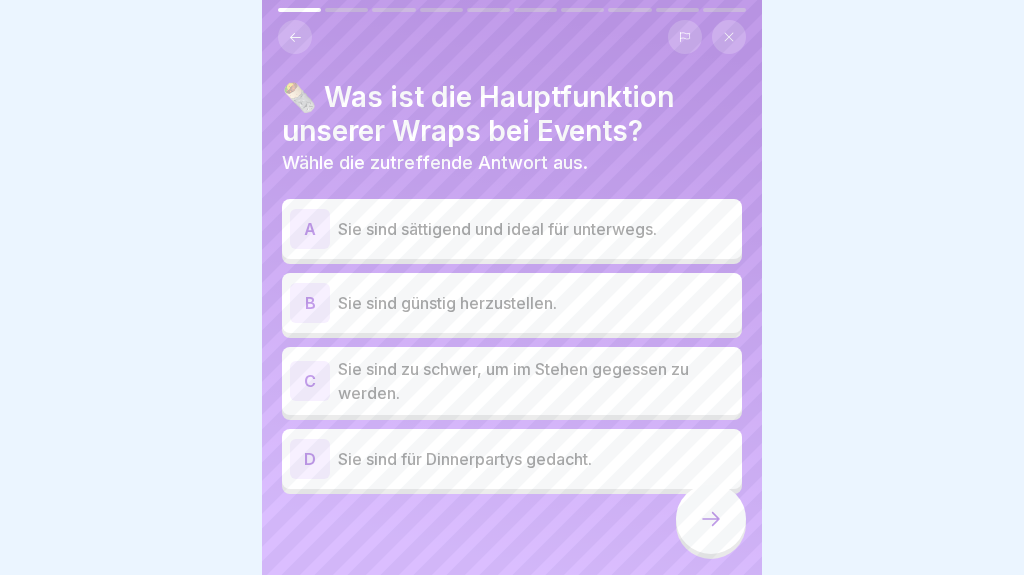 click on "Sie sind sättigend und ideal für unterwegs." at bounding box center (536, 229) 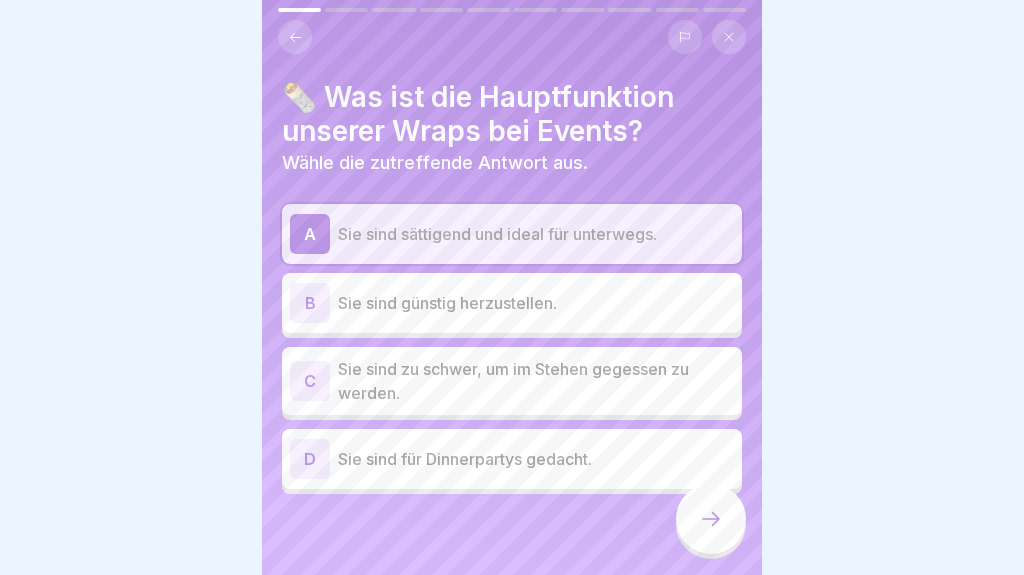 click on "Sie sind günstig herzustellen." at bounding box center (536, 303) 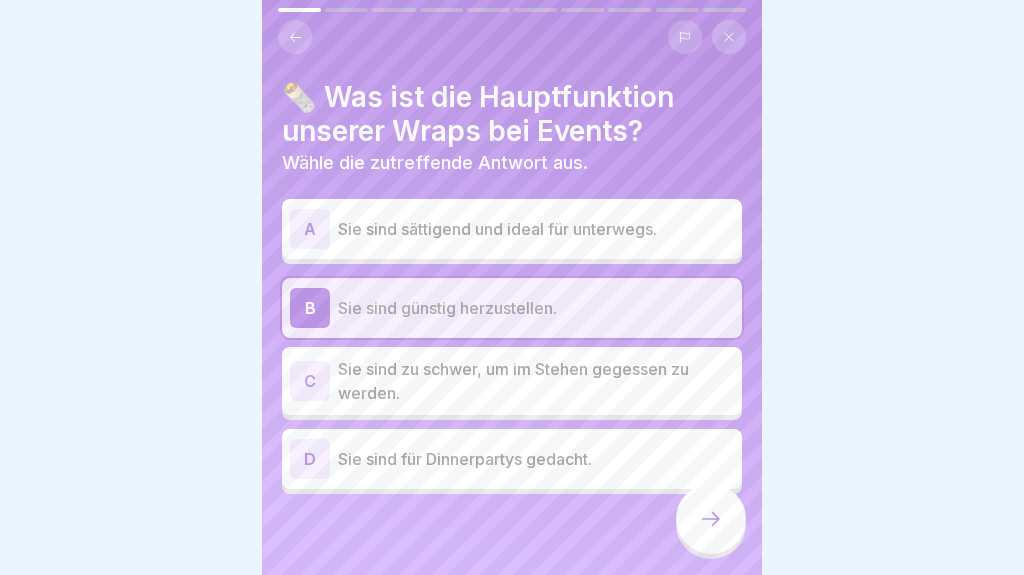 click on "Sie sind sättigend und ideal für unterwegs." at bounding box center [536, 229] 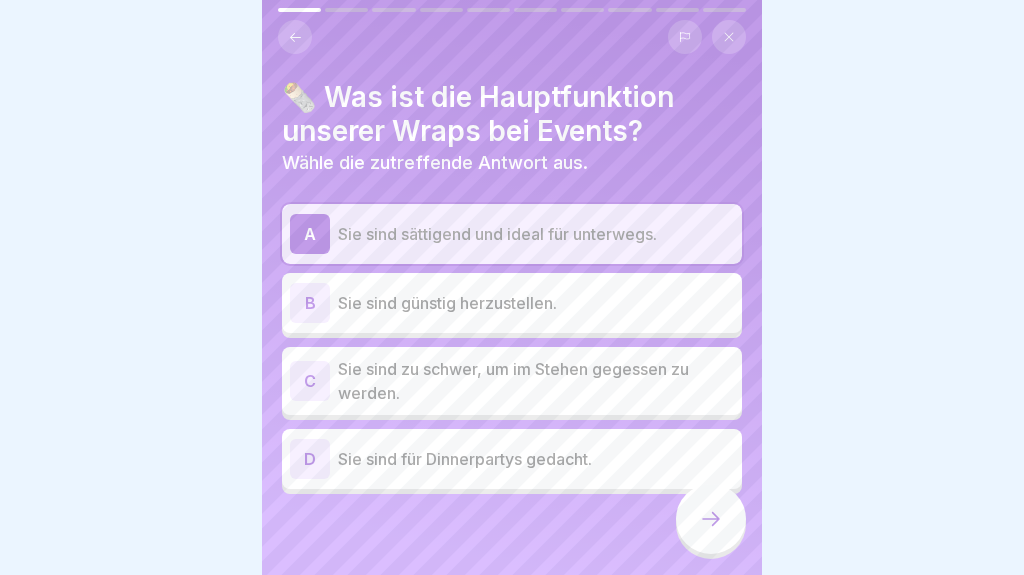 click 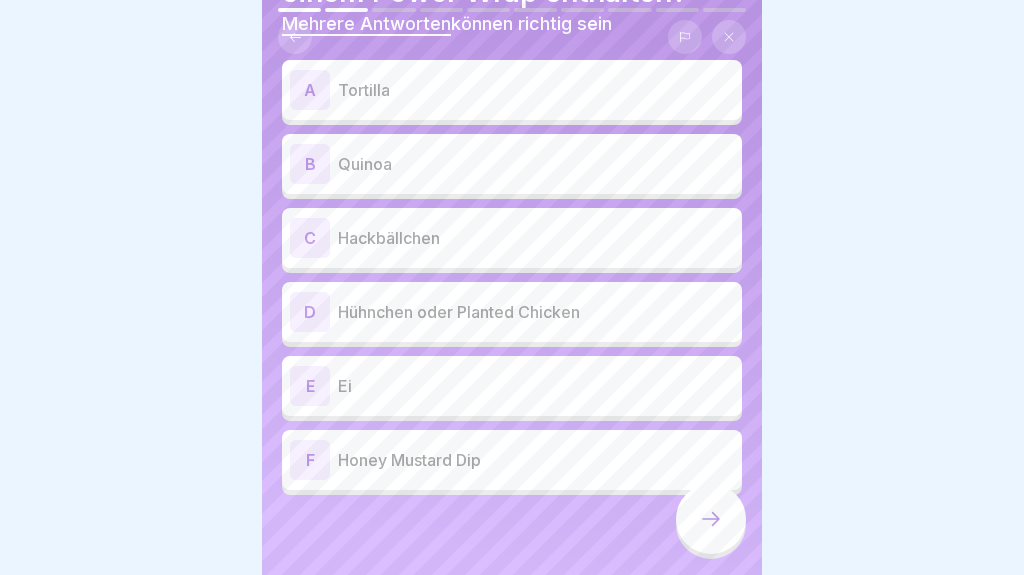 scroll, scrollTop: 138, scrollLeft: 0, axis: vertical 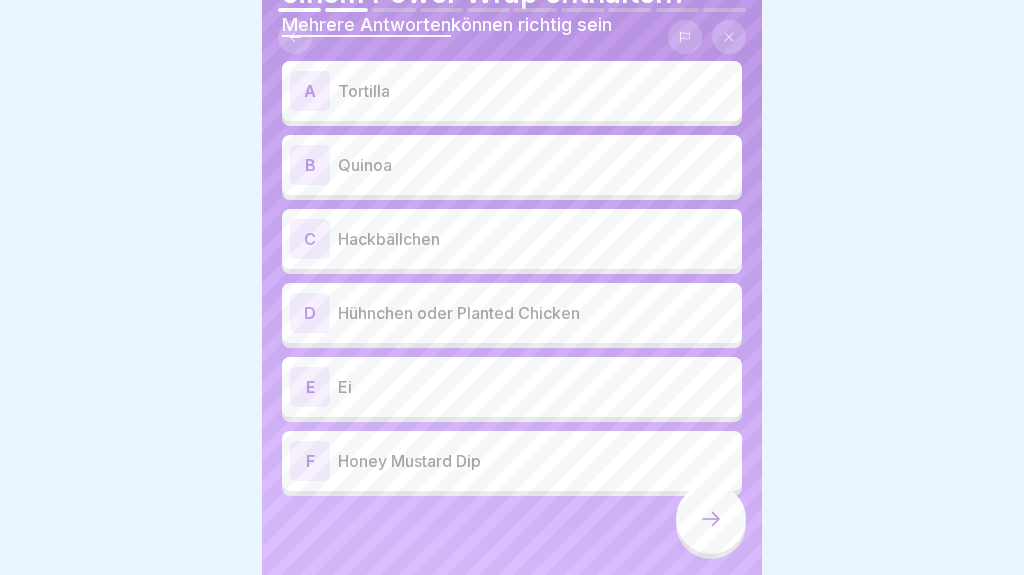 click on "Tortilla" at bounding box center (536, 91) 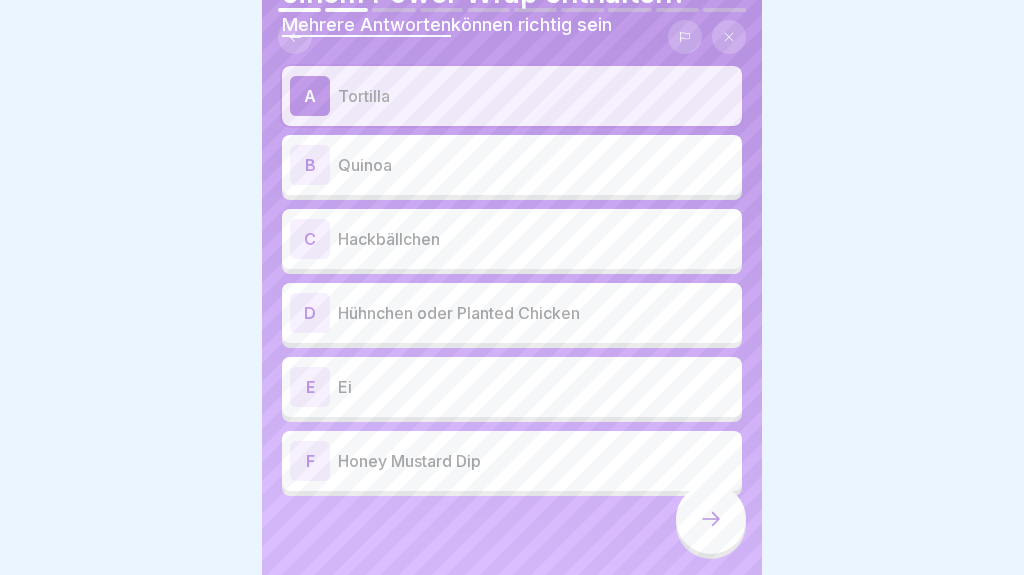 click on "Hühnchen oder Planted Chicken" at bounding box center (536, 313) 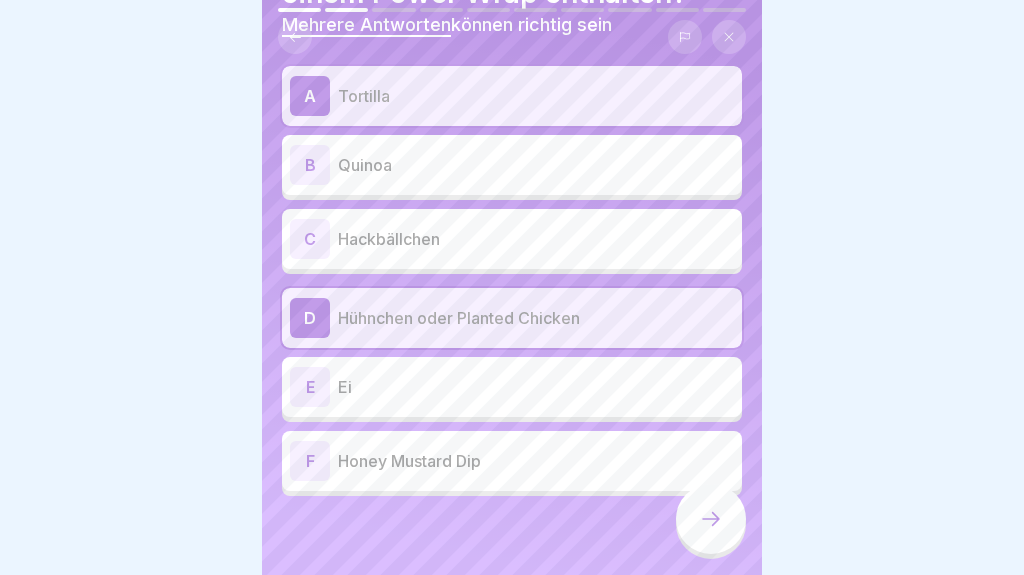 click on "Ei" at bounding box center (536, 387) 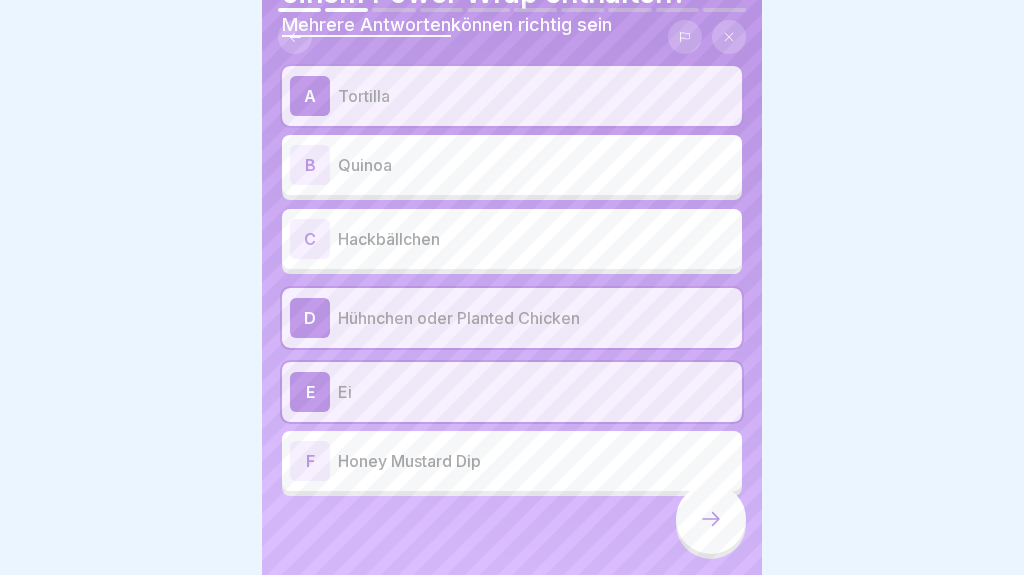 click on "Honey Mustard Dip" at bounding box center (536, 461) 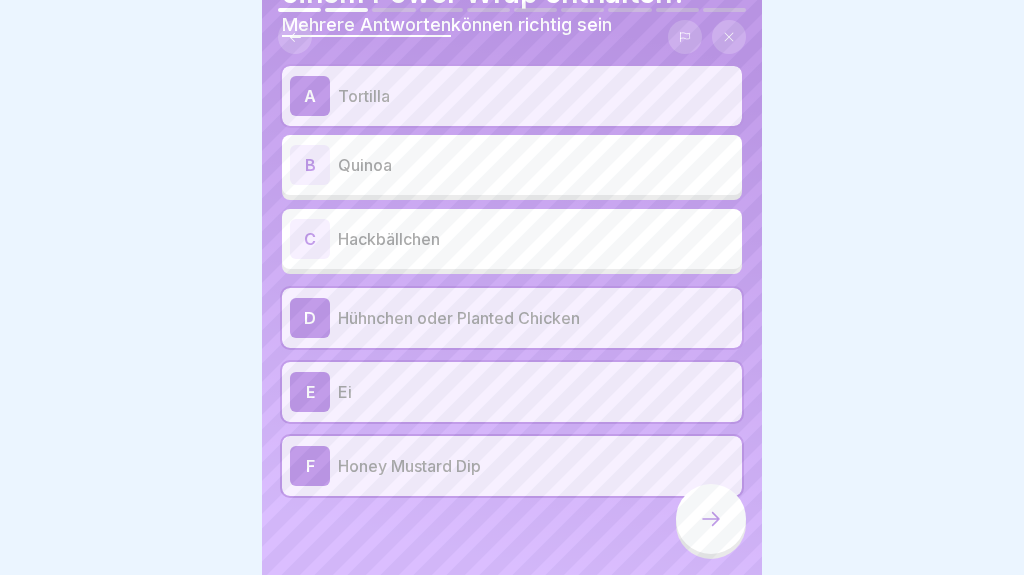 click on "Quinoa" at bounding box center (536, 165) 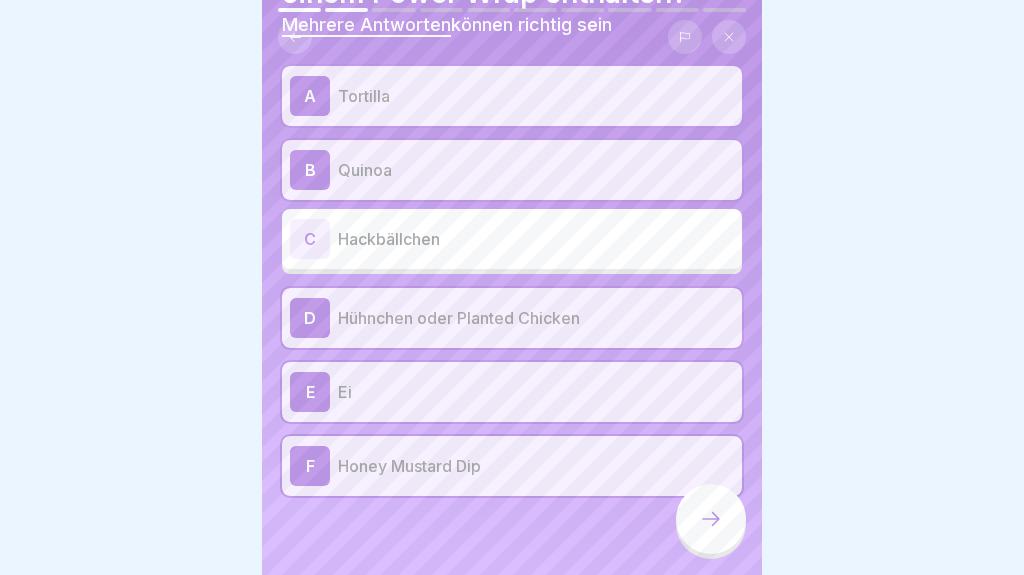 click 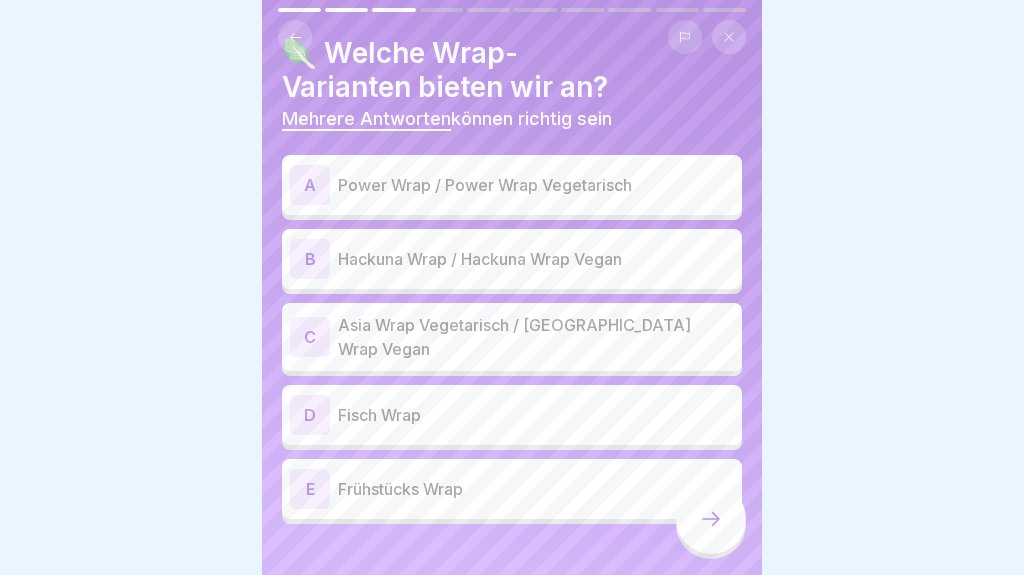scroll, scrollTop: 46, scrollLeft: 0, axis: vertical 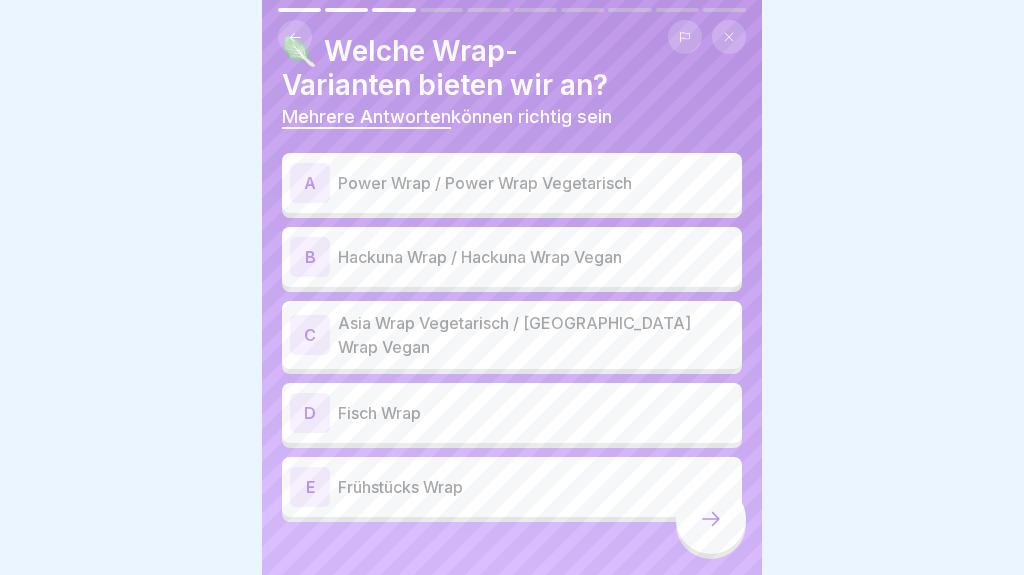 click on "A Power Wrap / Power Wrap Vegetarisch" at bounding box center (512, 183) 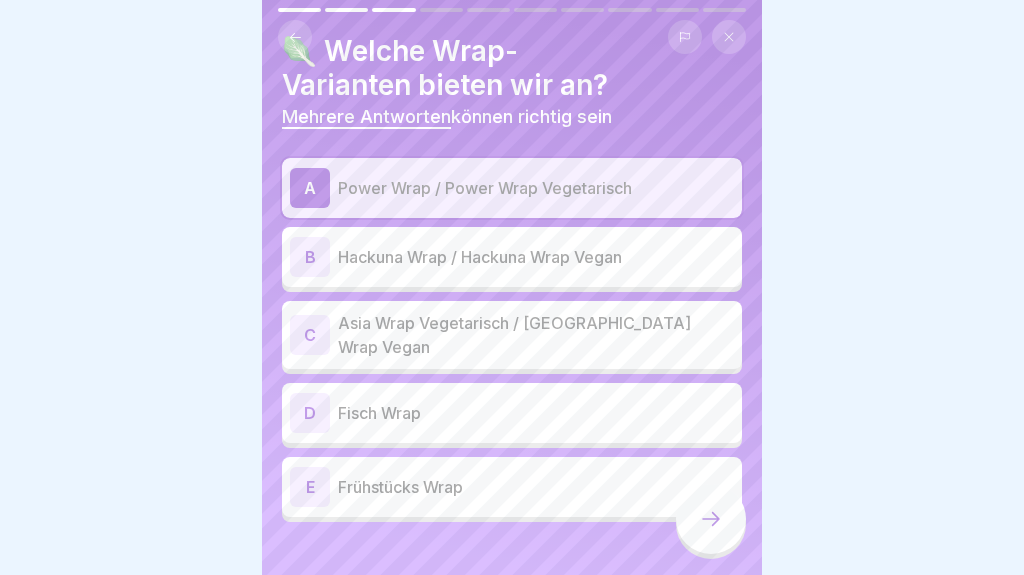 click on "Hackuna Wrap / Hackuna Wrap Vegan" at bounding box center [536, 257] 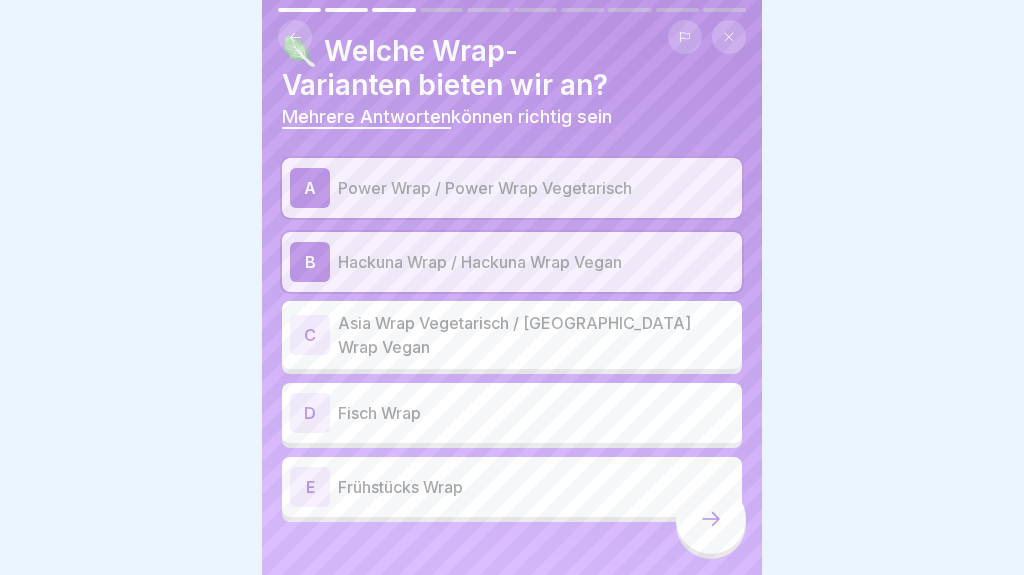 click on "Asia Wrap Vegetarisch / [GEOGRAPHIC_DATA] Wrap Vegan" at bounding box center [536, 335] 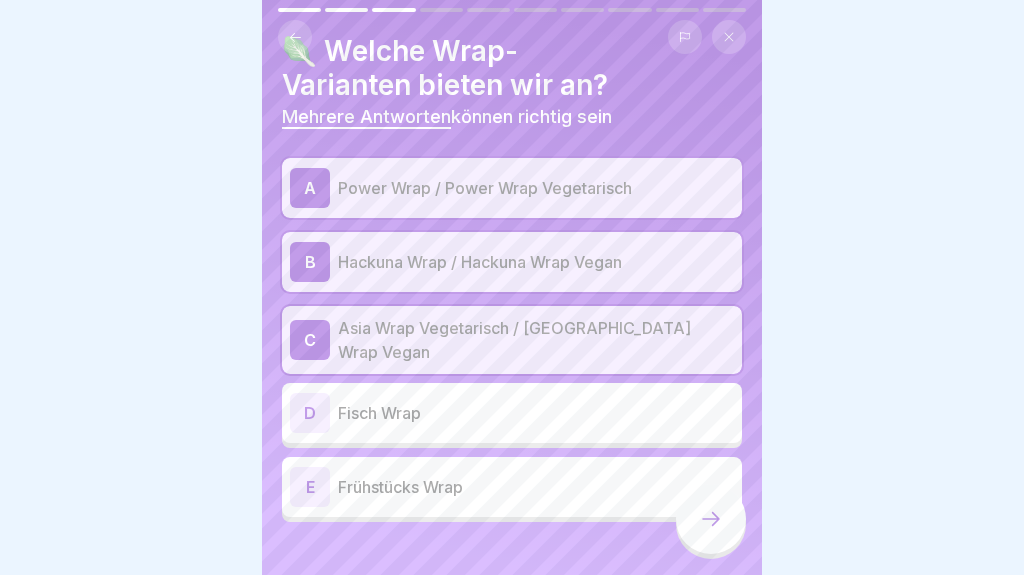 click at bounding box center [711, 519] 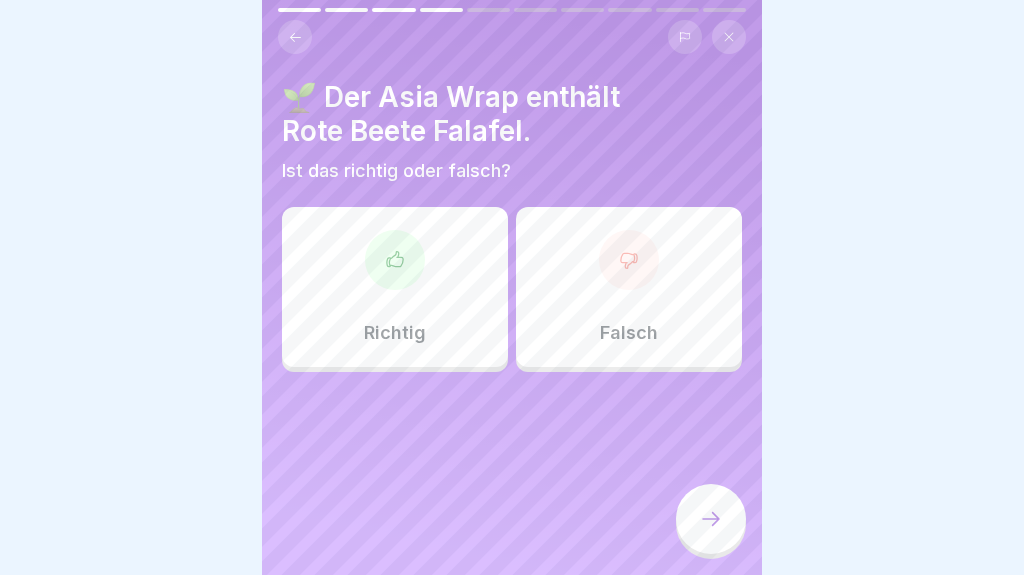 click on "Richtig" at bounding box center [395, 287] 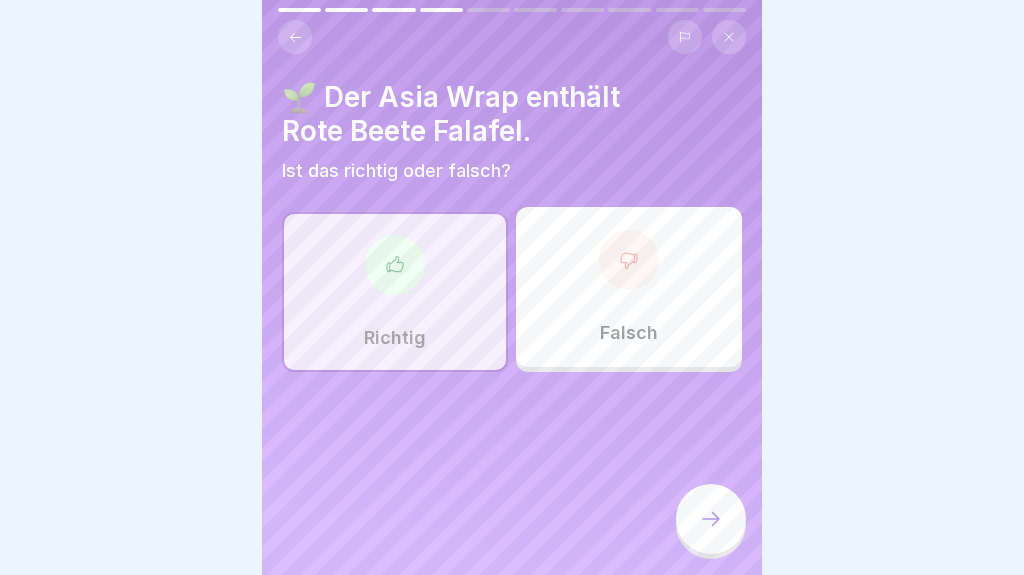 click at bounding box center (711, 519) 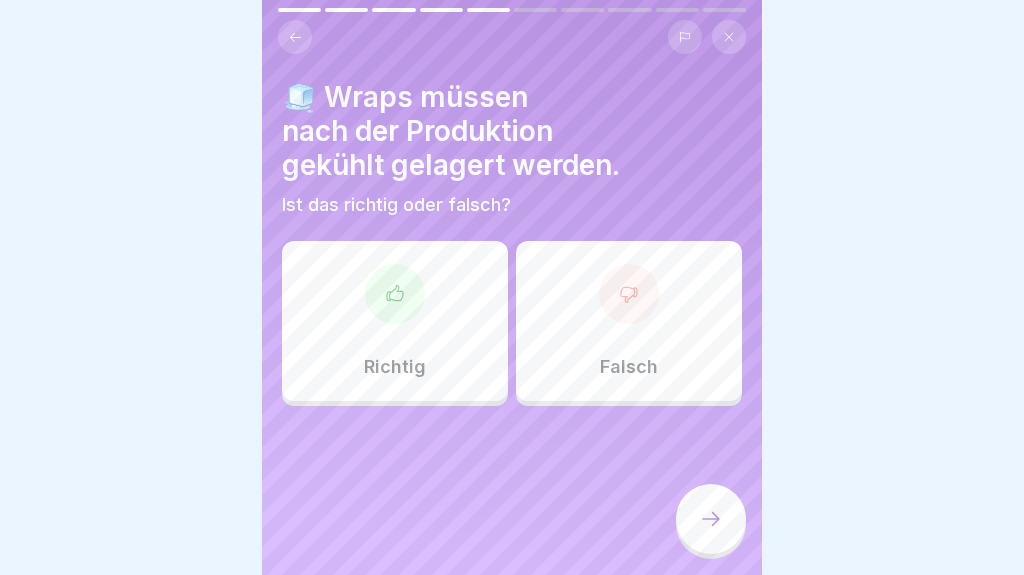 click on "Richtig" at bounding box center (395, 321) 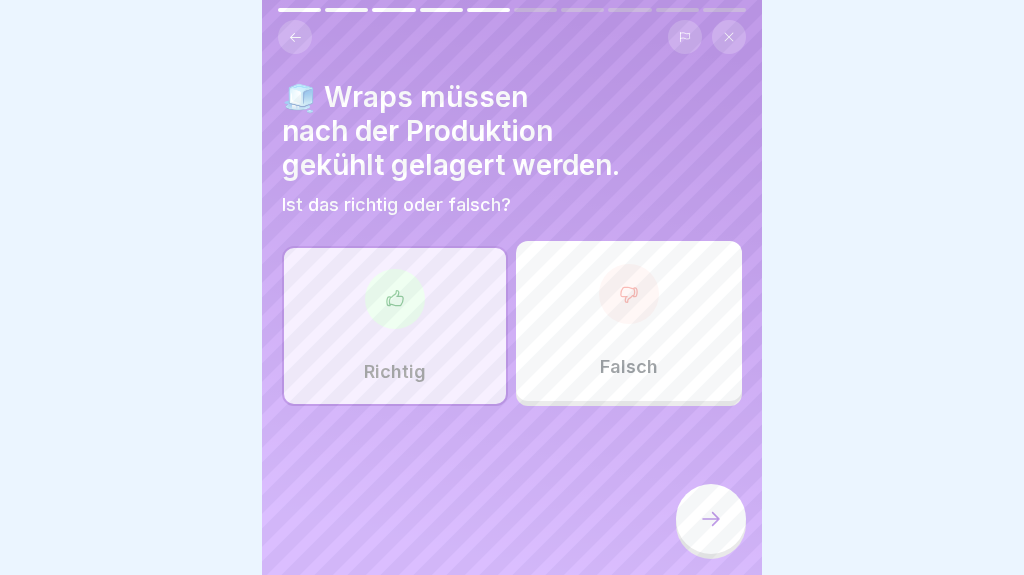 click at bounding box center [711, 519] 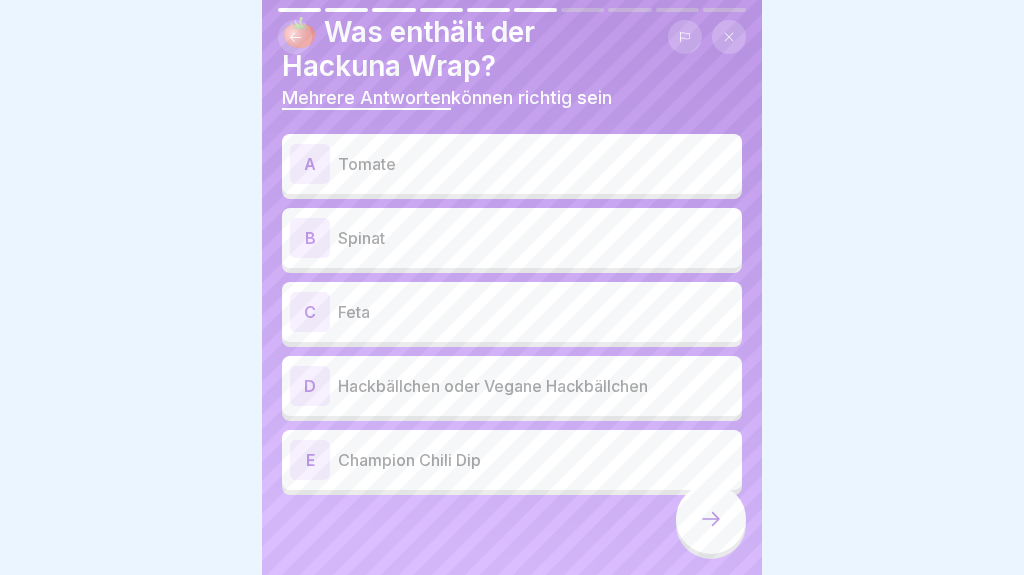 scroll, scrollTop: 64, scrollLeft: 0, axis: vertical 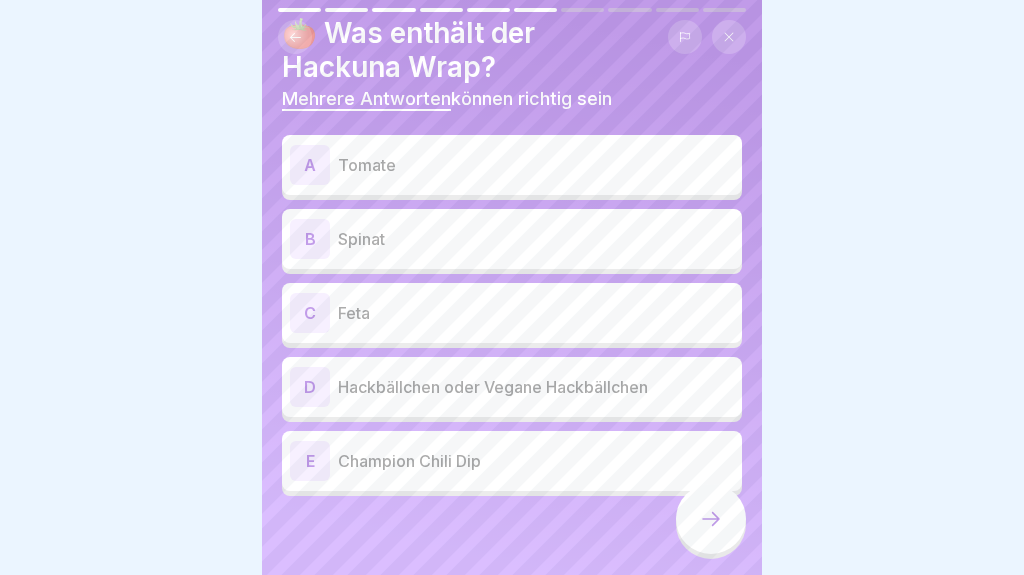 click on "Hackbällchen oder Vegane Hackbällchen" at bounding box center (536, 387) 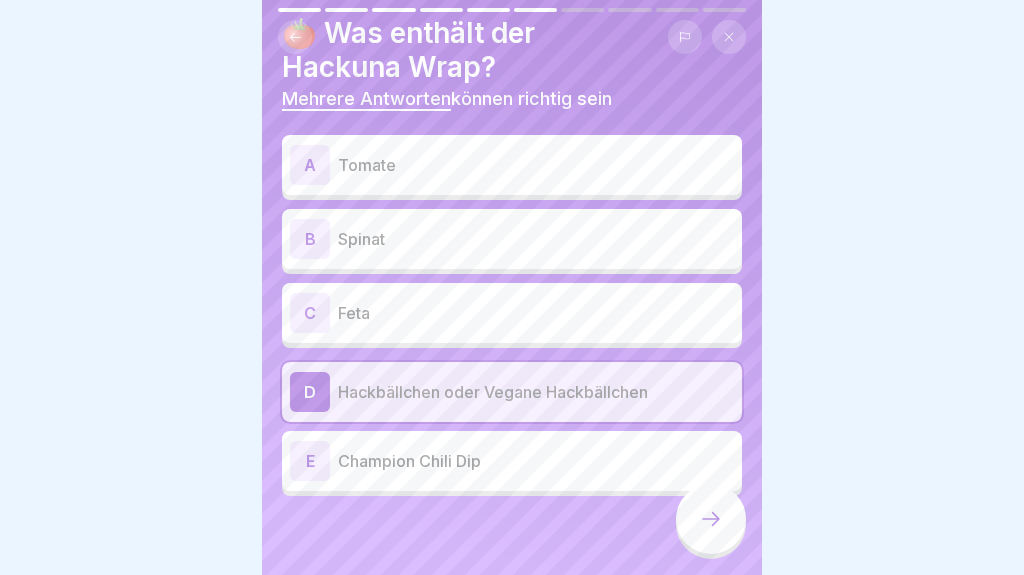 click on "E Champion Chili Dip" at bounding box center [512, 461] 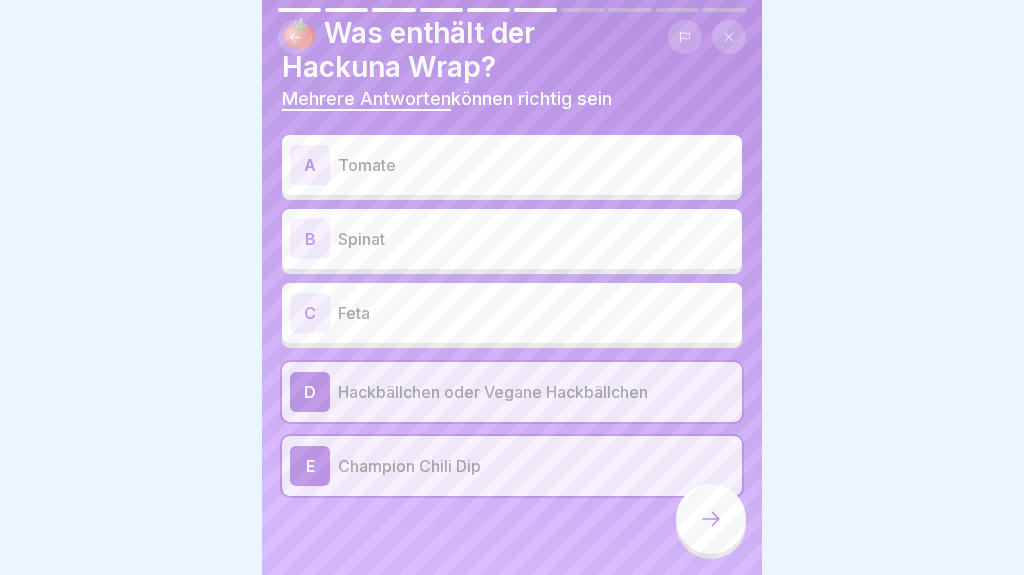 click on "Spinat" at bounding box center (536, 239) 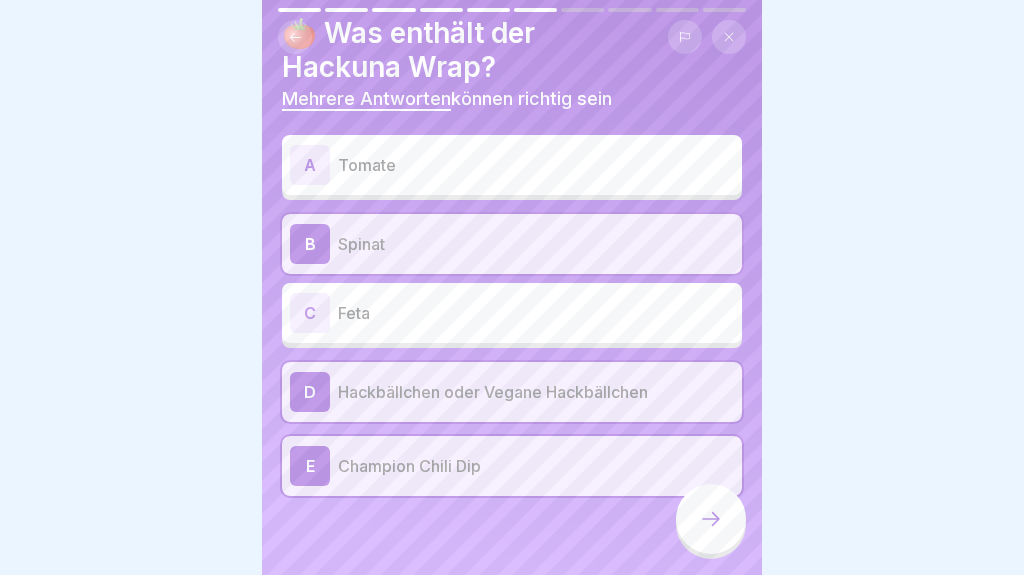 click on "Tomate" at bounding box center (536, 165) 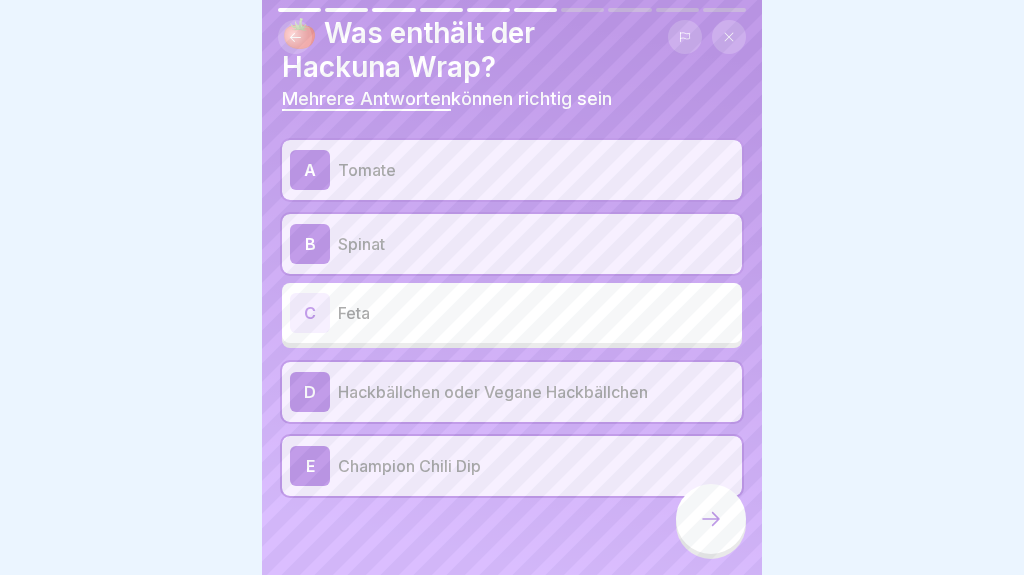 click 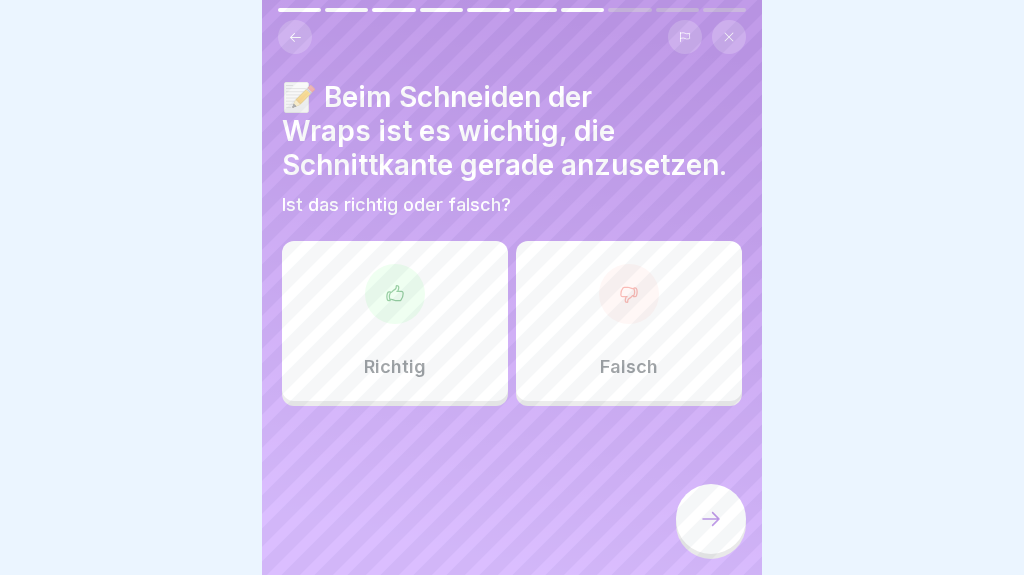 click on "Richtig" at bounding box center [395, 321] 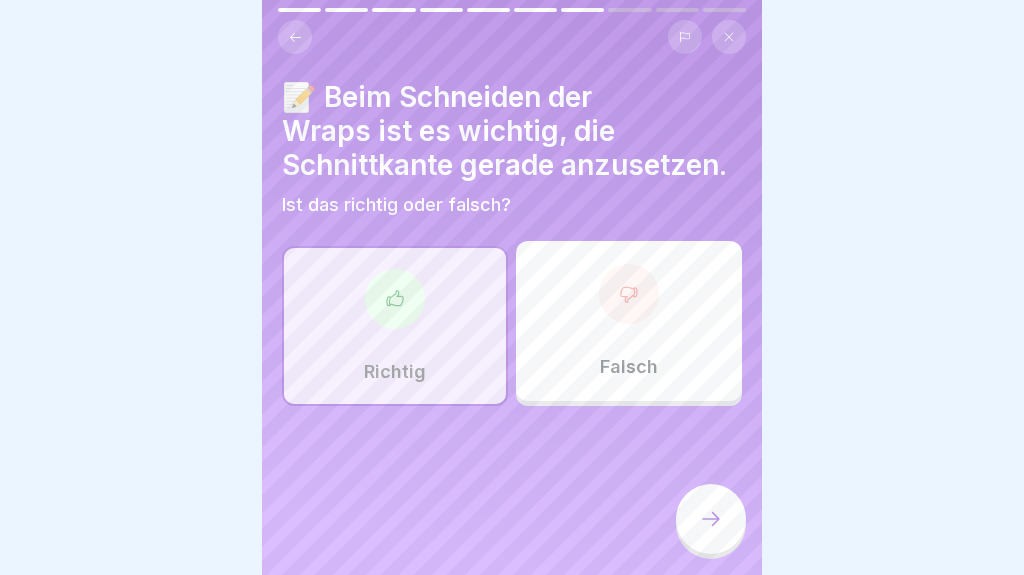 click at bounding box center [711, 519] 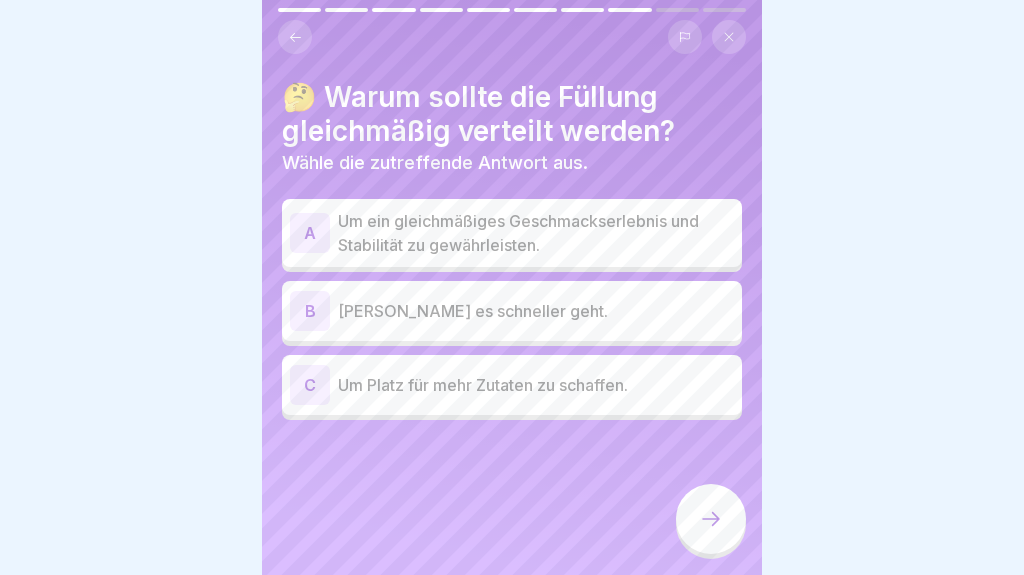 click on "Um ein gleichmäßiges Geschmackserlebnis und Stabilität zu gewährleisten." at bounding box center (536, 233) 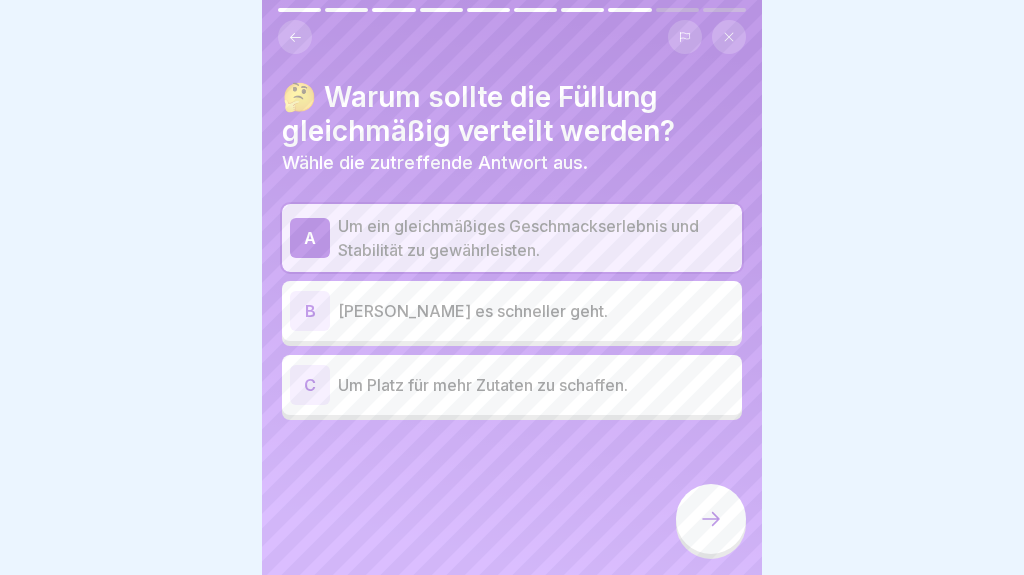click 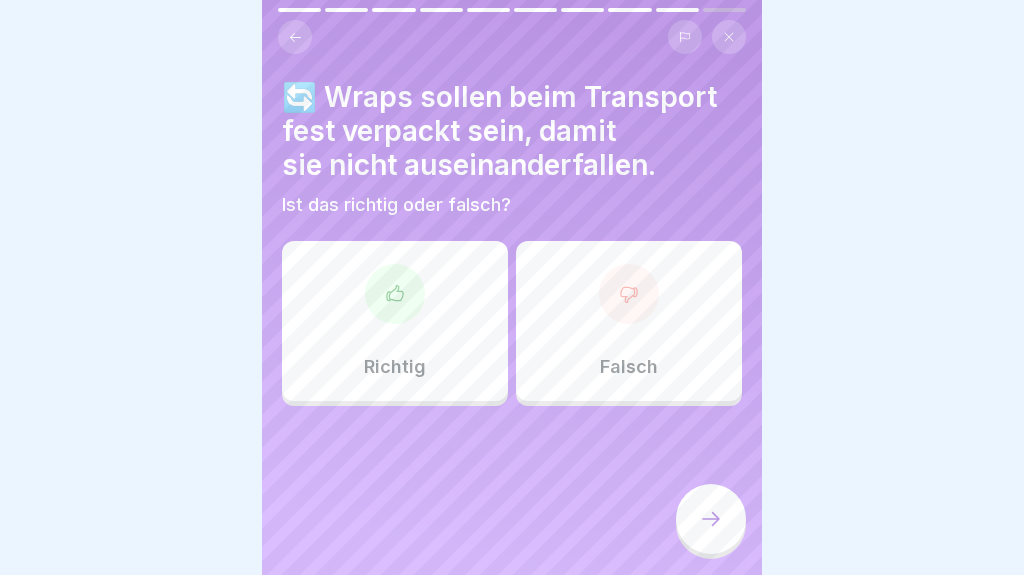click on "Richtig" at bounding box center [395, 321] 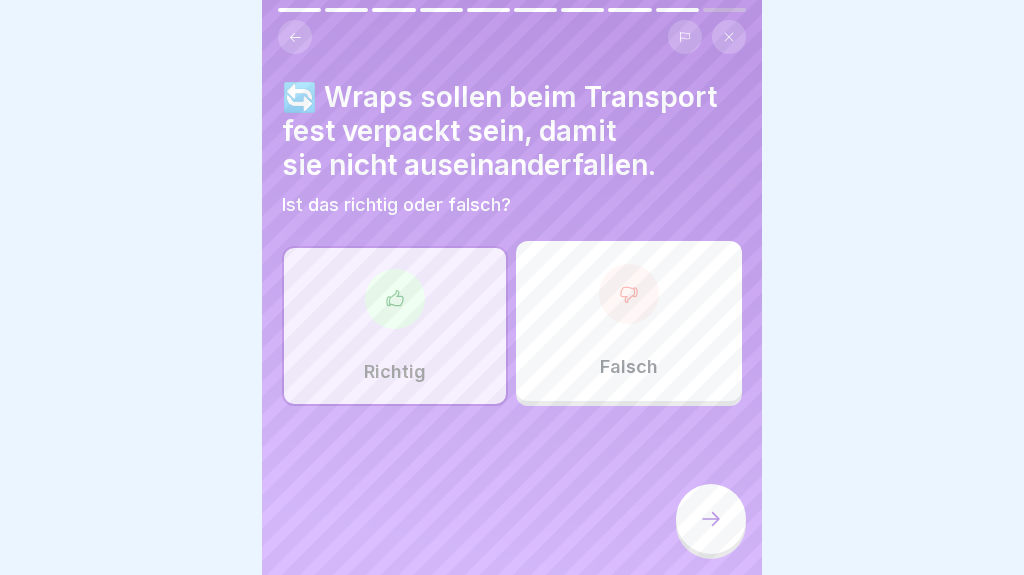 click at bounding box center (711, 519) 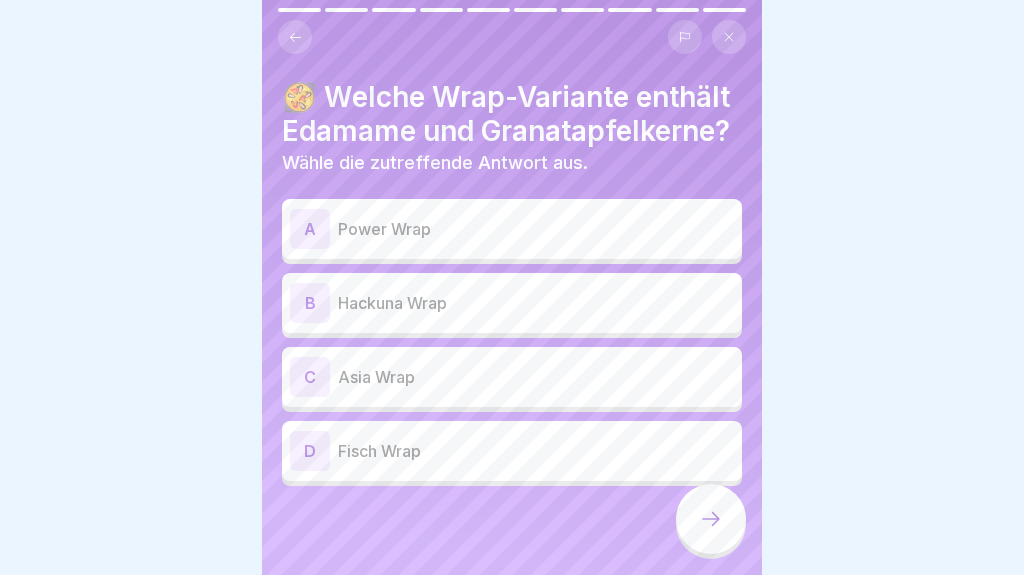 click on "Hackuna Wrap" at bounding box center [536, 303] 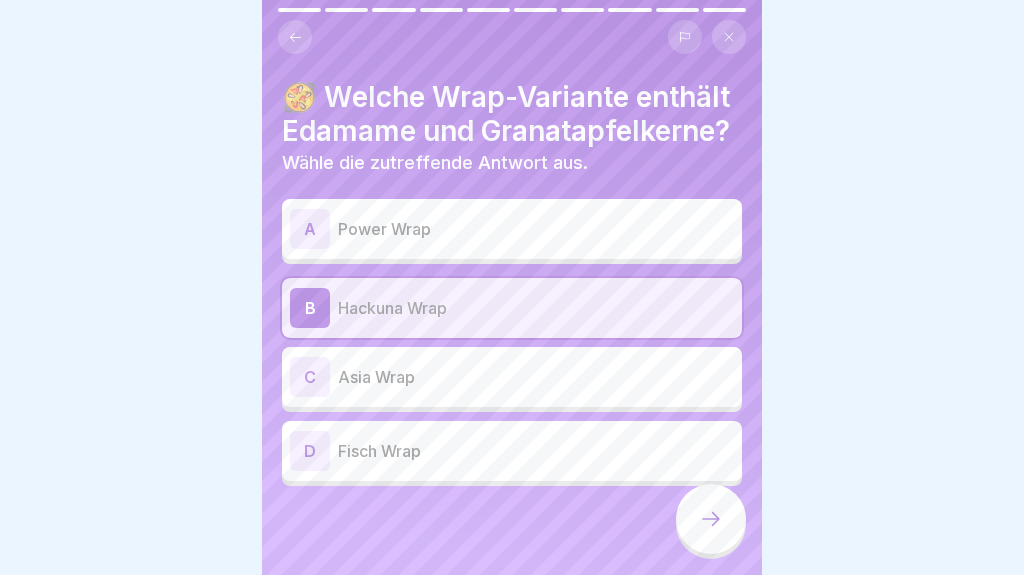 click 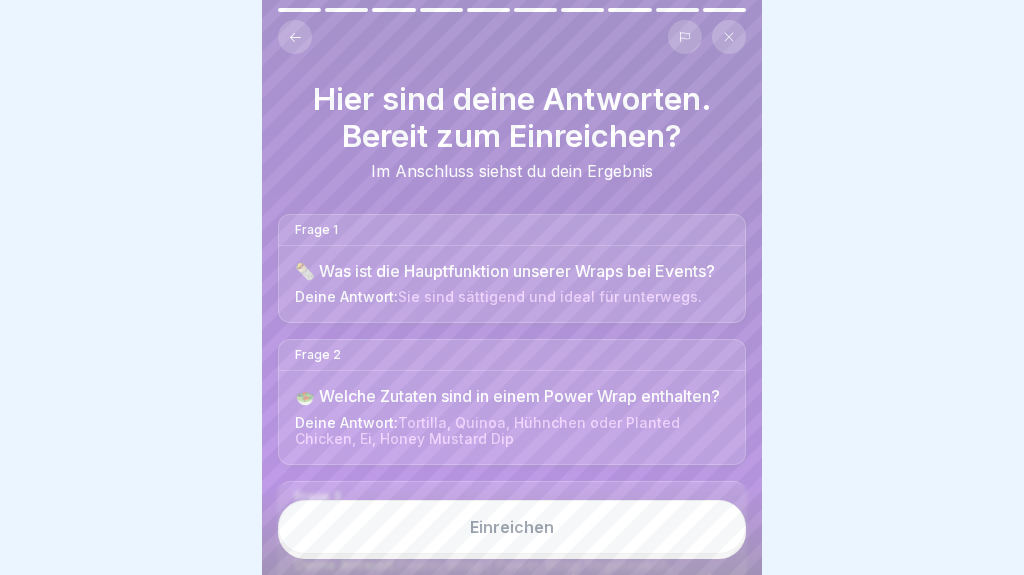 click on "Einreichen" at bounding box center (512, 527) 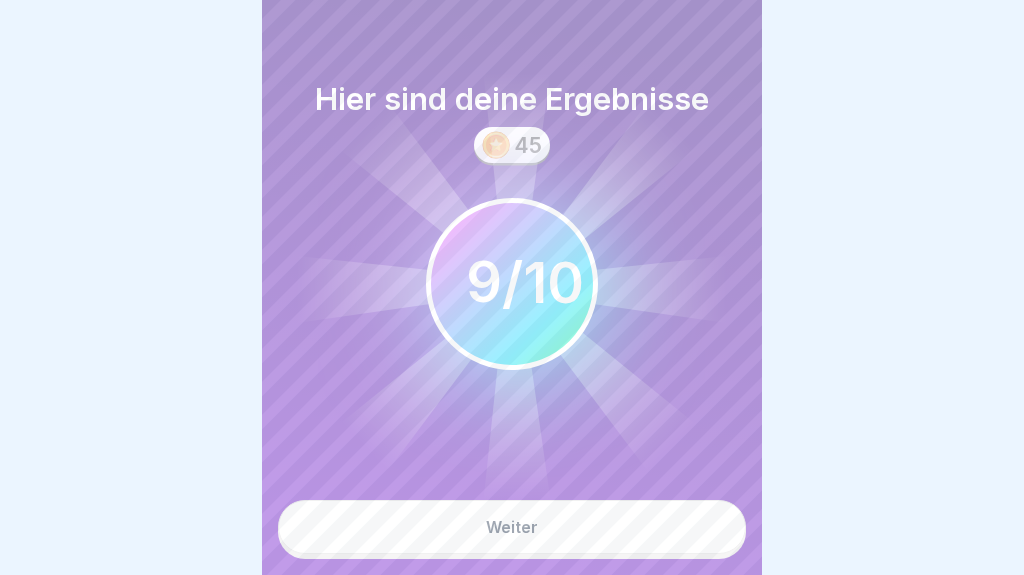 click on "Weiter" at bounding box center (512, 527) 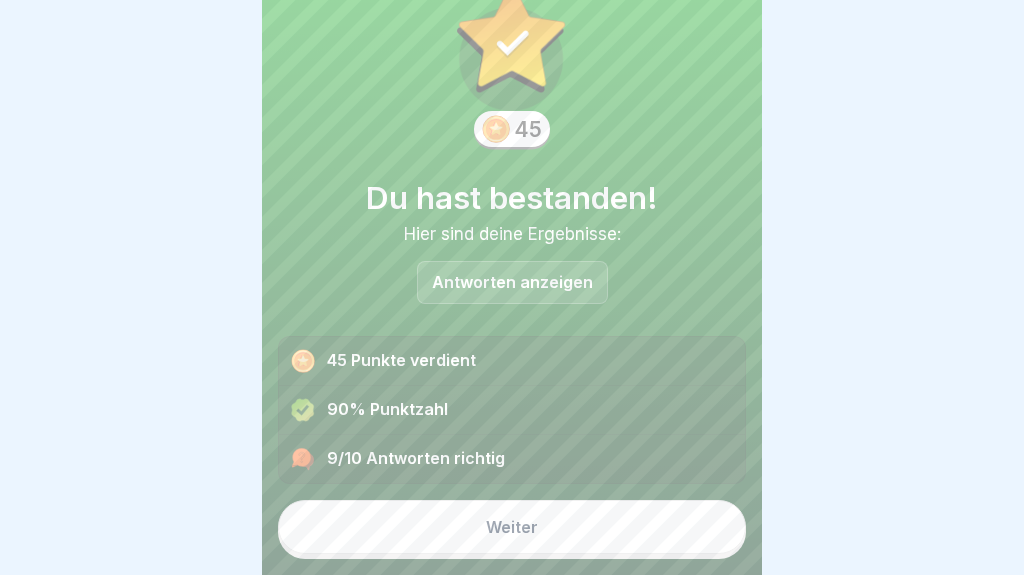 scroll, scrollTop: 66, scrollLeft: 0, axis: vertical 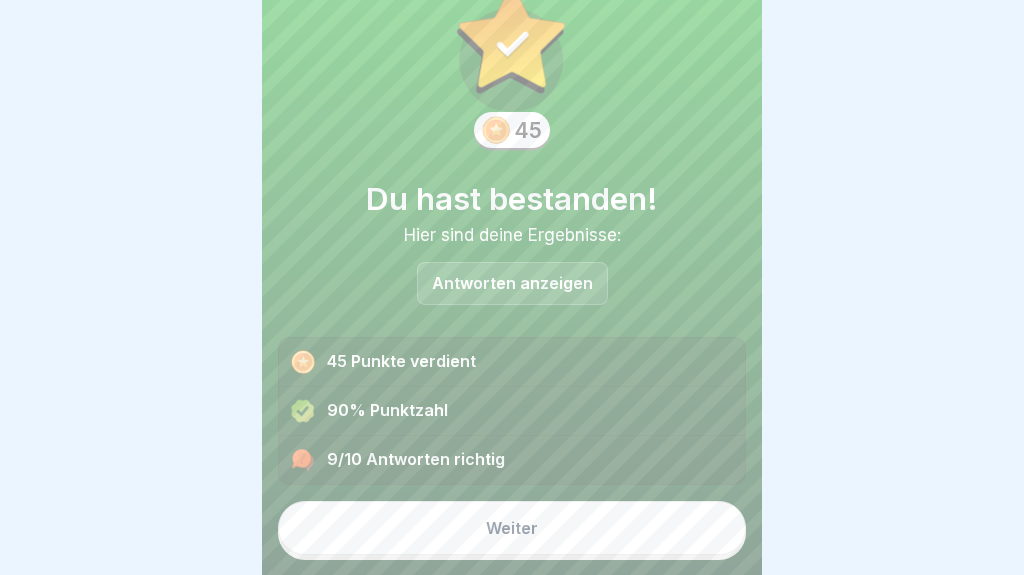 click on "Weiter" at bounding box center [512, 528] 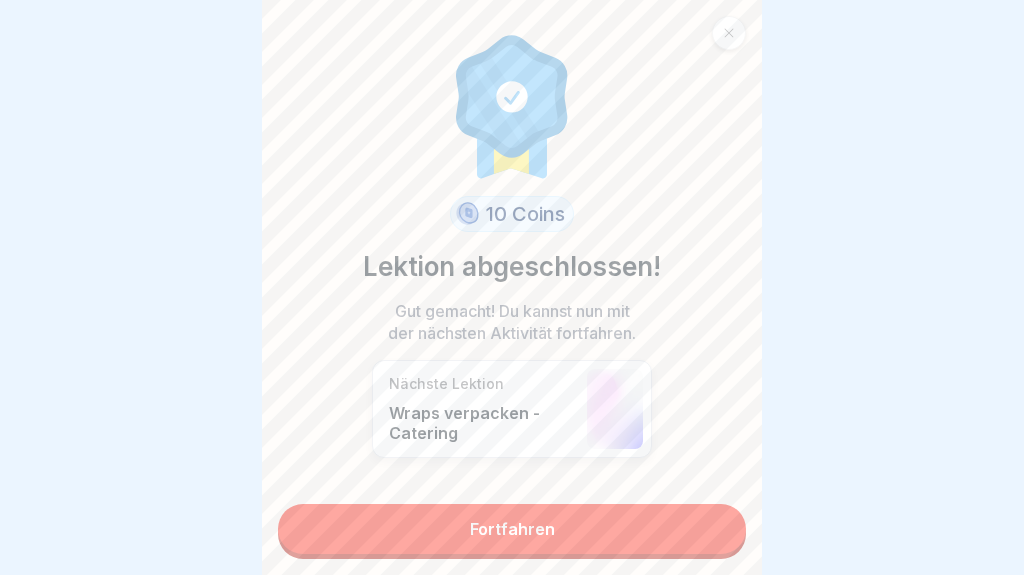 click on "Fortfahren" at bounding box center [512, 529] 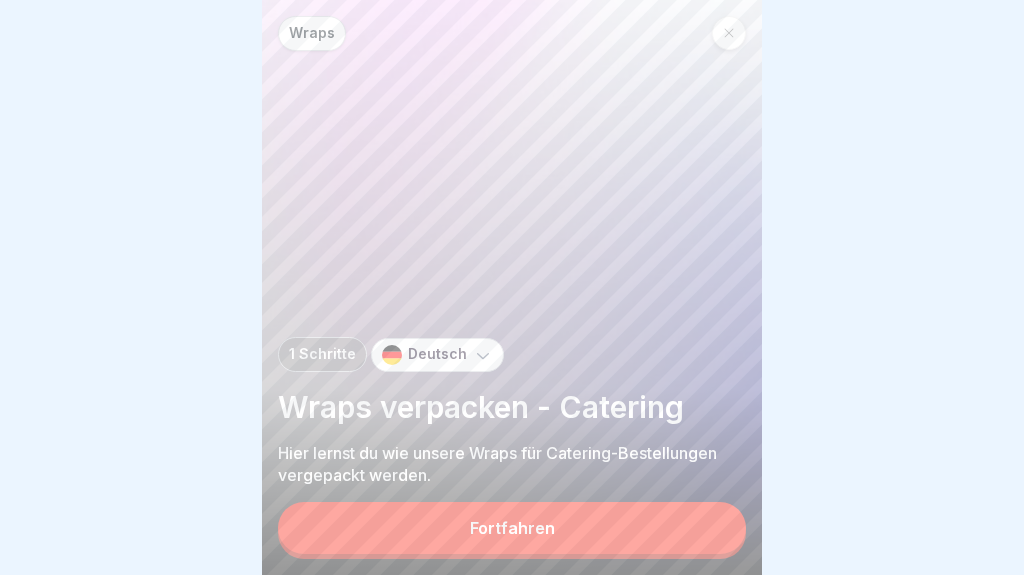 click on "Fortfahren" at bounding box center (512, 528) 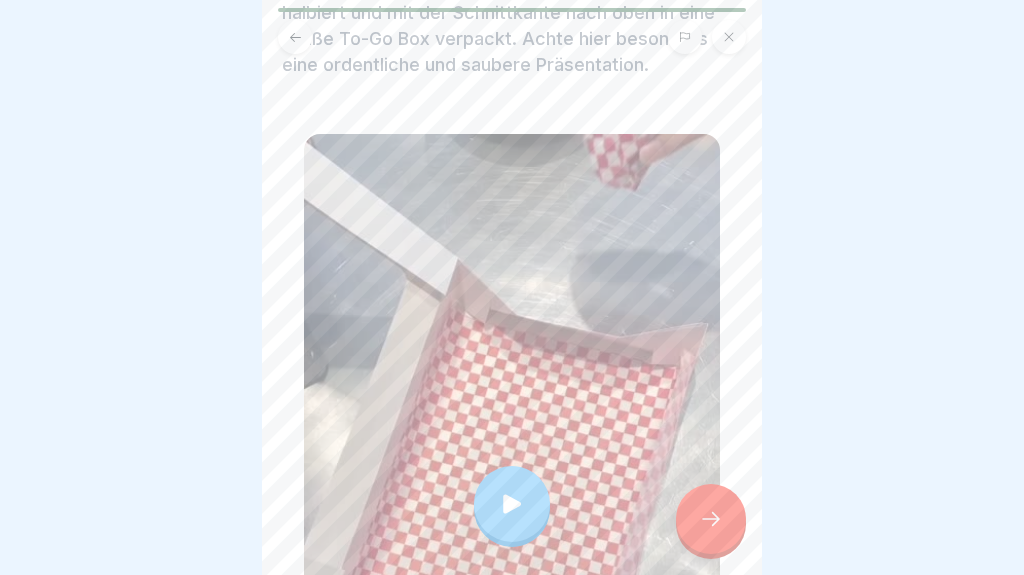 scroll, scrollTop: 185, scrollLeft: 0, axis: vertical 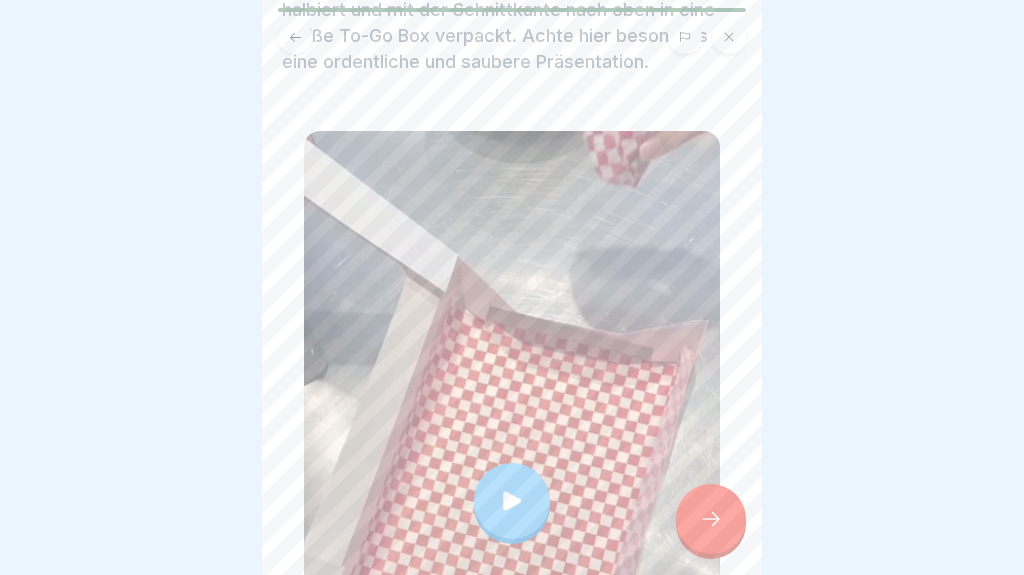 click at bounding box center (512, 501) 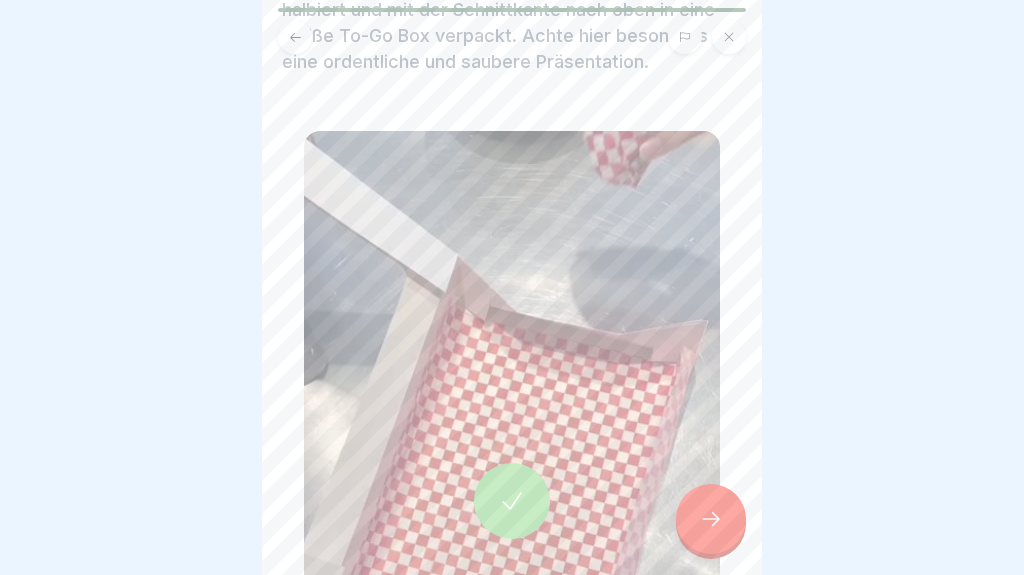 click 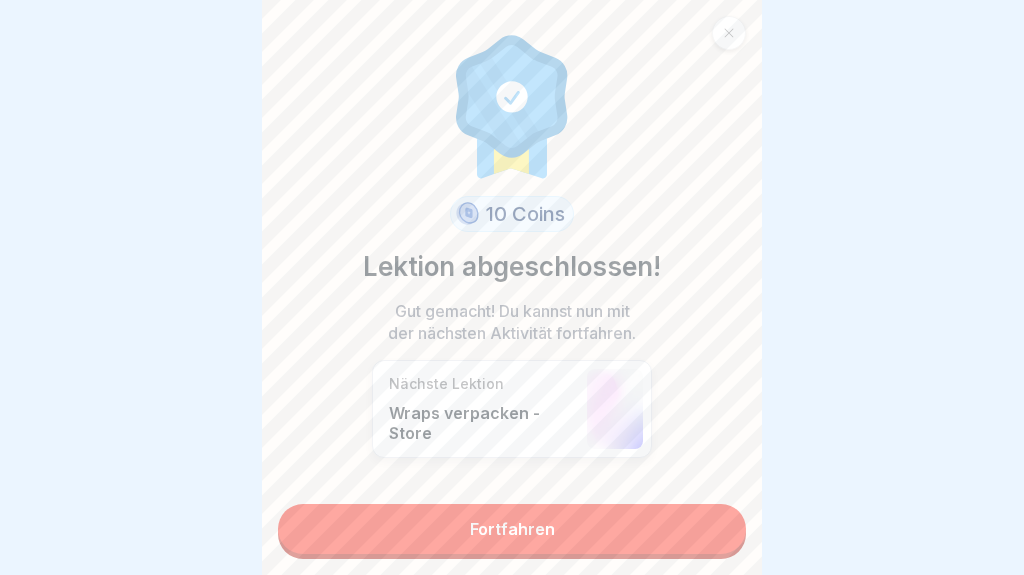 click on "Fortfahren" at bounding box center [512, 529] 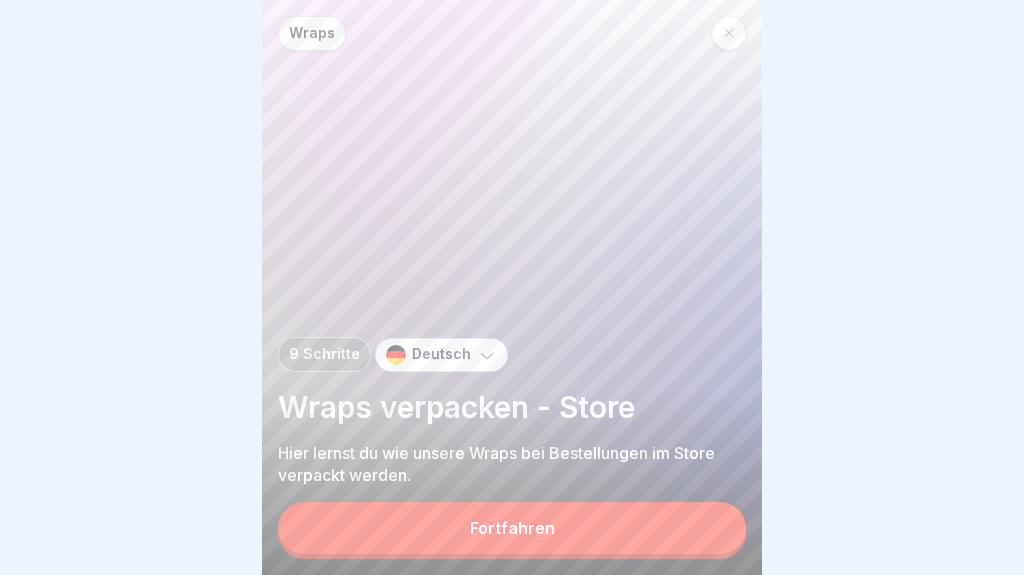 click on "Fortfahren" at bounding box center (512, 528) 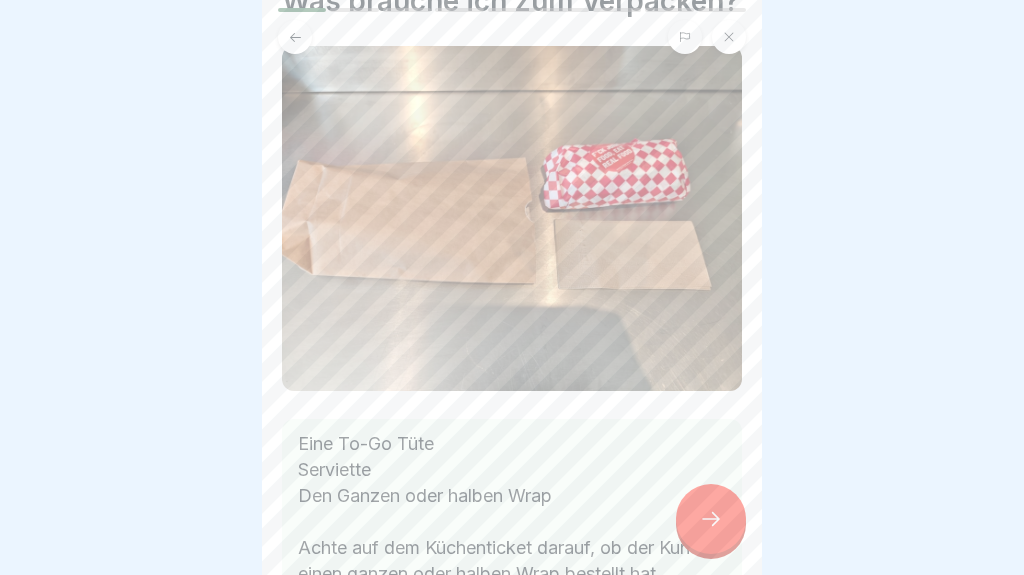 scroll, scrollTop: 94, scrollLeft: 0, axis: vertical 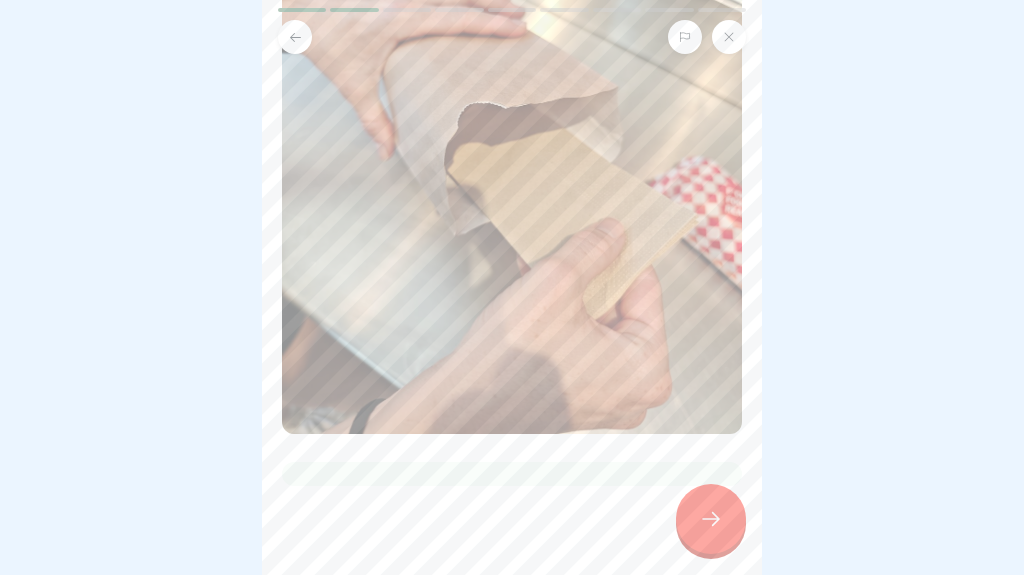 click at bounding box center [711, 519] 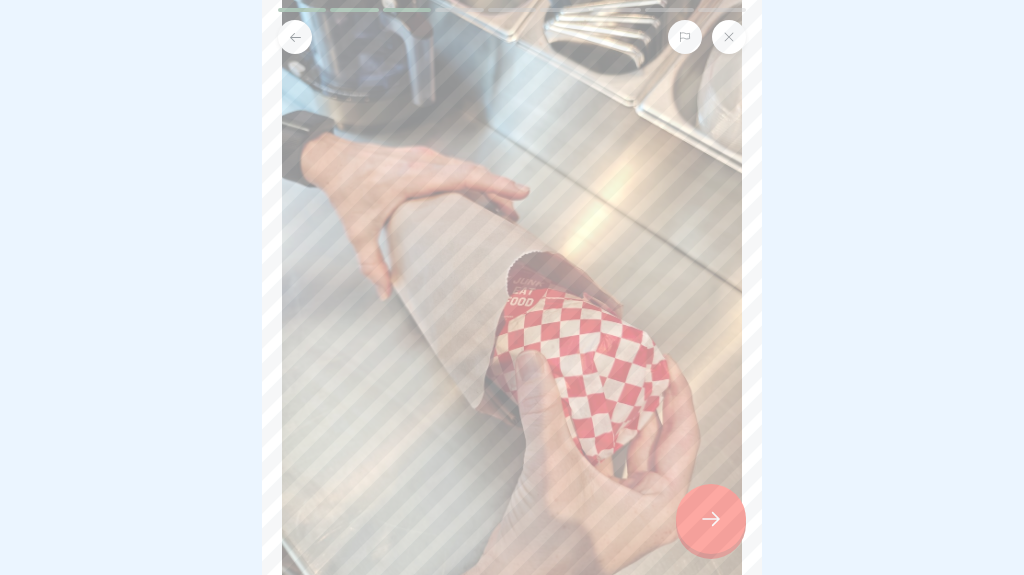 scroll, scrollTop: 194, scrollLeft: 0, axis: vertical 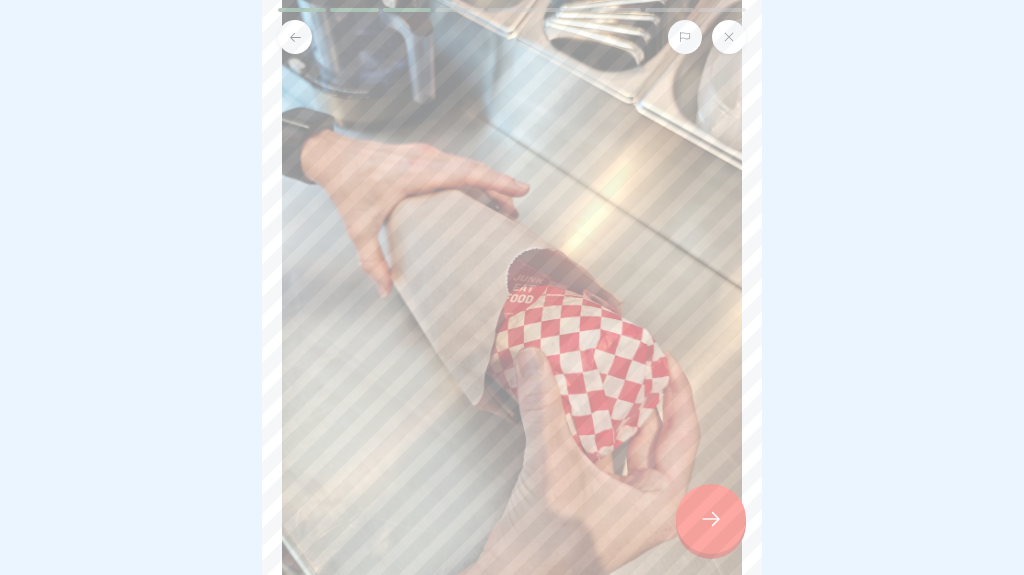 click 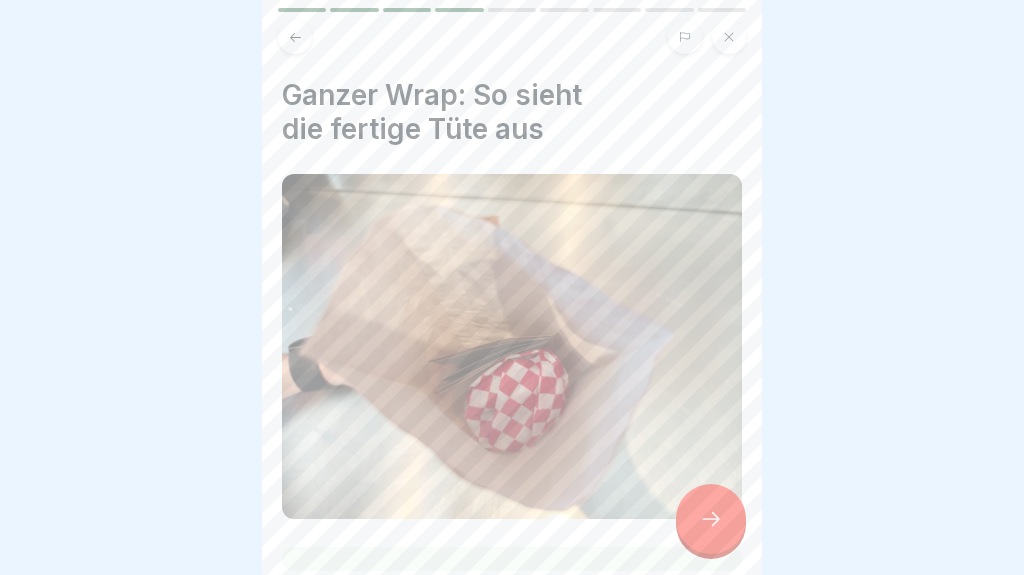 click 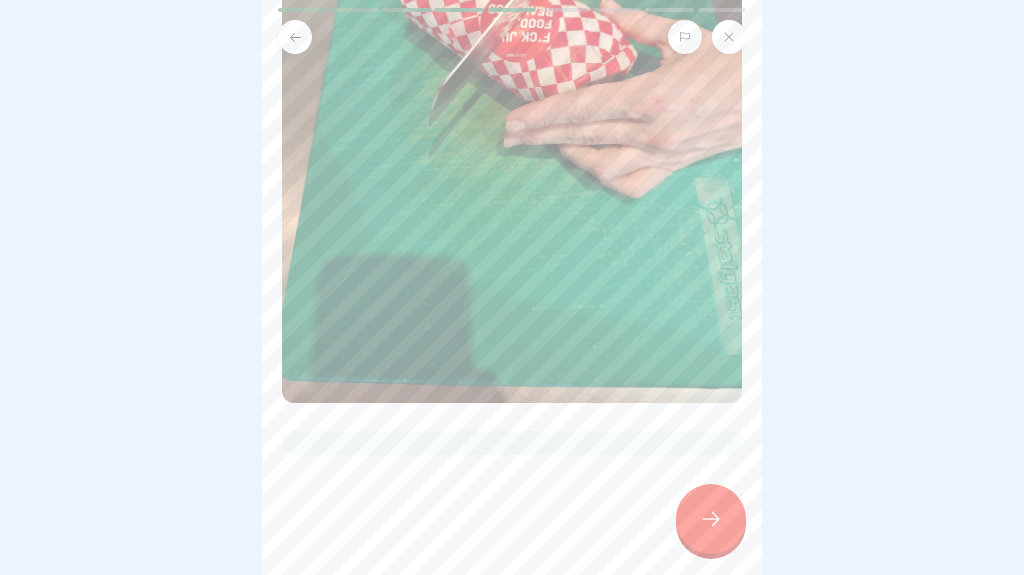 scroll, scrollTop: 418, scrollLeft: 0, axis: vertical 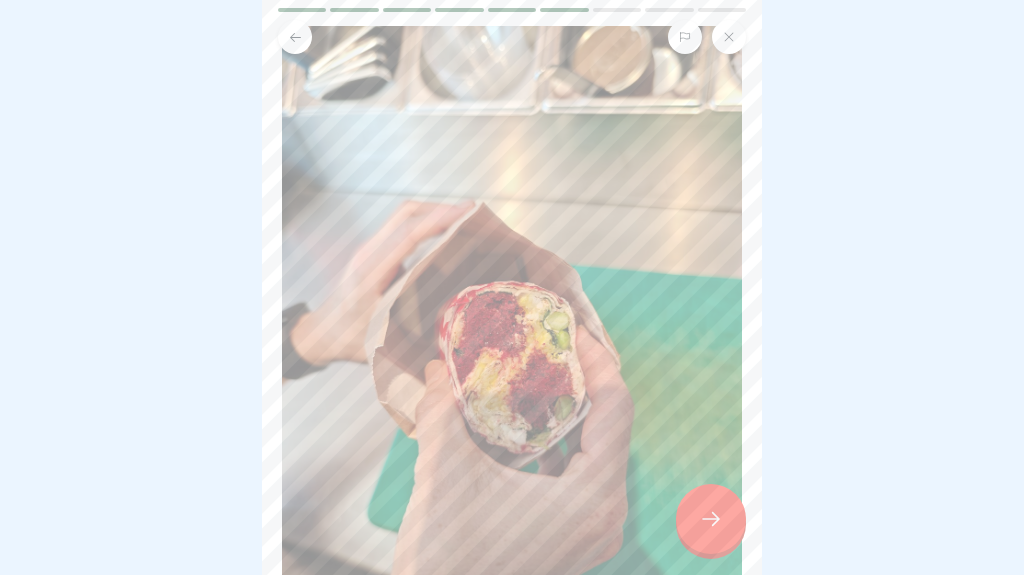 click 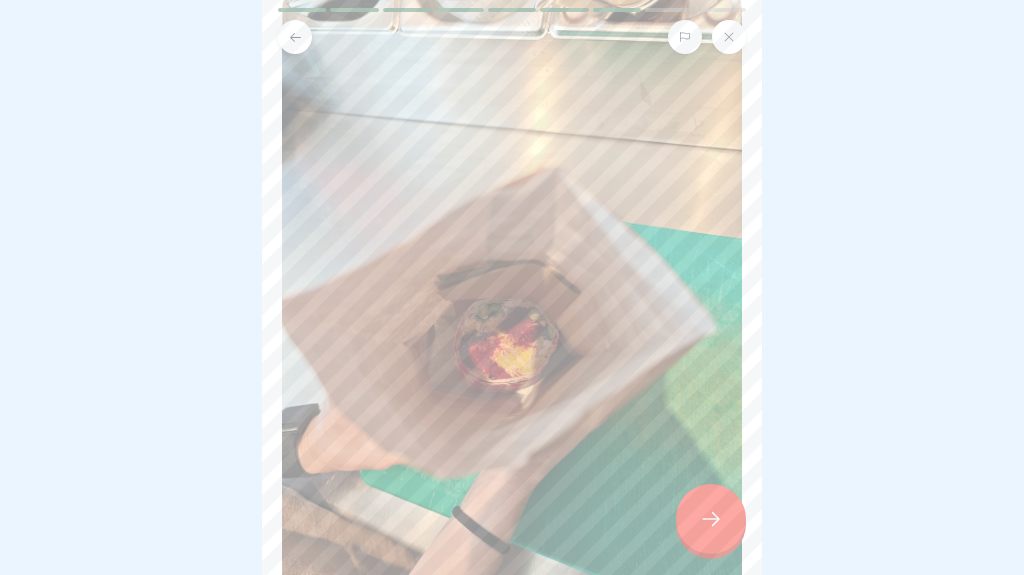 scroll, scrollTop: 182, scrollLeft: 0, axis: vertical 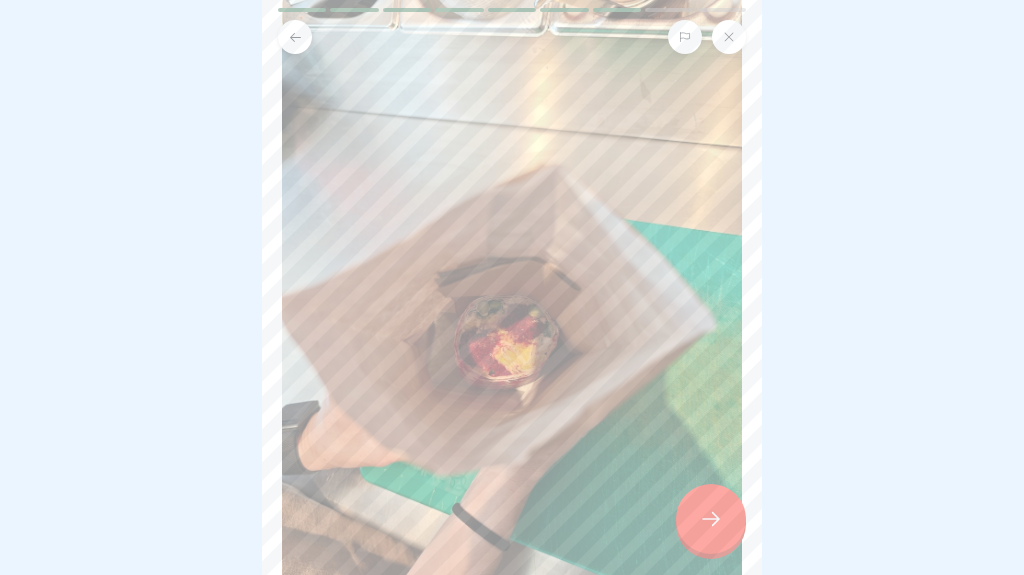click 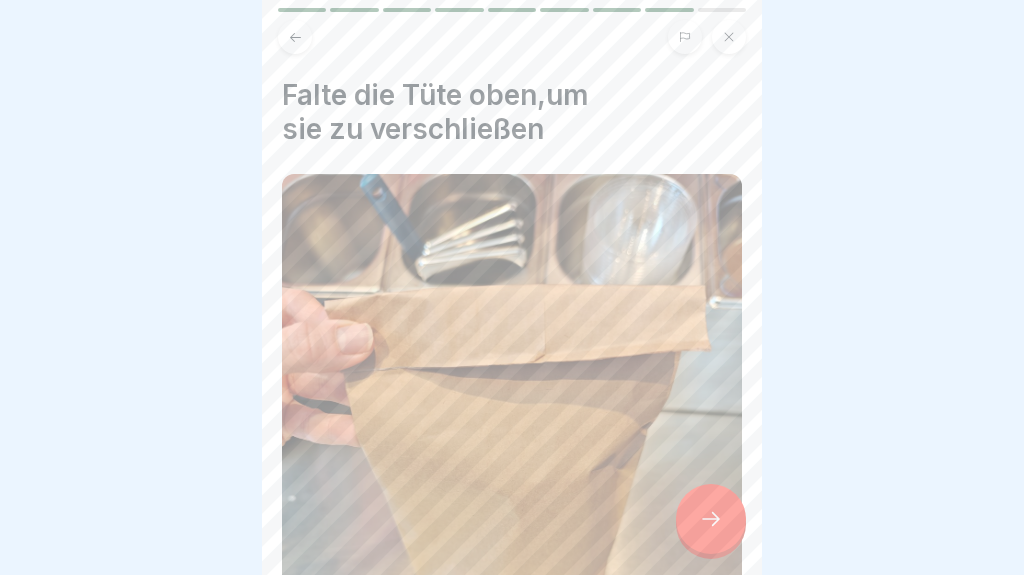 click 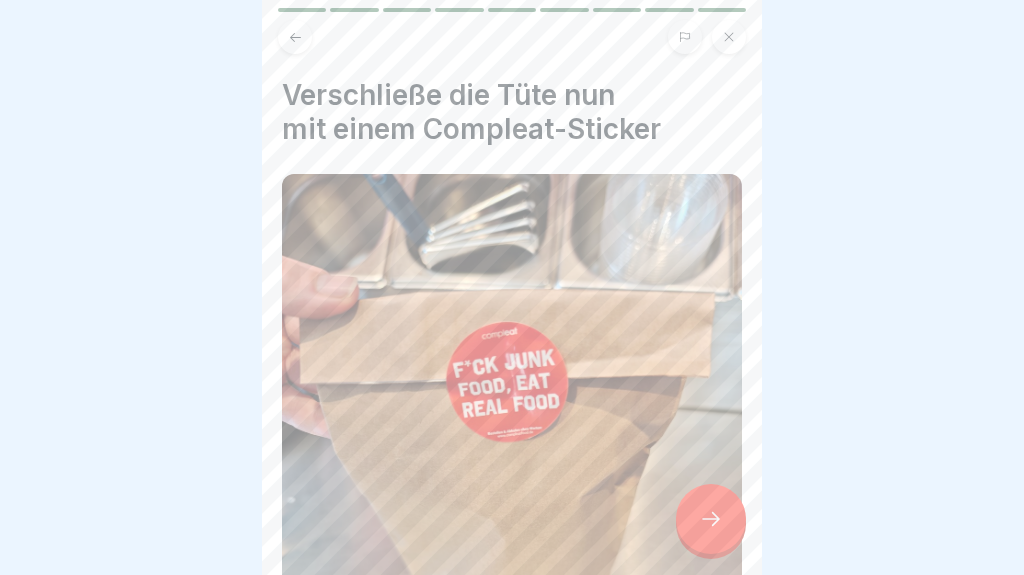 click 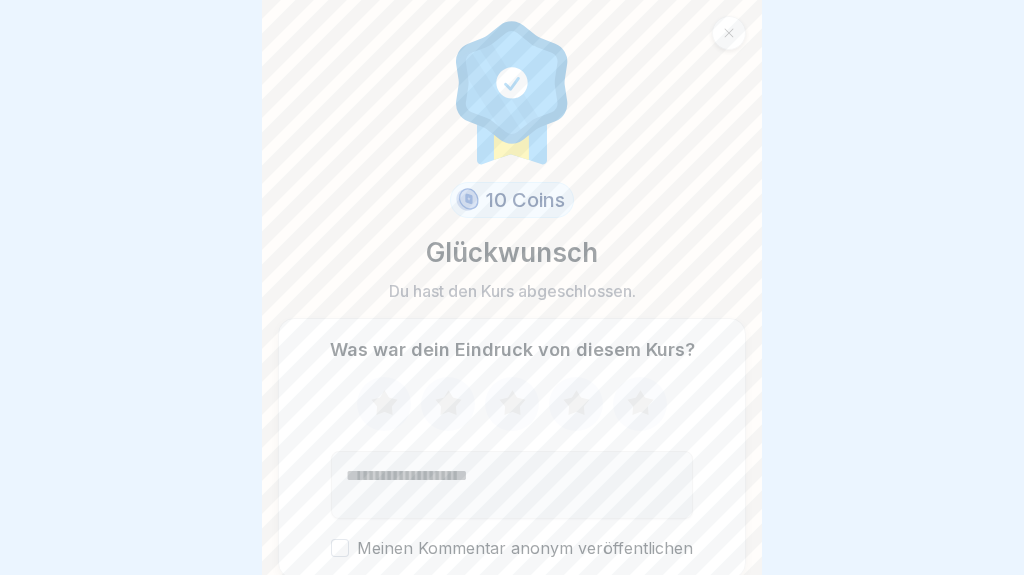 click 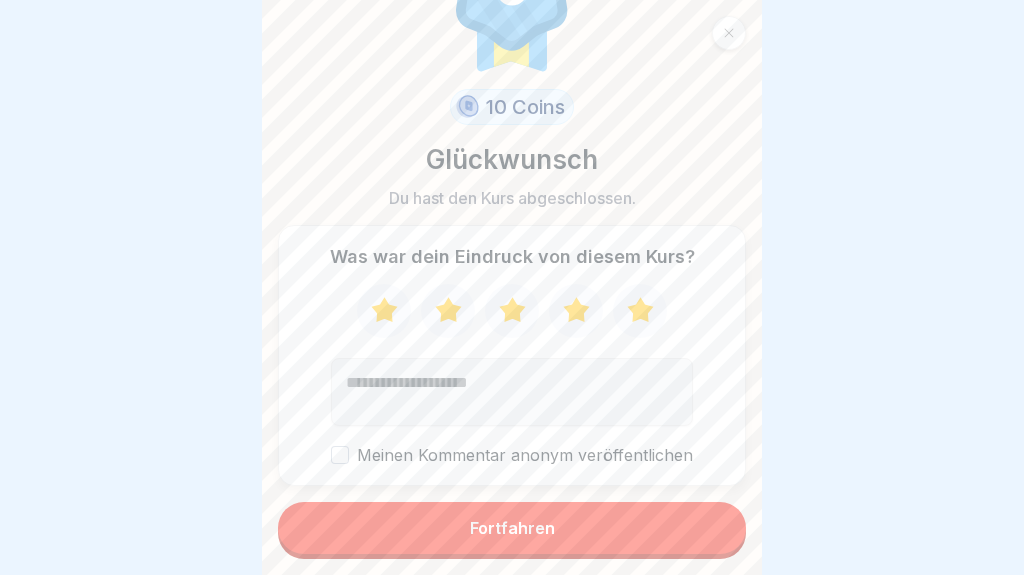 scroll, scrollTop: 92, scrollLeft: 0, axis: vertical 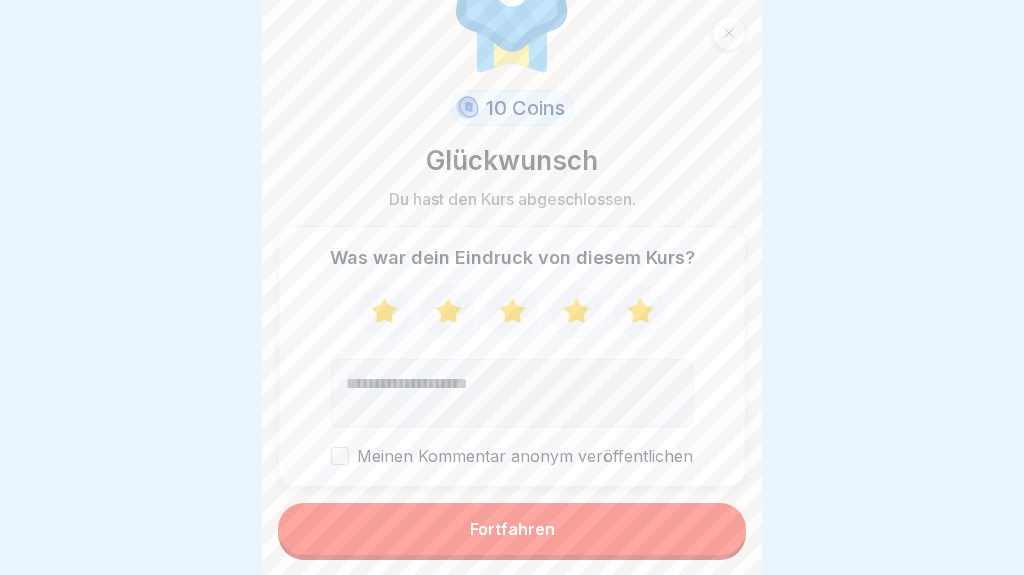 click on "Fortfahren" at bounding box center (512, 529) 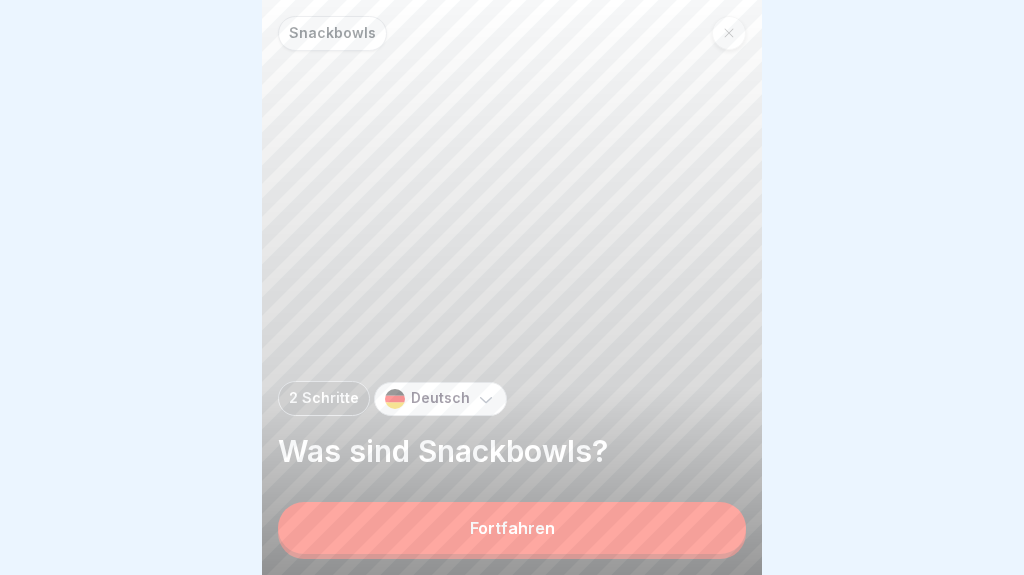 click on "Fortfahren" at bounding box center (512, 528) 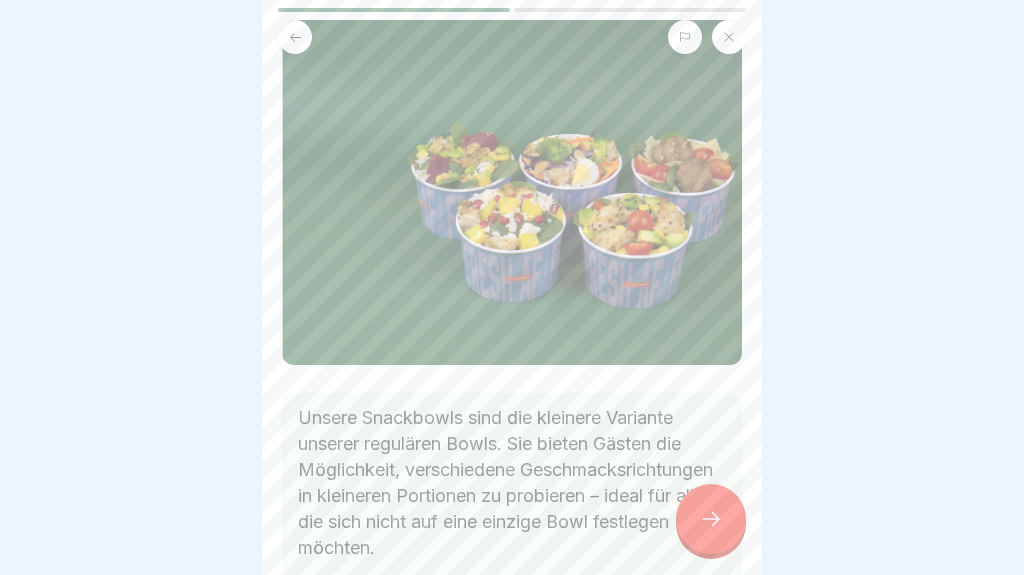 scroll, scrollTop: 136, scrollLeft: 0, axis: vertical 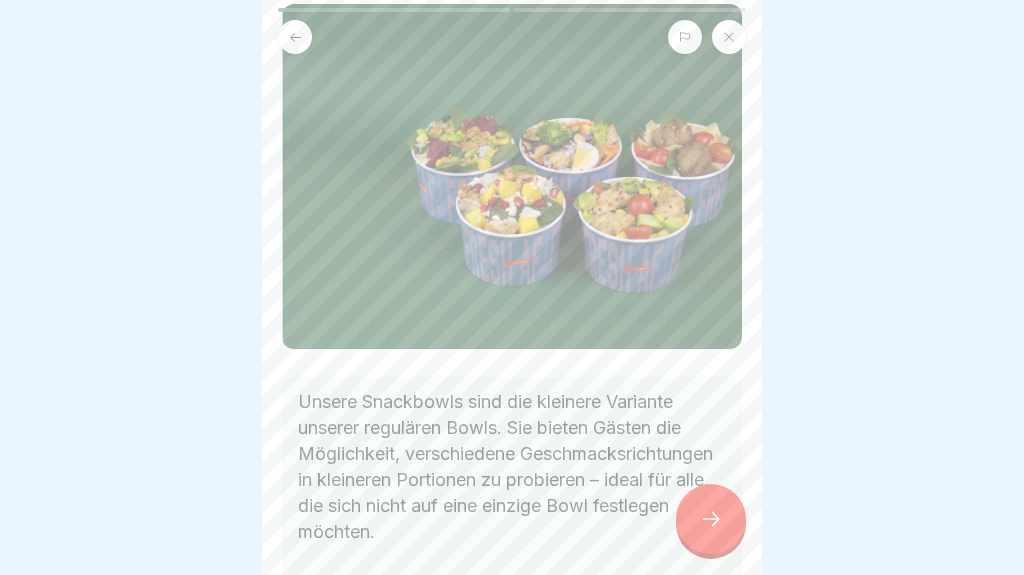 click at bounding box center [711, 519] 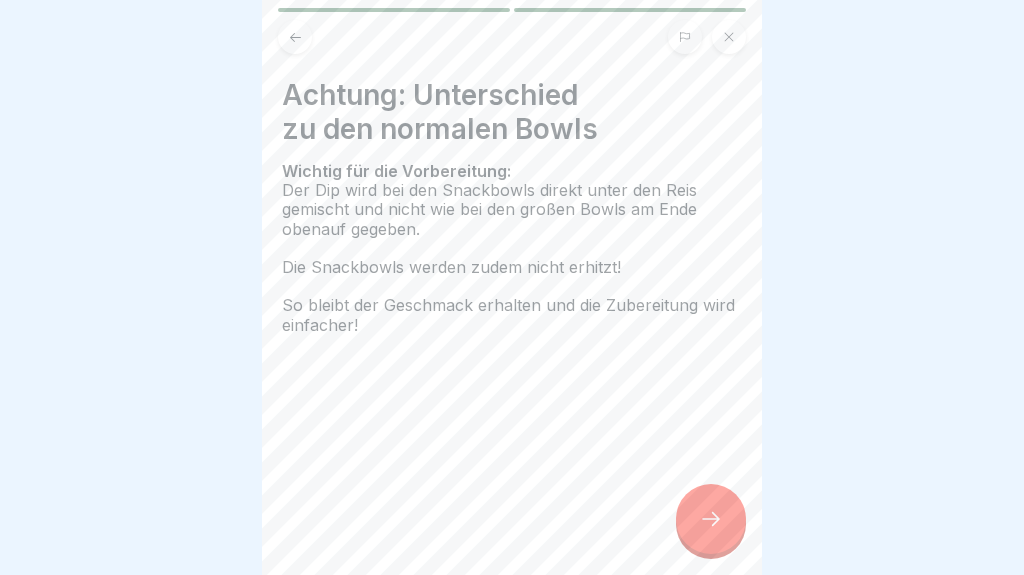 click at bounding box center [711, 519] 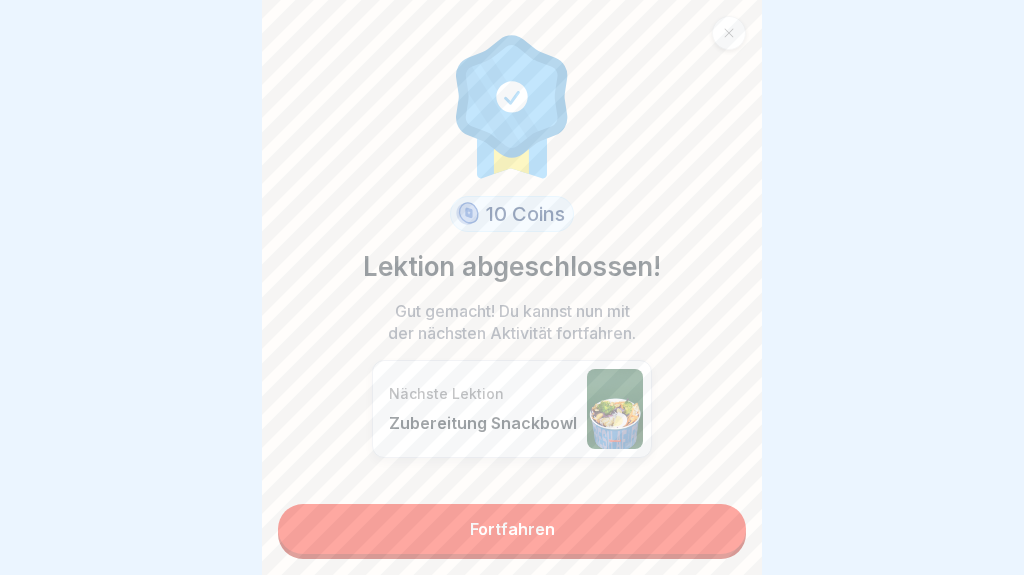 click on "Fortfahren" at bounding box center (512, 529) 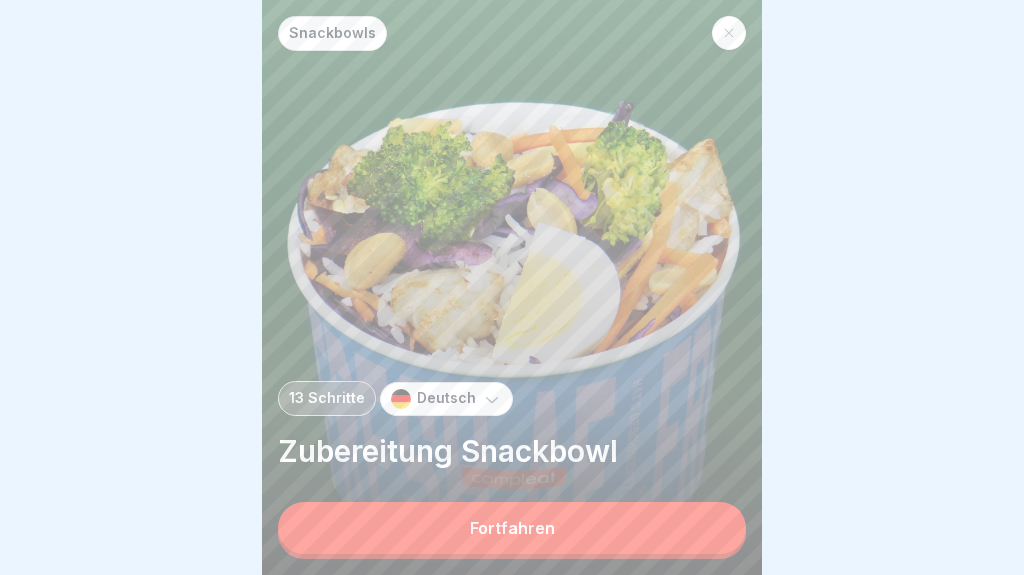 click on "Fortfahren" at bounding box center (512, 528) 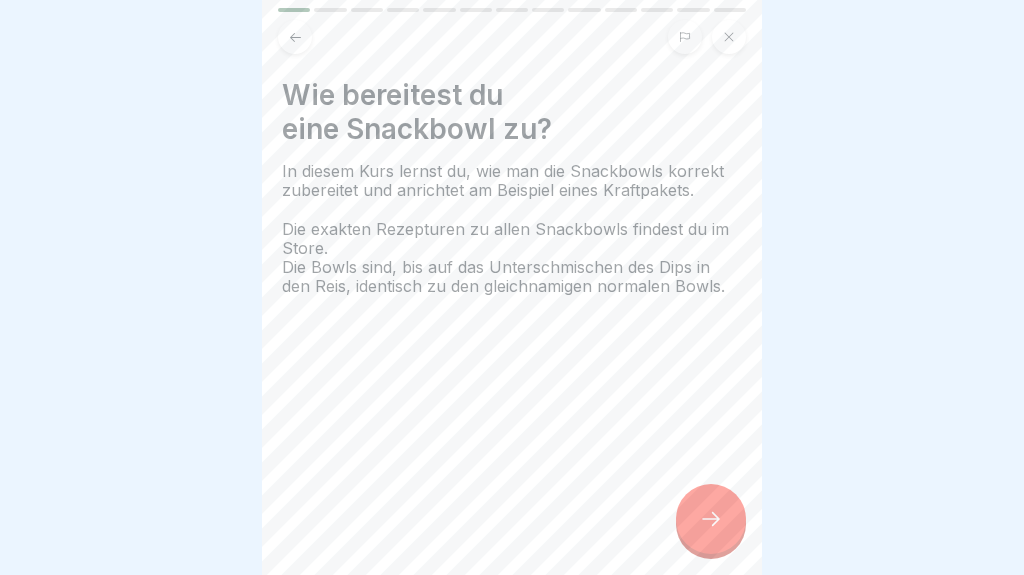 click at bounding box center (711, 519) 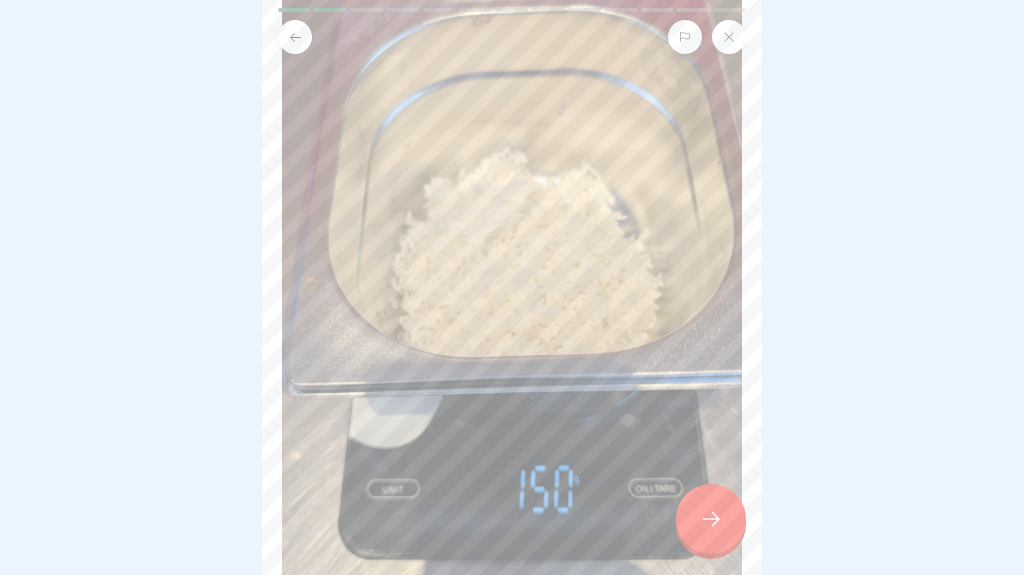 scroll, scrollTop: 261, scrollLeft: 0, axis: vertical 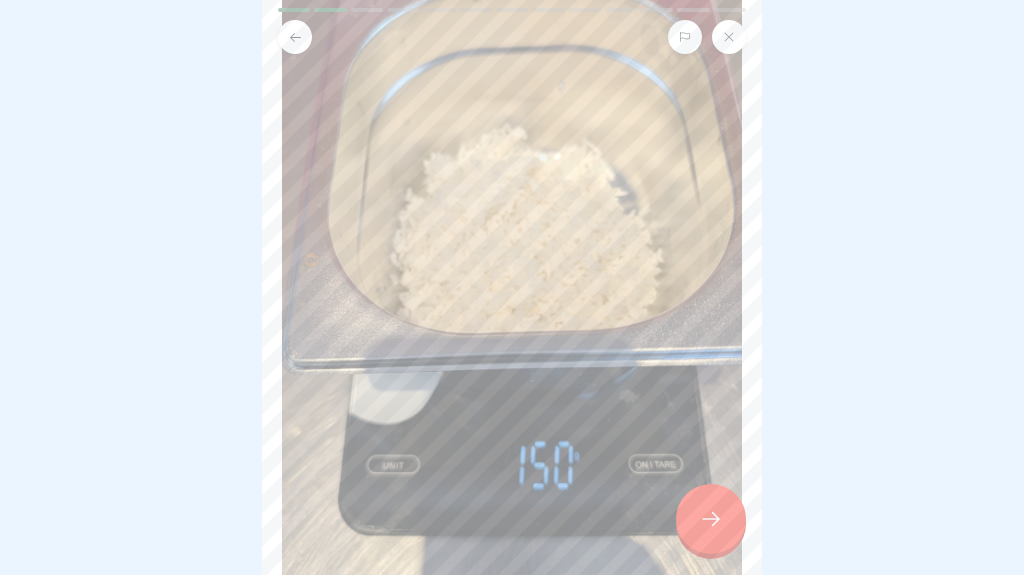 click 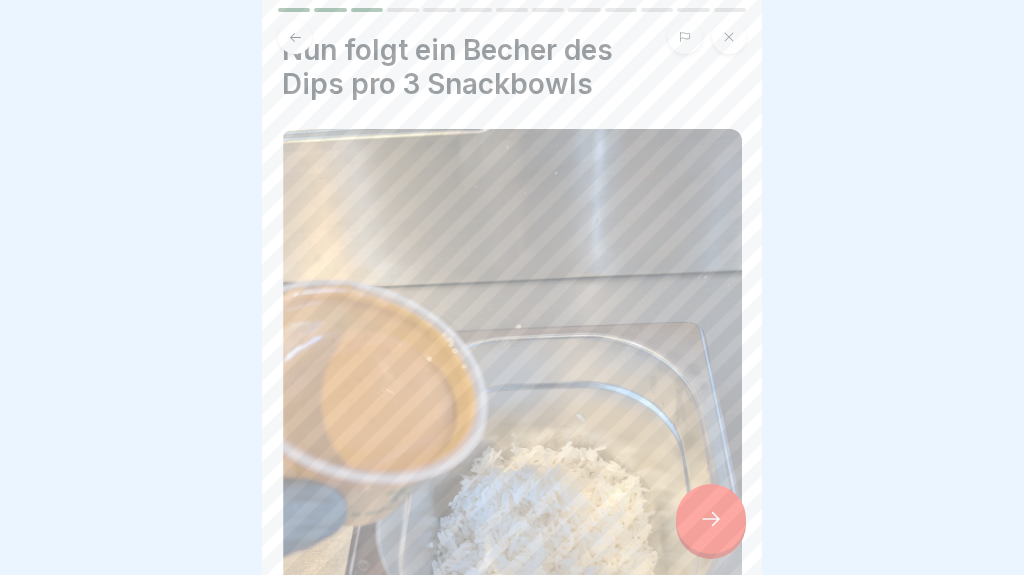 scroll, scrollTop: 18, scrollLeft: 0, axis: vertical 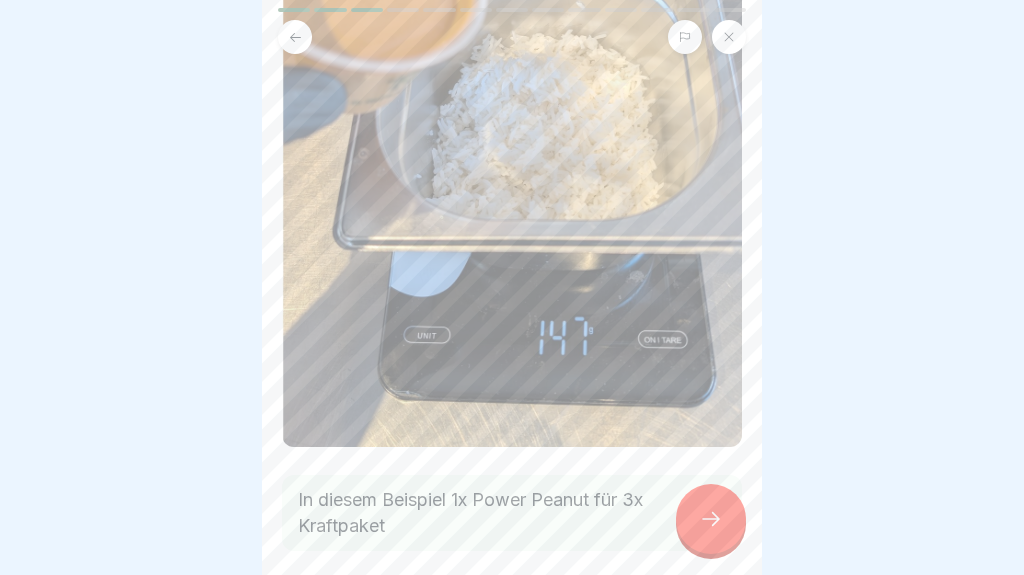 click 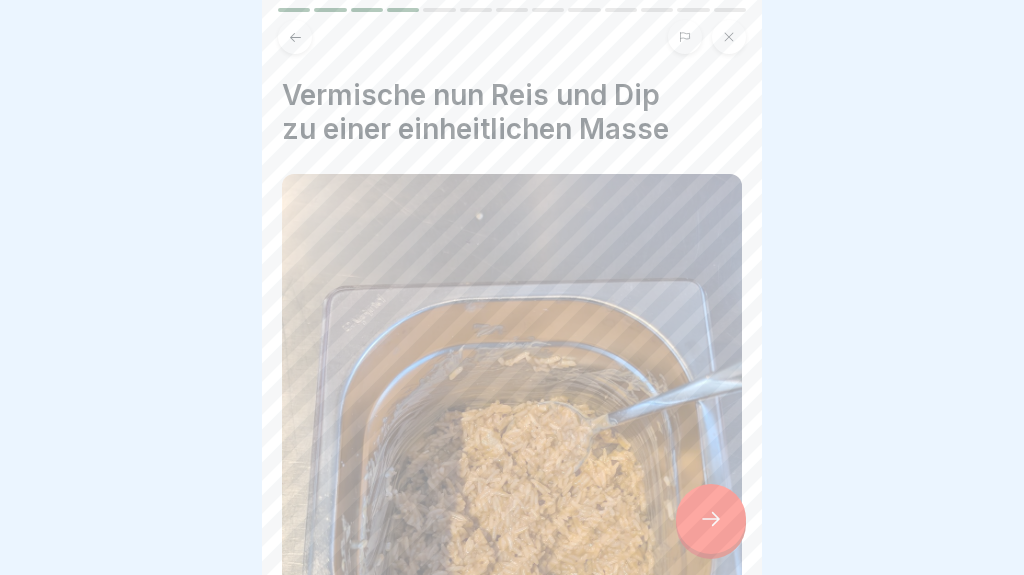 scroll, scrollTop: 501, scrollLeft: 0, axis: vertical 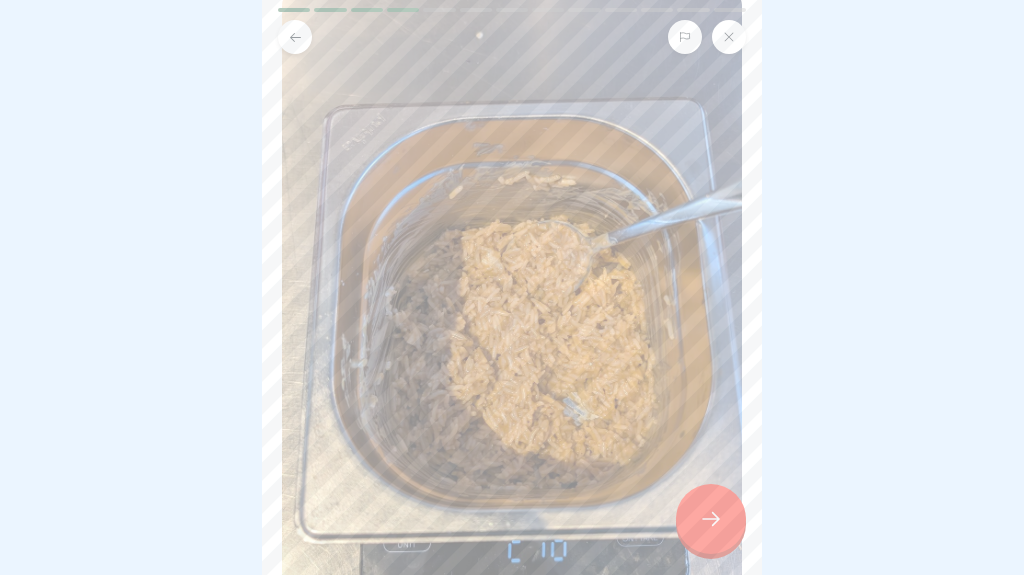 click 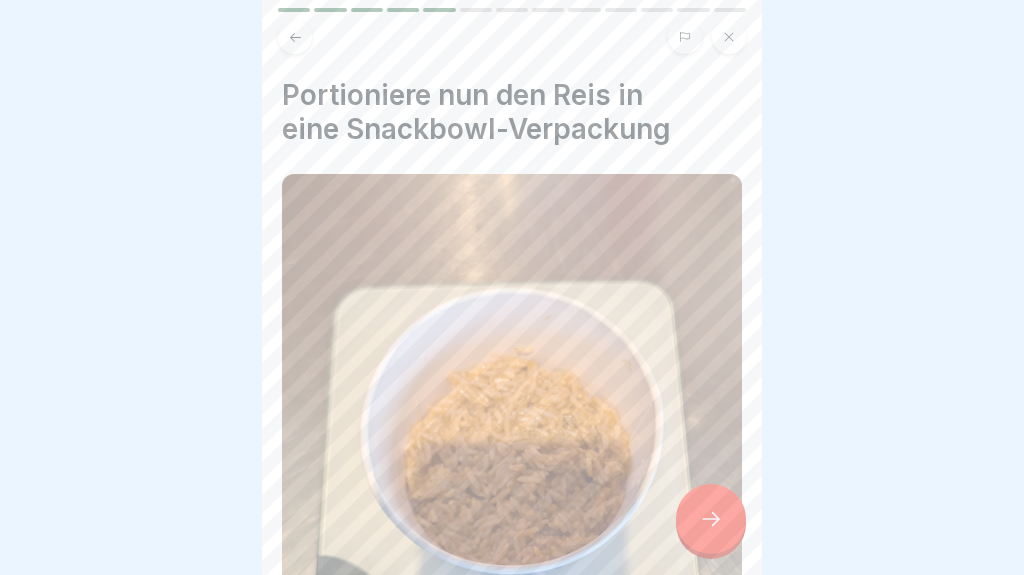click 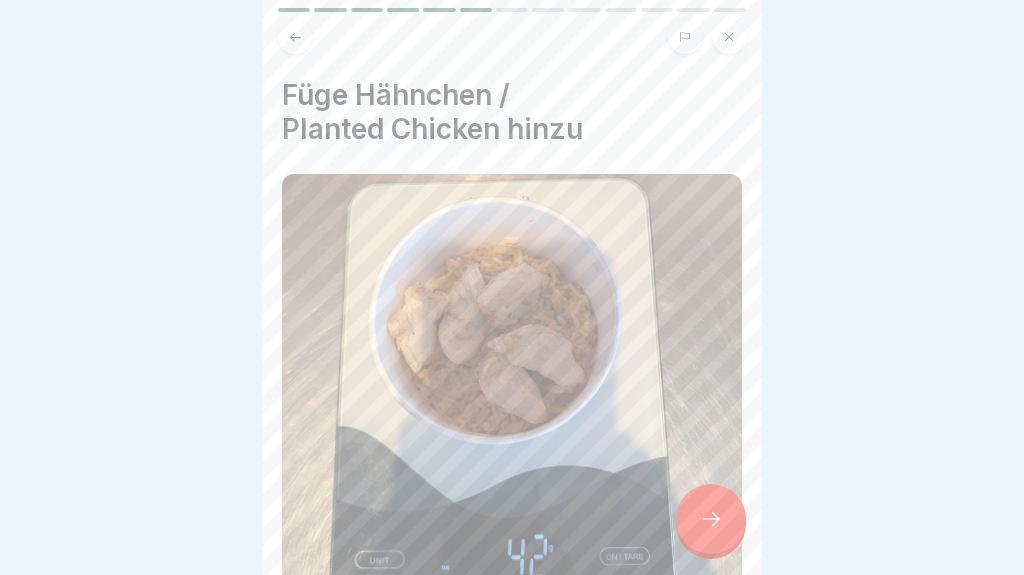 click at bounding box center [711, 519] 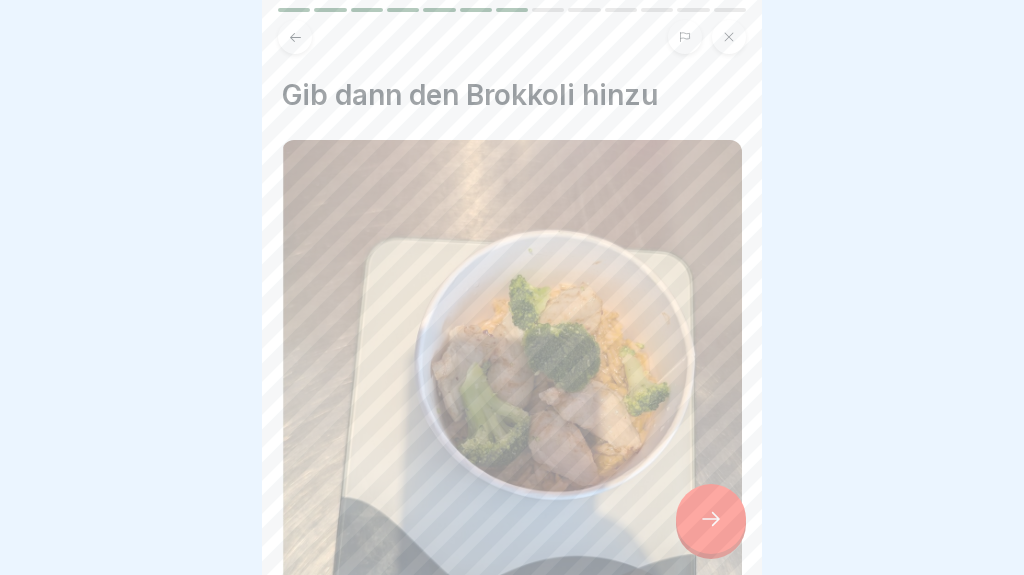click 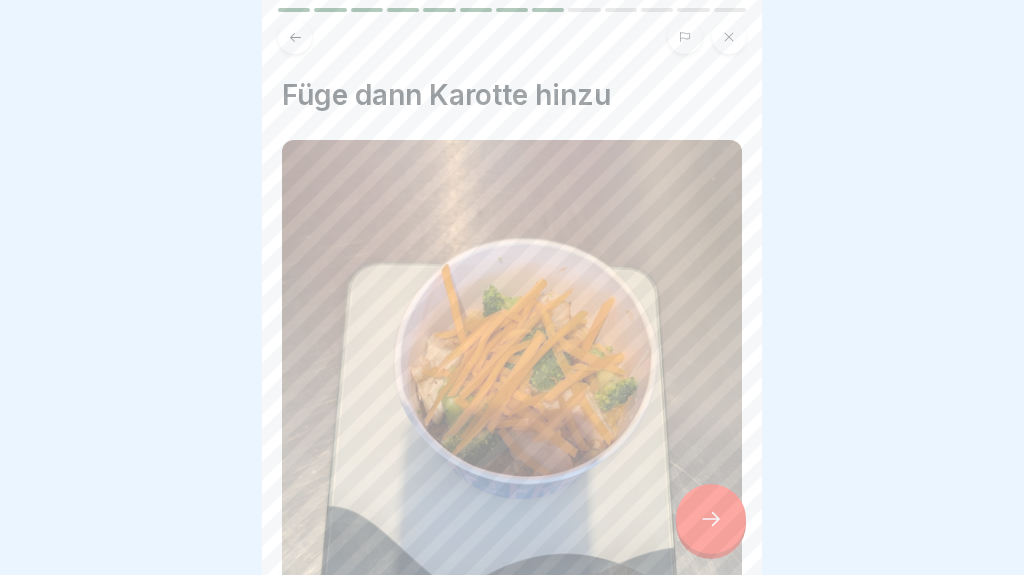click at bounding box center (711, 519) 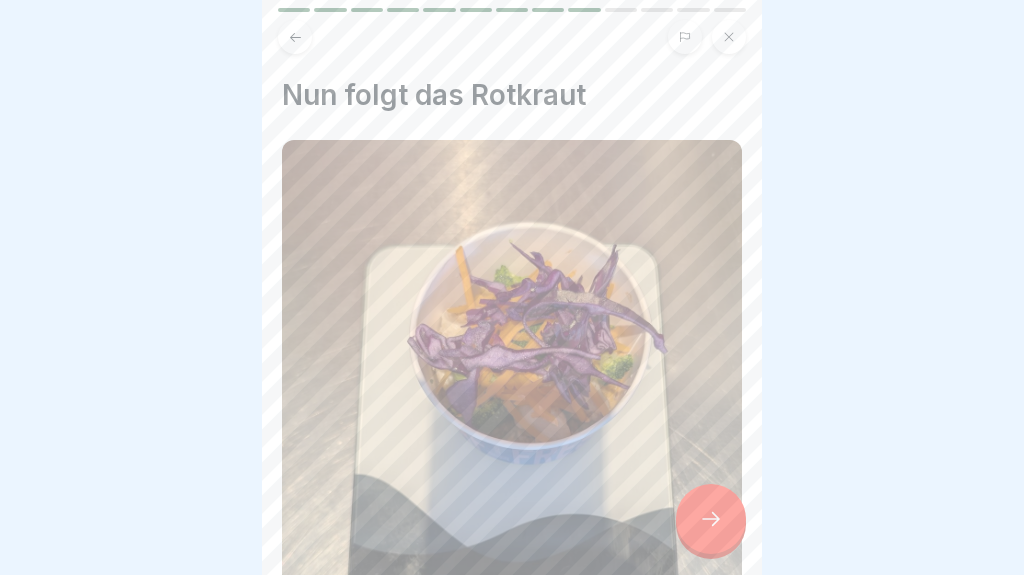 click 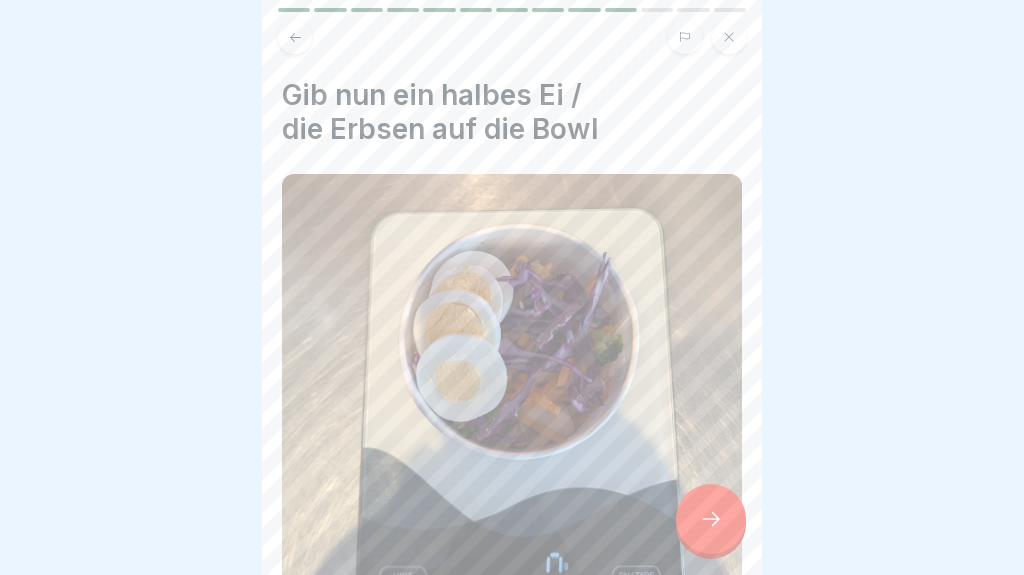 click at bounding box center [711, 519] 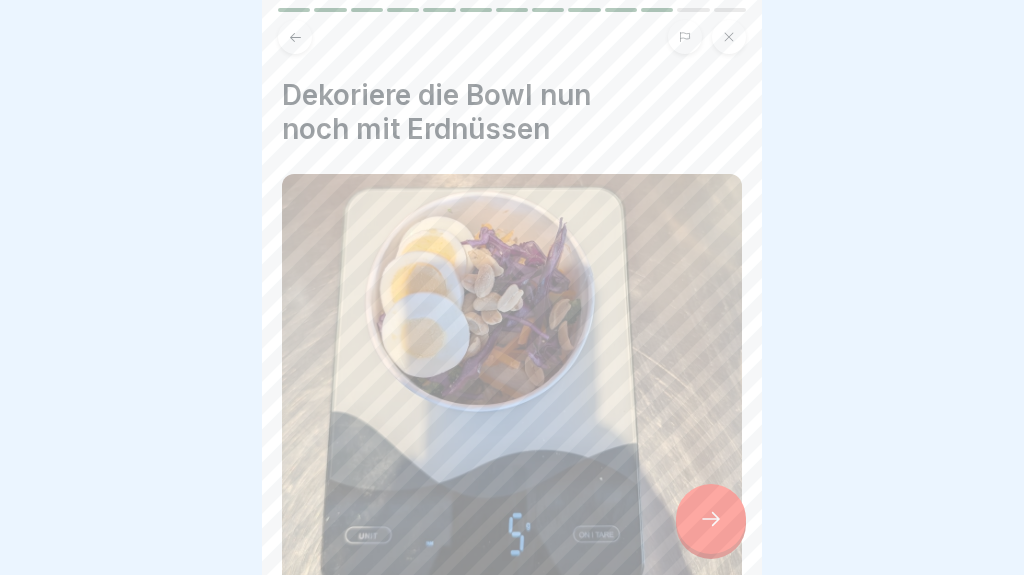 click at bounding box center [711, 519] 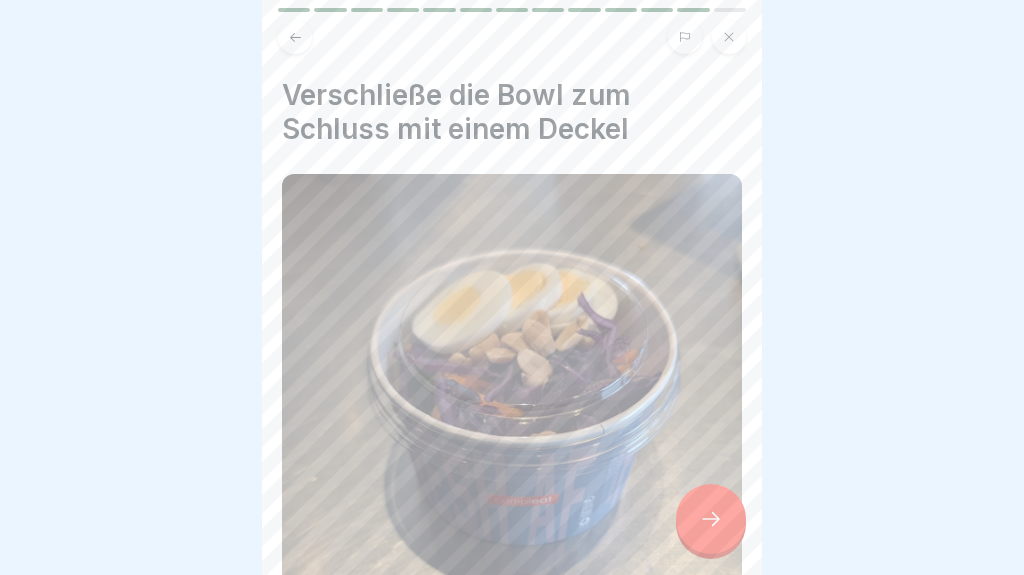 click 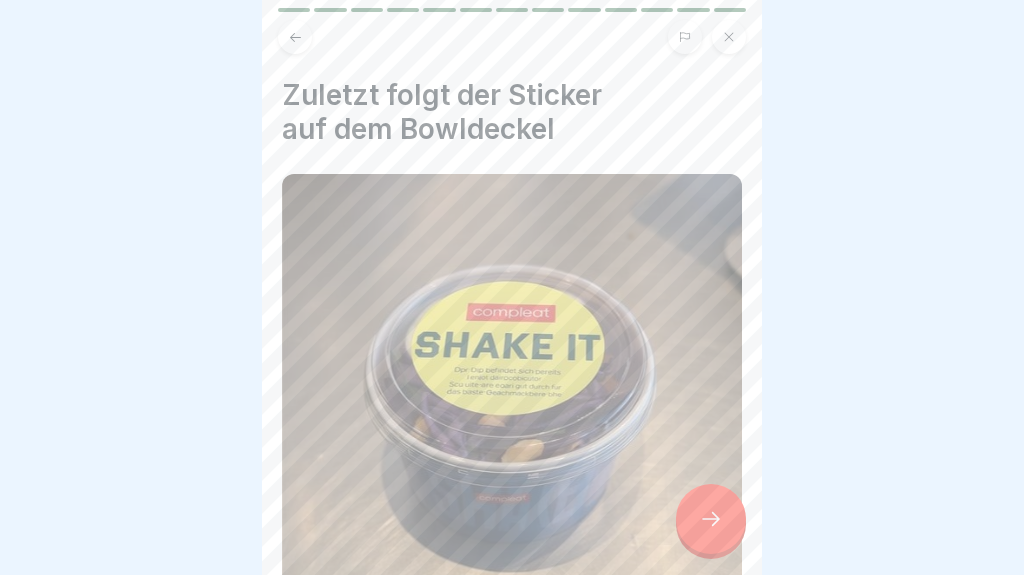 click 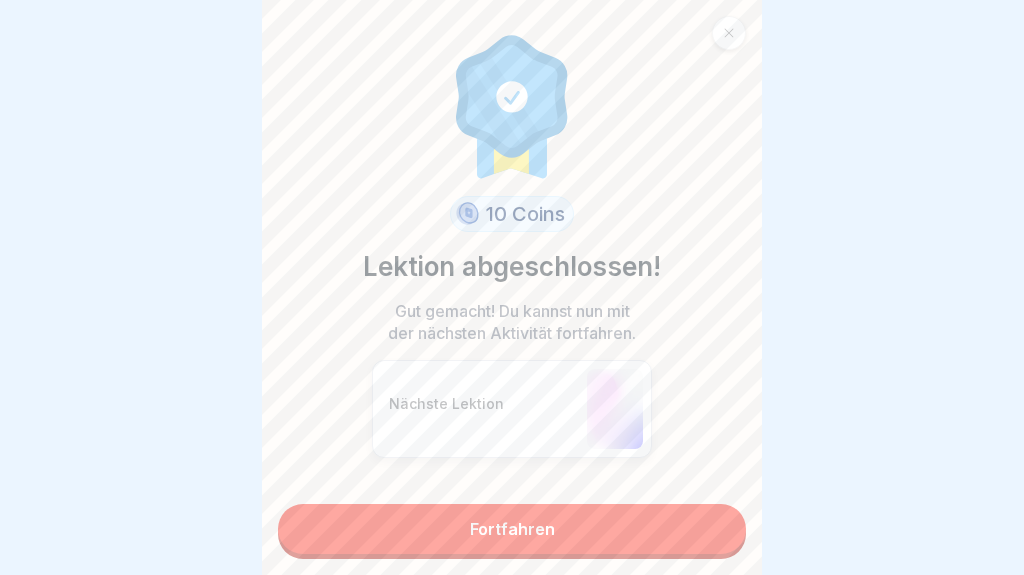 click on "Fortfahren" at bounding box center (512, 529) 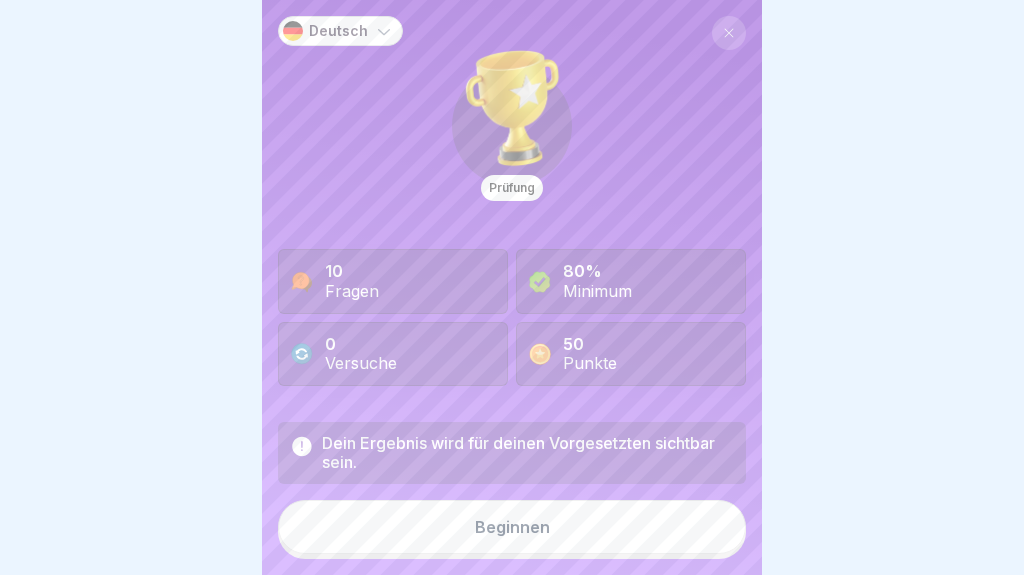 click on "Beginnen" at bounding box center (512, 527) 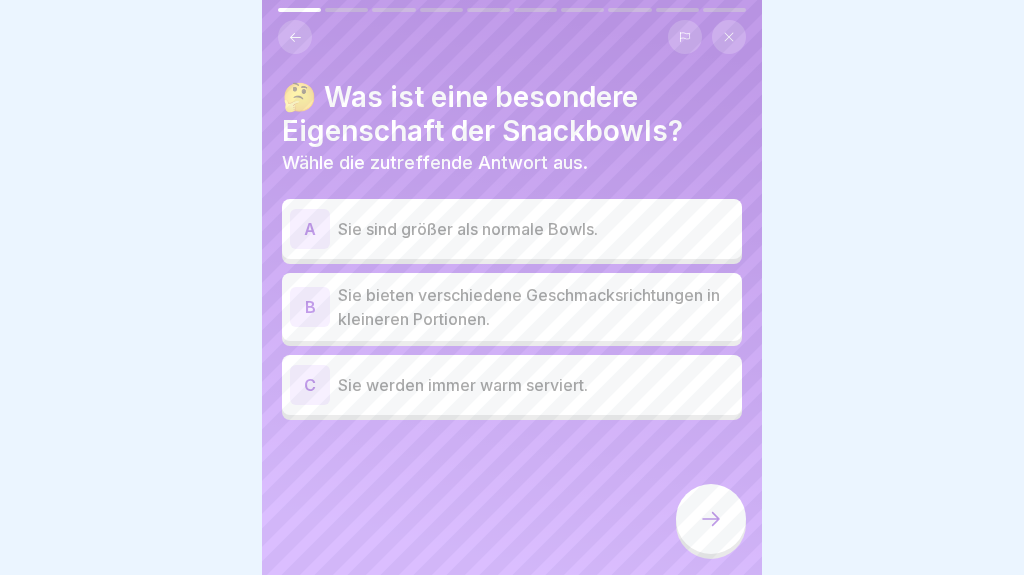 click on "Sie bieten verschiedene Geschmacksrichtungen in kleineren Portionen." at bounding box center [536, 307] 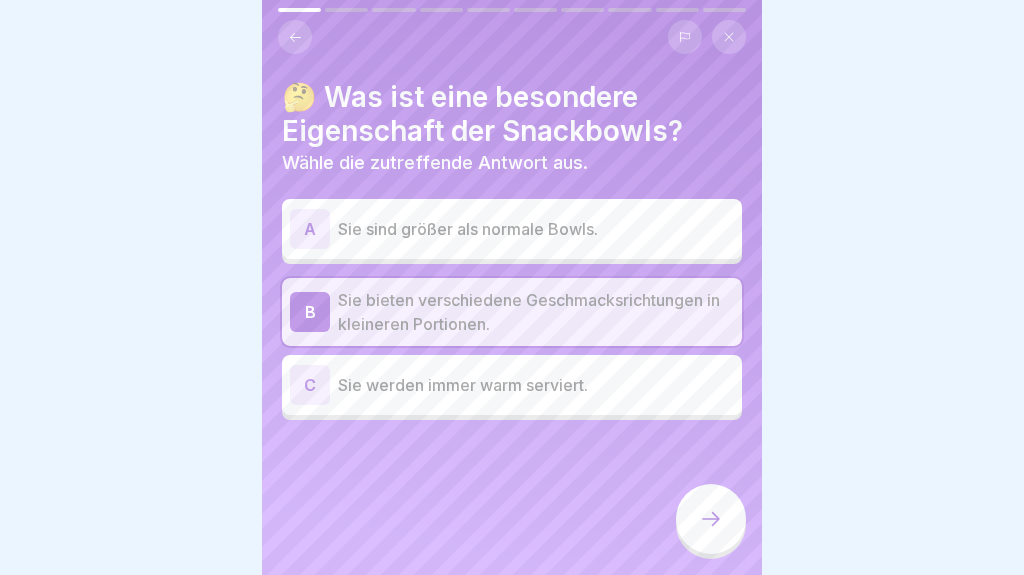 click 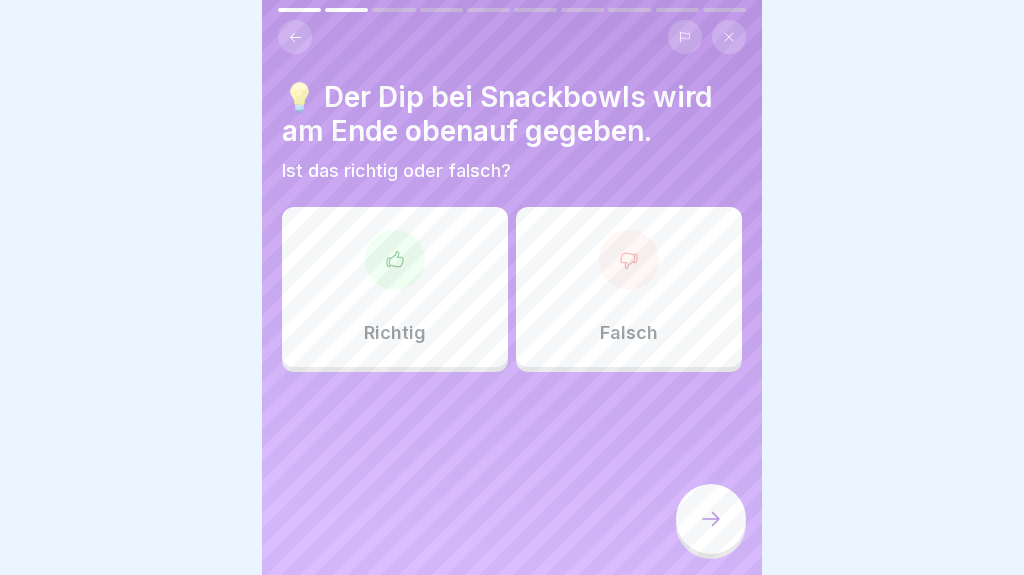 click on "Falsch" at bounding box center [629, 287] 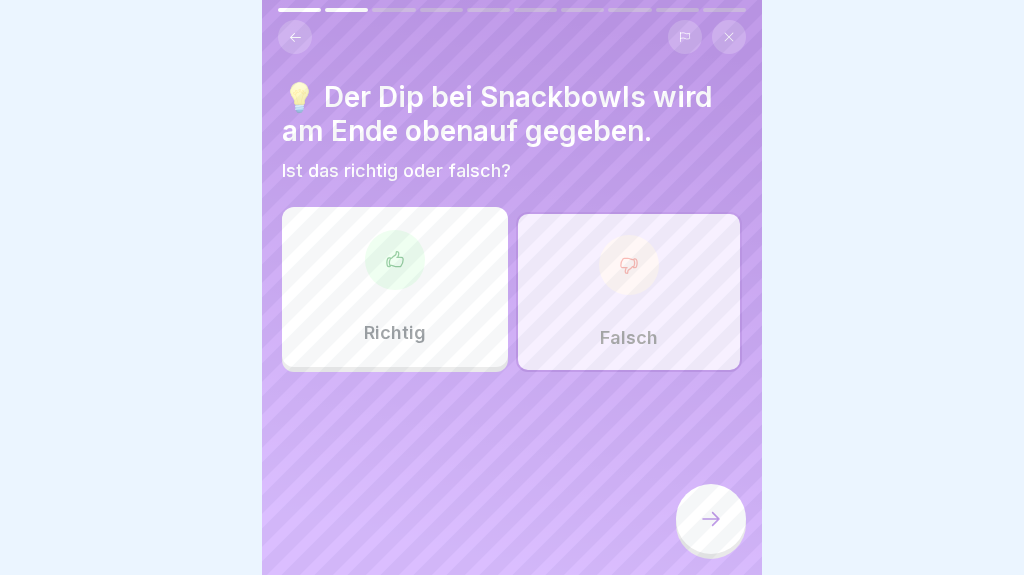 click 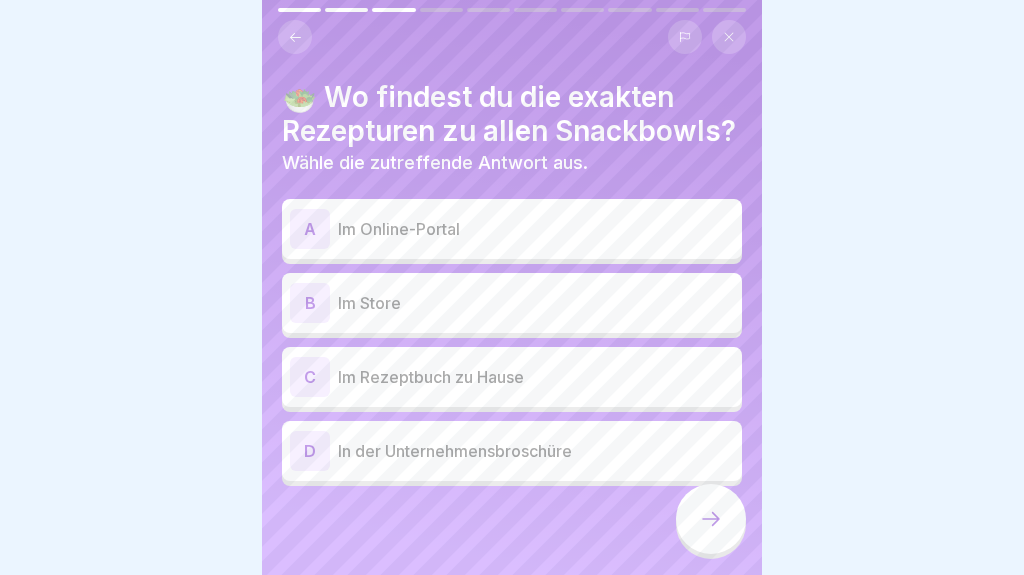 click on "Im Store" at bounding box center (536, 303) 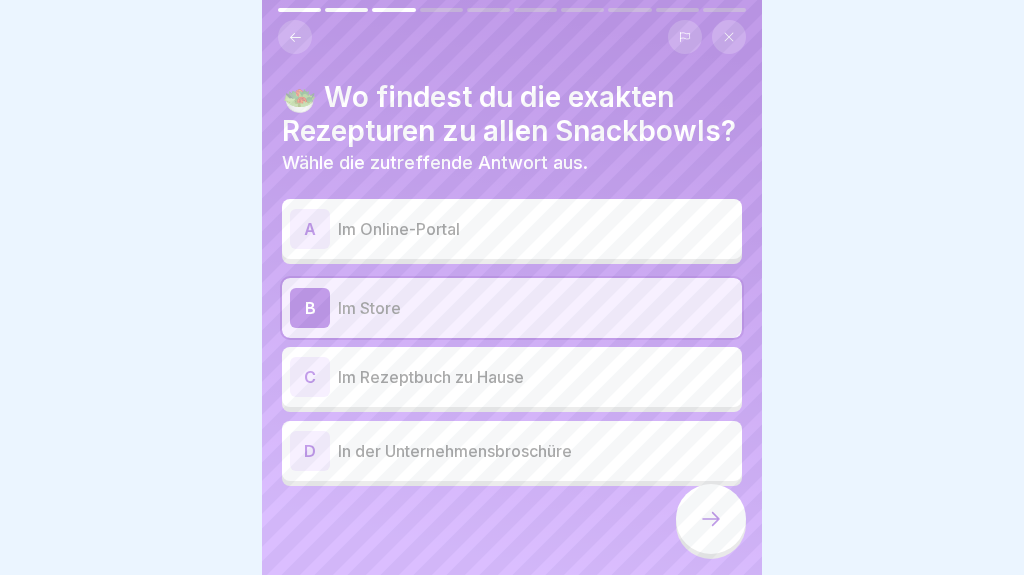click 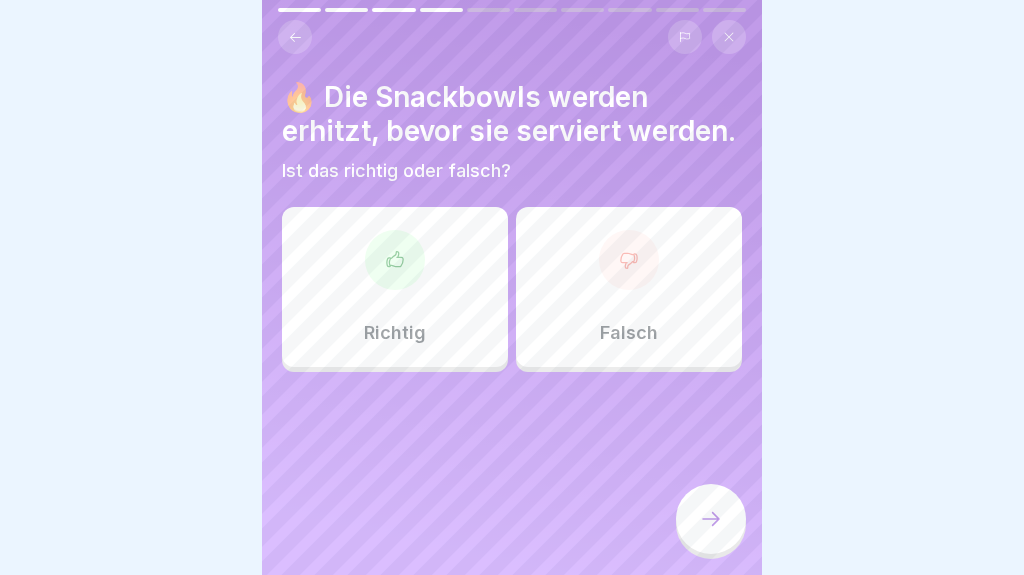 click on "Falsch" at bounding box center (629, 287) 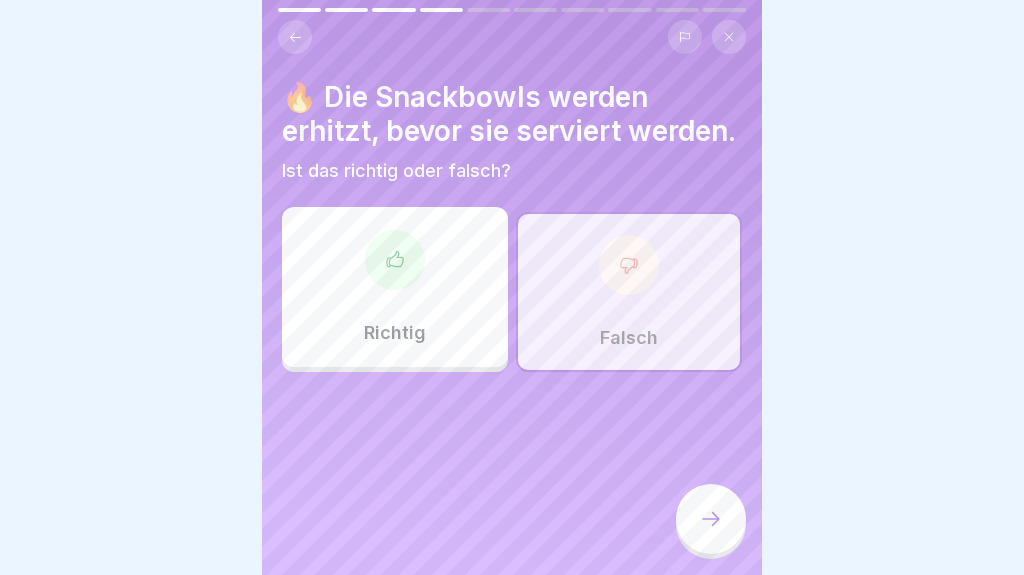 click 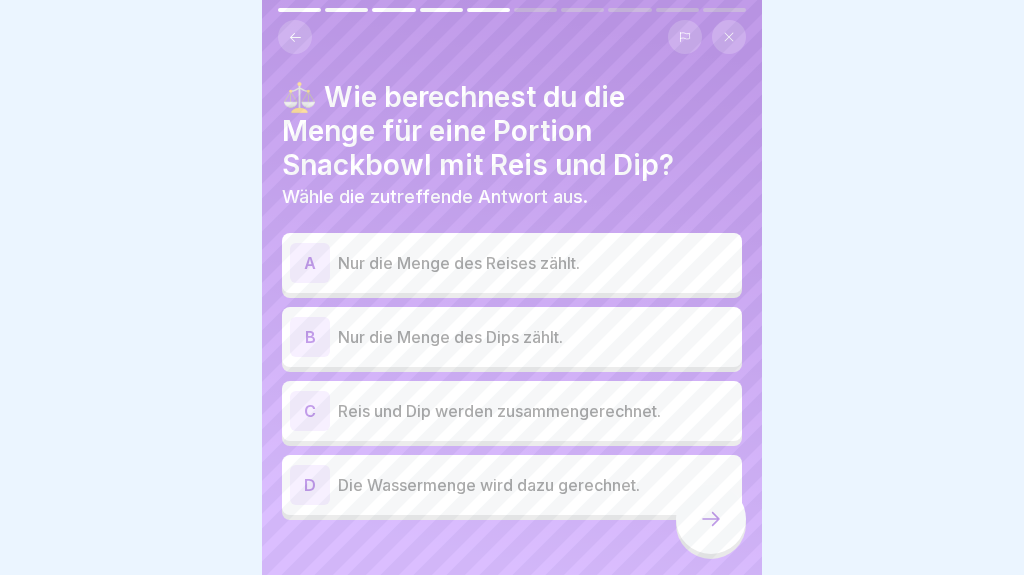 click on "Nur die Menge des Reises zählt." at bounding box center [536, 263] 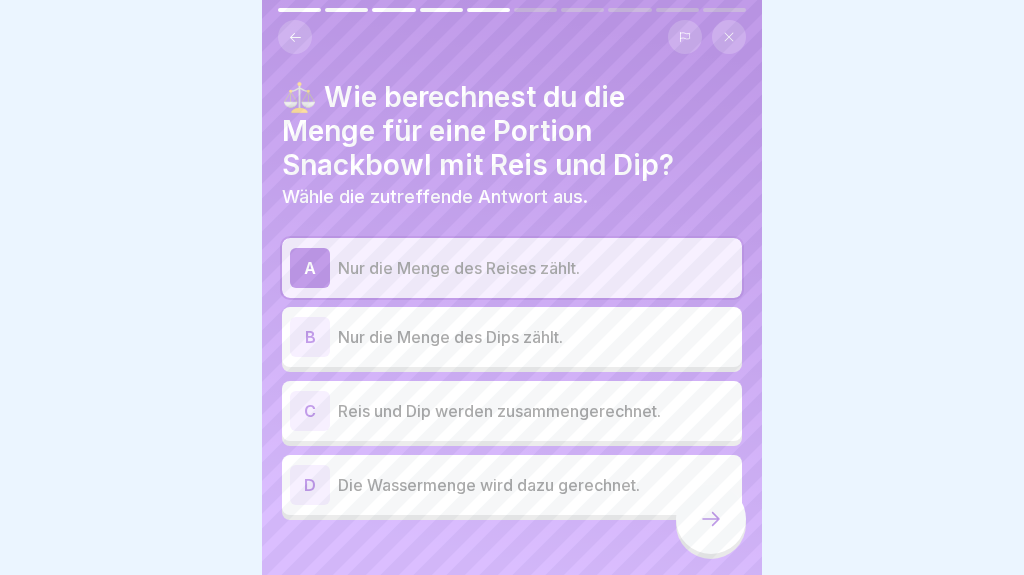 click 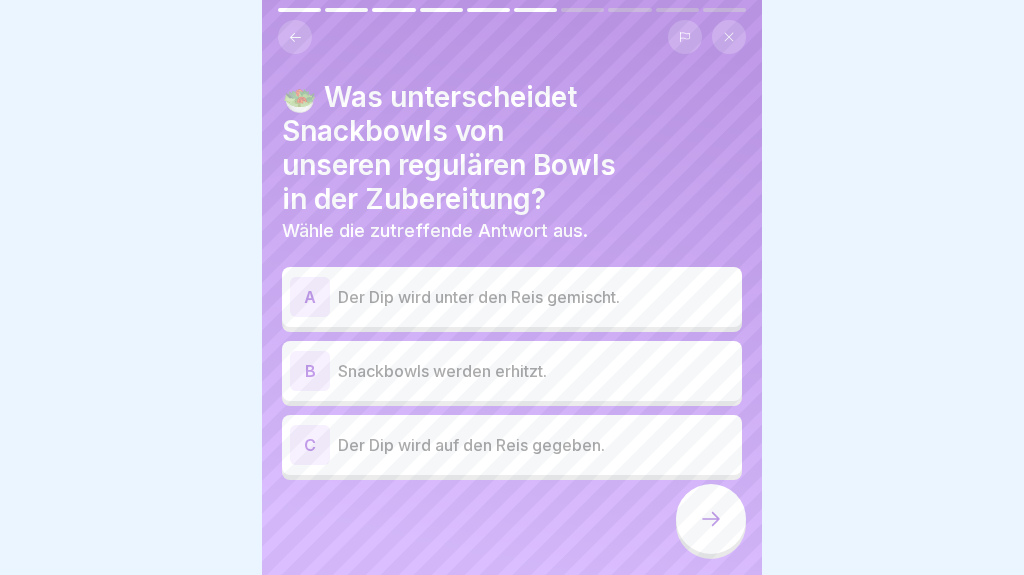click on "Der Dip wird unter den Reis gemischt." at bounding box center (536, 297) 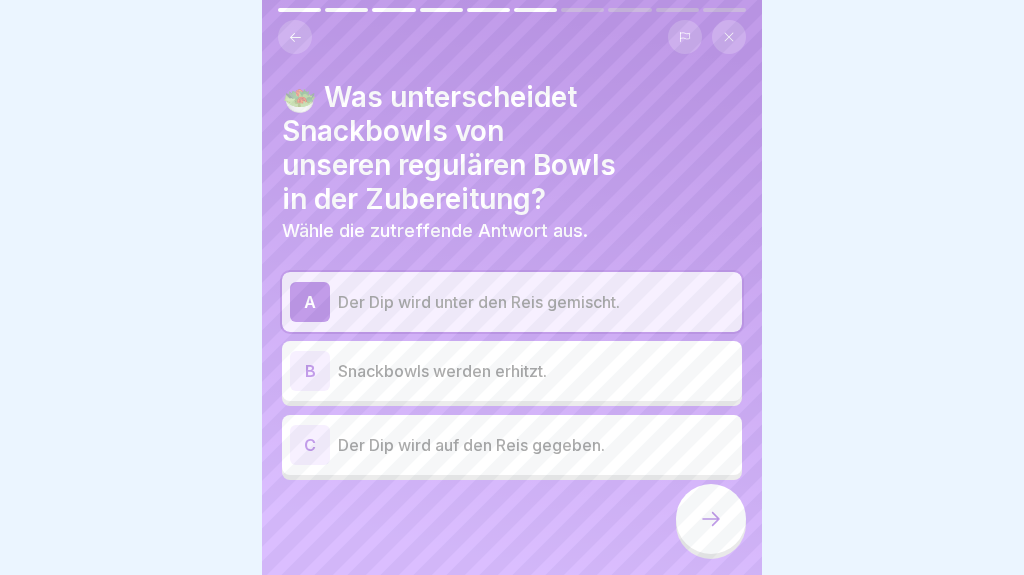 click 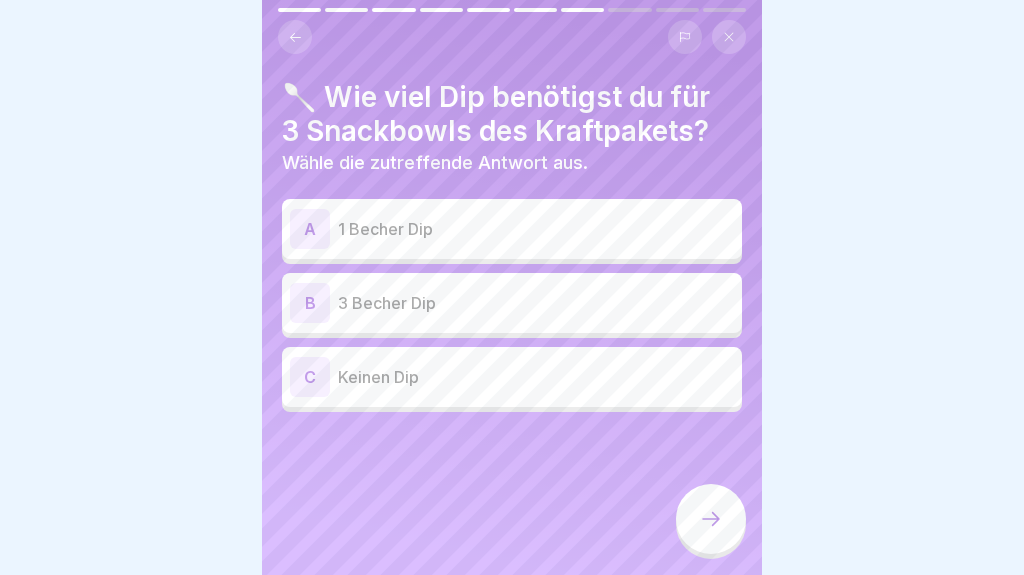 click on "1 Becher Dip" at bounding box center [536, 229] 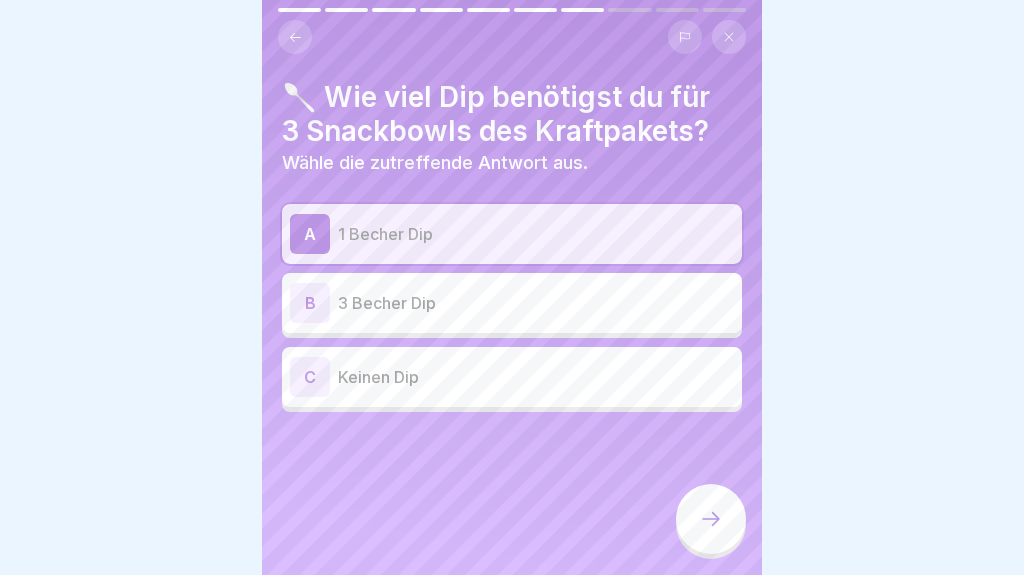 click 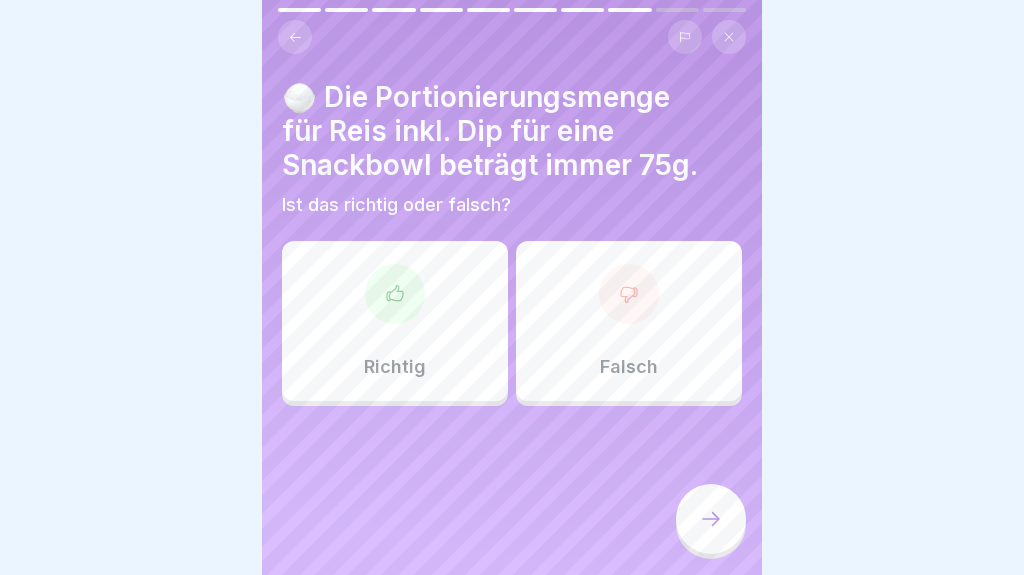 click on "Richtig" at bounding box center (395, 321) 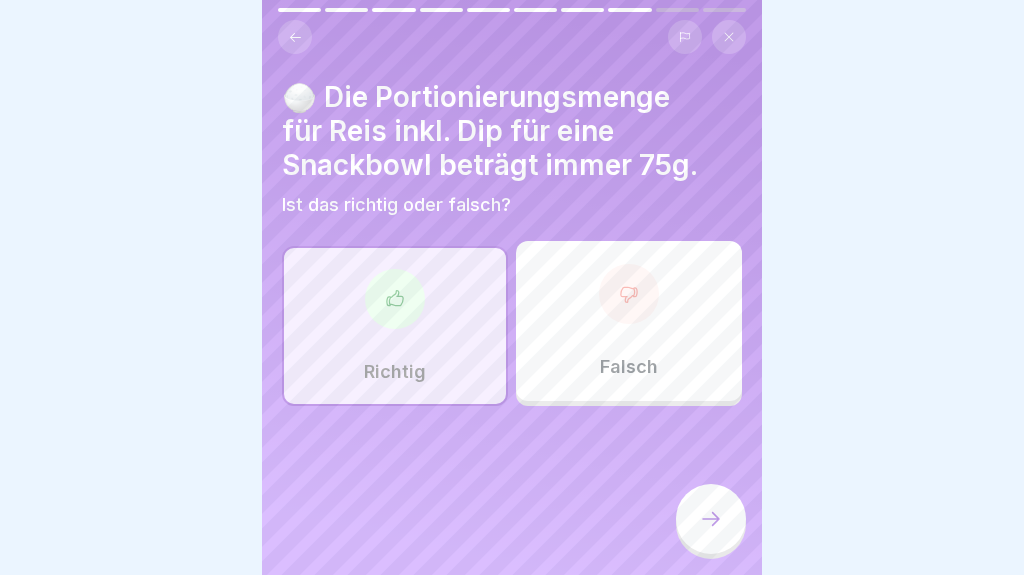 click 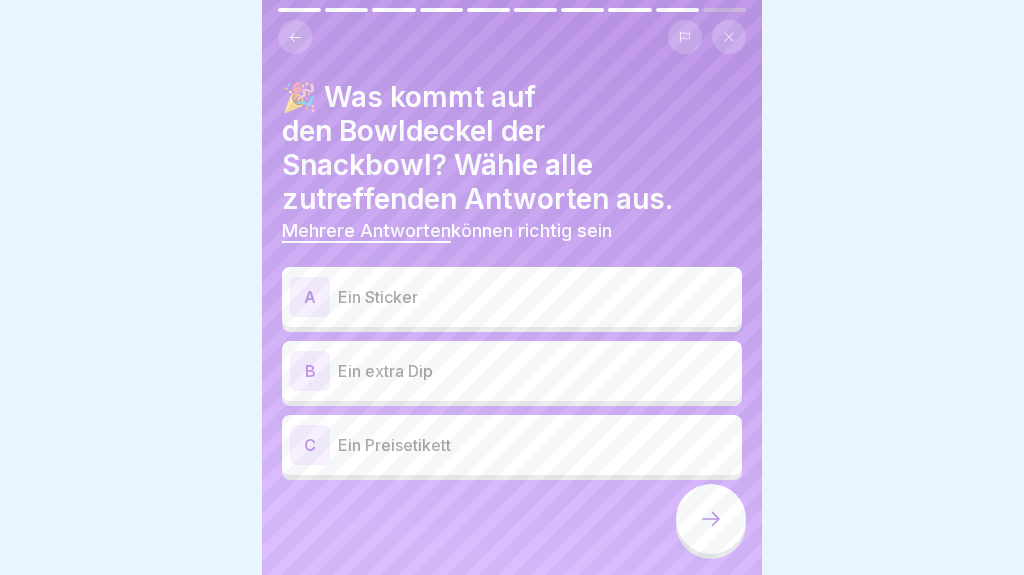 click on "Ein Sticker" at bounding box center [536, 297] 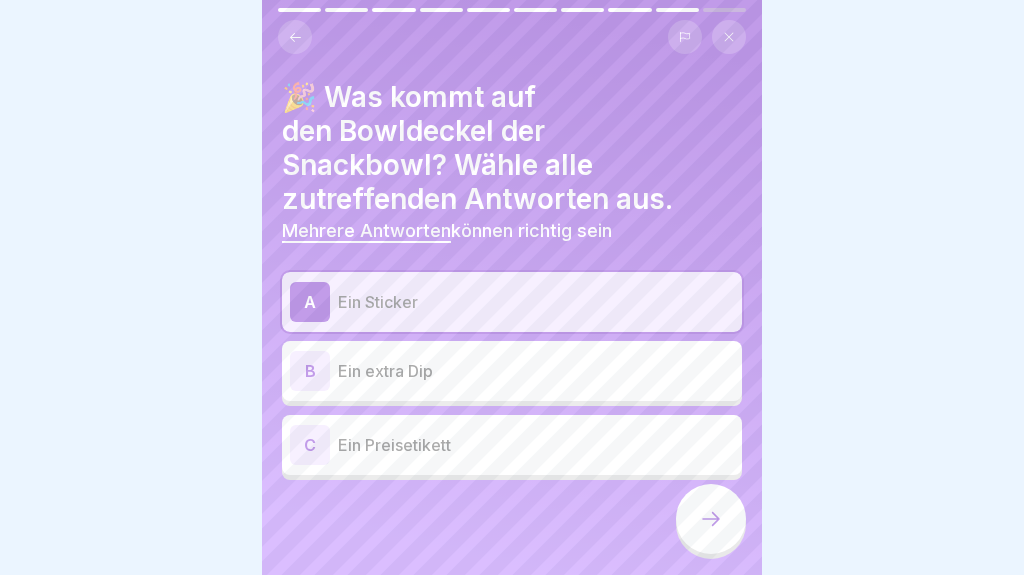 click 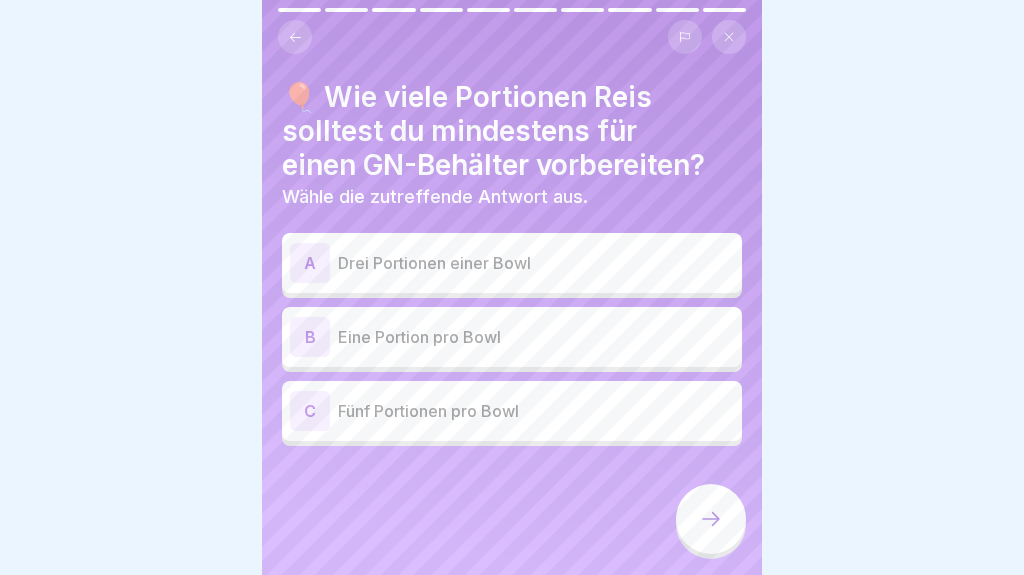 click on "Drei Portionen einer Bowl" at bounding box center [536, 263] 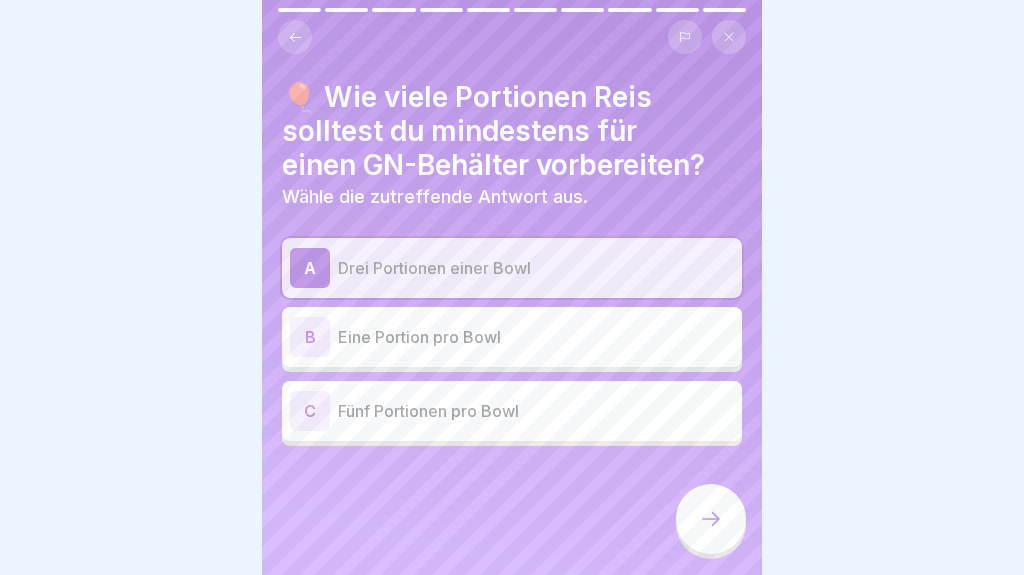click 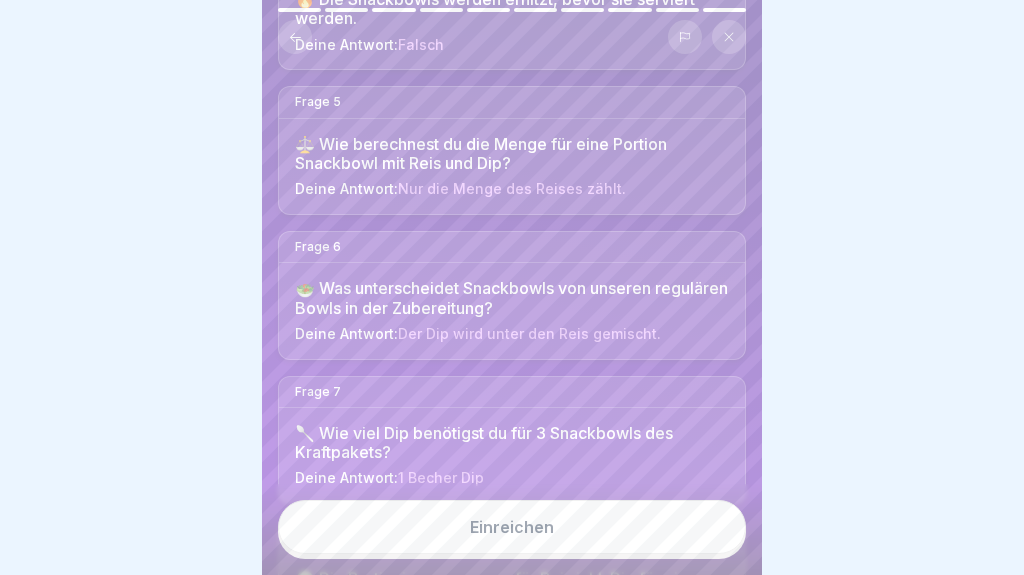 scroll, scrollTop: 704, scrollLeft: 0, axis: vertical 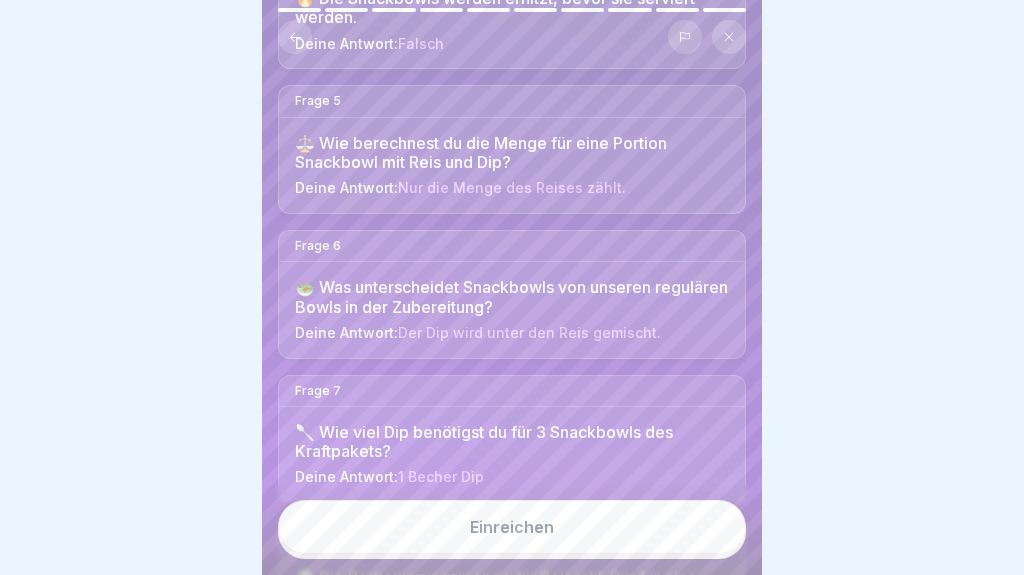 click on "⚖️ Wie berechnest du die Menge für eine Portion Snackbowl mit Reis und Dip?" at bounding box center [512, 153] 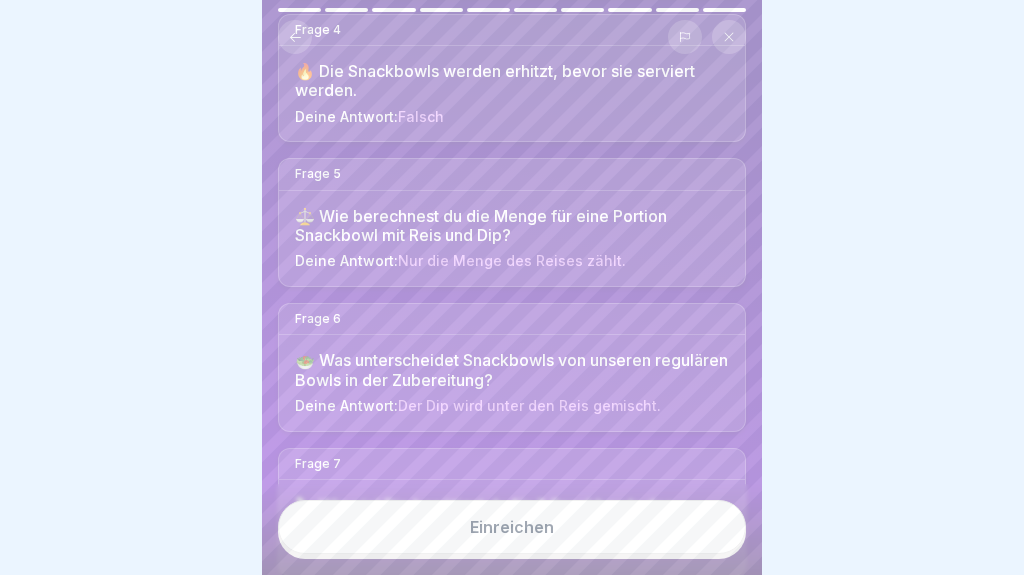 scroll, scrollTop: 630, scrollLeft: 0, axis: vertical 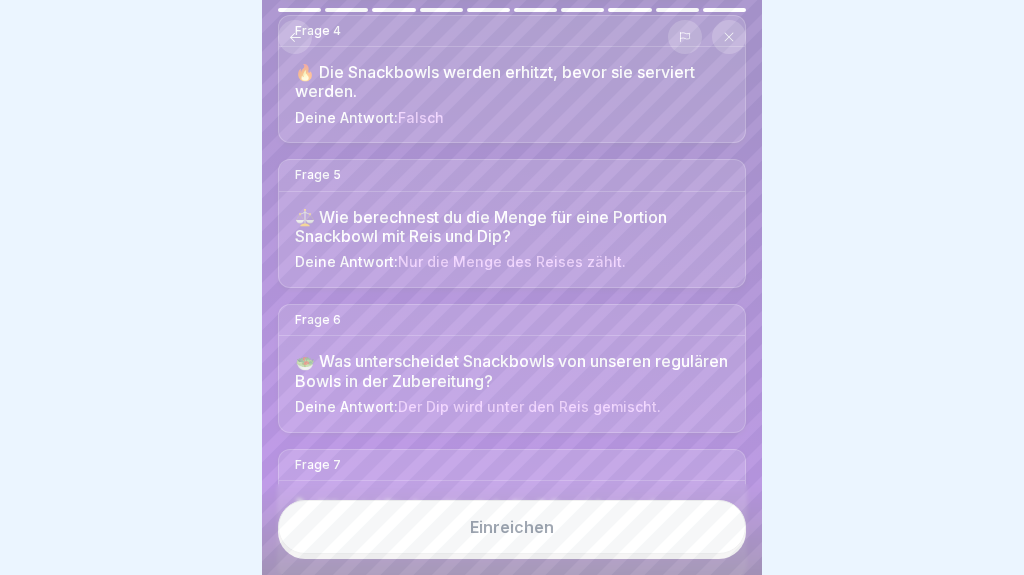 click on "⚖️ Wie berechnest du die Menge für eine Portion Snackbowl mit Reis und Dip?" at bounding box center (512, 227) 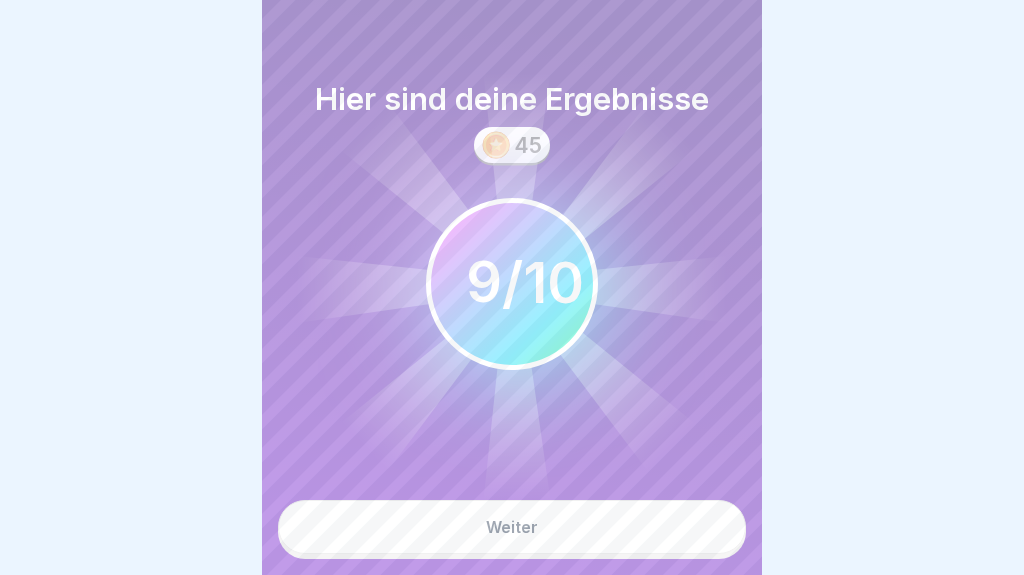 click on "Weiter" at bounding box center [512, 527] 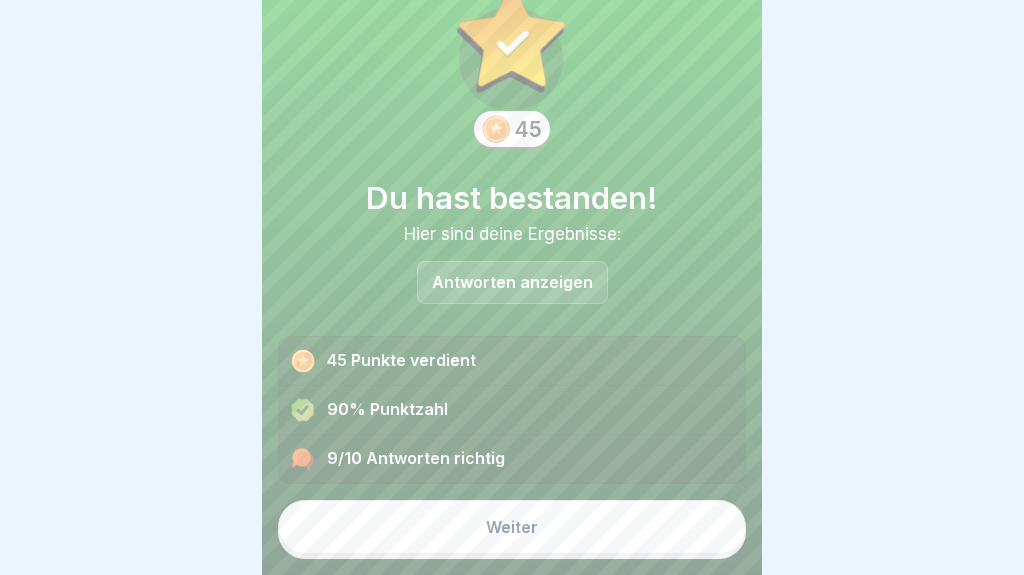 scroll, scrollTop: 66, scrollLeft: 0, axis: vertical 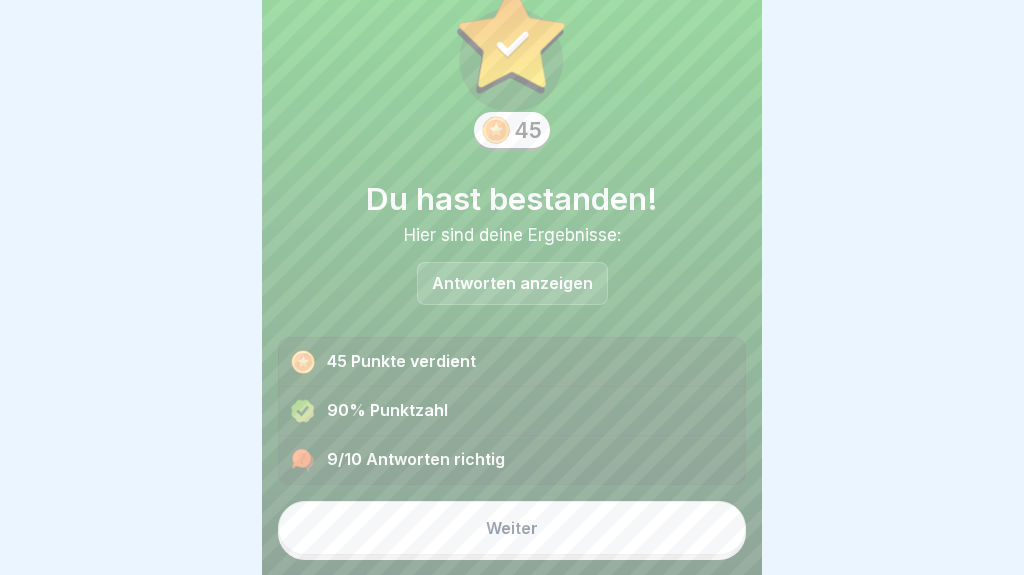click on "Weiter" at bounding box center [512, 528] 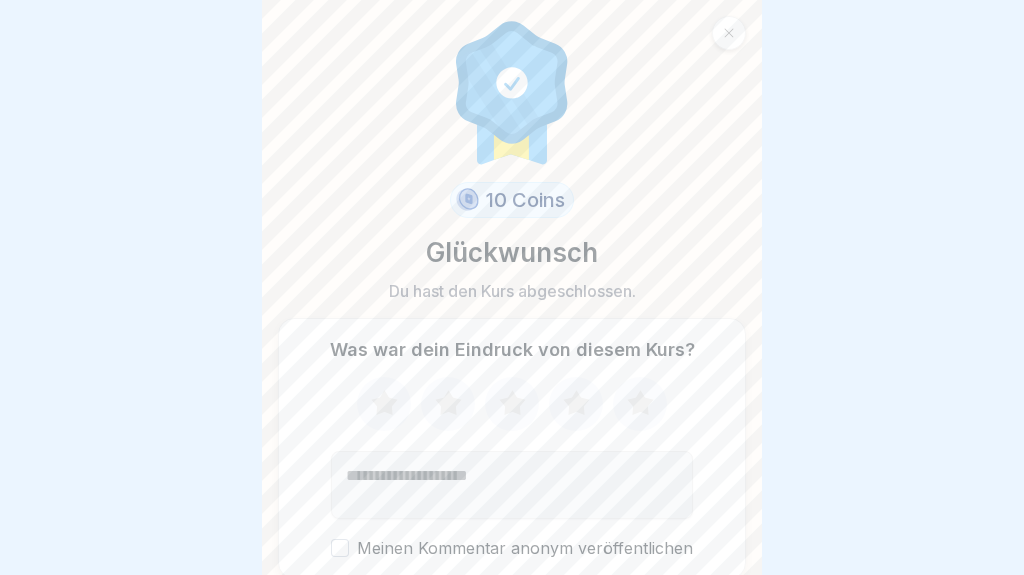 click 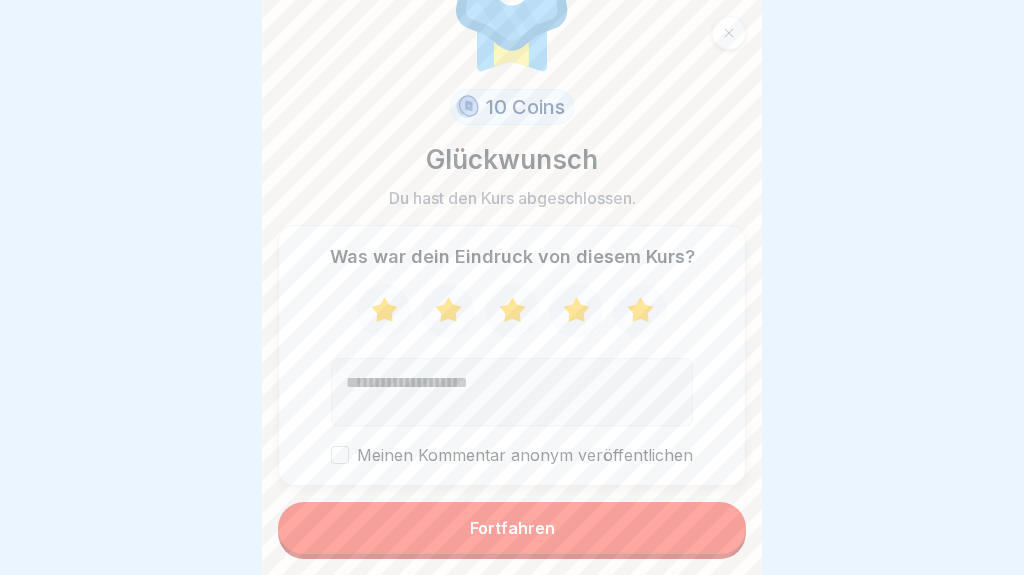 scroll, scrollTop: 92, scrollLeft: 0, axis: vertical 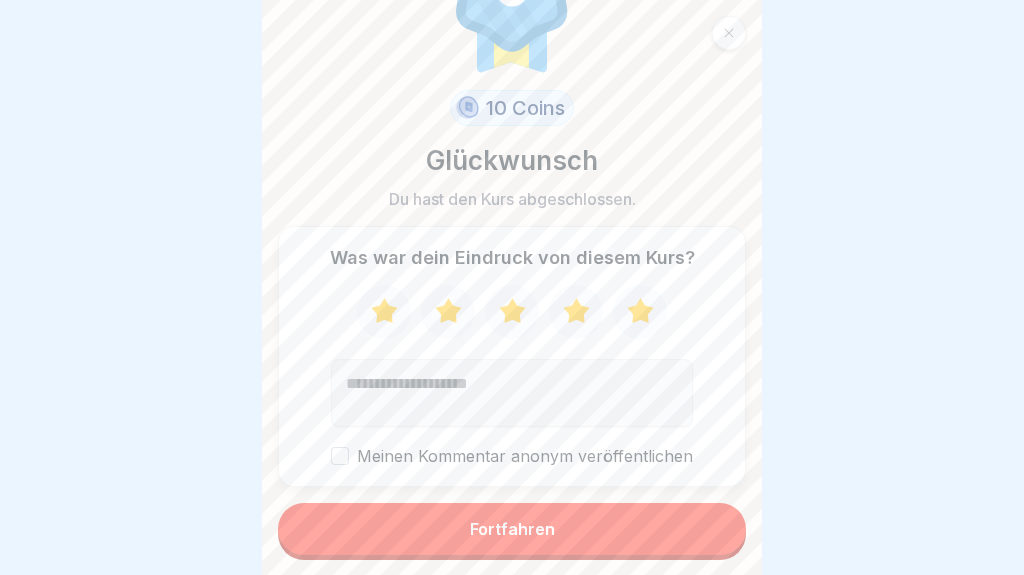 click on "Fortfahren" at bounding box center [512, 529] 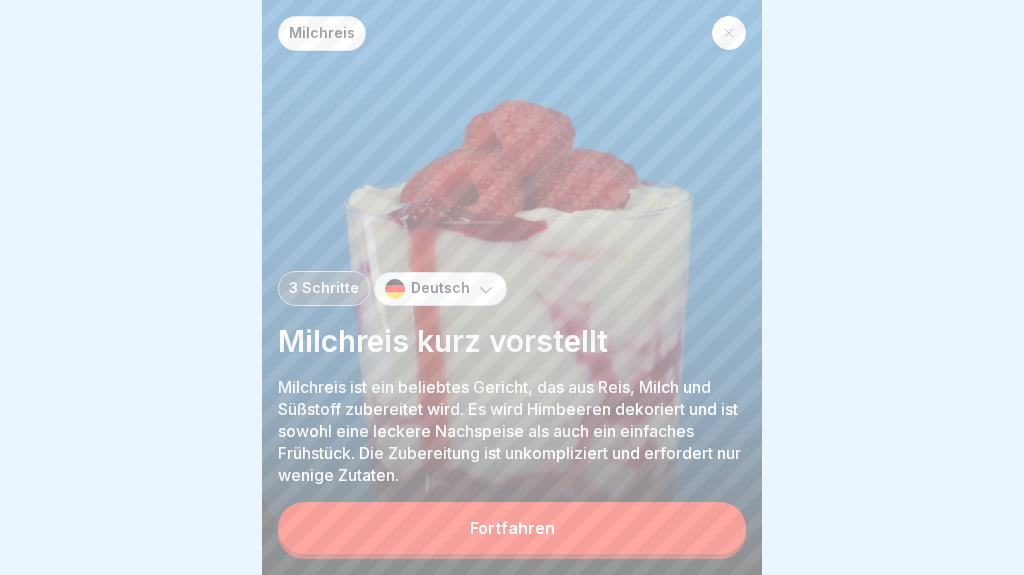 click on "Fortfahren" at bounding box center [512, 528] 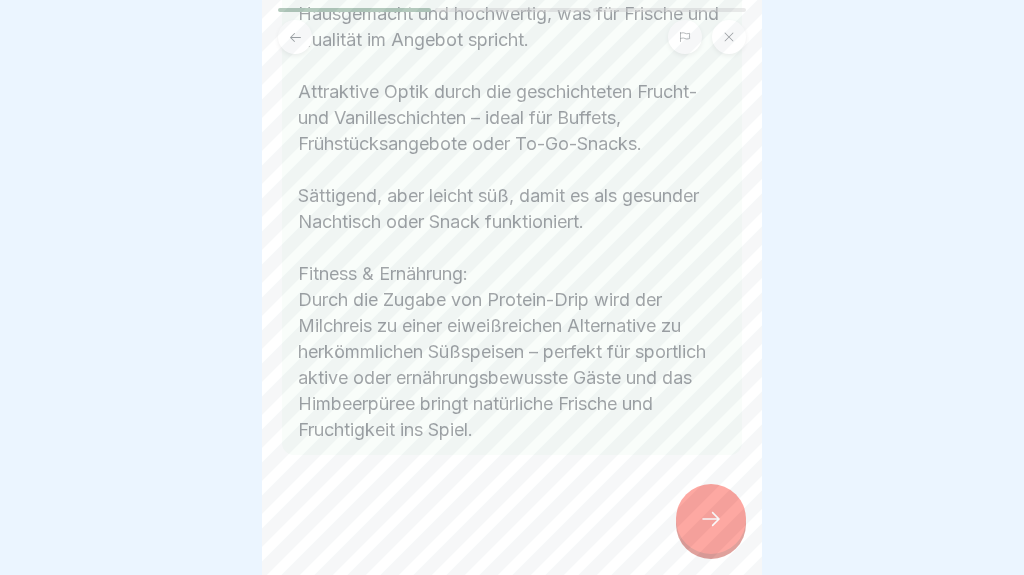 scroll, scrollTop: 813, scrollLeft: 0, axis: vertical 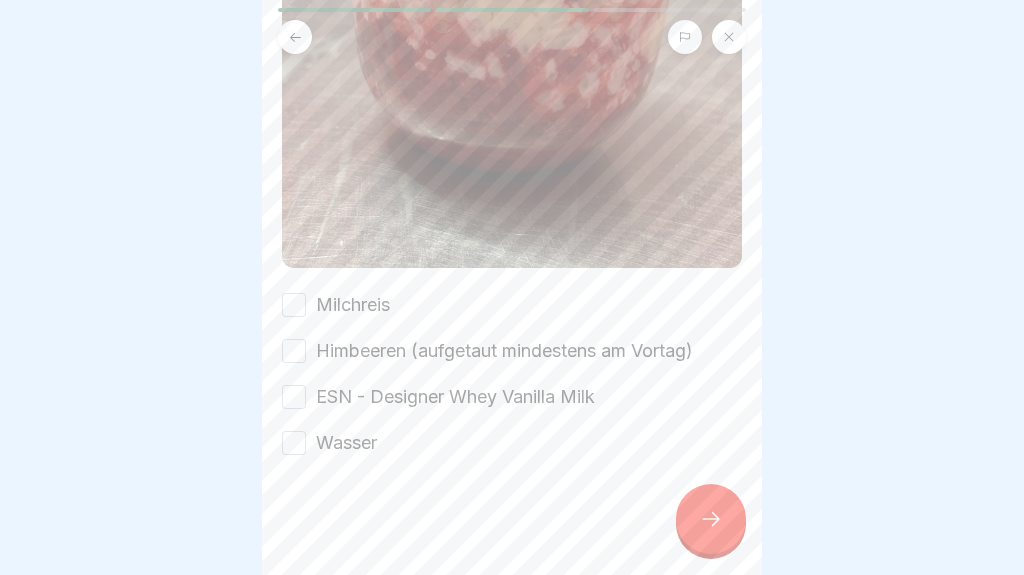 click on "Milchreis" at bounding box center (353, 305) 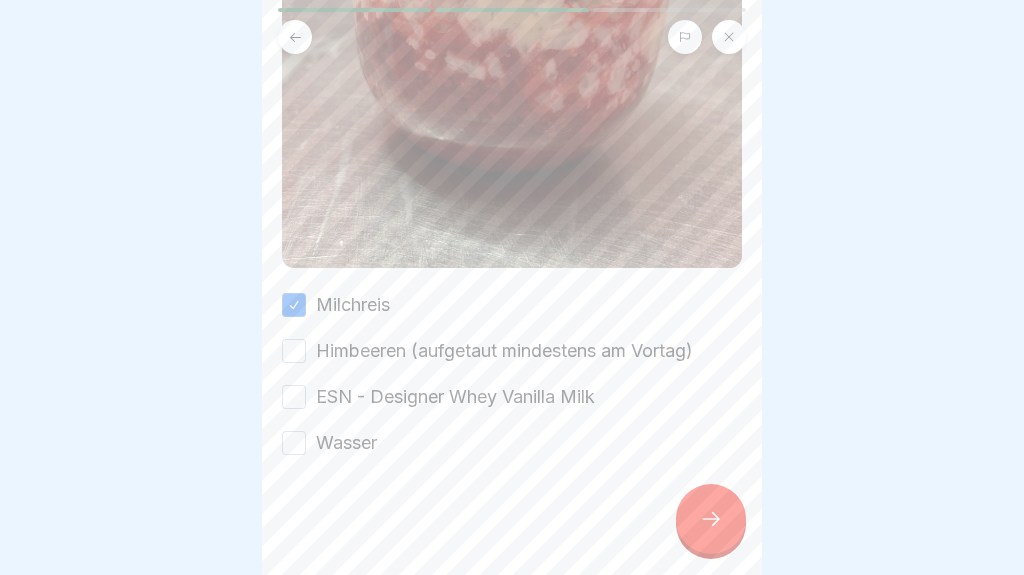 click on "Himbeeren (aufgetaut mindestens am Vortag)" at bounding box center (504, 351) 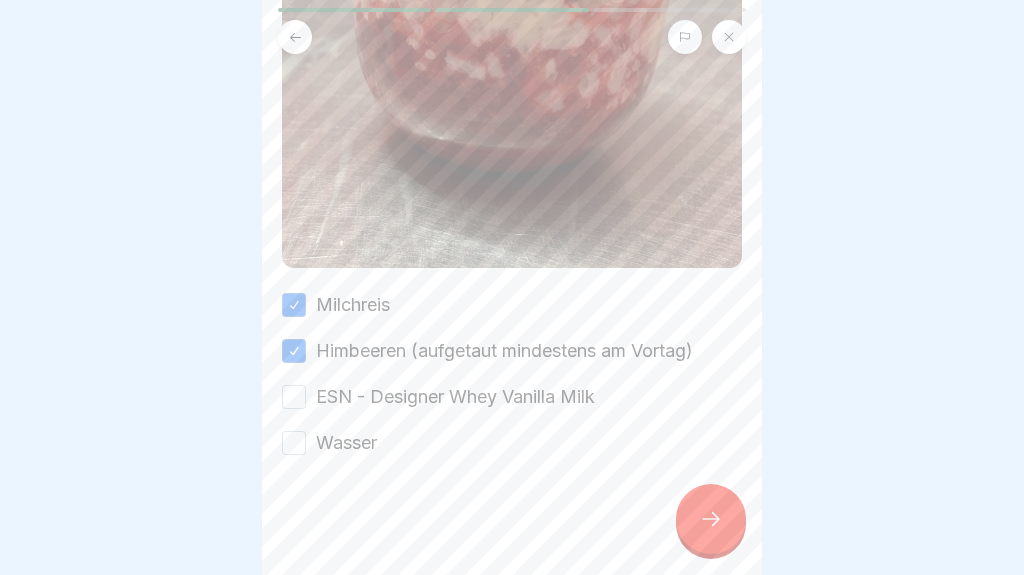 click on "ESN - Designer Whey Vanilla Milk" at bounding box center (455, 397) 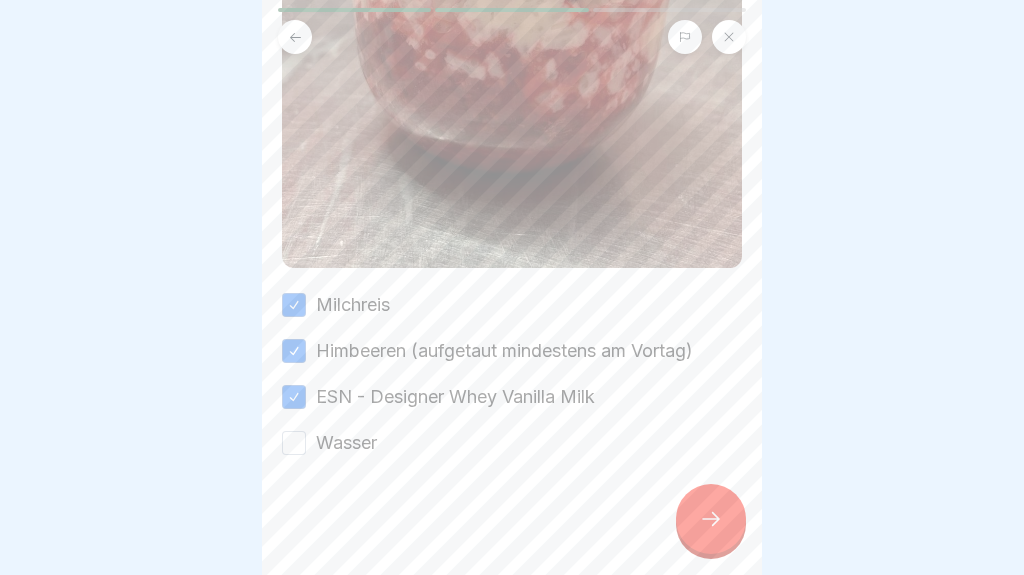 click on "Wasser" at bounding box center [346, 443] 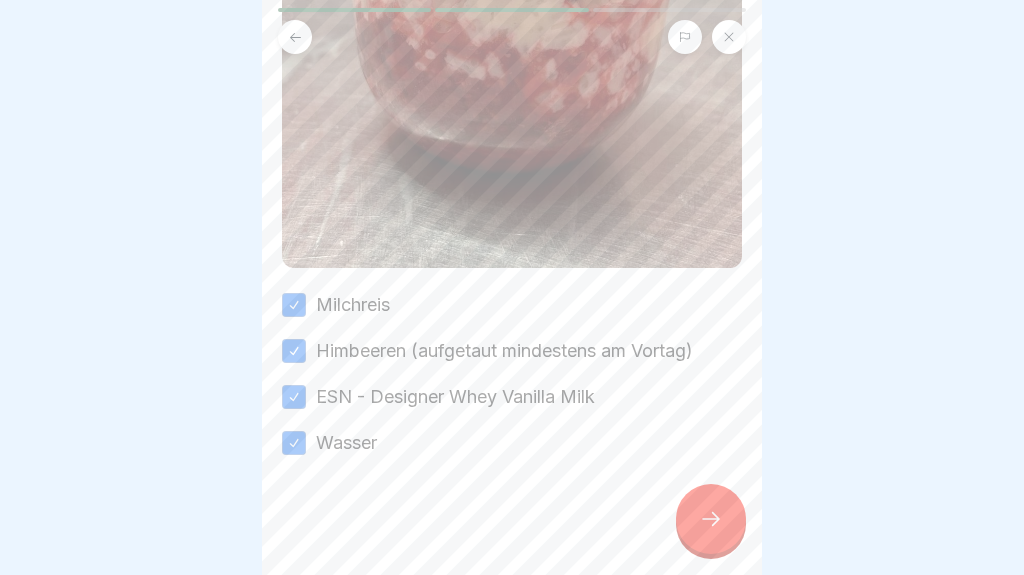 click 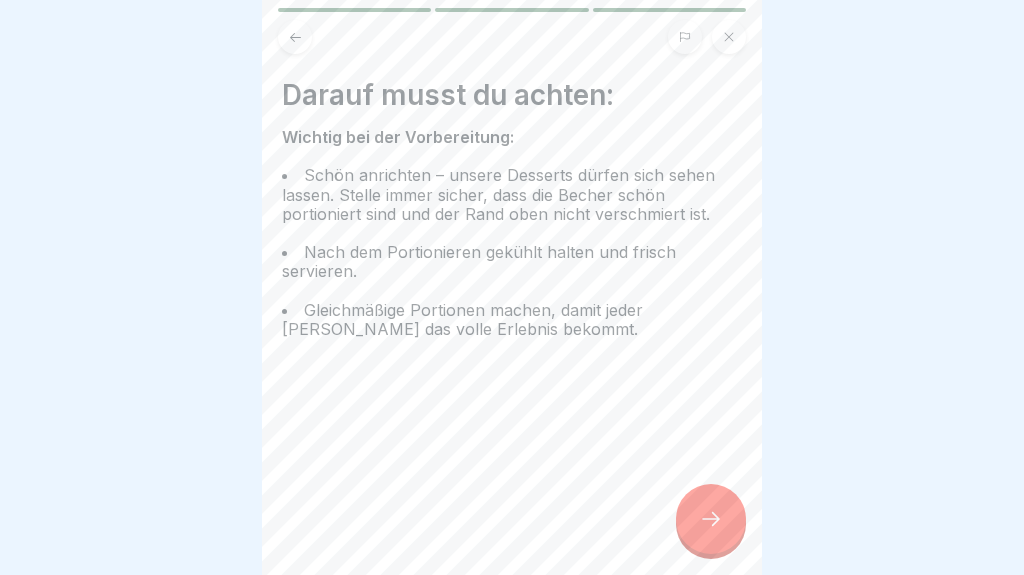 click 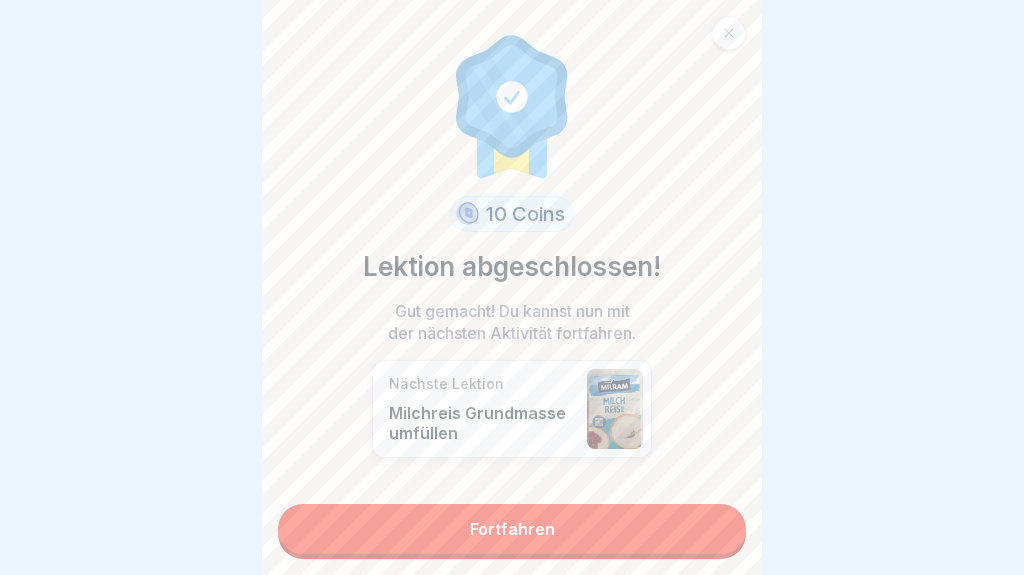 click on "Fortfahren" at bounding box center [512, 529] 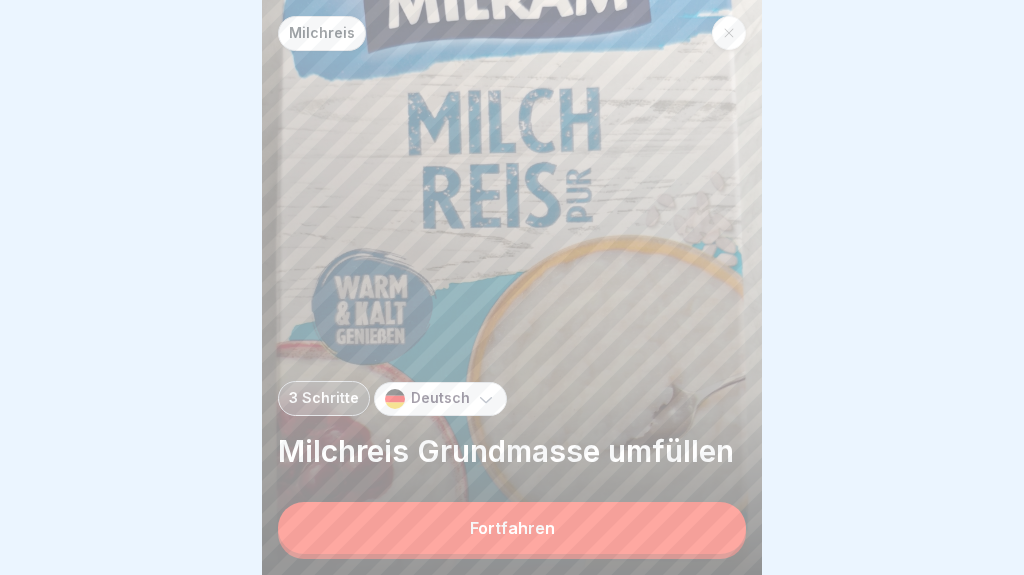 click on "Fortfahren" at bounding box center (512, 528) 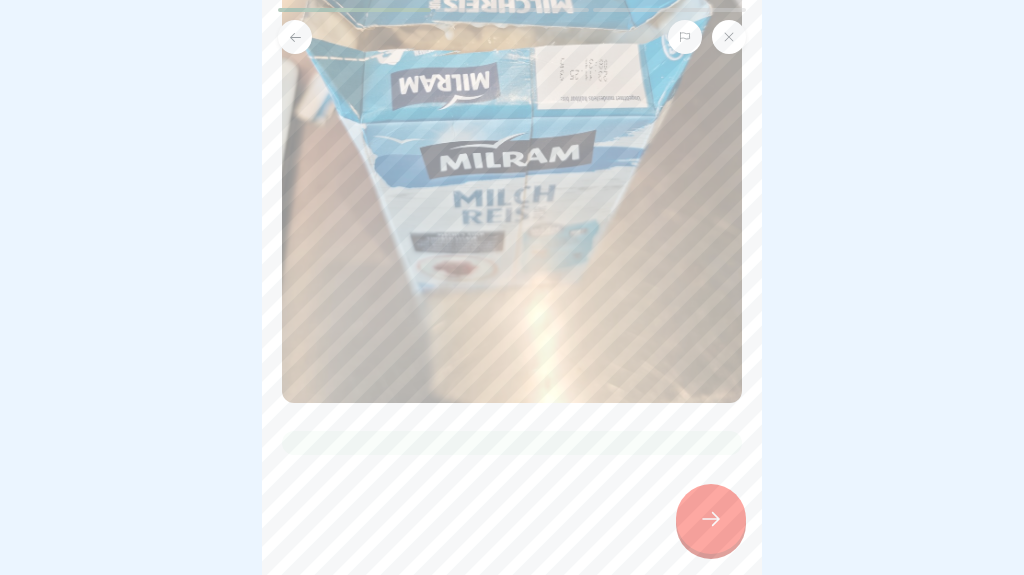 scroll, scrollTop: 384, scrollLeft: 0, axis: vertical 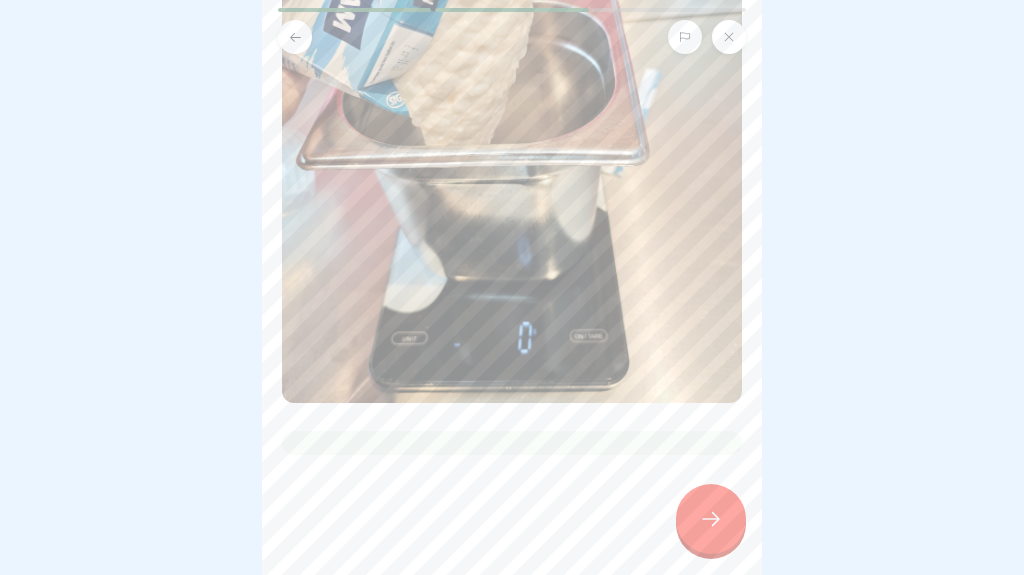 click 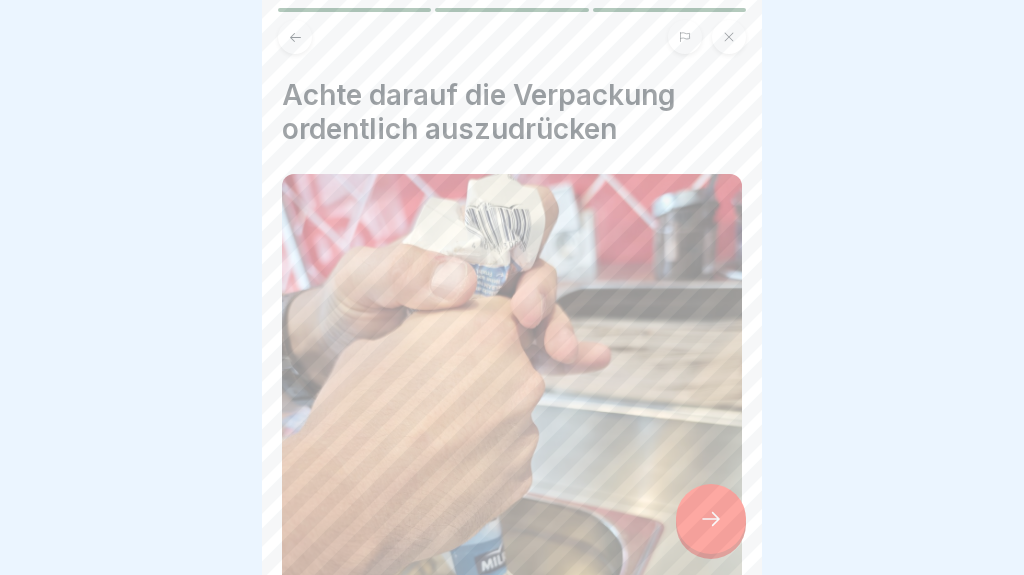 click at bounding box center (711, 519) 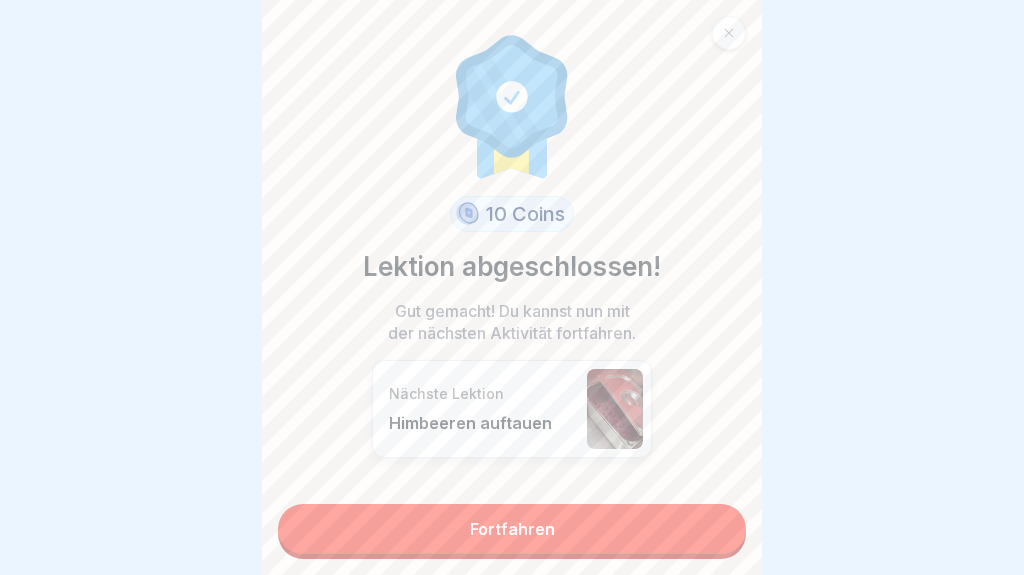 click on "Fortfahren" at bounding box center (512, 529) 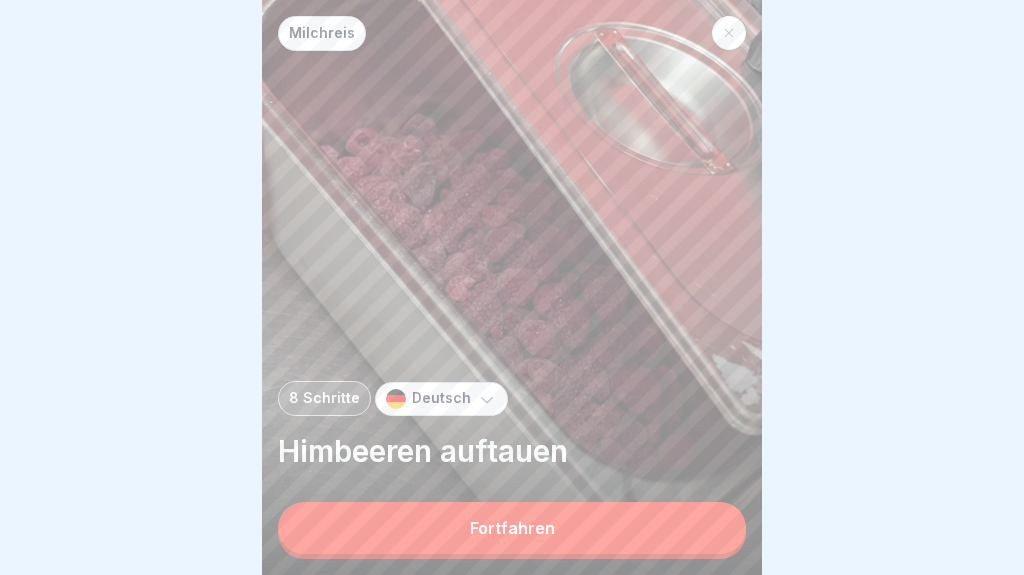 click on "Fortfahren" at bounding box center [512, 528] 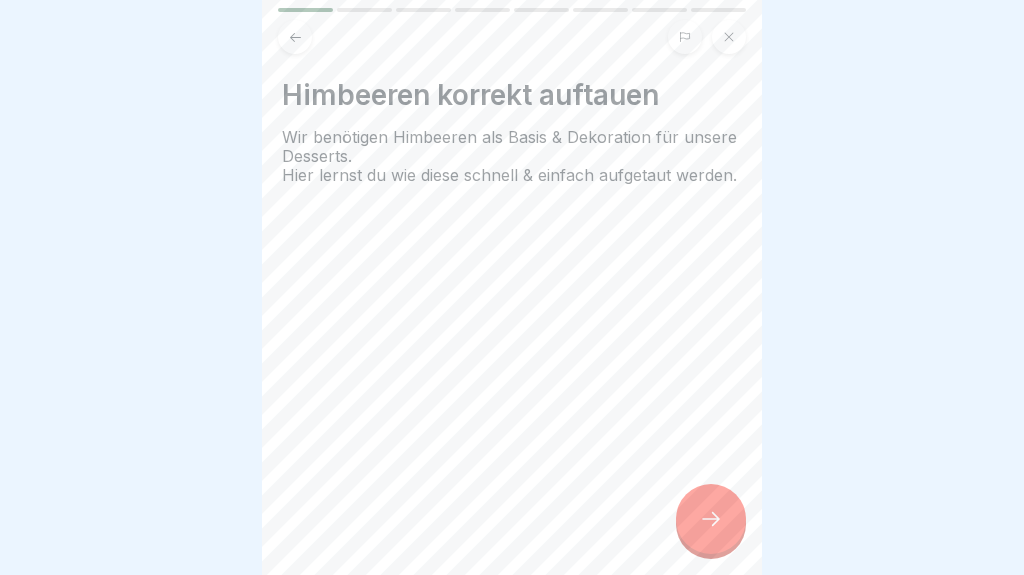 click 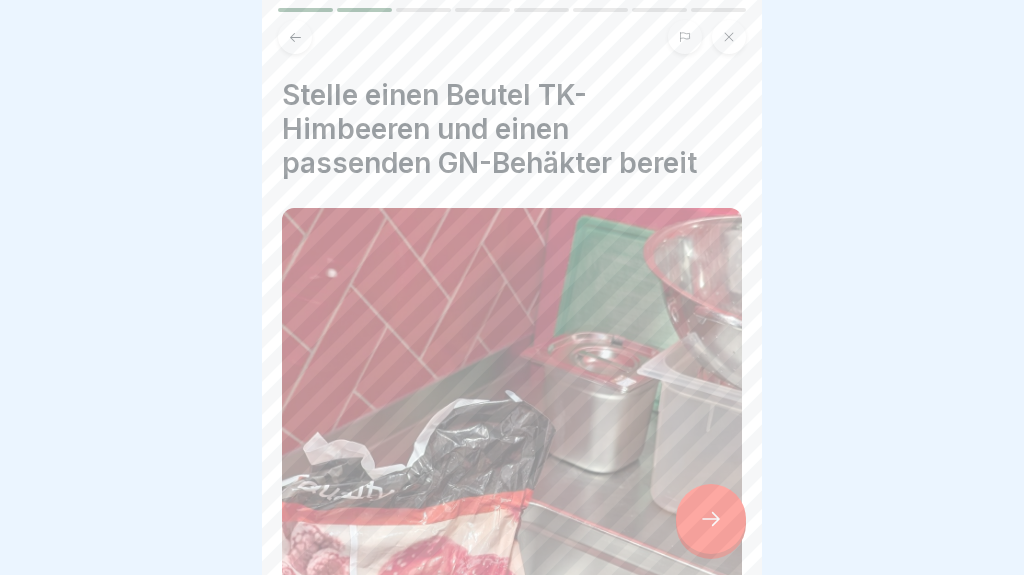 scroll, scrollTop: 0, scrollLeft: 0, axis: both 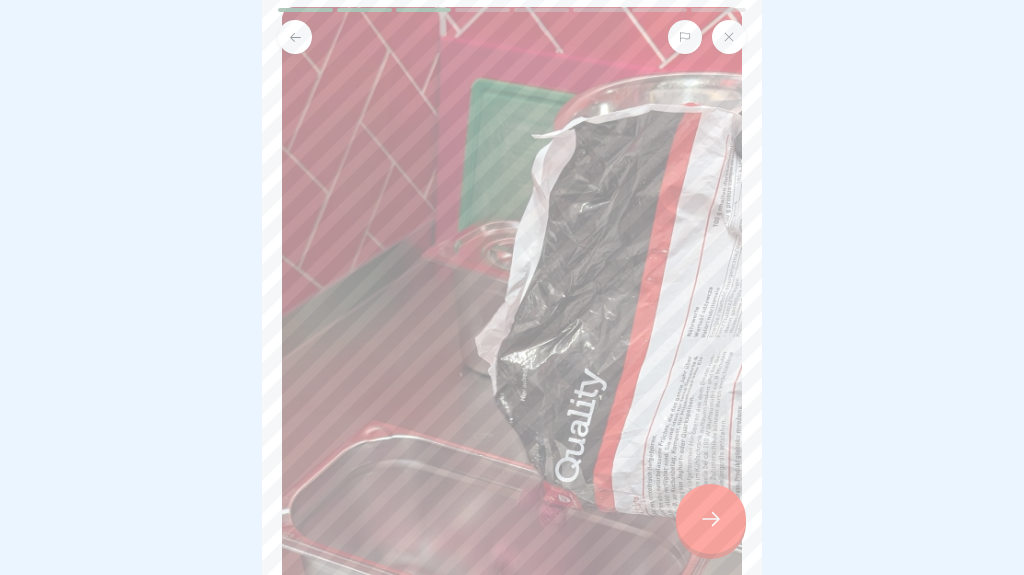 click 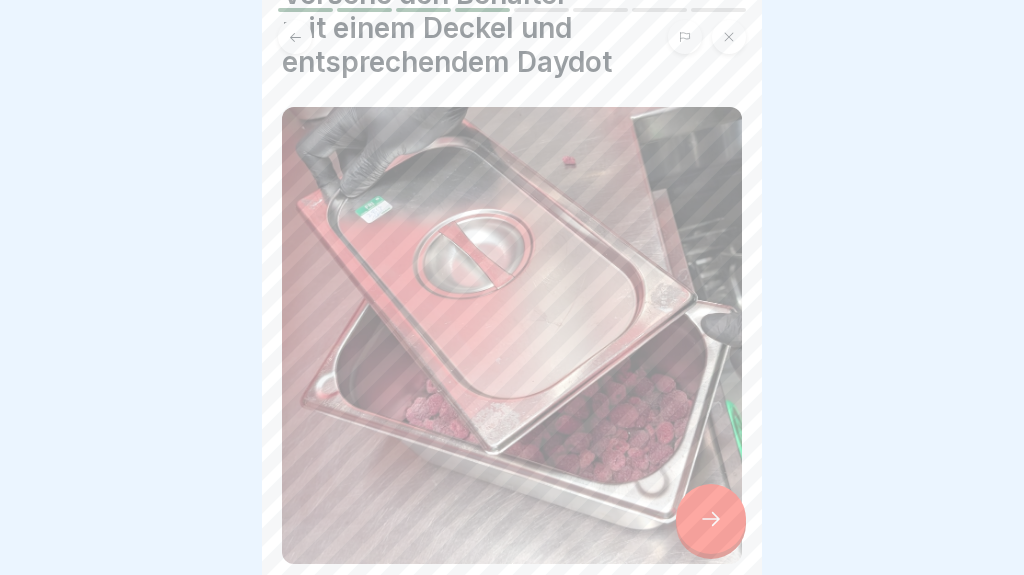 scroll, scrollTop: 101, scrollLeft: 0, axis: vertical 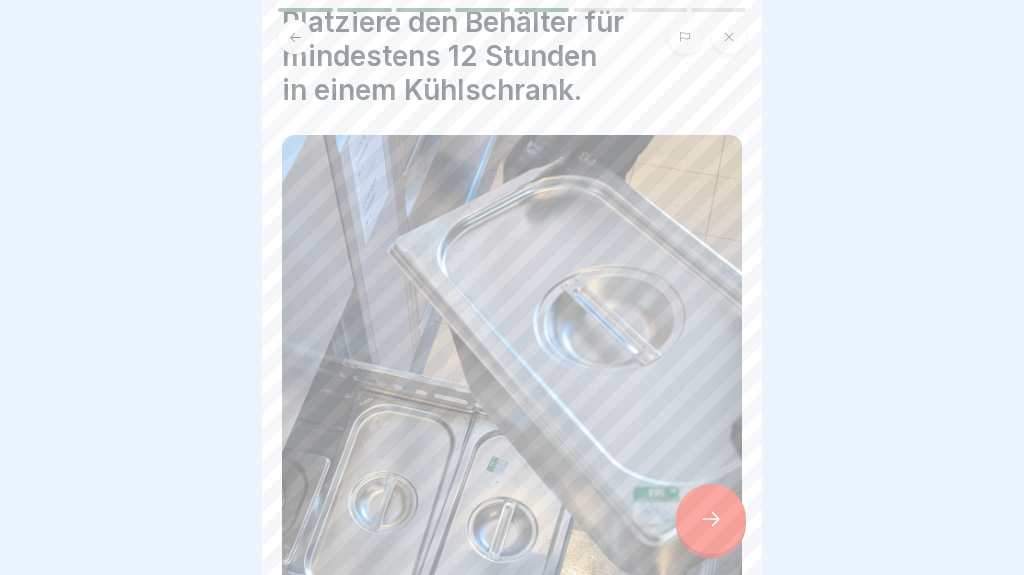 click 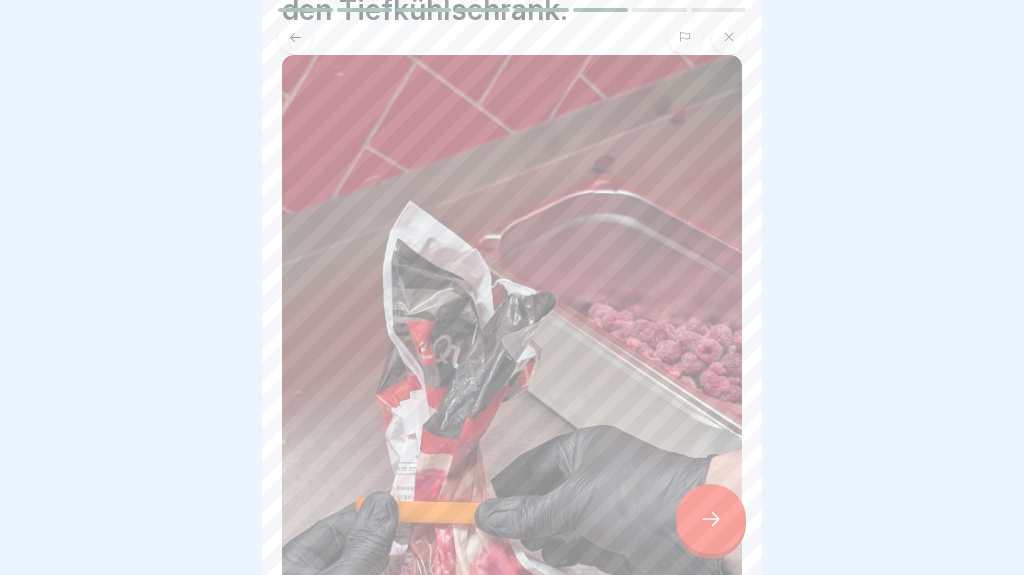 scroll, scrollTop: 155, scrollLeft: 0, axis: vertical 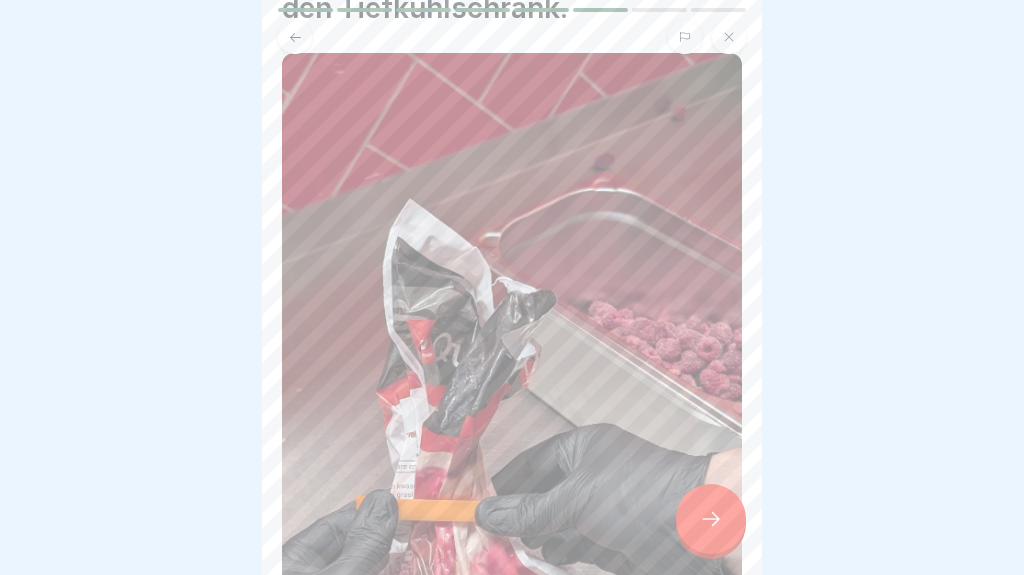click at bounding box center (711, 519) 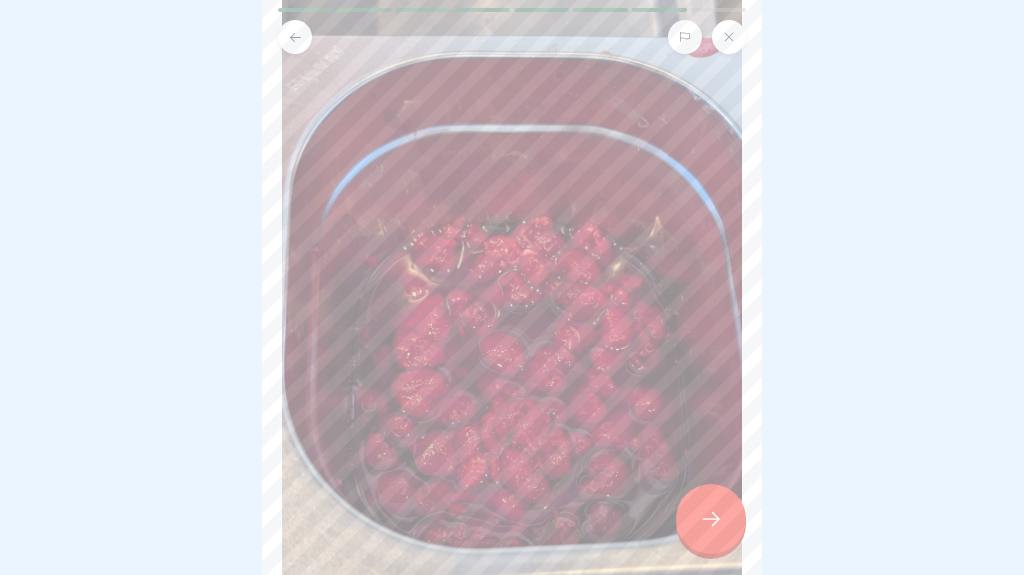 click 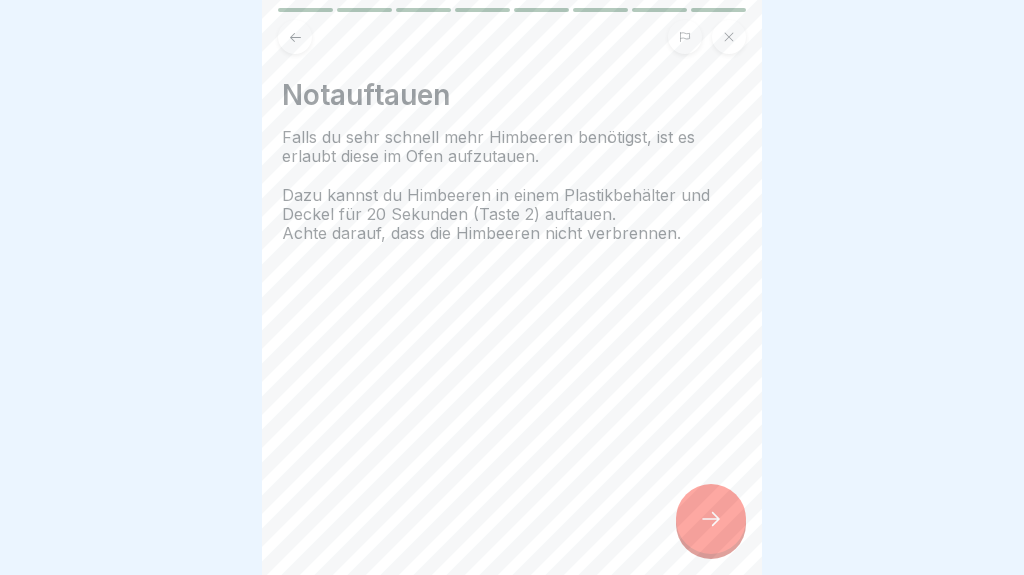 scroll, scrollTop: 381, scrollLeft: 0, axis: vertical 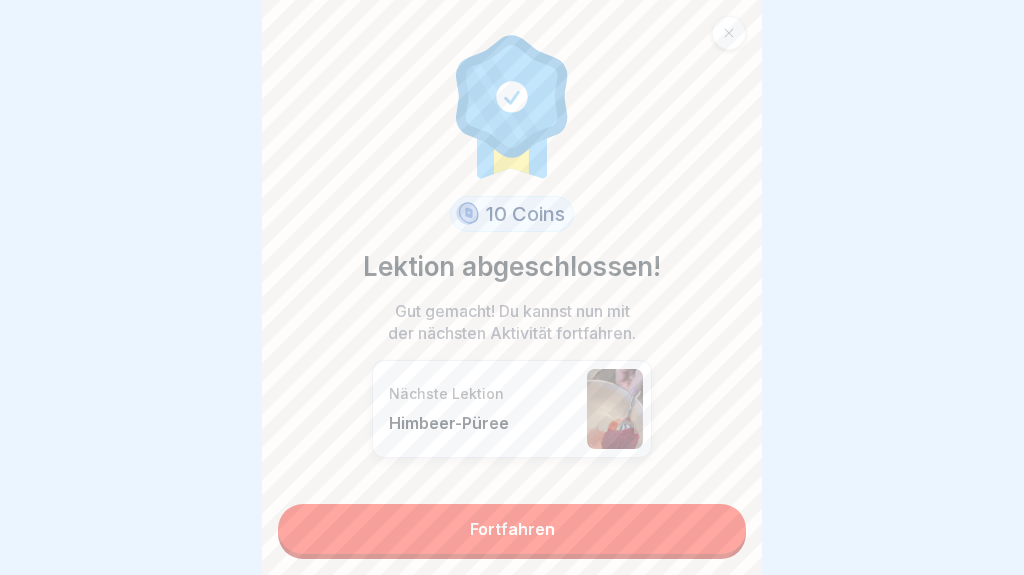 click on "Fortfahren" at bounding box center (512, 529) 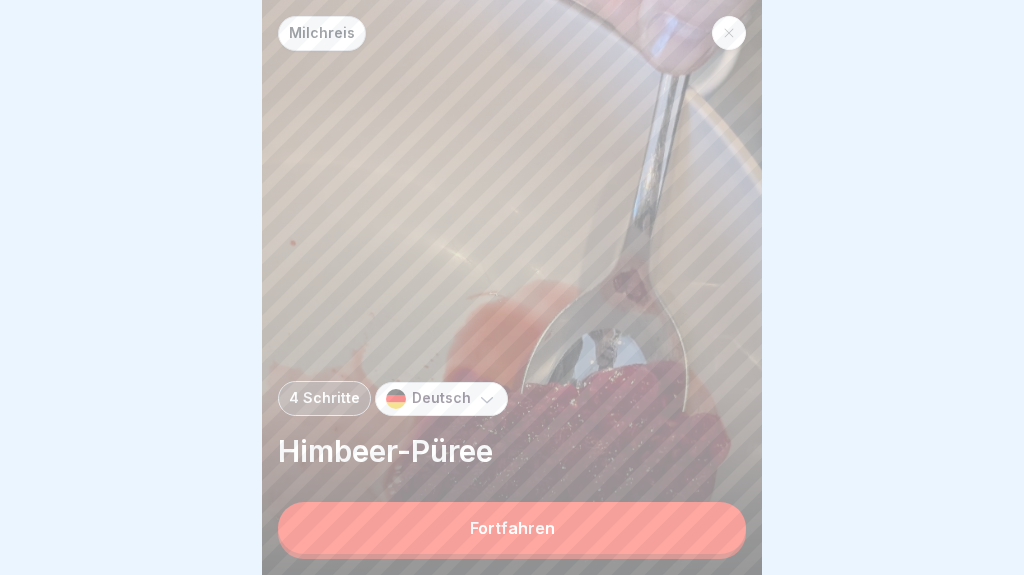 click on "Fortfahren" at bounding box center (512, 528) 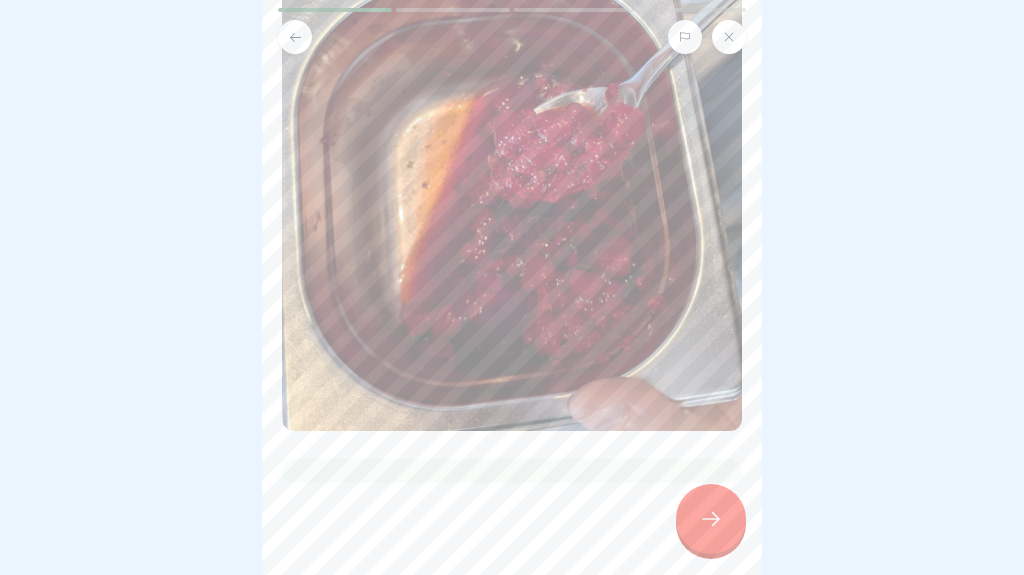 scroll, scrollTop: 289, scrollLeft: 0, axis: vertical 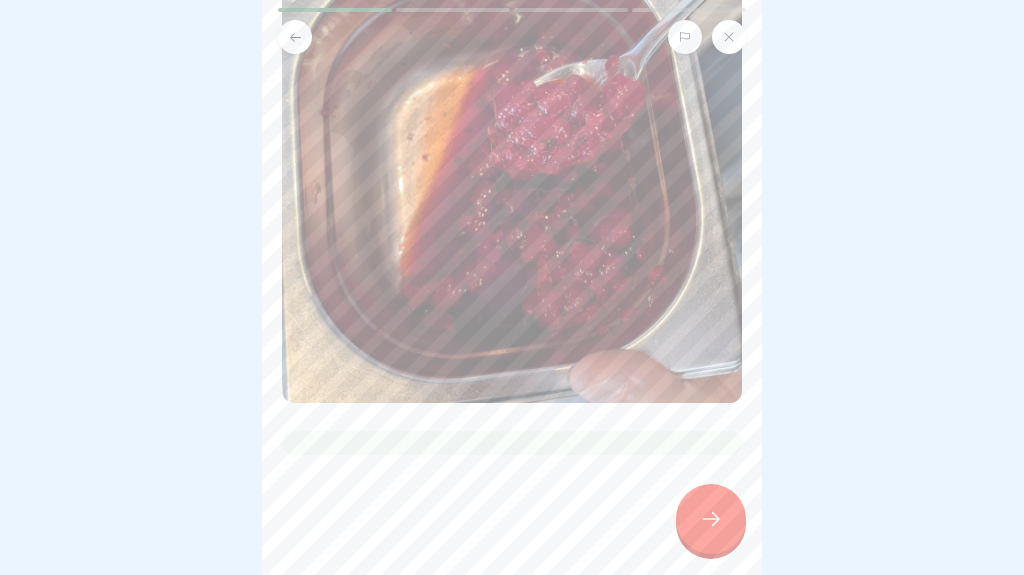 click 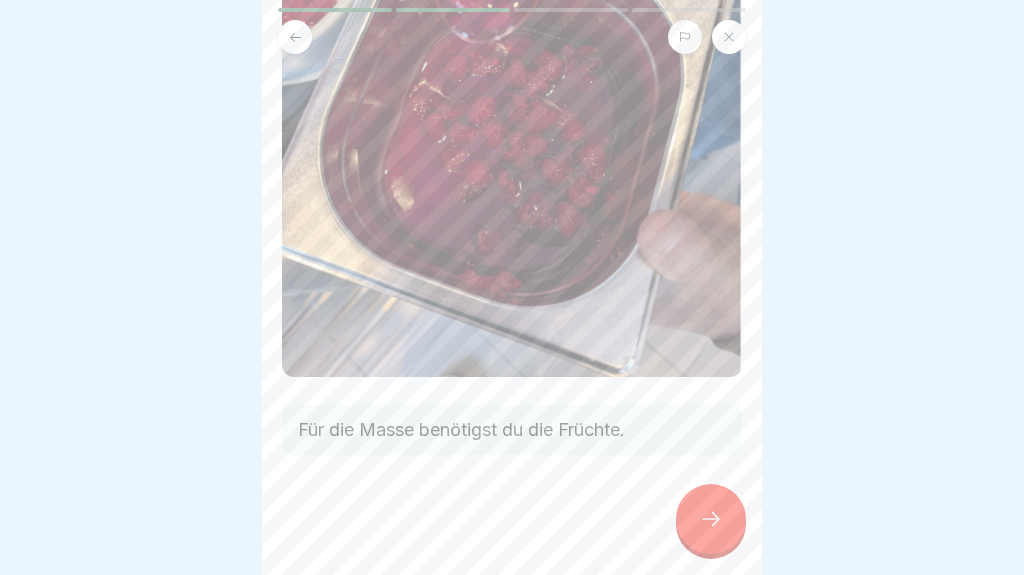 scroll, scrollTop: 358, scrollLeft: 0, axis: vertical 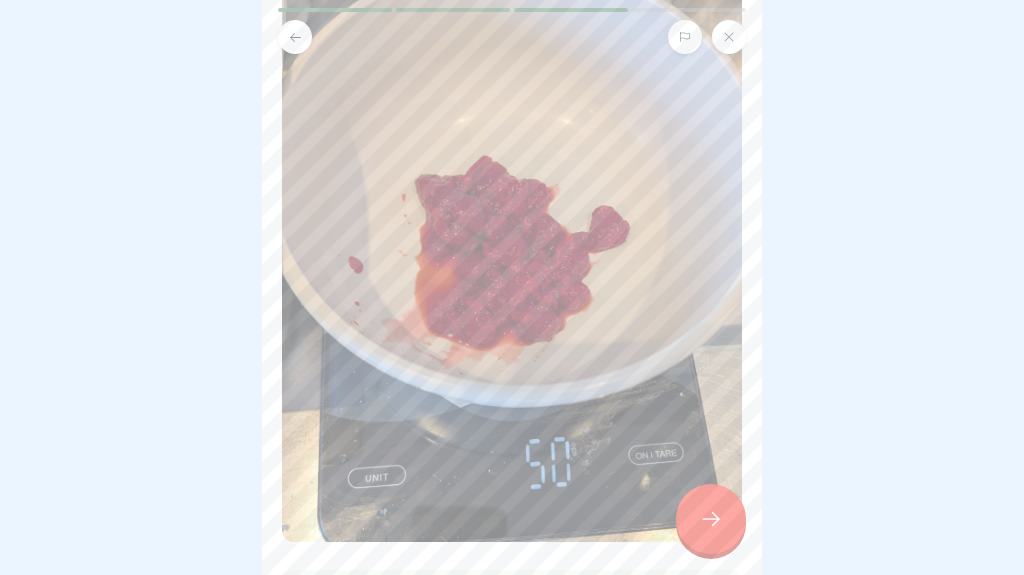 click at bounding box center (711, 519) 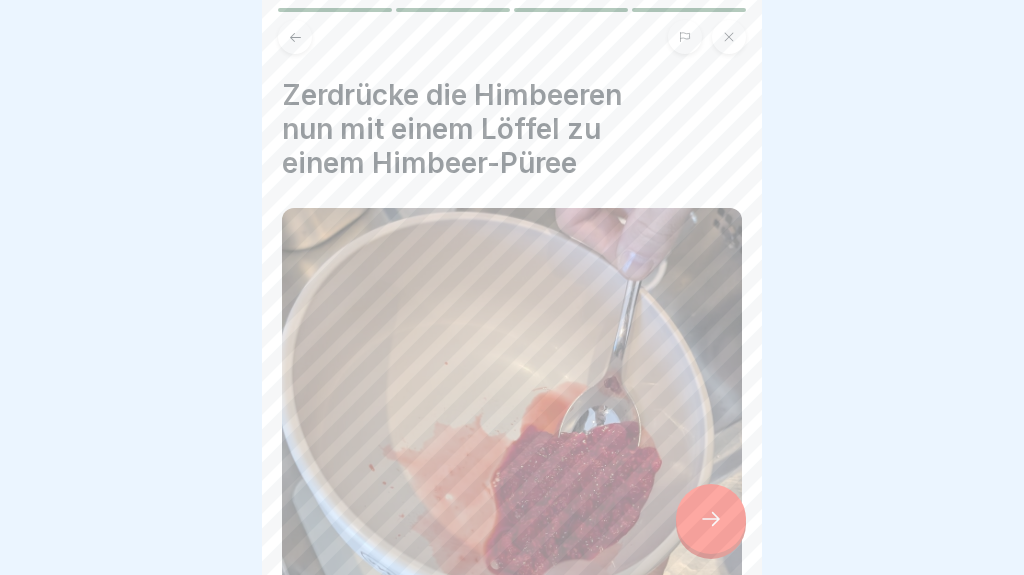 click 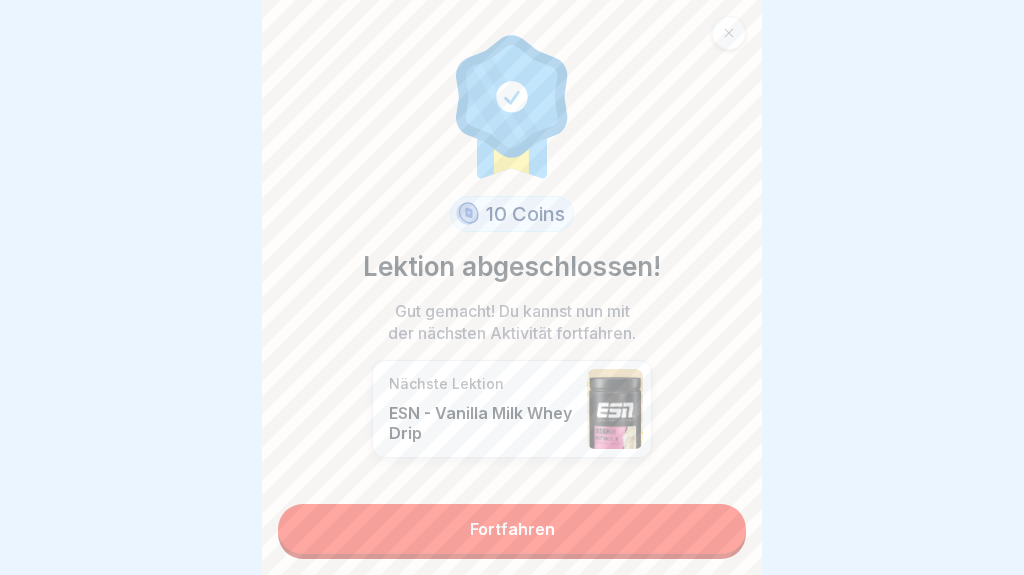 click on "Fortfahren" at bounding box center (512, 529) 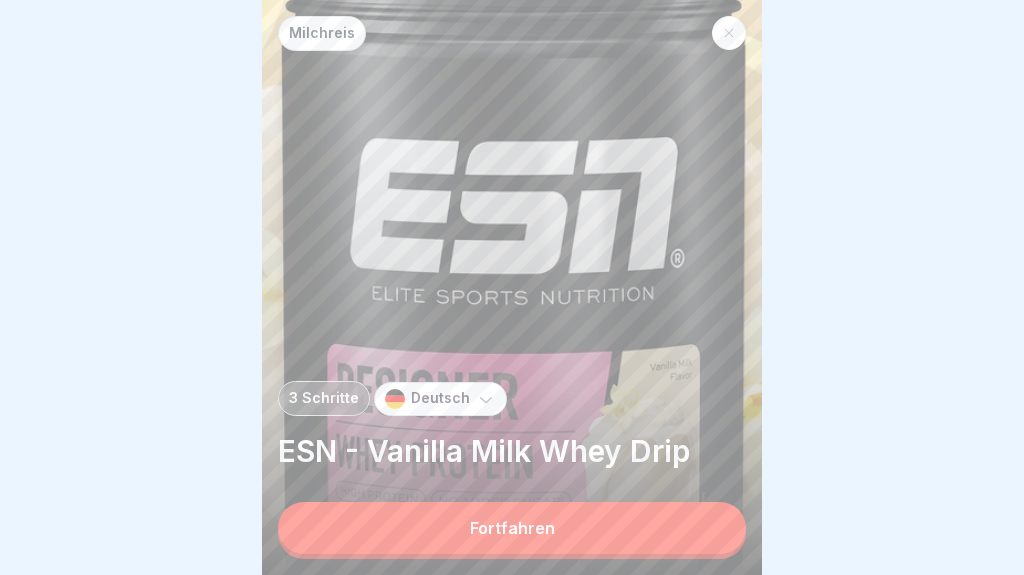 click on "Fortfahren" at bounding box center [512, 528] 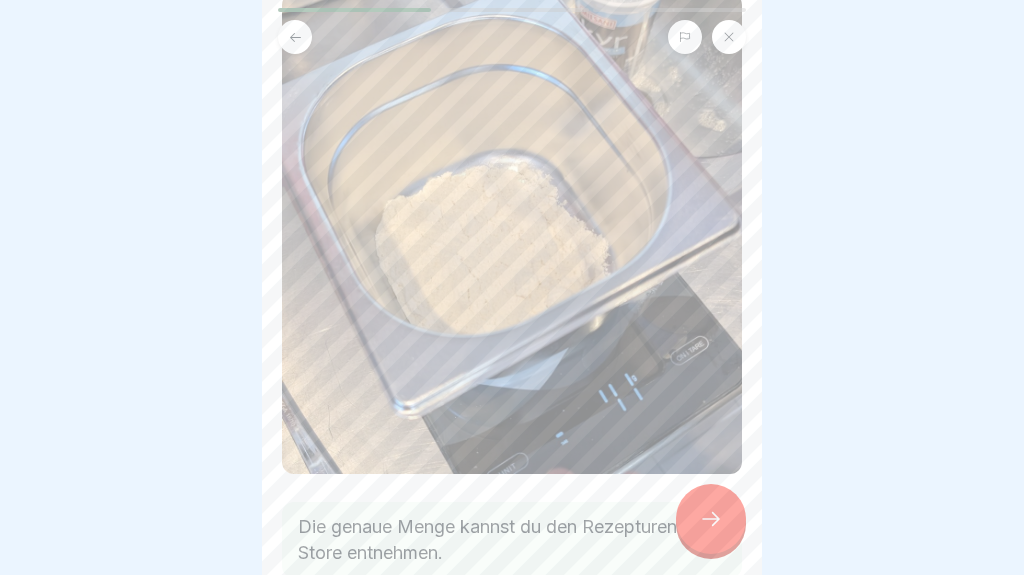 scroll, scrollTop: 215, scrollLeft: 0, axis: vertical 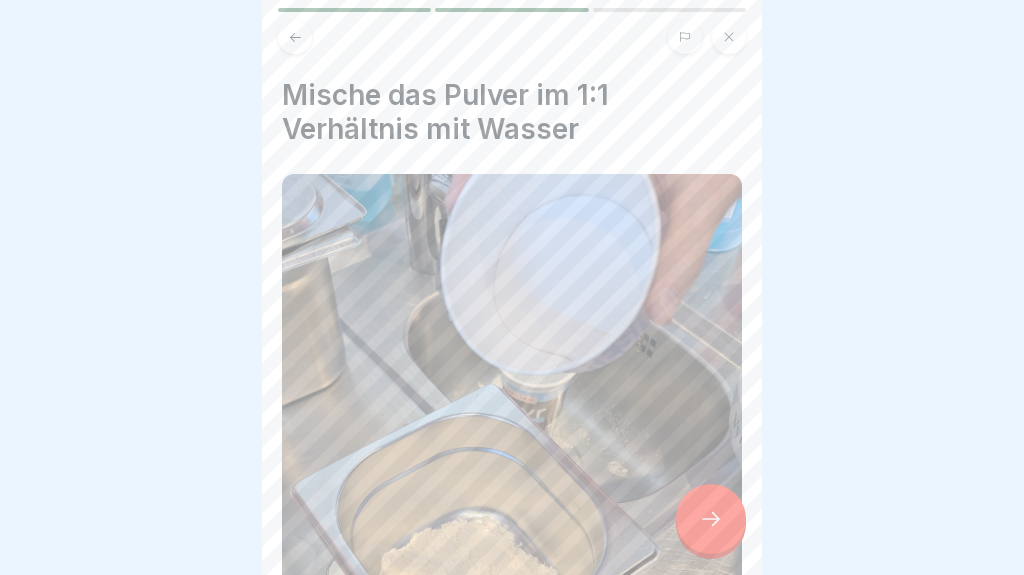 click 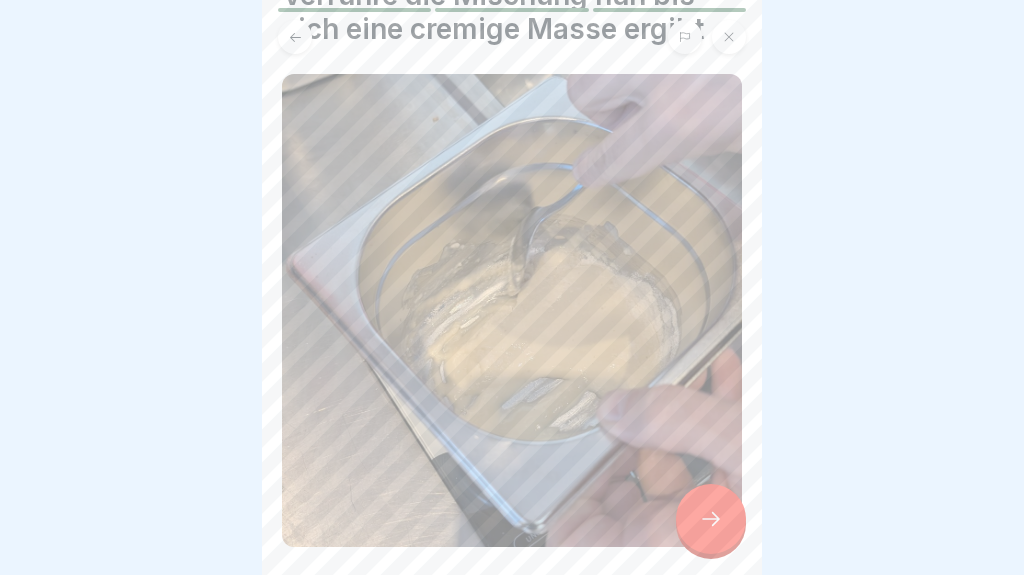 scroll, scrollTop: 100, scrollLeft: 0, axis: vertical 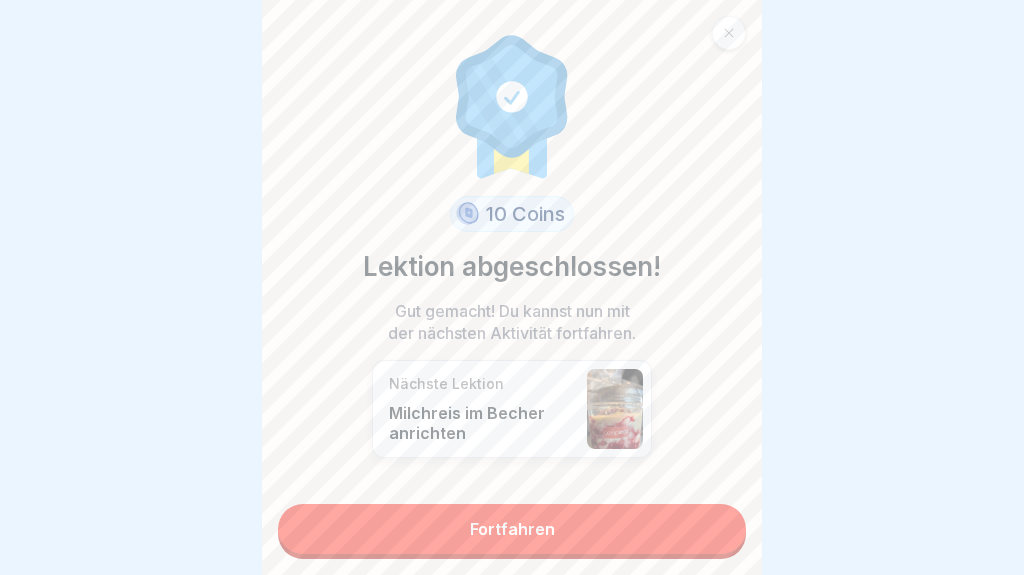 click on "Fortfahren" at bounding box center (512, 529) 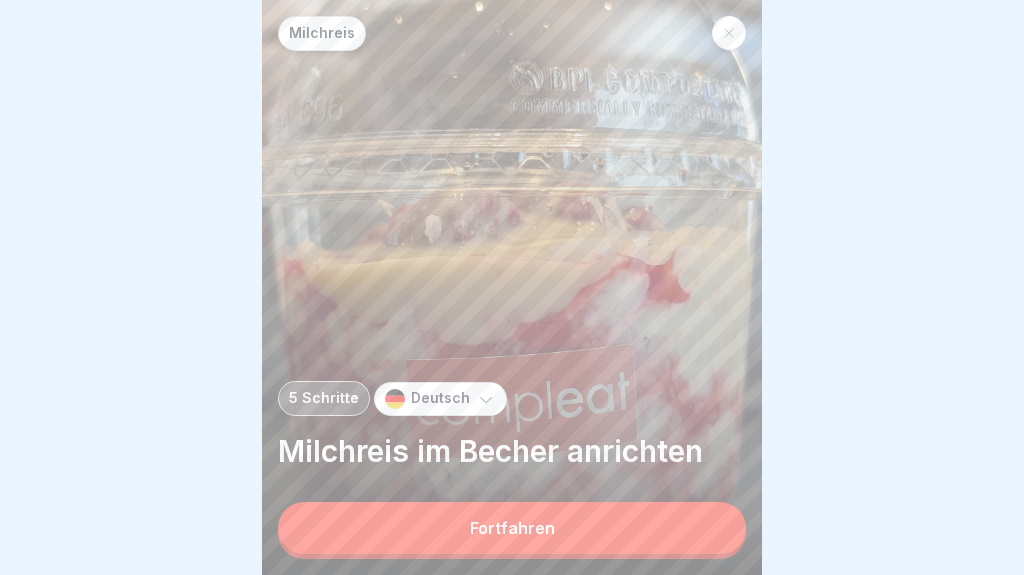 click on "Fortfahren" at bounding box center (512, 528) 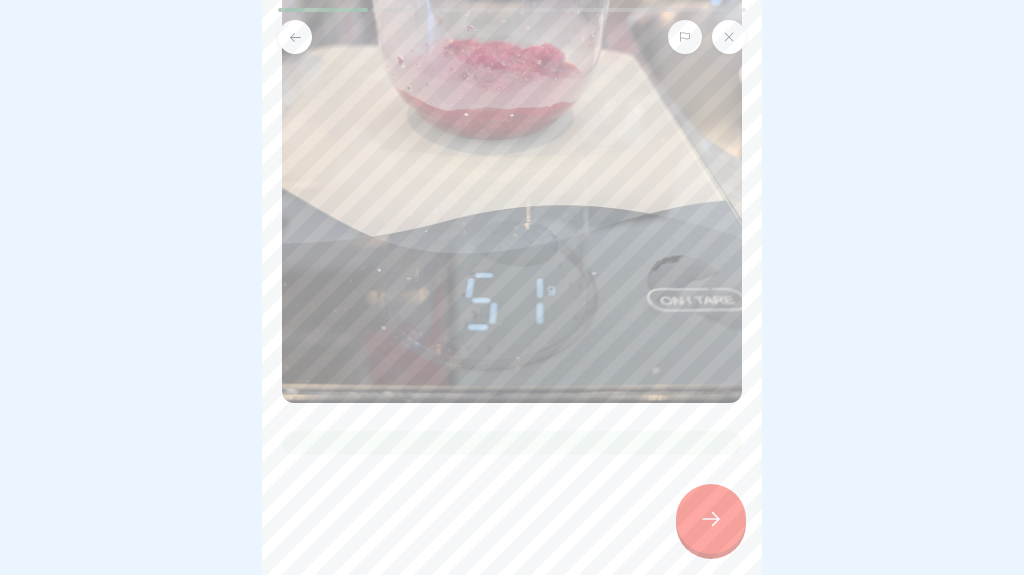 scroll, scrollTop: 422, scrollLeft: 0, axis: vertical 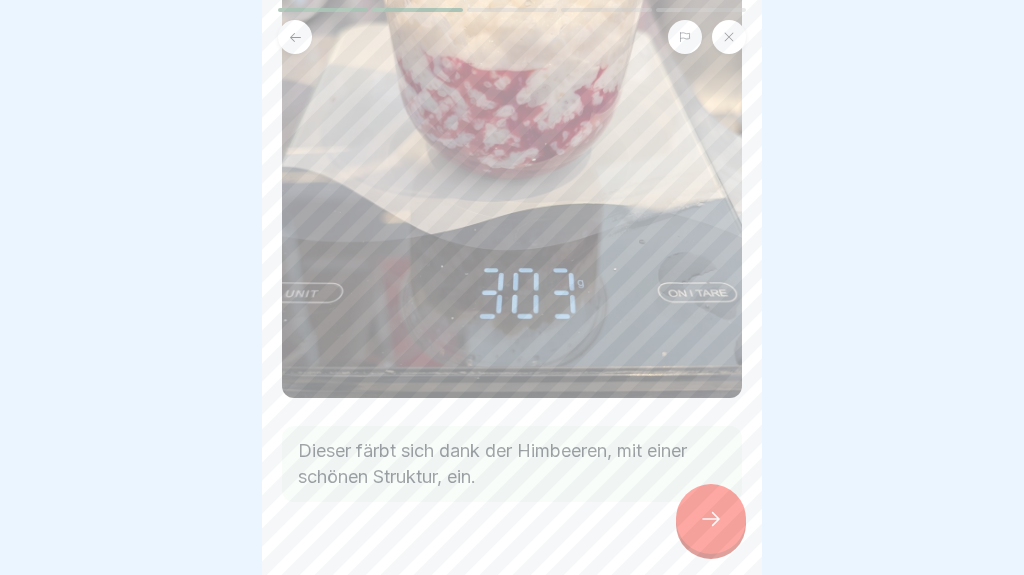 click 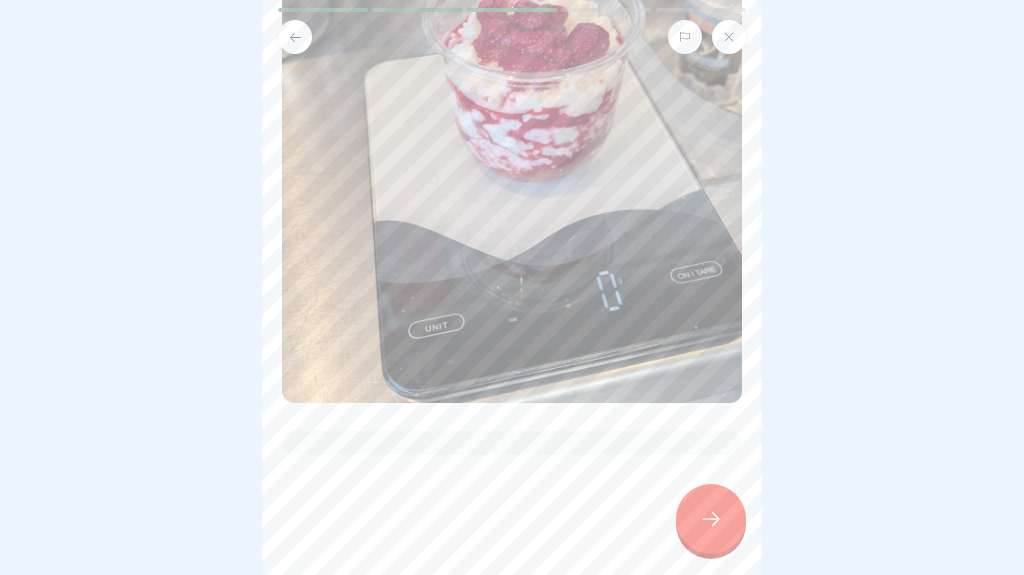 scroll, scrollTop: 281, scrollLeft: 0, axis: vertical 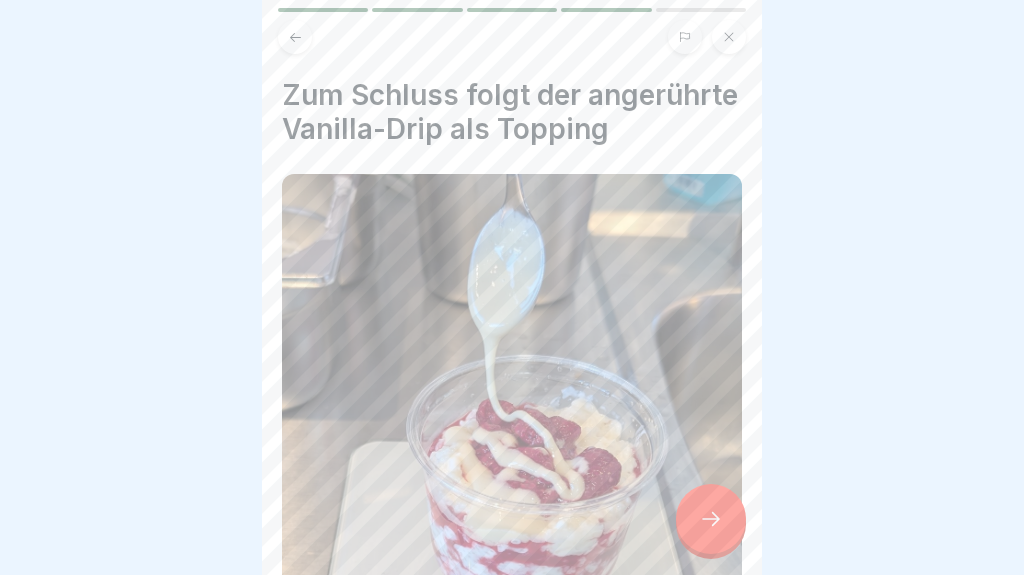 click at bounding box center (711, 519) 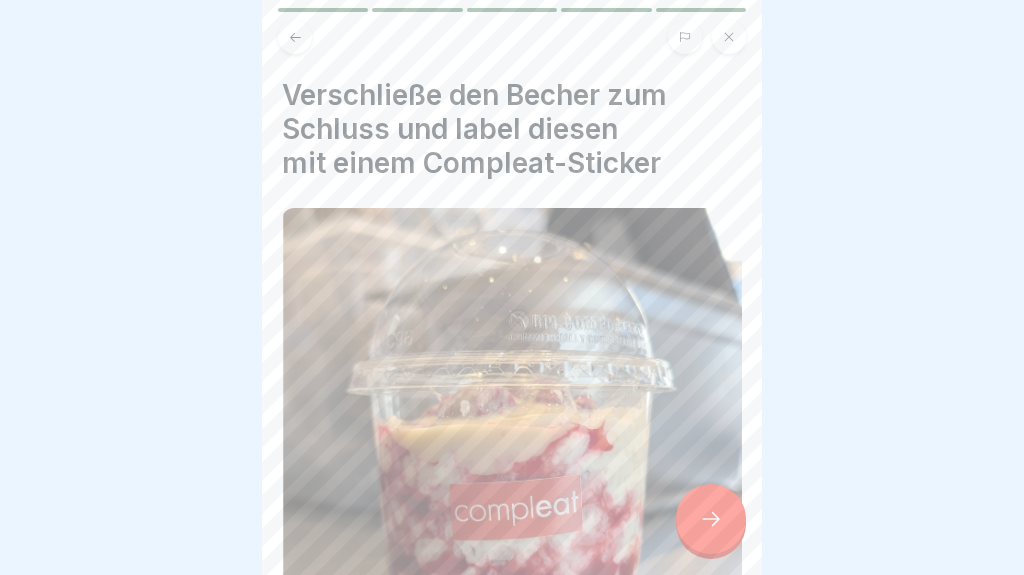 click at bounding box center [711, 519] 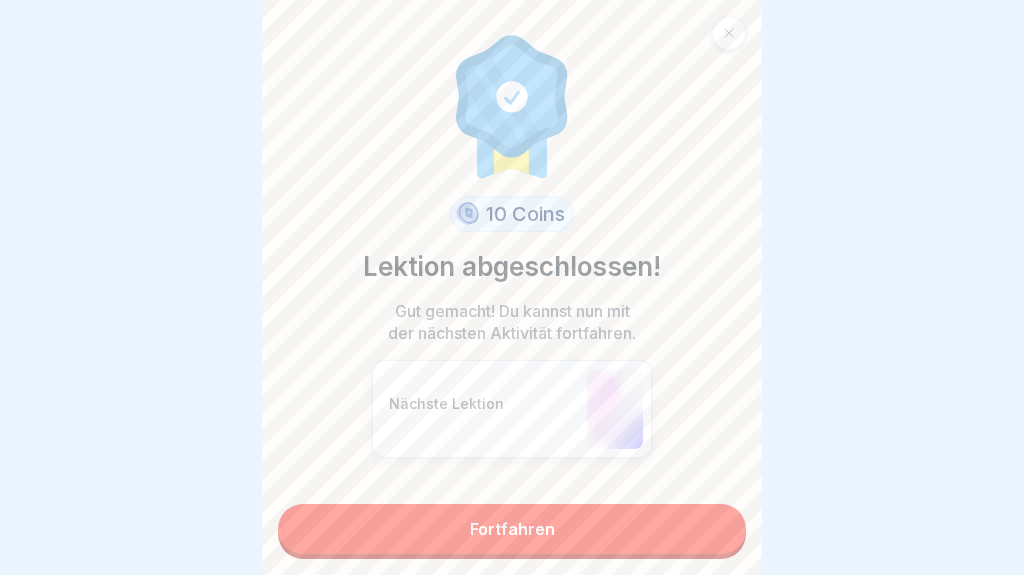 click on "Fortfahren" at bounding box center (512, 529) 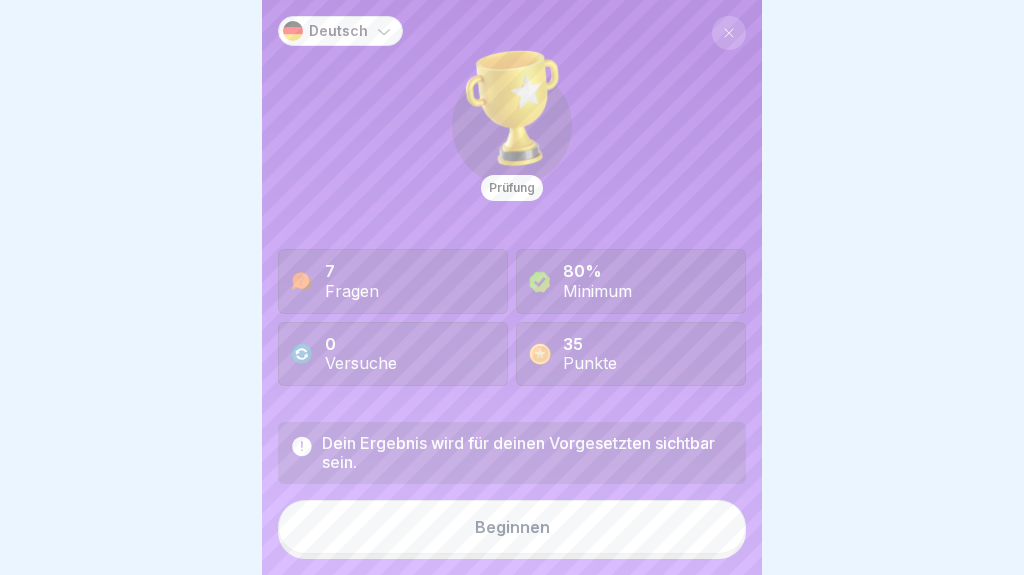 click on "Beginnen" at bounding box center [512, 527] 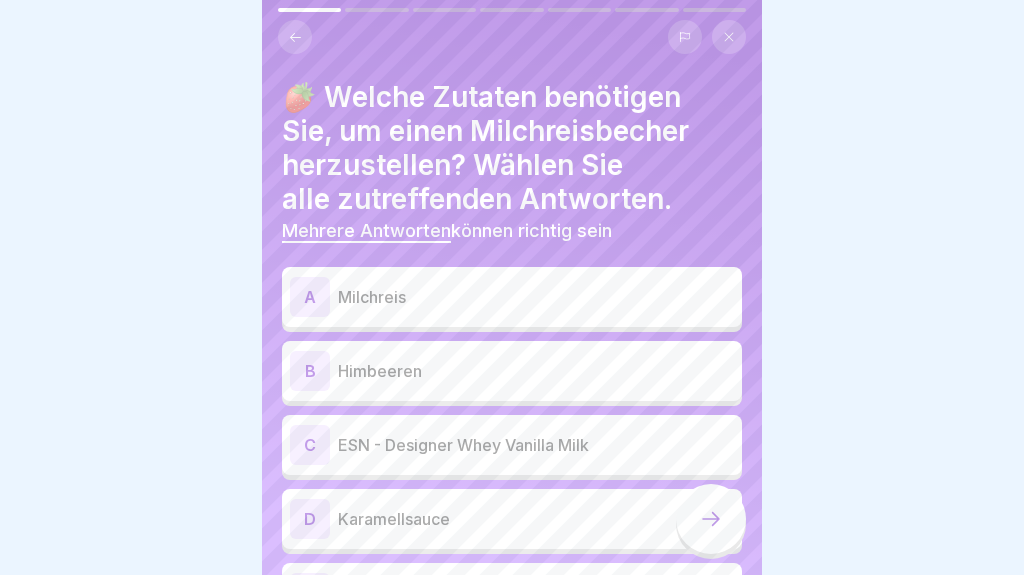 click on "A Milchreis" at bounding box center [512, 297] 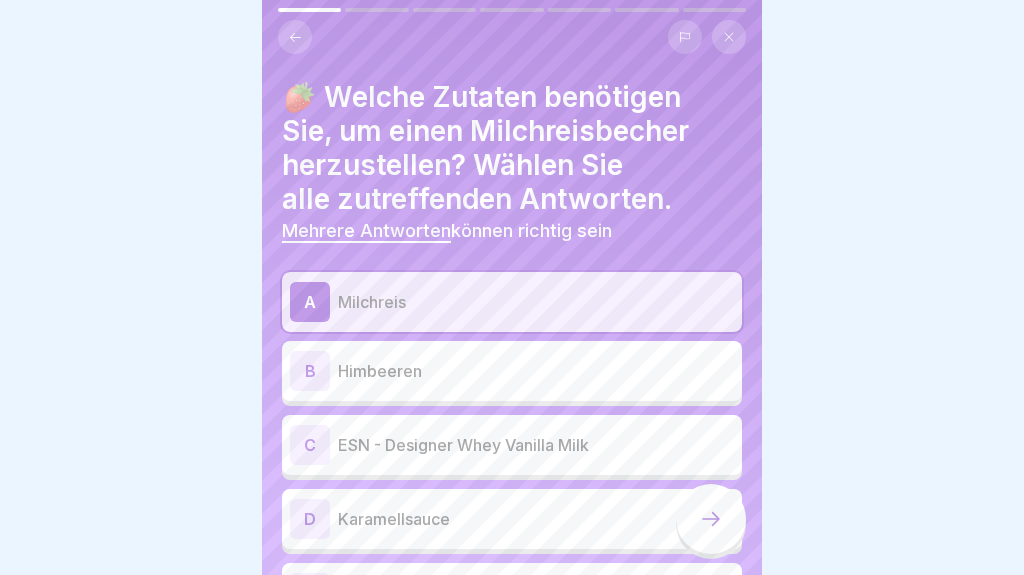 click on "Himbeeren" at bounding box center [536, 371] 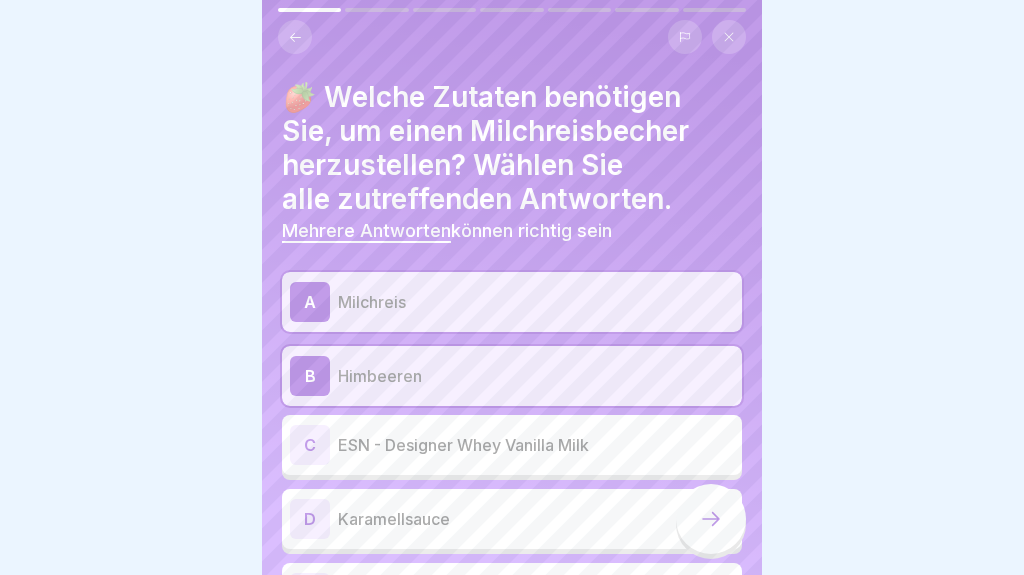 click on "ESN - Designer Whey Vanilla Milk" at bounding box center [536, 445] 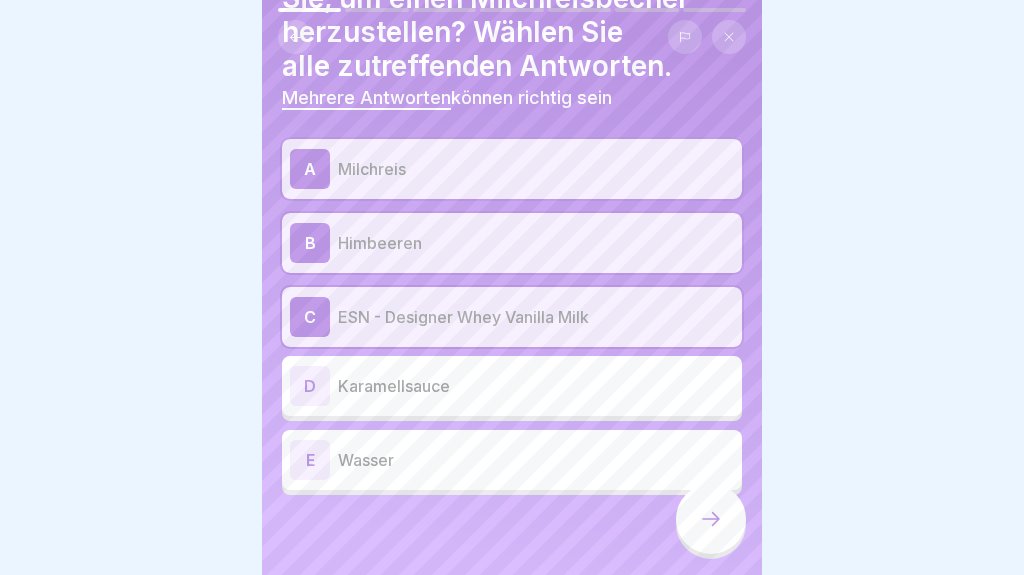 scroll, scrollTop: 132, scrollLeft: 0, axis: vertical 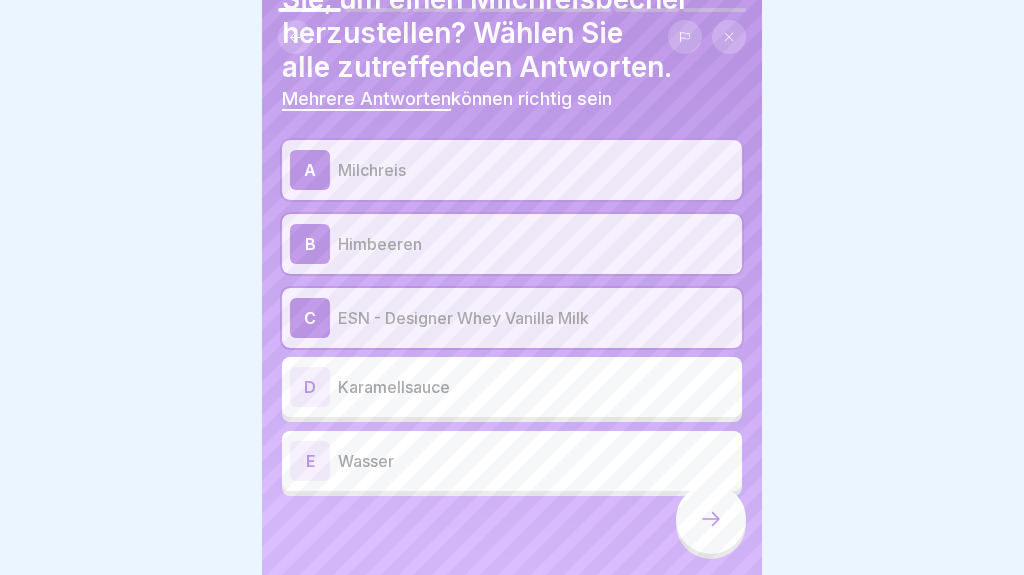 click on "E Wasser" at bounding box center (512, 461) 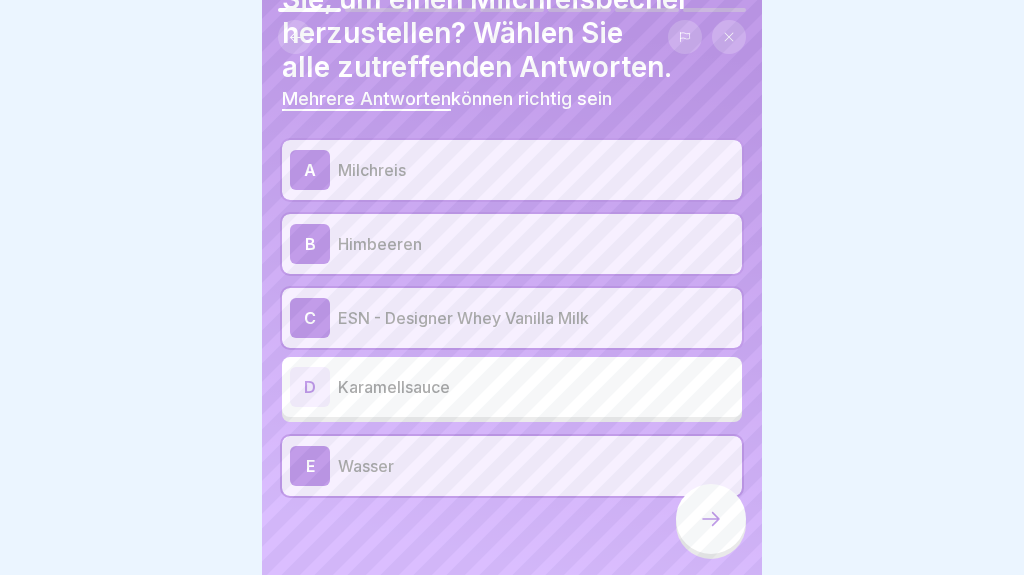 click 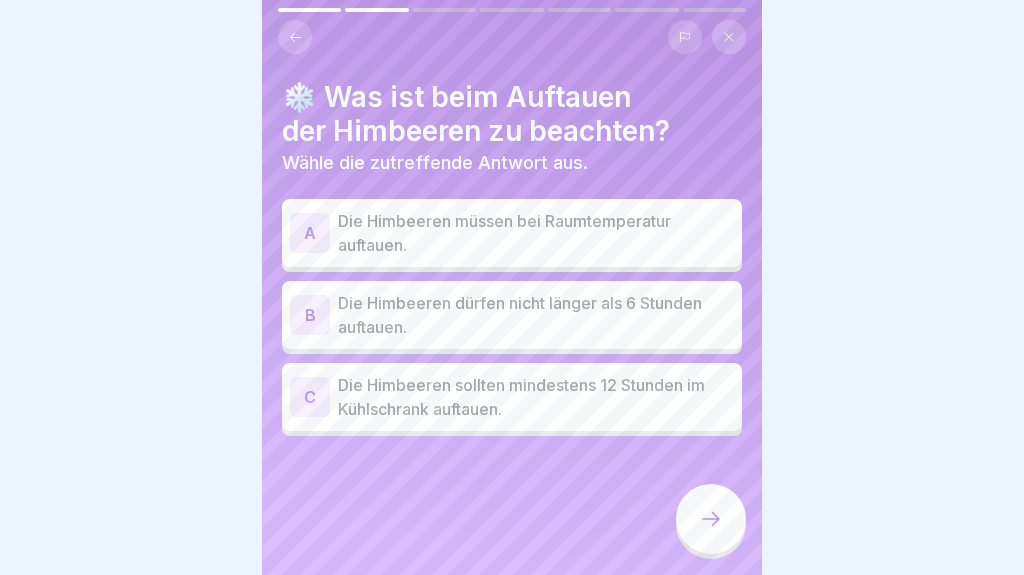click on "Die Himbeeren sollten mindestens 12 Stunden im Kühlschrank auftauen." at bounding box center (536, 397) 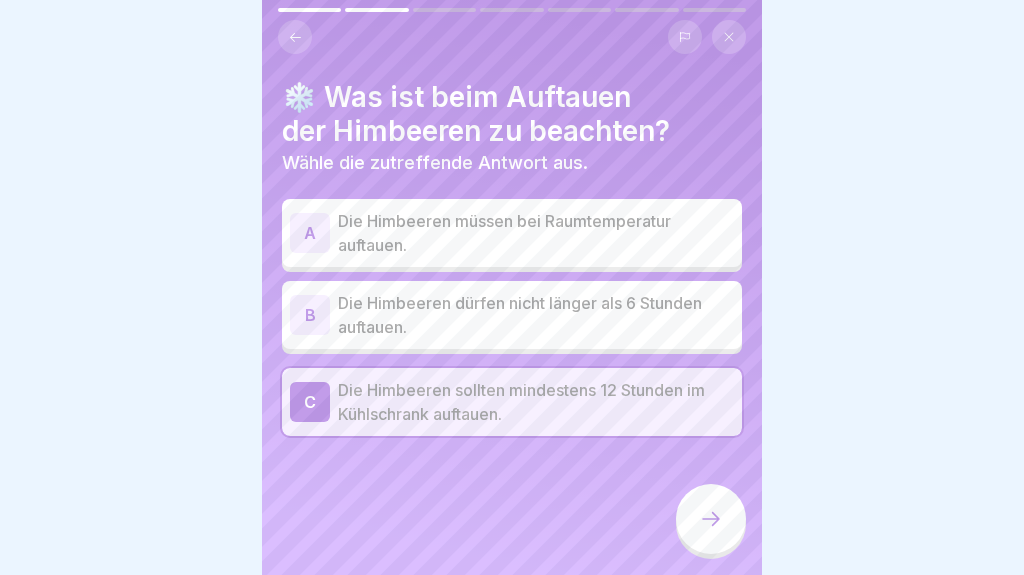 click 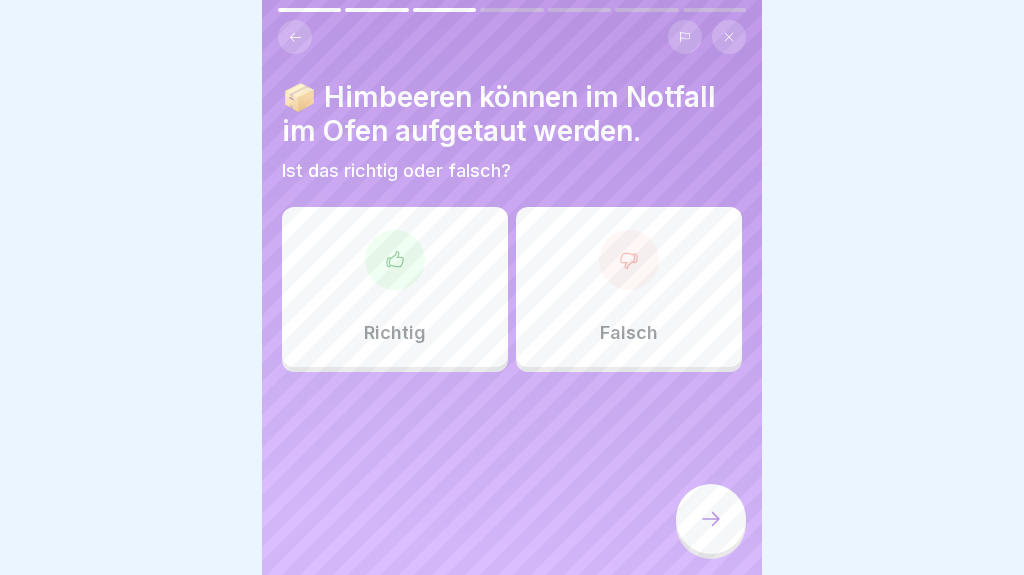 click on "Richtig" at bounding box center [395, 287] 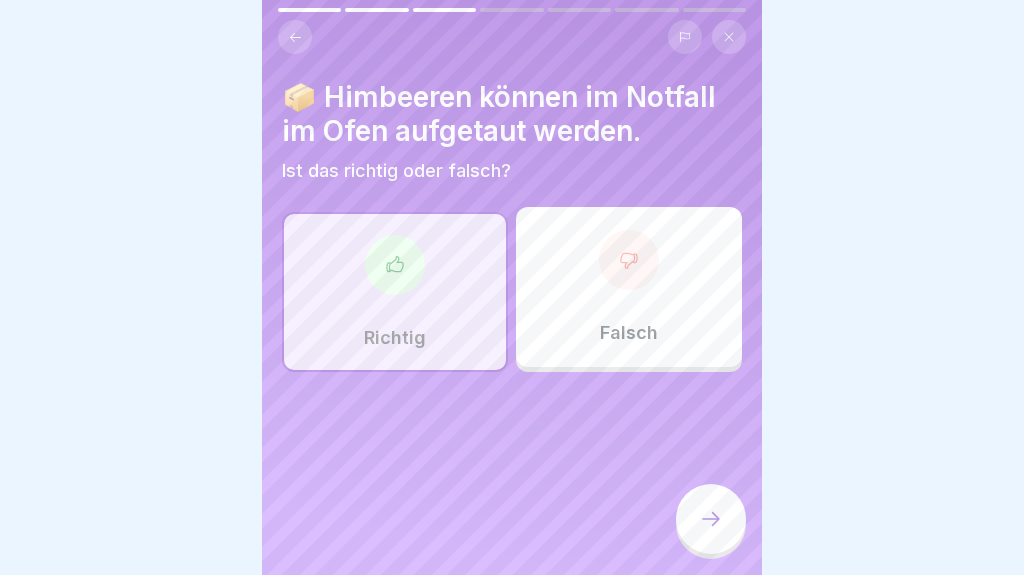 click at bounding box center [711, 519] 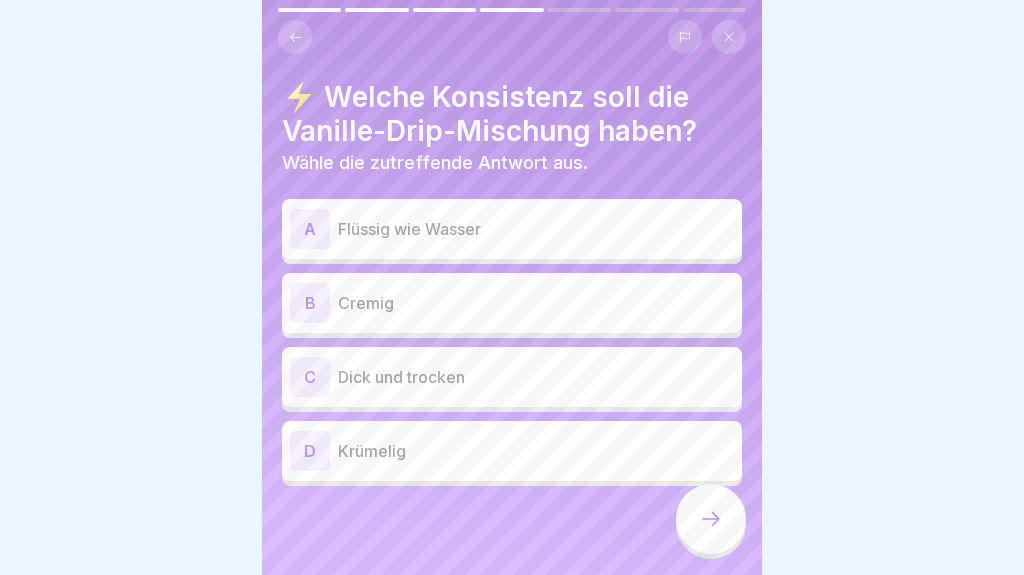 click on "Cremig" at bounding box center (536, 303) 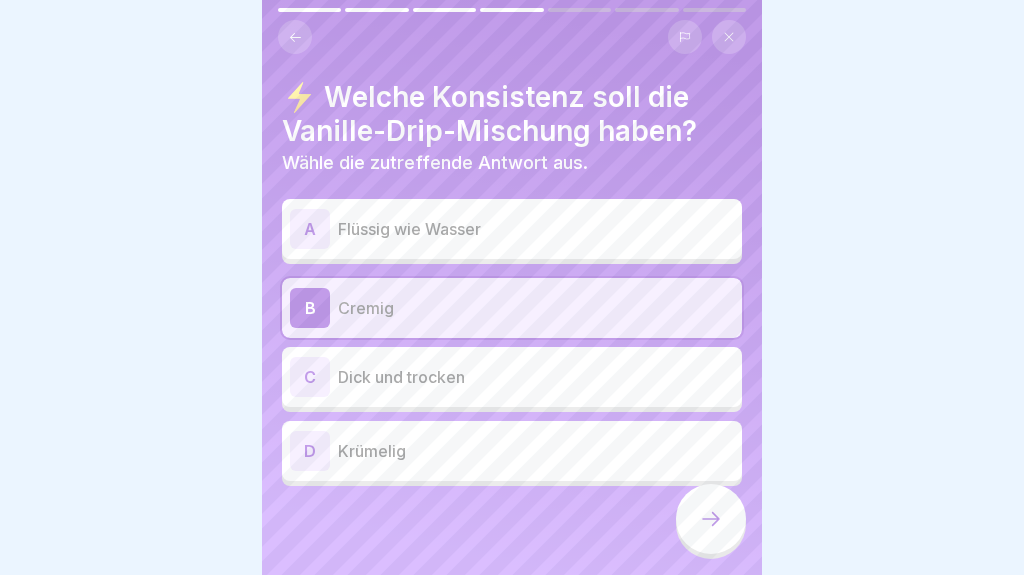 click 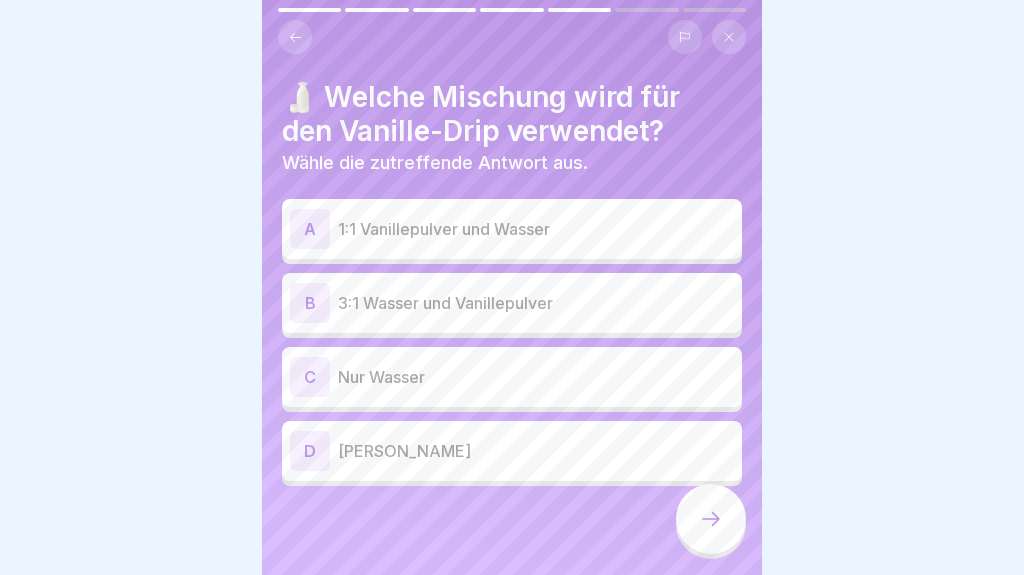 click on "1:1 Vanillepulver und Wasser" at bounding box center [536, 229] 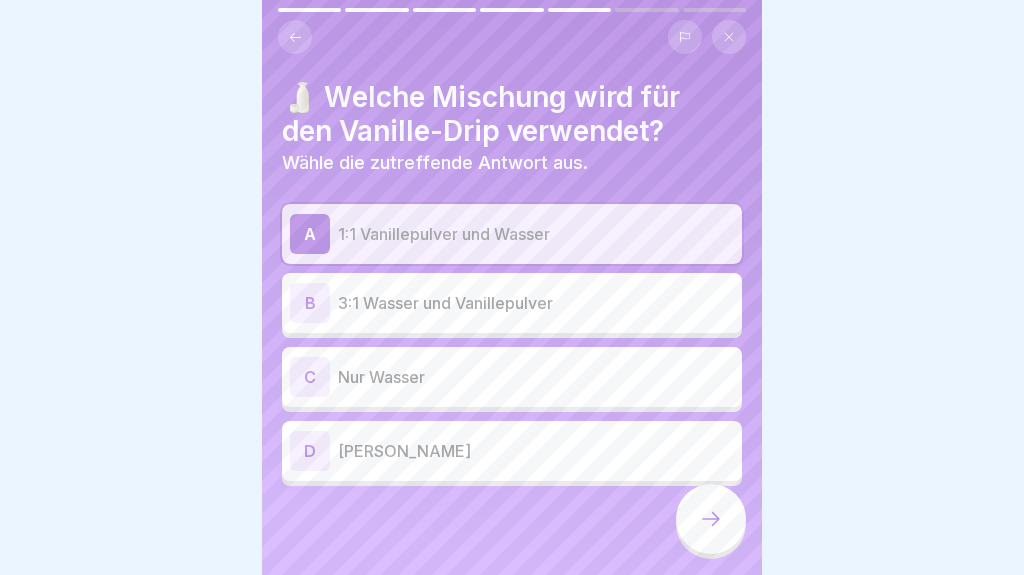 click 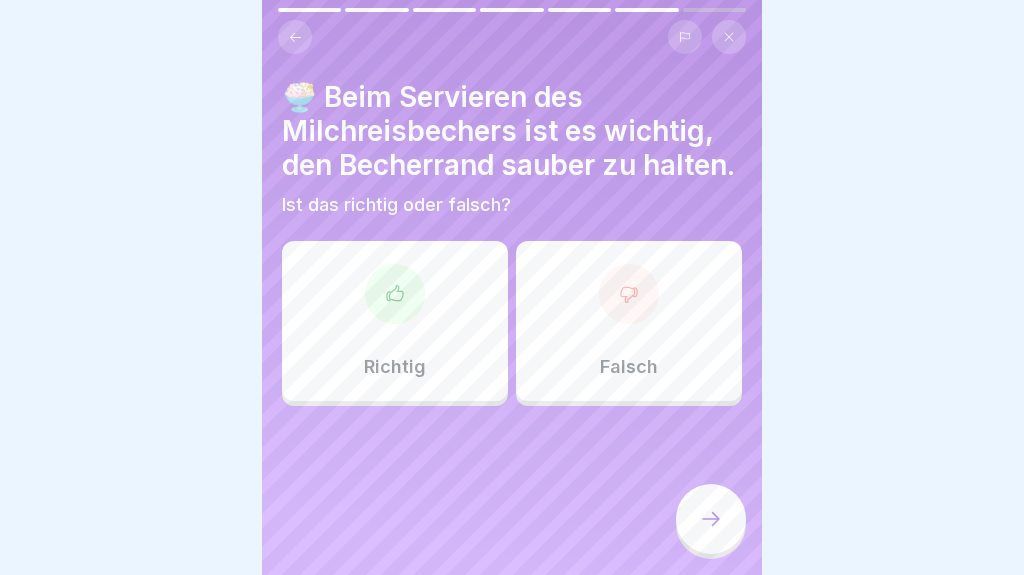 click on "Richtig" at bounding box center (395, 321) 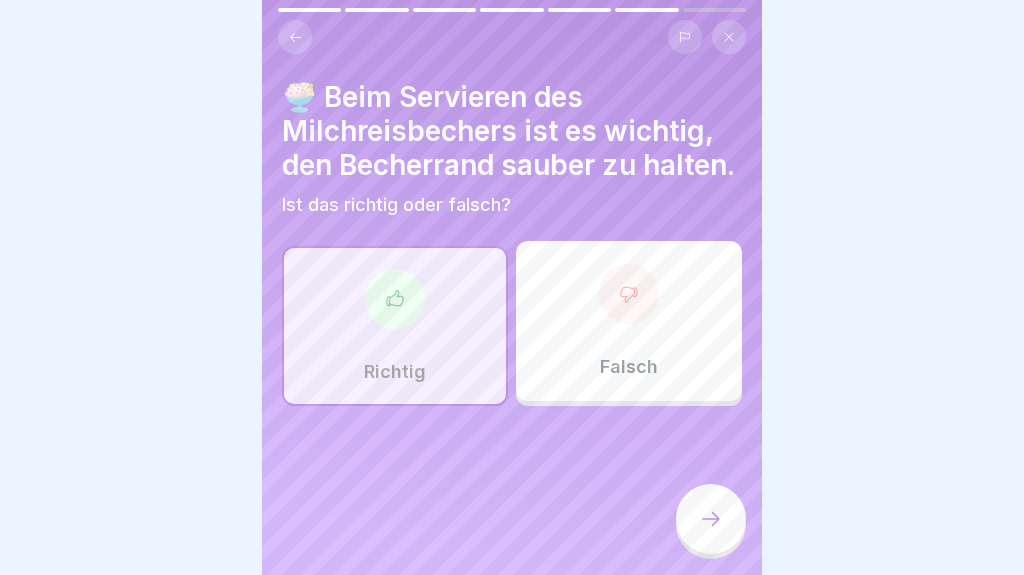 click 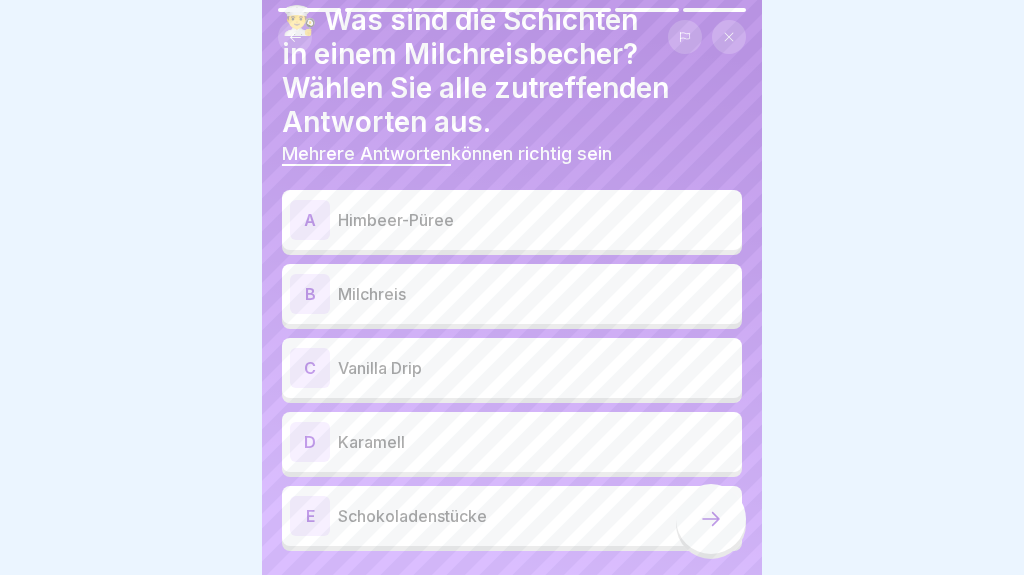 scroll, scrollTop: 80, scrollLeft: 0, axis: vertical 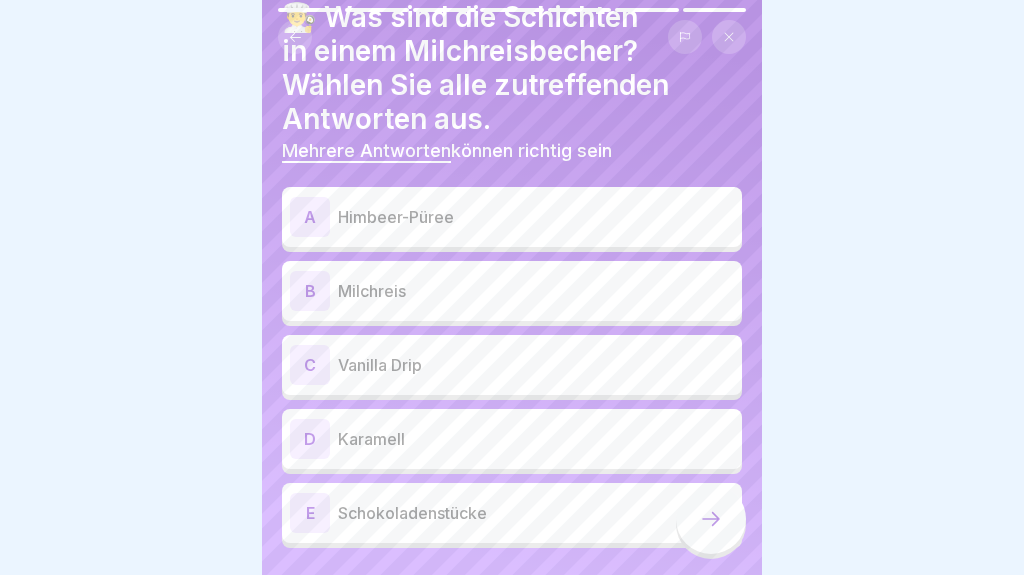 click on "Milchreis" at bounding box center (536, 291) 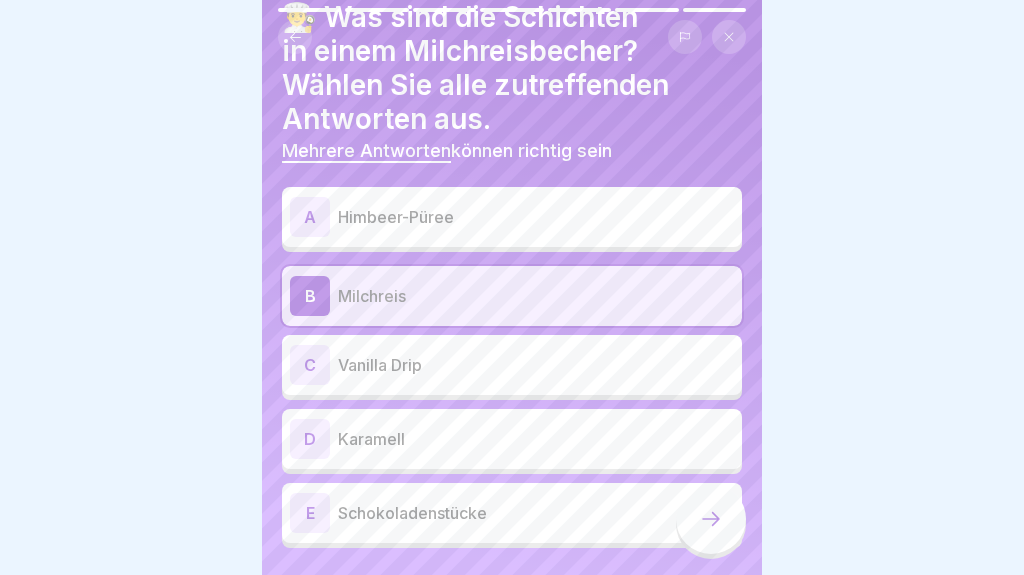 click on "A Himbeer-Püree" at bounding box center [512, 217] 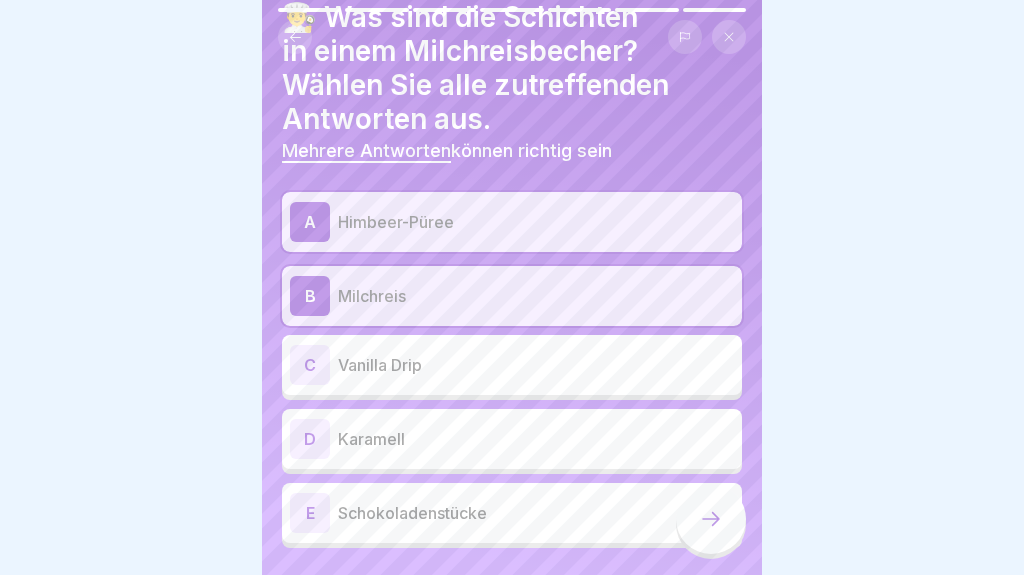 click on "Vanilla Drip" at bounding box center (536, 365) 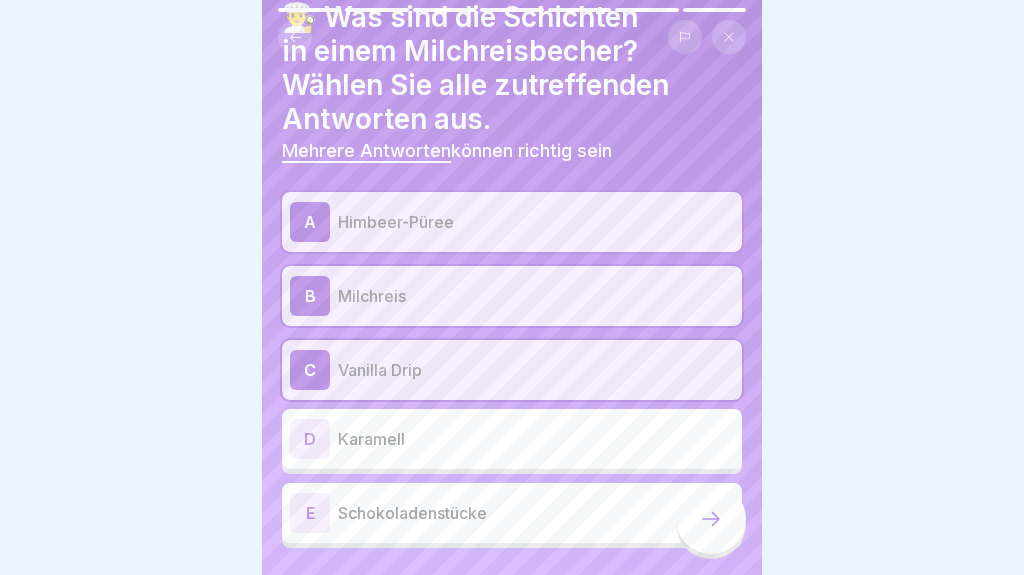 click 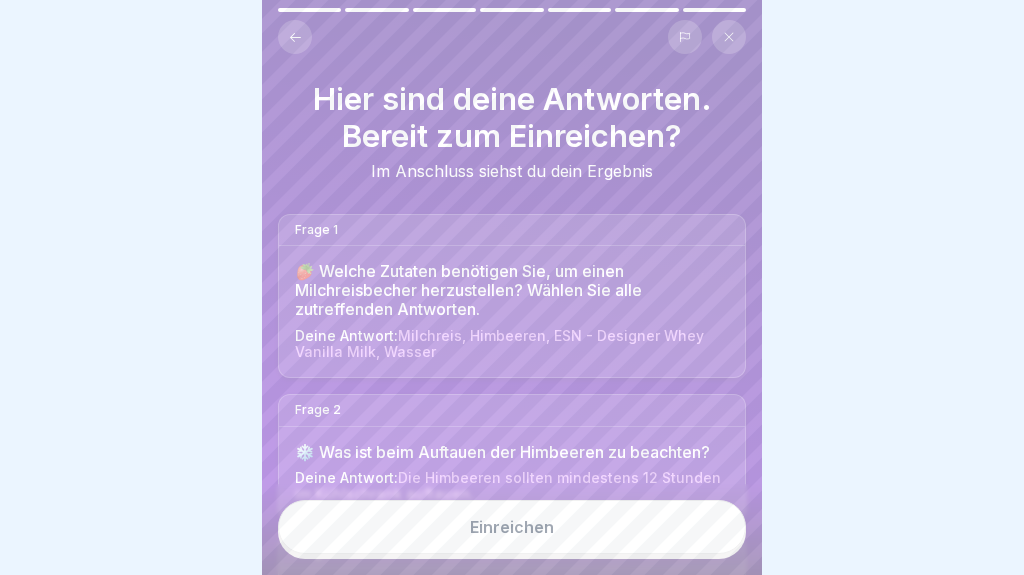 click on "Einreichen" at bounding box center [512, 527] 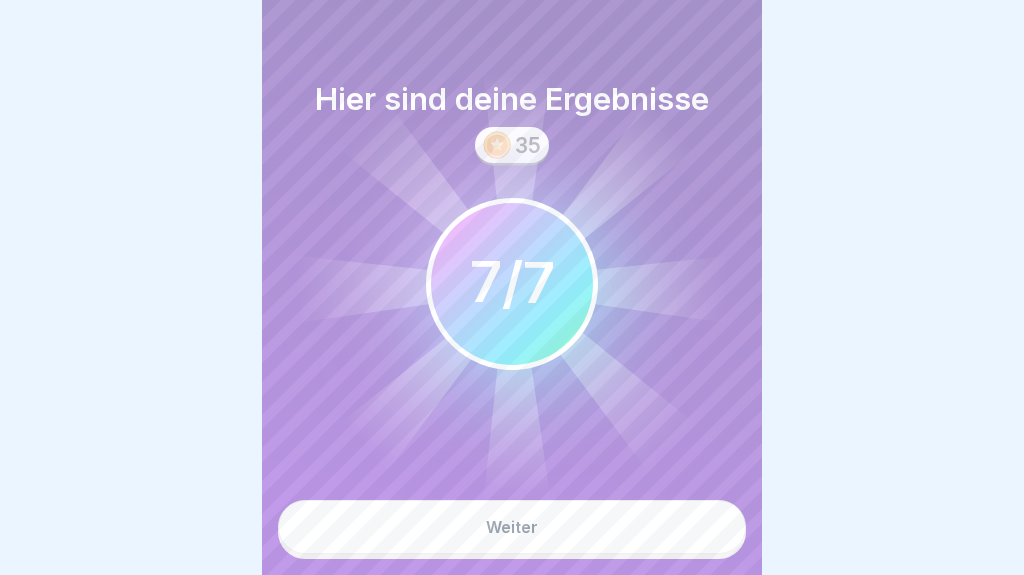 click on "Weiter" at bounding box center (512, 527) 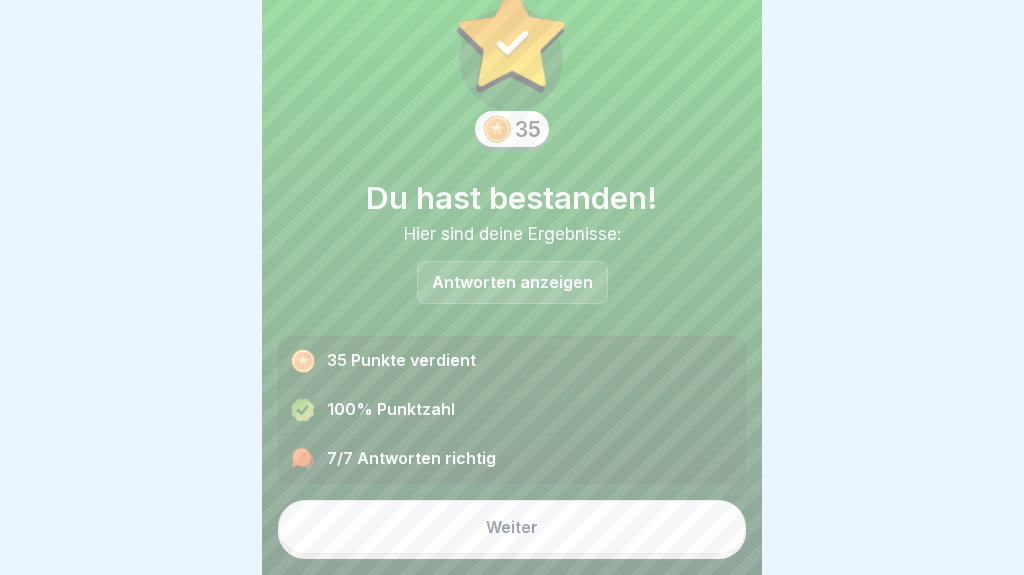 scroll, scrollTop: 66, scrollLeft: 0, axis: vertical 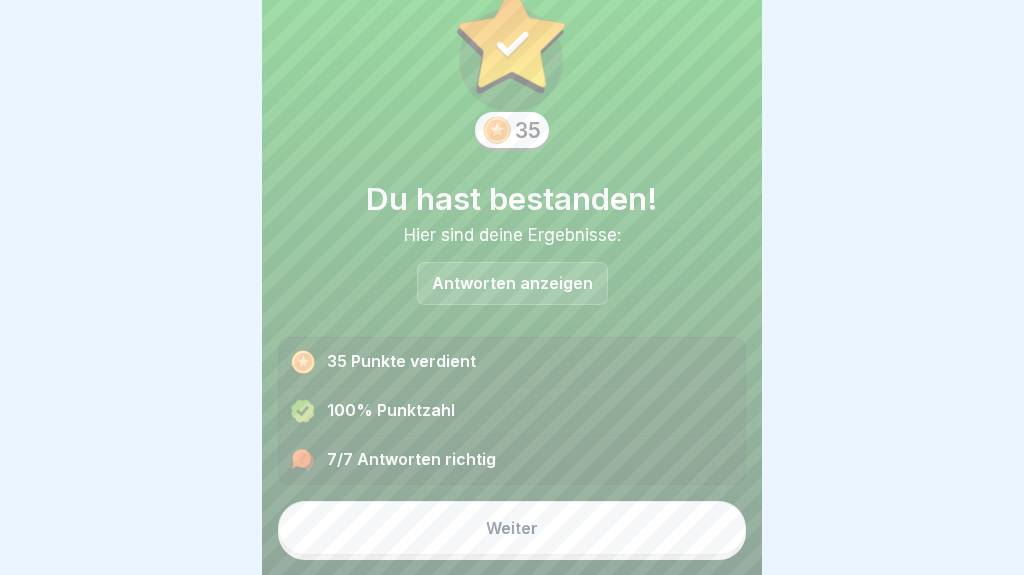 click on "Weiter" at bounding box center [512, 528] 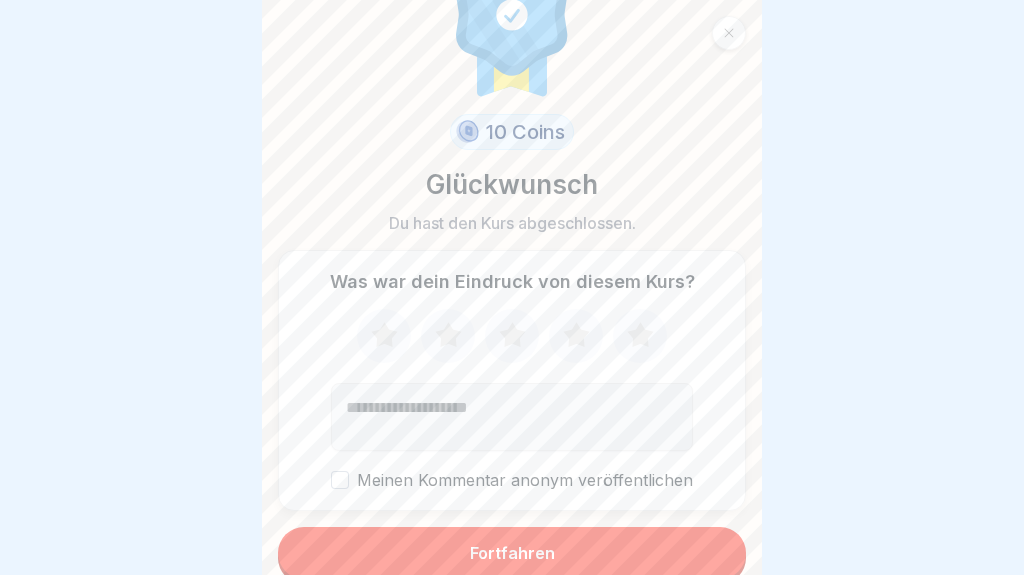 scroll, scrollTop: 69, scrollLeft: 0, axis: vertical 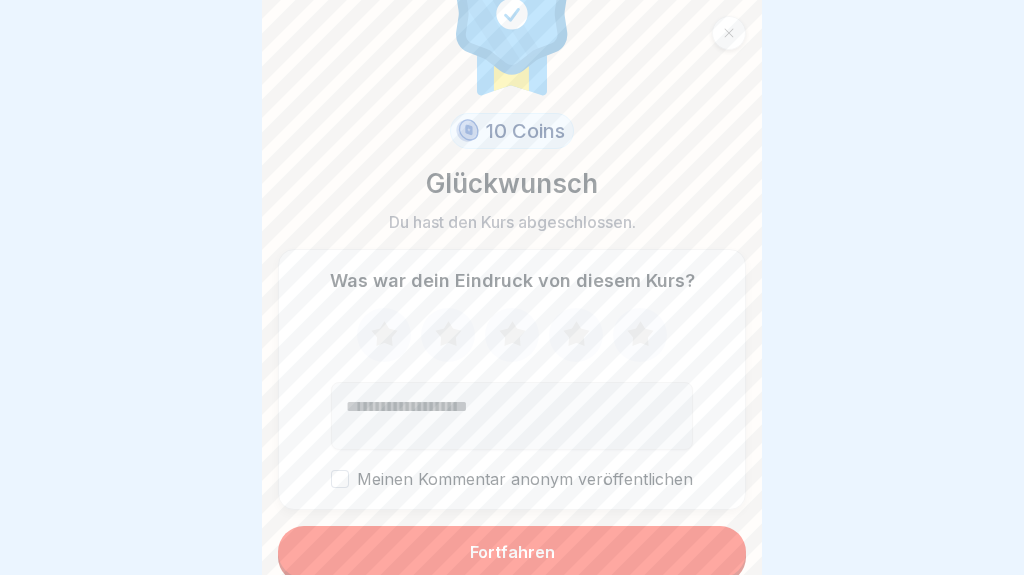 click 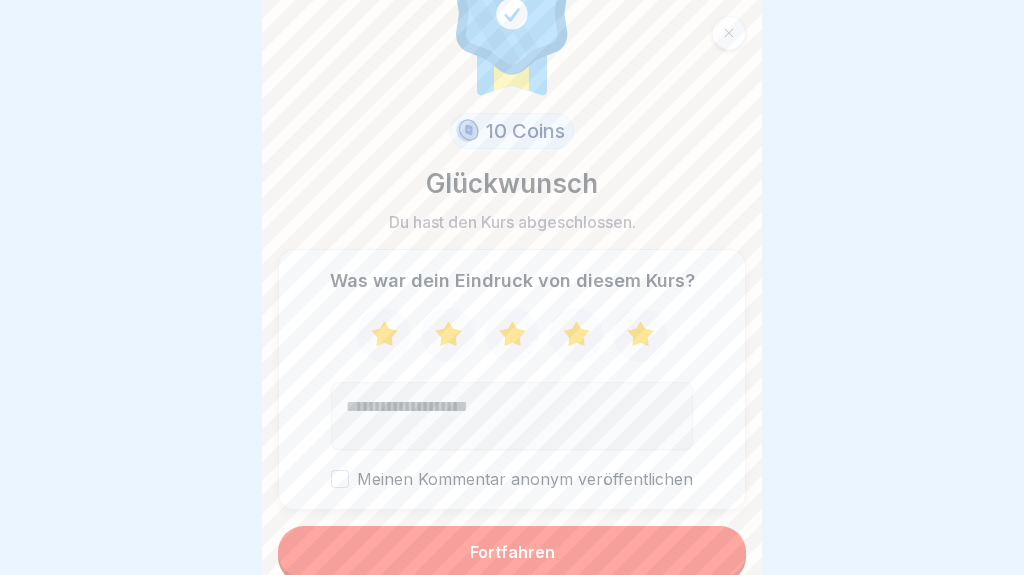 click on "Fortfahren" at bounding box center [512, 552] 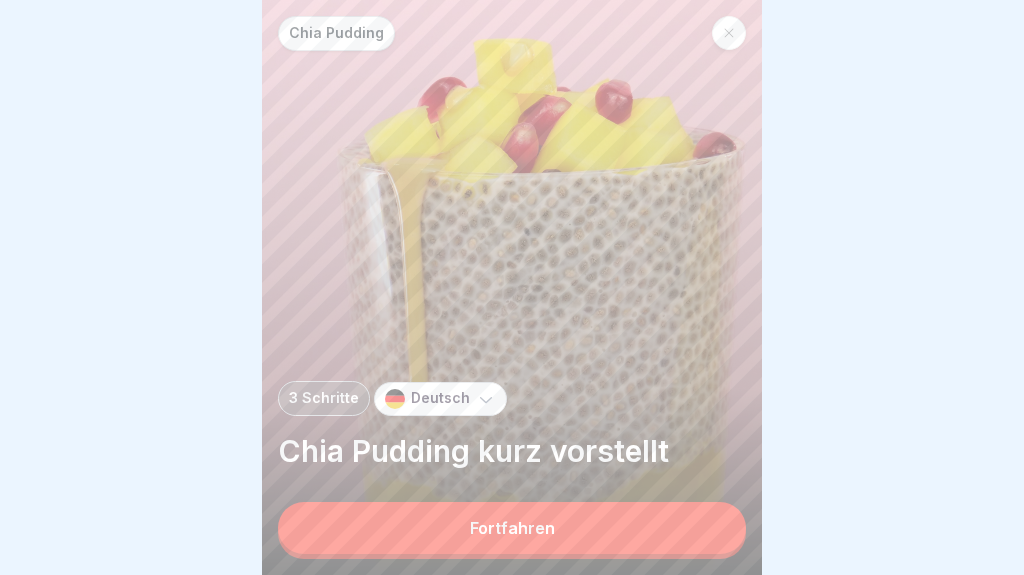click on "Fortfahren" at bounding box center [512, 528] 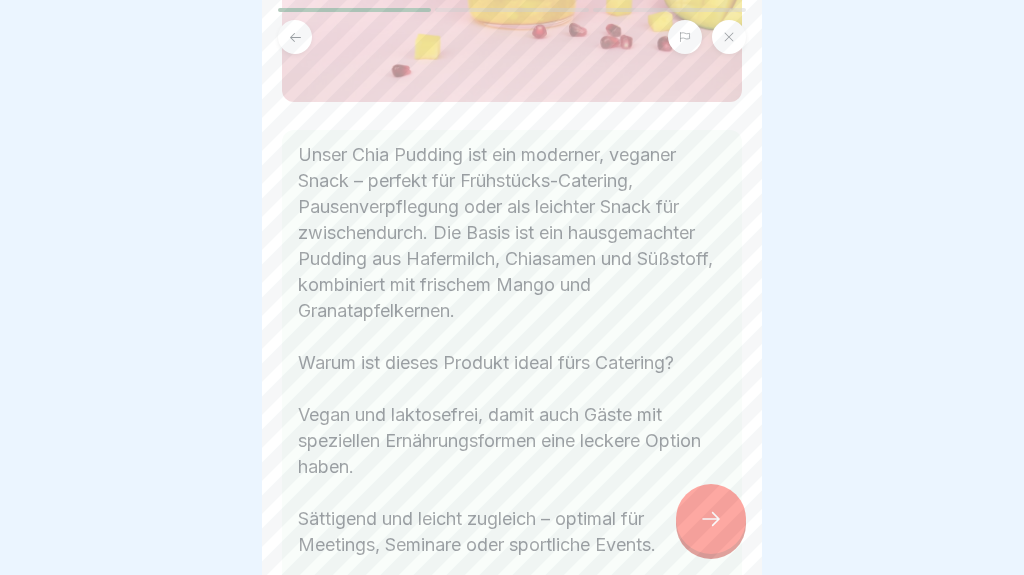 scroll, scrollTop: 382, scrollLeft: 0, axis: vertical 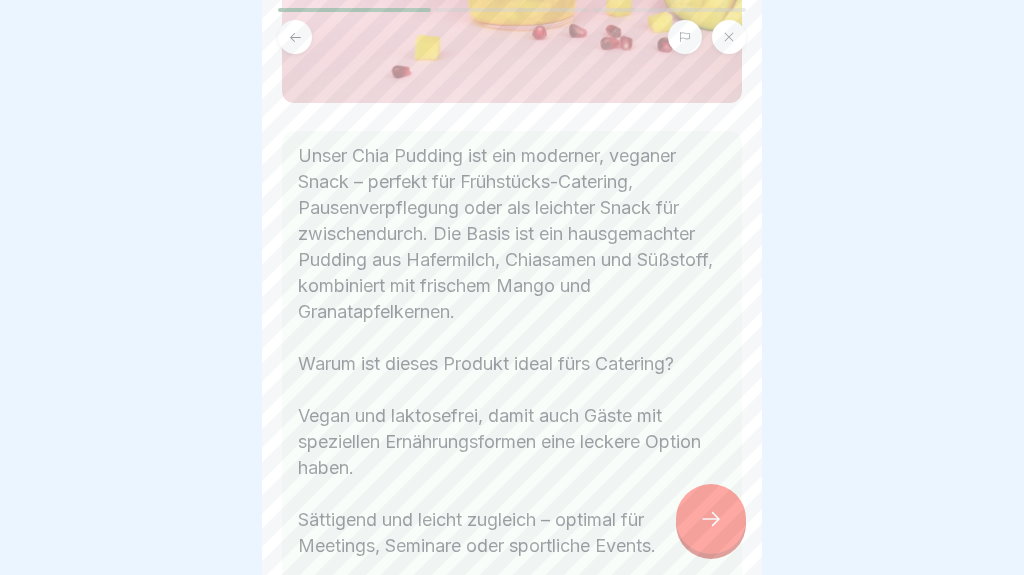 click 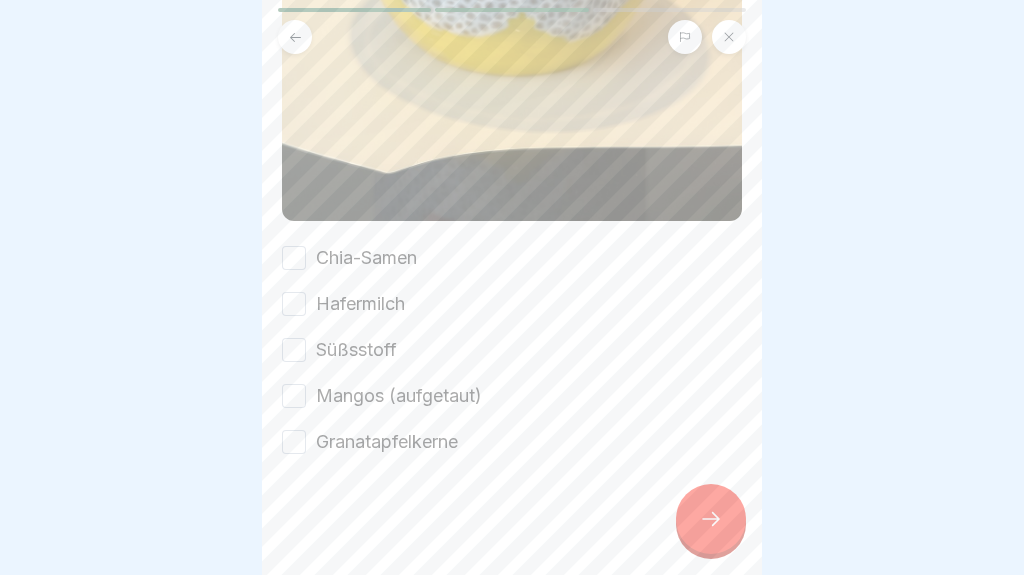 scroll, scrollTop: 712, scrollLeft: 0, axis: vertical 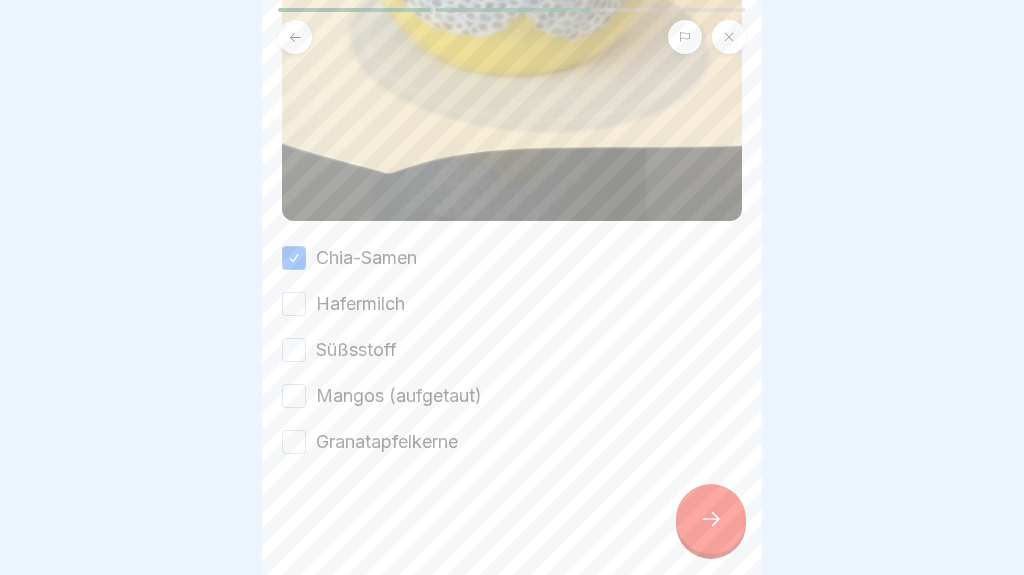 click on "Hafermilch" at bounding box center (360, 304) 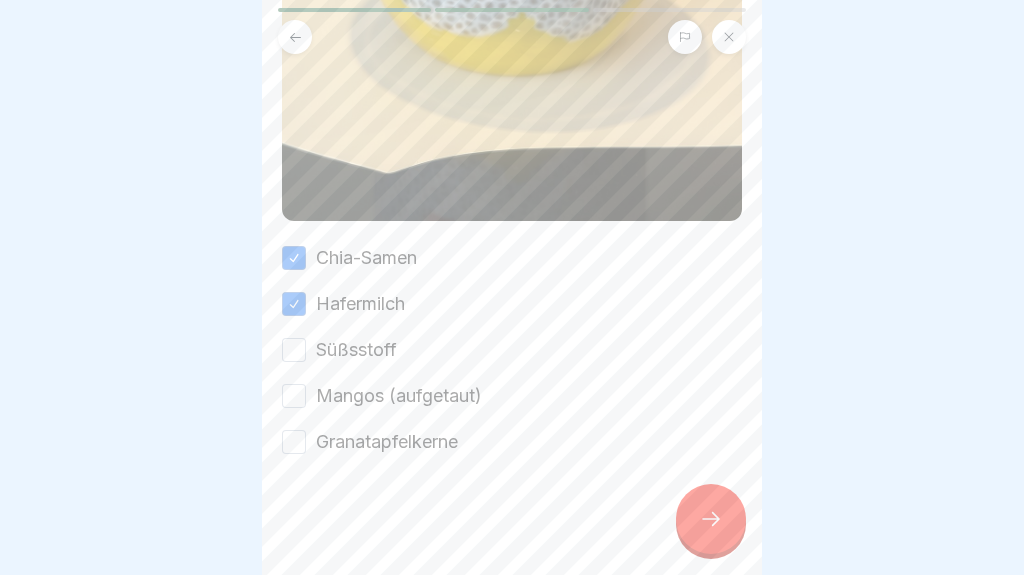 click on "Süßsstoff" at bounding box center [356, 350] 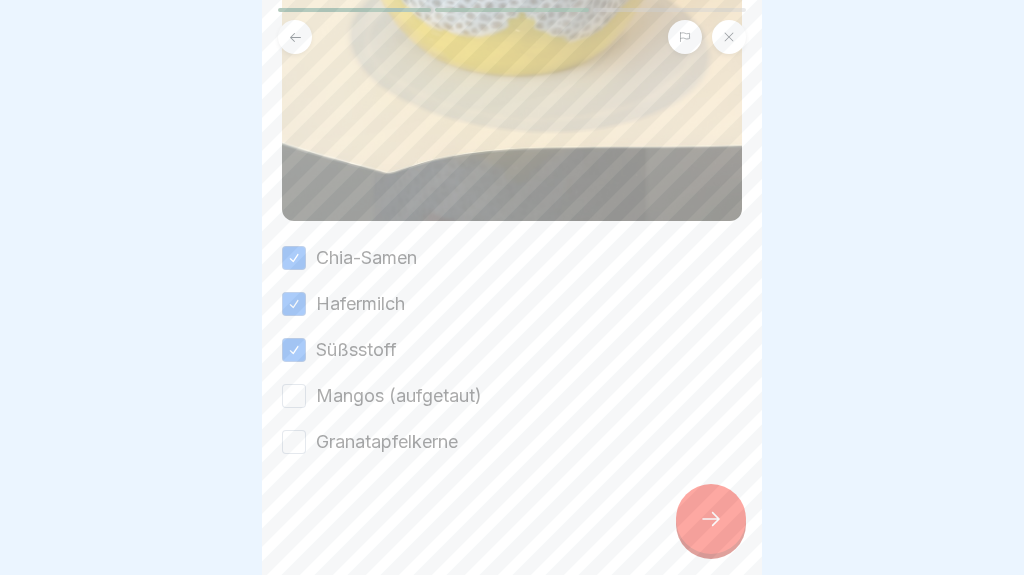 click on "Mangos (aufgetaut)" at bounding box center [399, 396] 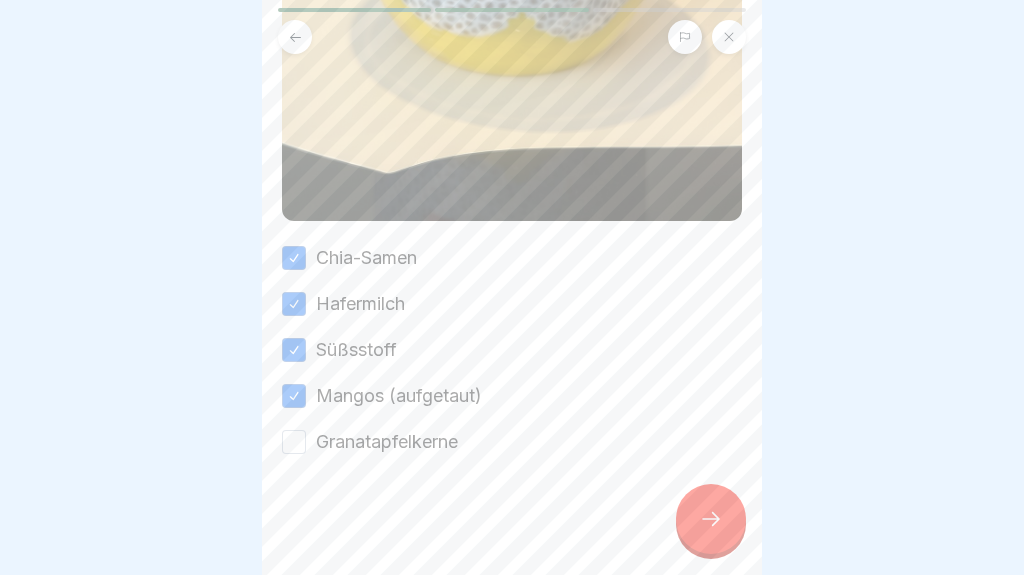 click on "Granatapfelkerne" at bounding box center (387, 442) 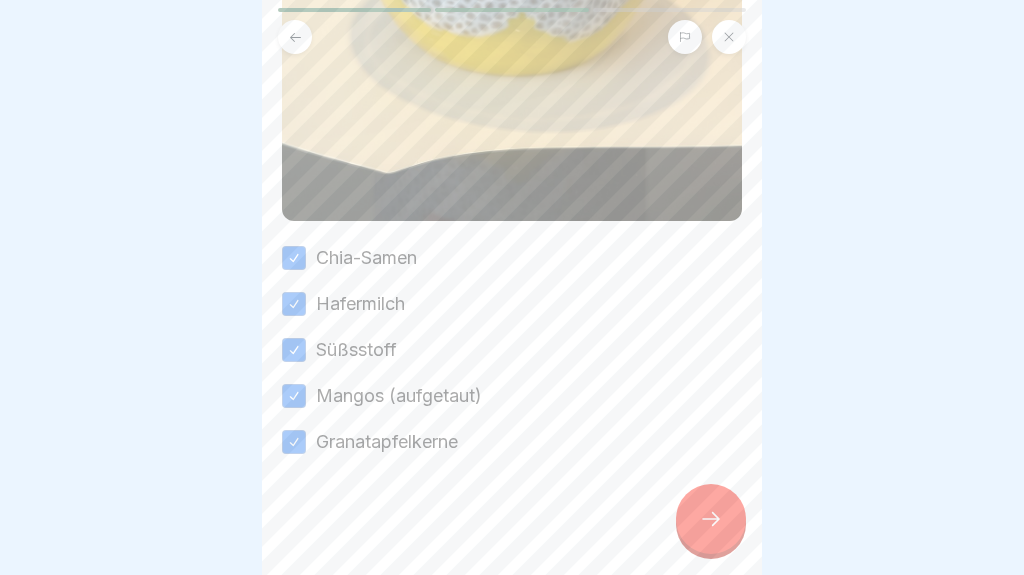 click at bounding box center [711, 519] 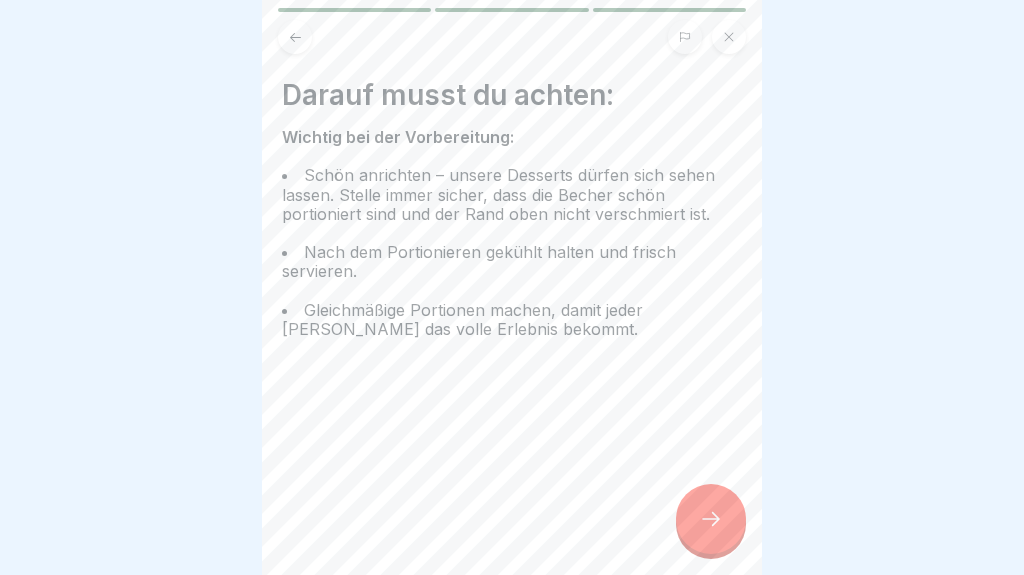 click at bounding box center [711, 519] 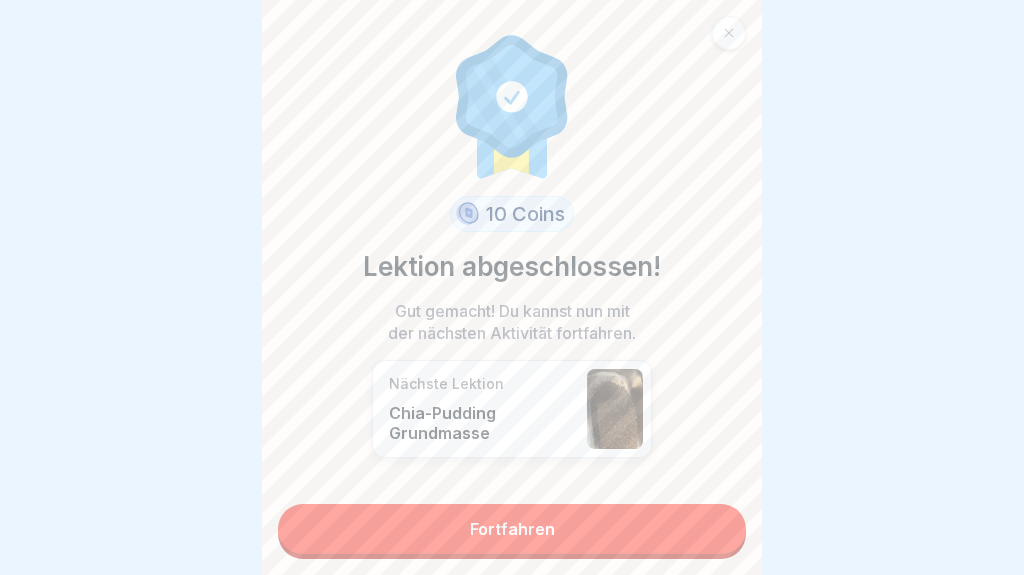 click on "Fortfahren" at bounding box center (512, 529) 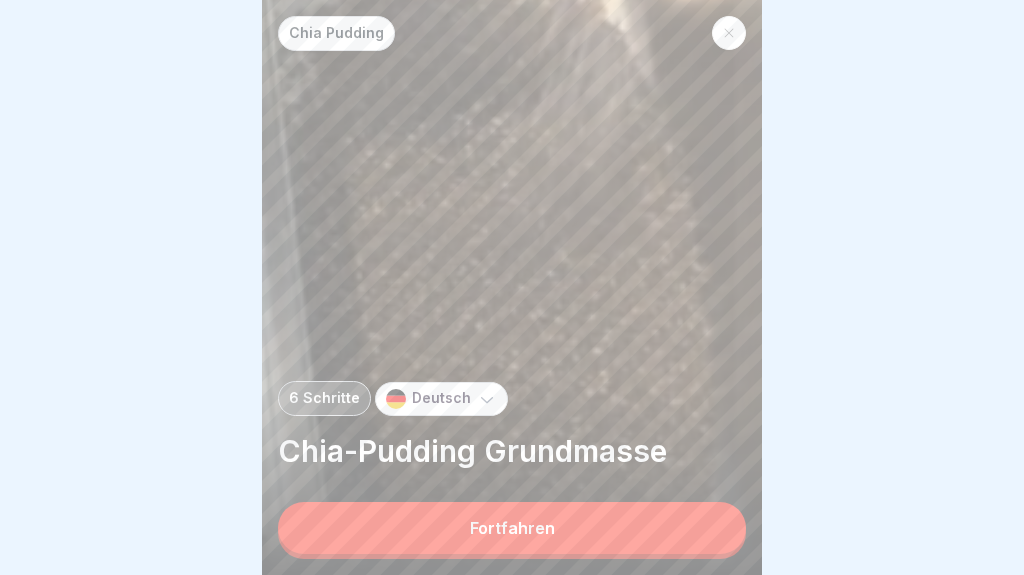 click on "Fortfahren" at bounding box center (512, 528) 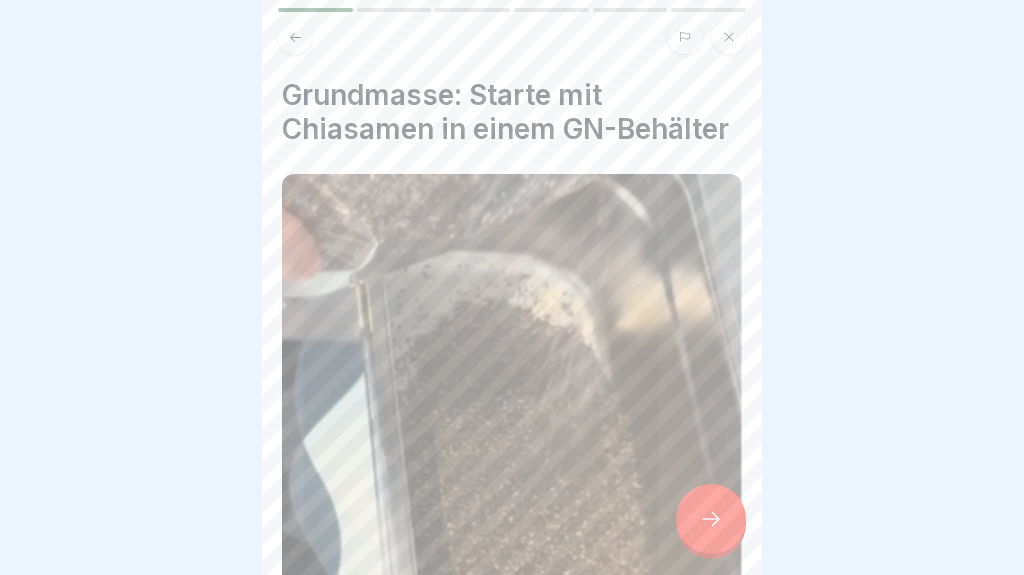 scroll, scrollTop: 0, scrollLeft: 0, axis: both 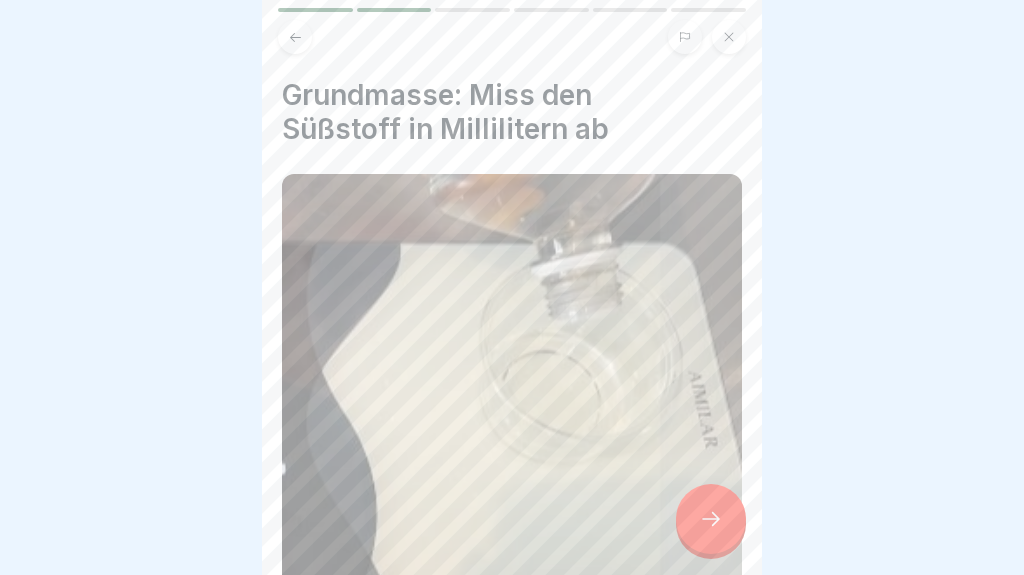 click 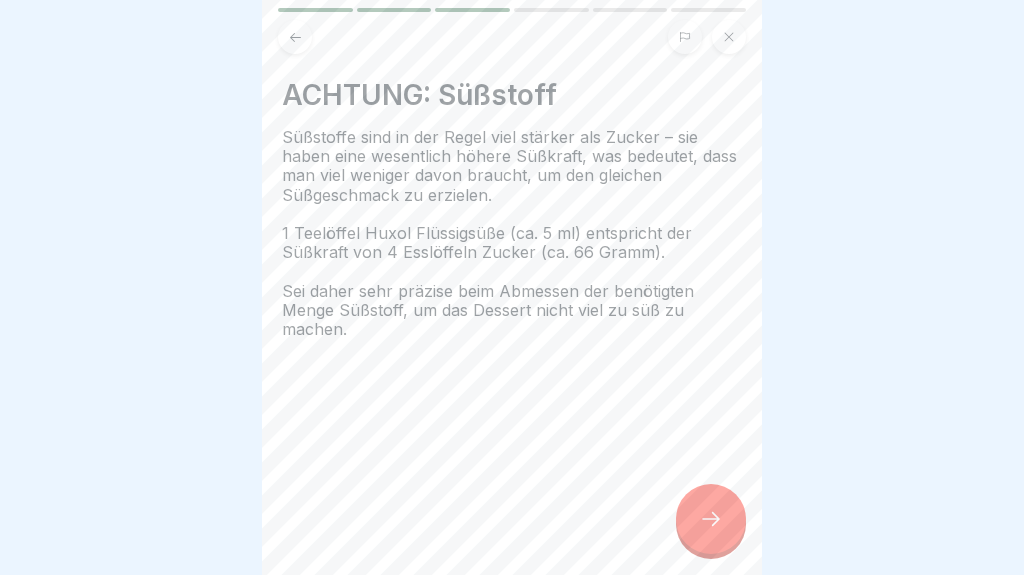 click at bounding box center [711, 519] 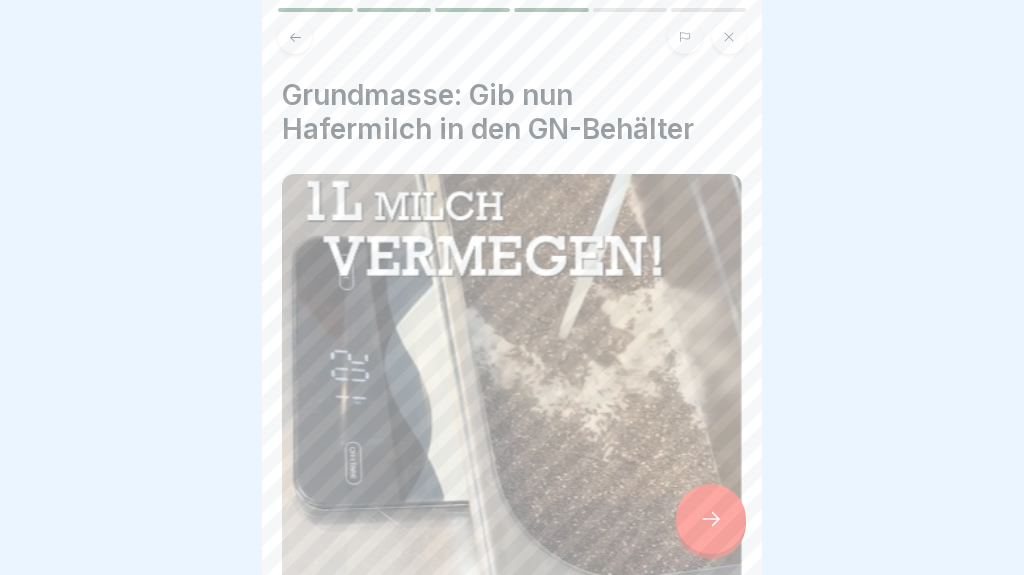 click 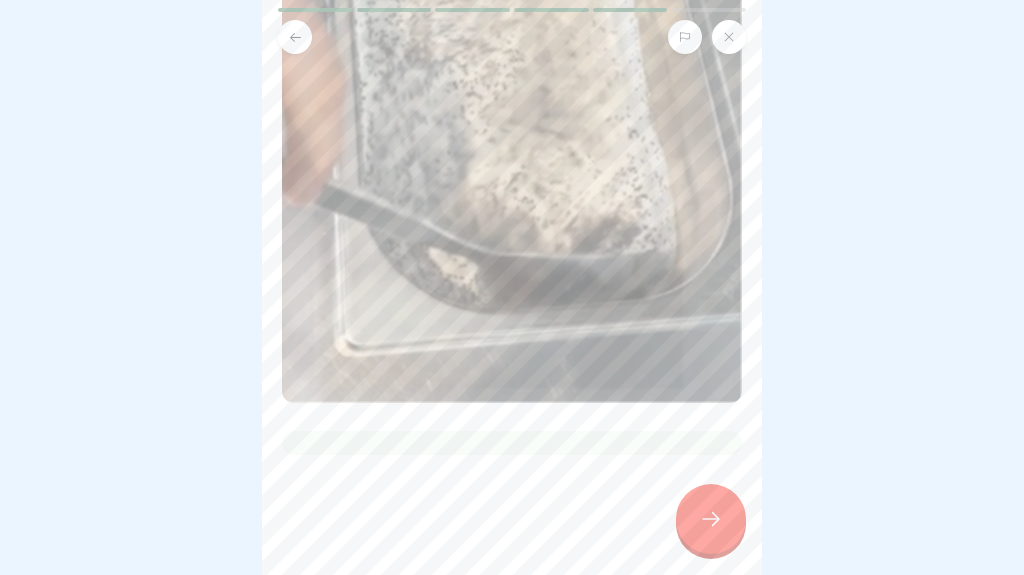 scroll, scrollTop: 477, scrollLeft: 0, axis: vertical 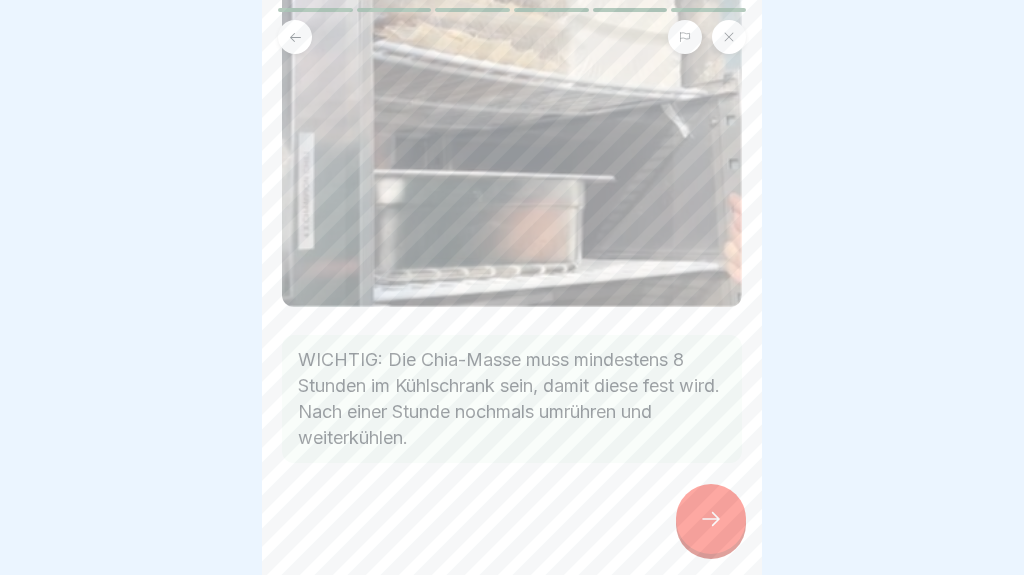 click 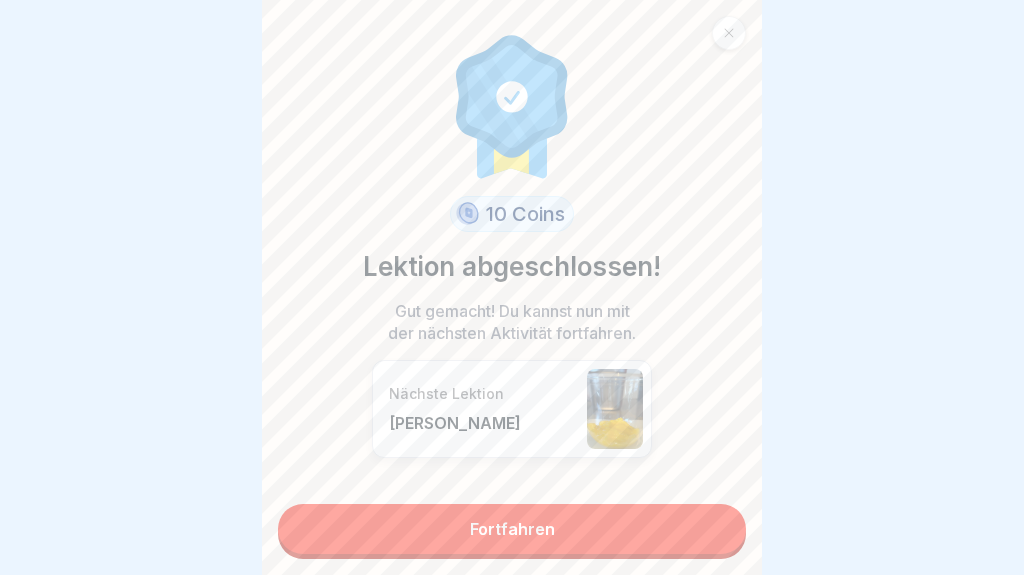 click on "Fortfahren" at bounding box center (512, 529) 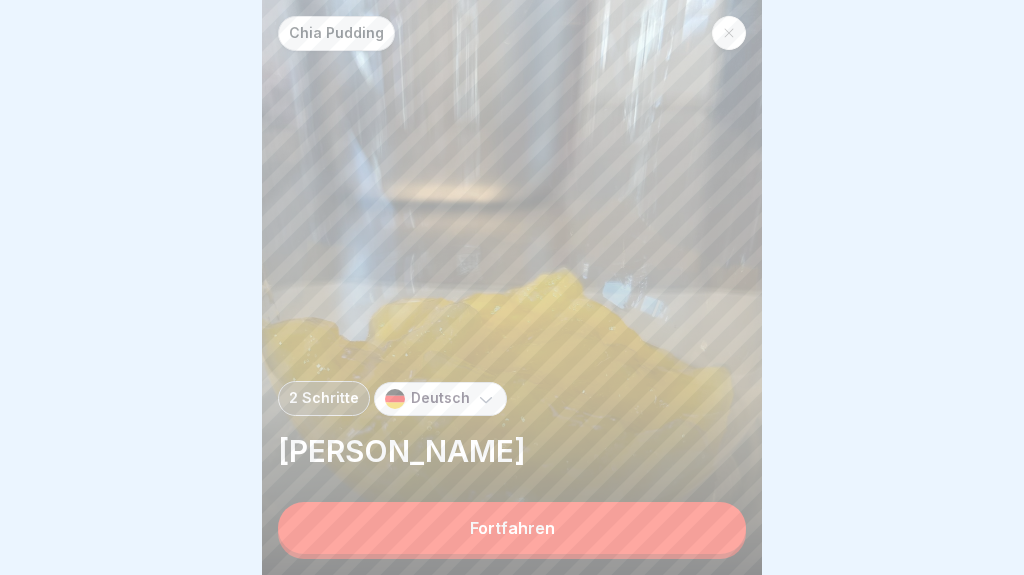 click on "Fortfahren" at bounding box center [512, 528] 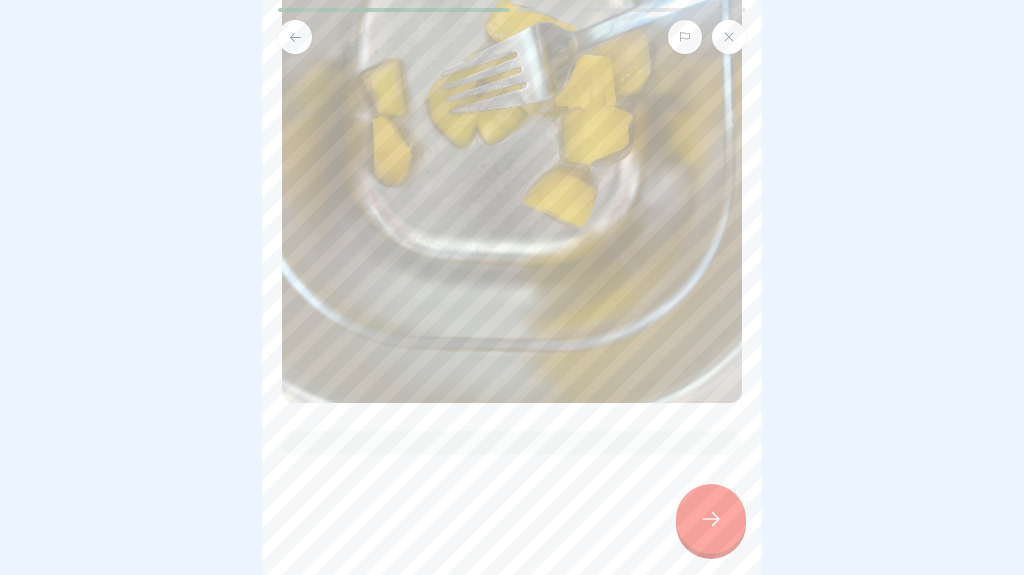 scroll, scrollTop: 418, scrollLeft: 0, axis: vertical 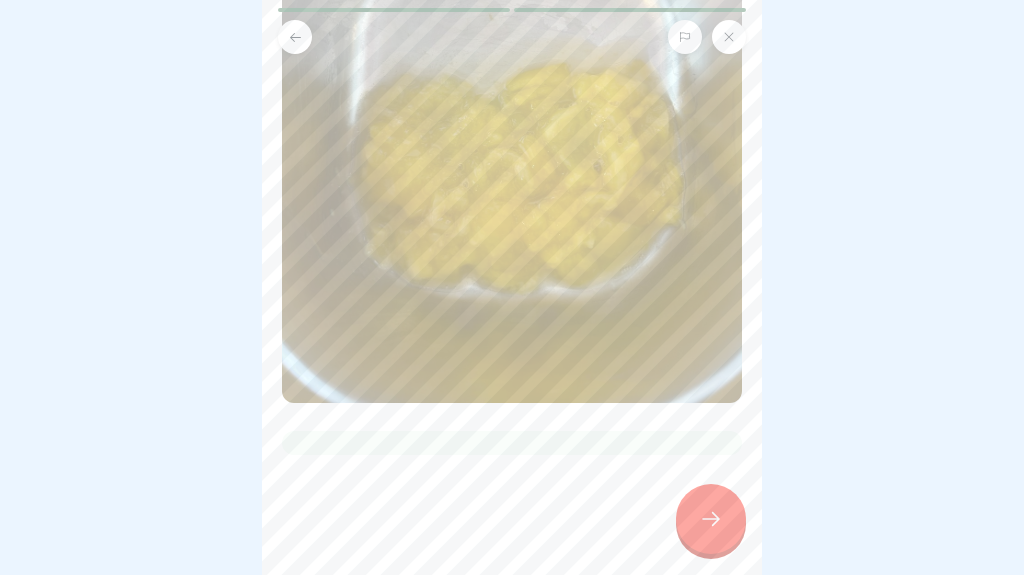 click 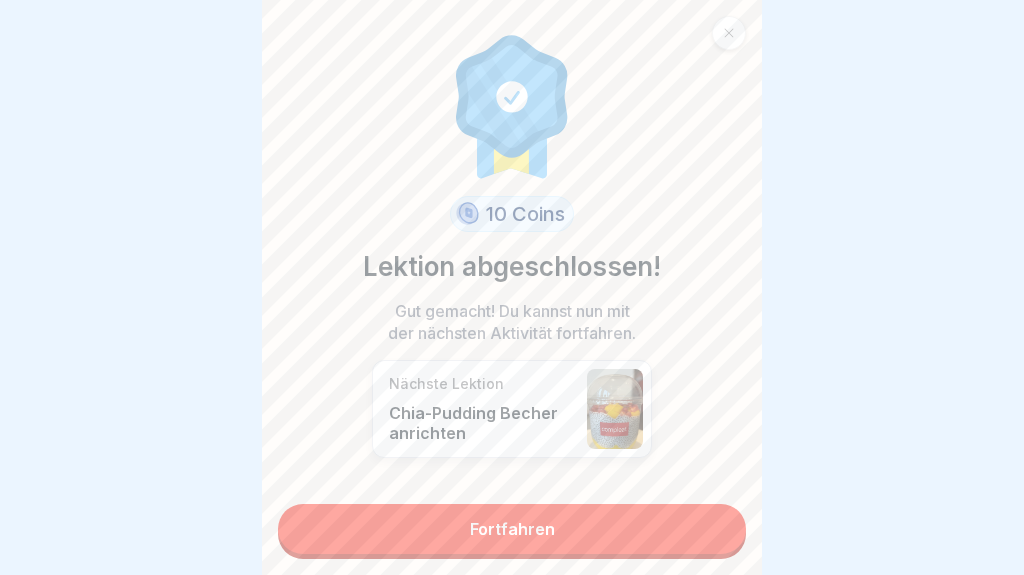 click on "Fortfahren" at bounding box center (512, 529) 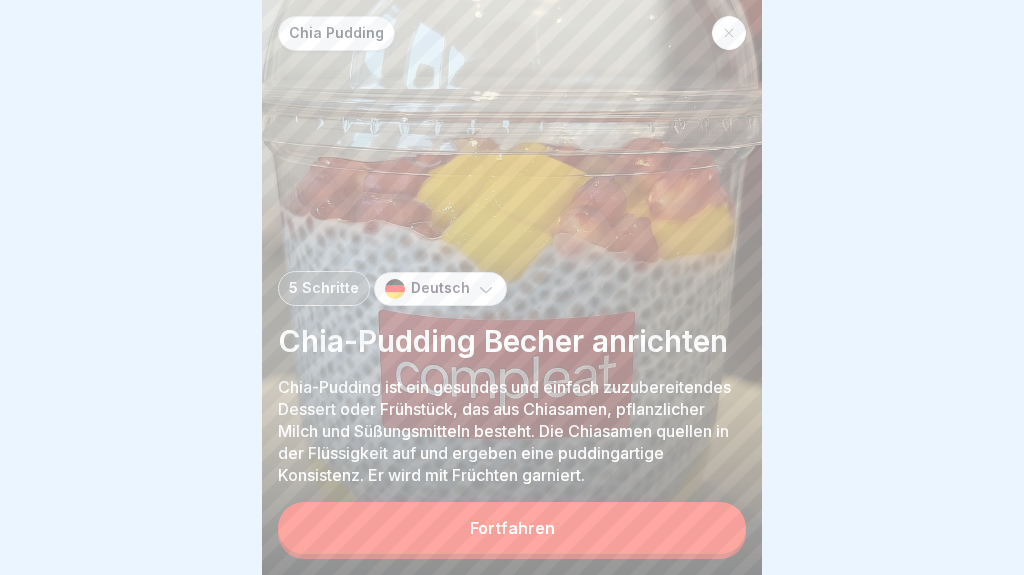 click on "Fortfahren" at bounding box center (512, 528) 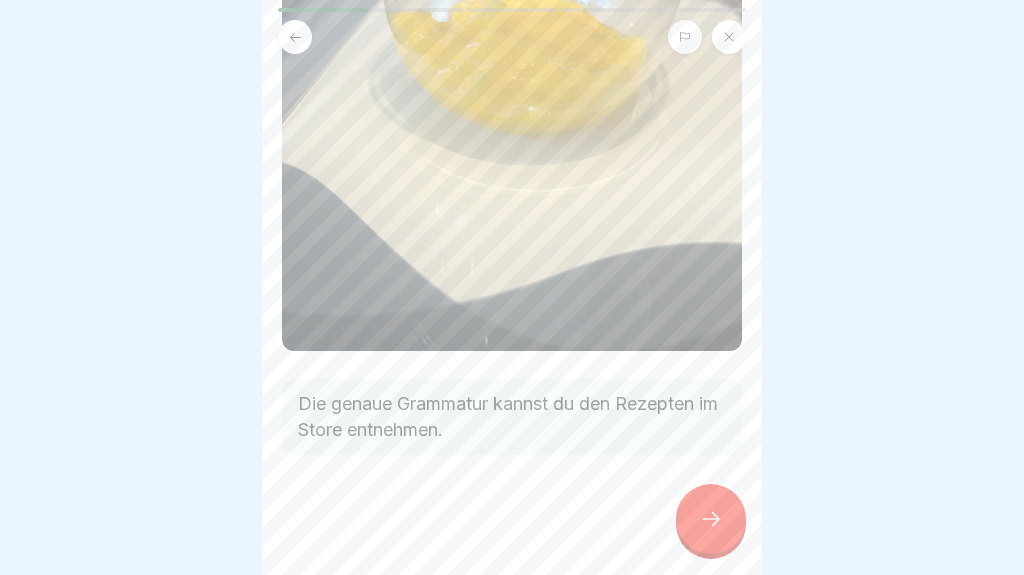 scroll, scrollTop: 436, scrollLeft: 0, axis: vertical 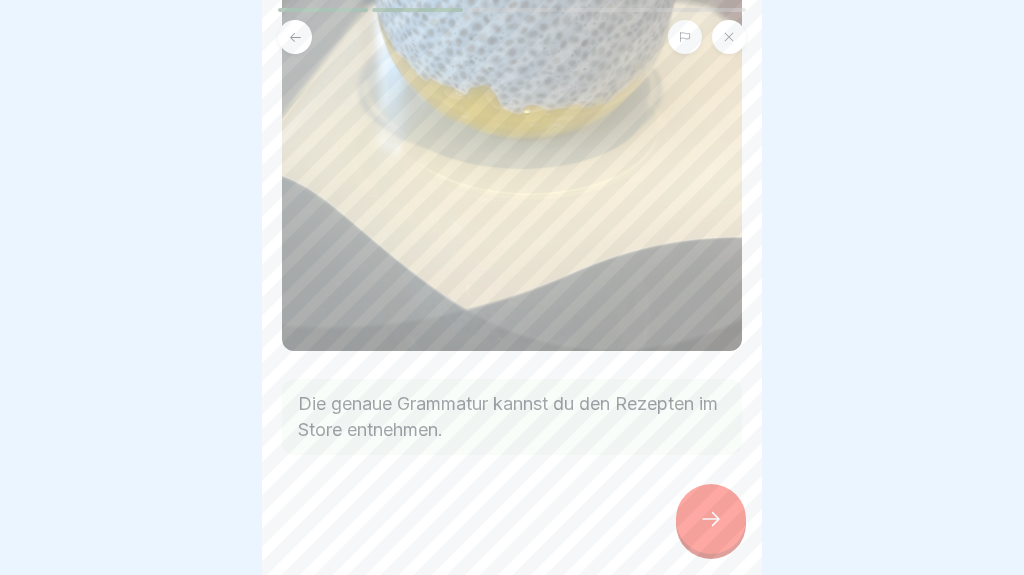 click at bounding box center [711, 519] 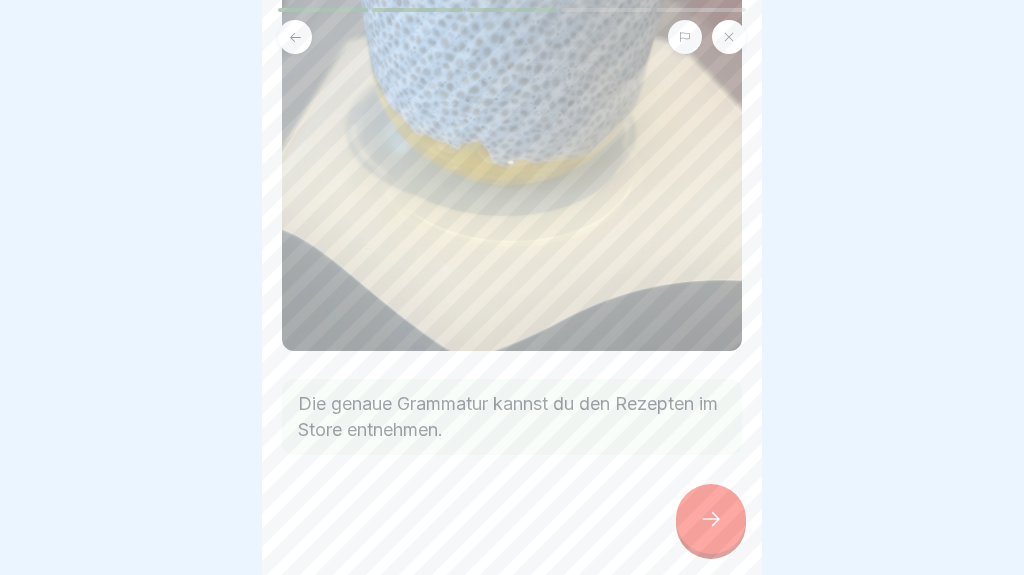 scroll, scrollTop: 436, scrollLeft: 0, axis: vertical 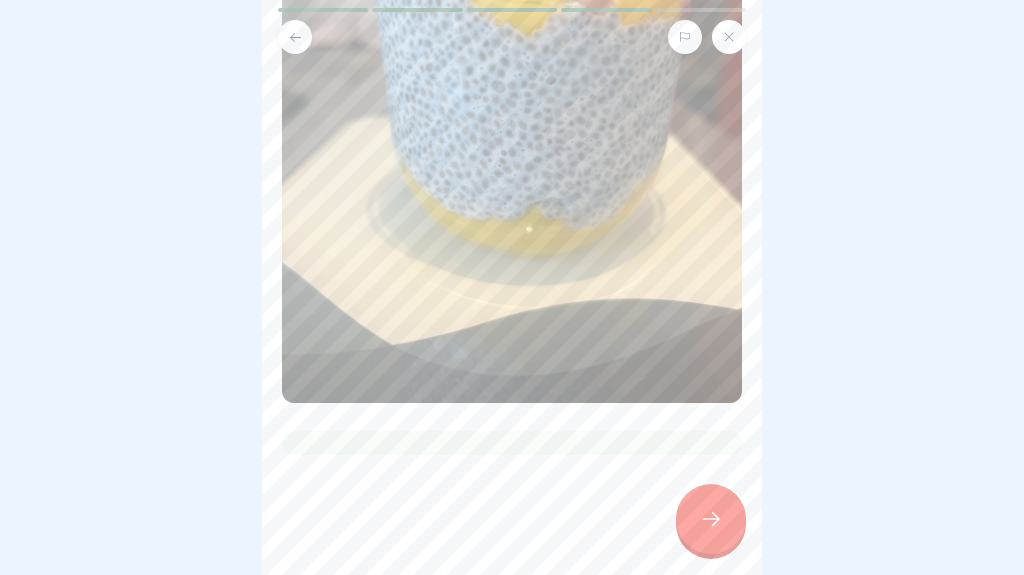 click at bounding box center [711, 519] 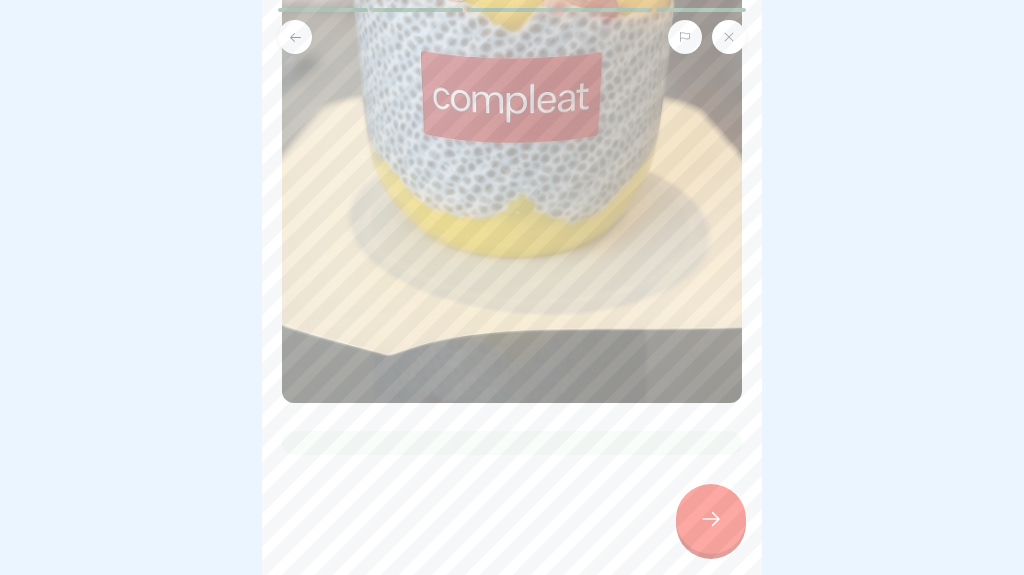 click 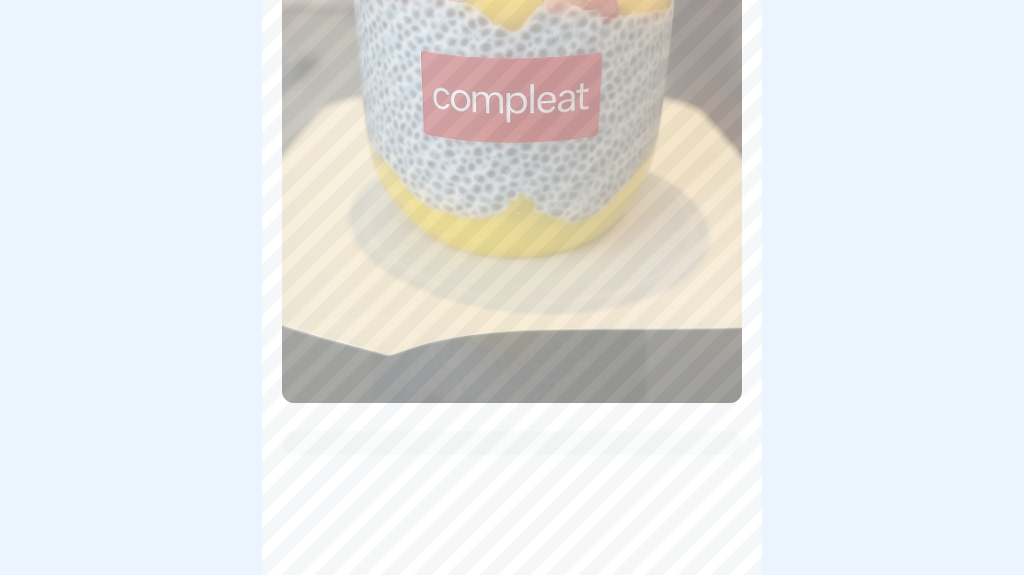 scroll, scrollTop: 495, scrollLeft: 0, axis: vertical 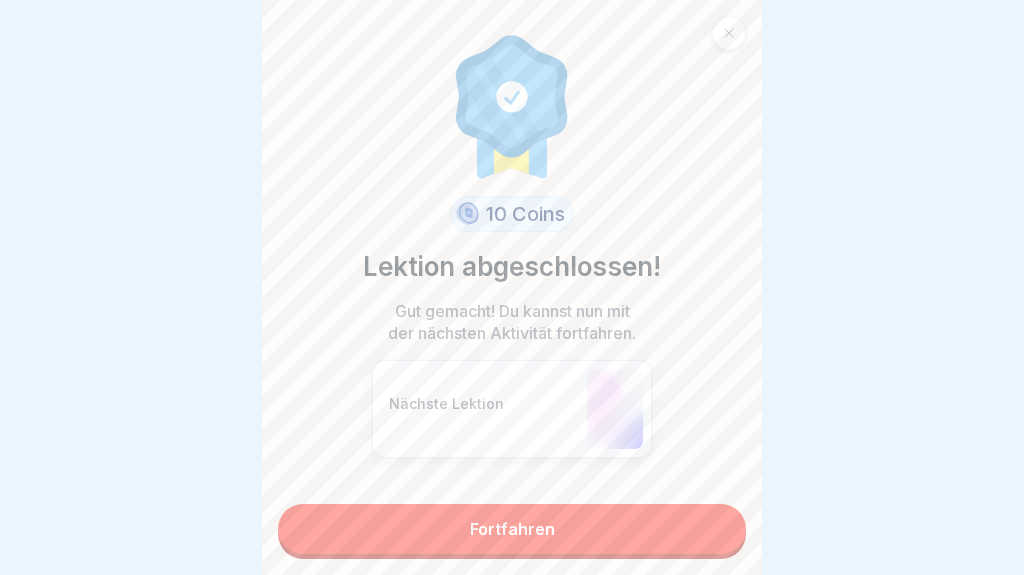 click on "Fortfahren" at bounding box center [512, 529] 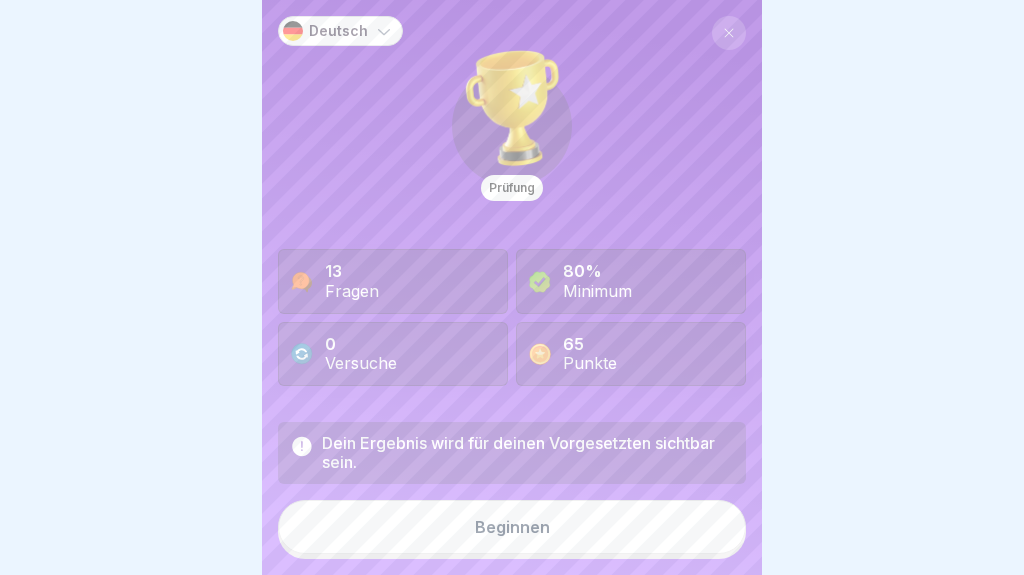 click on "Beginnen" at bounding box center [512, 527] 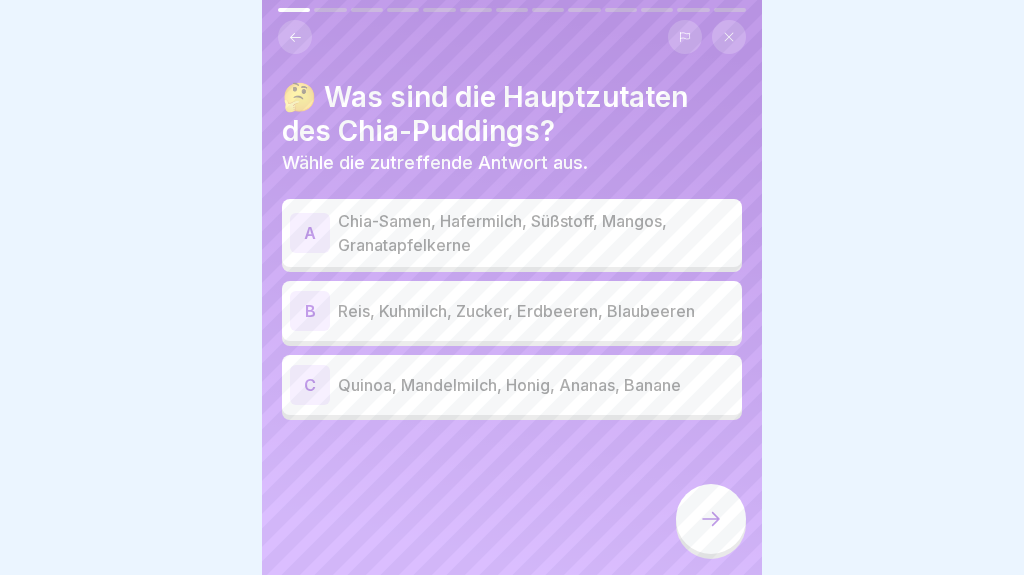click on "Chia-Samen, Hafermilch, Süßstoff, Mangos, Granatapfelkerne" at bounding box center (536, 233) 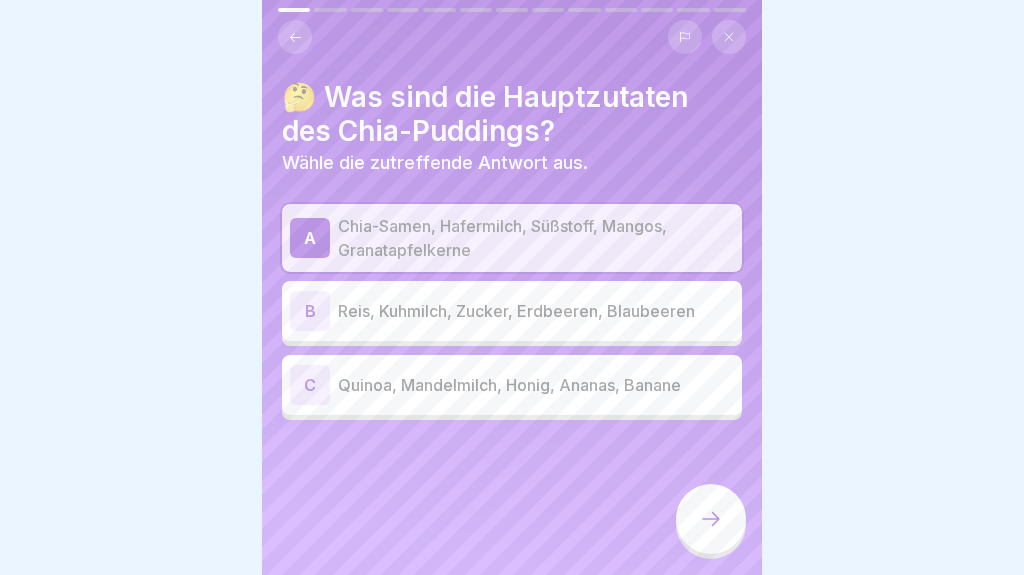 click 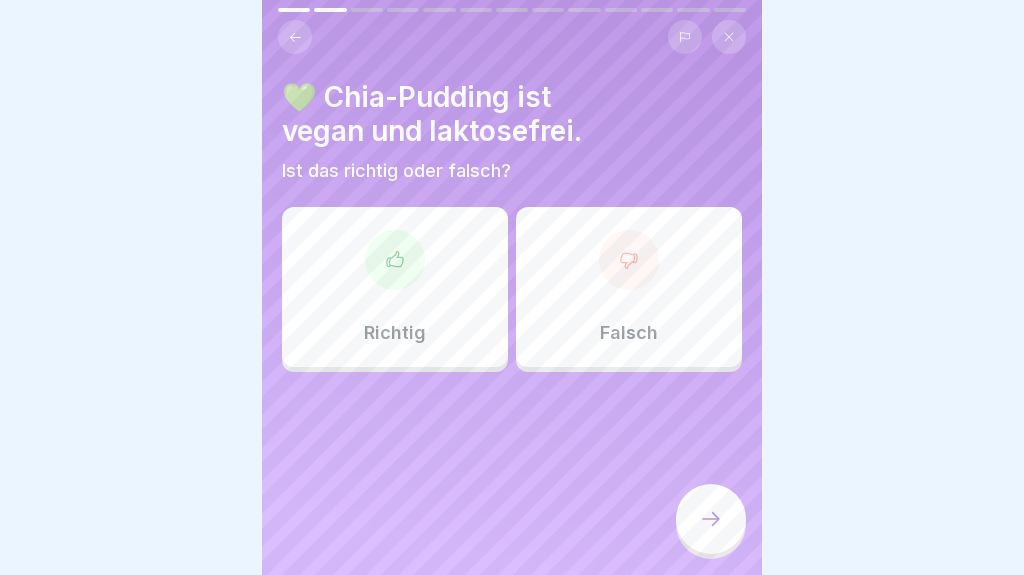 click on "Richtig" at bounding box center [395, 287] 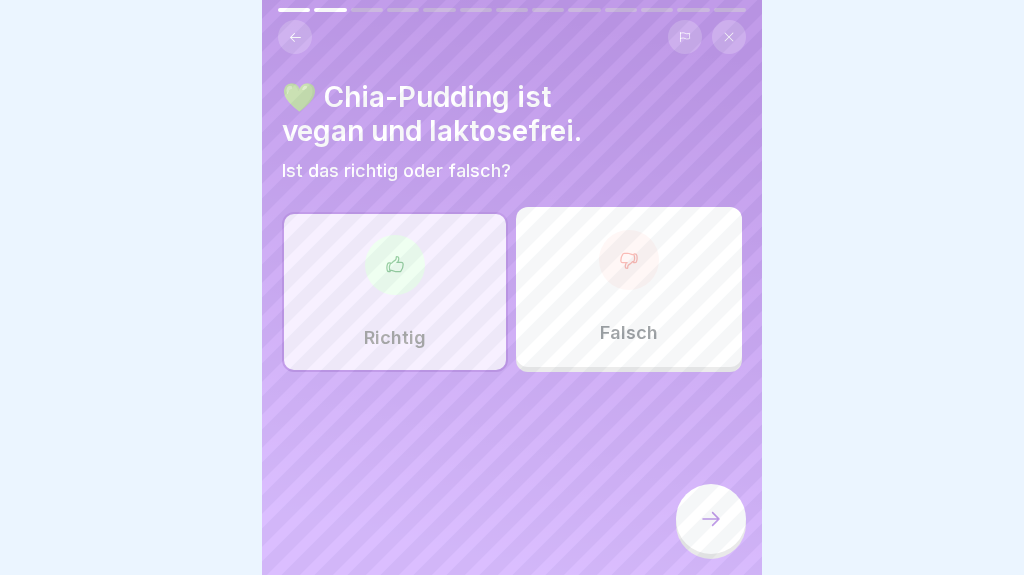 click 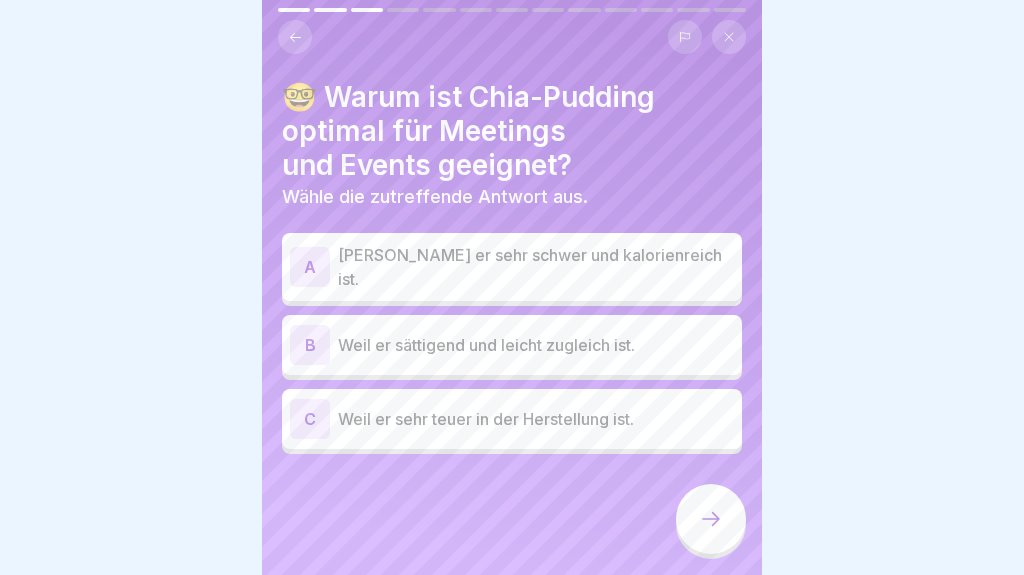 click on "Weil er sättigend und leicht zugleich ist." at bounding box center (536, 345) 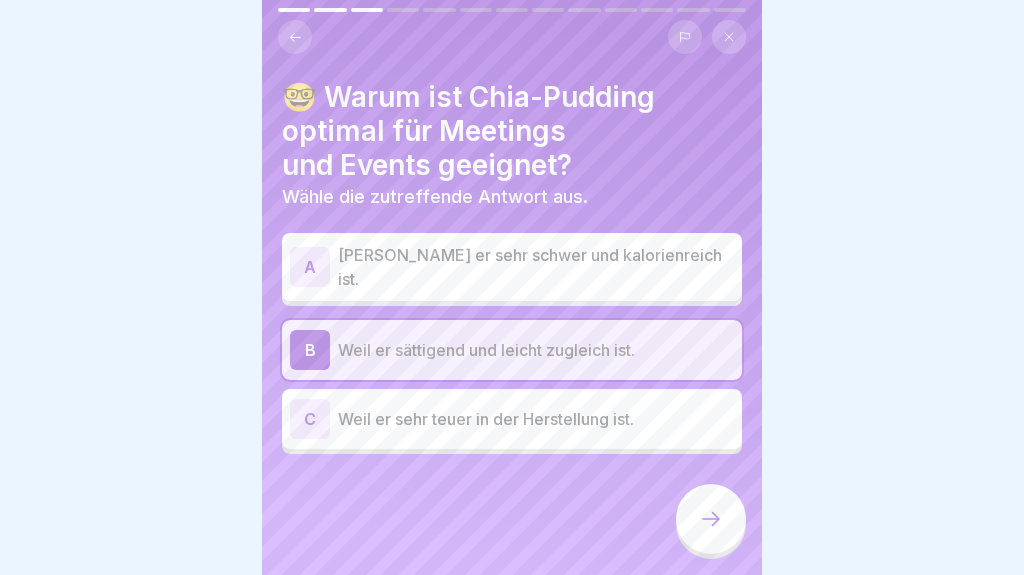 click 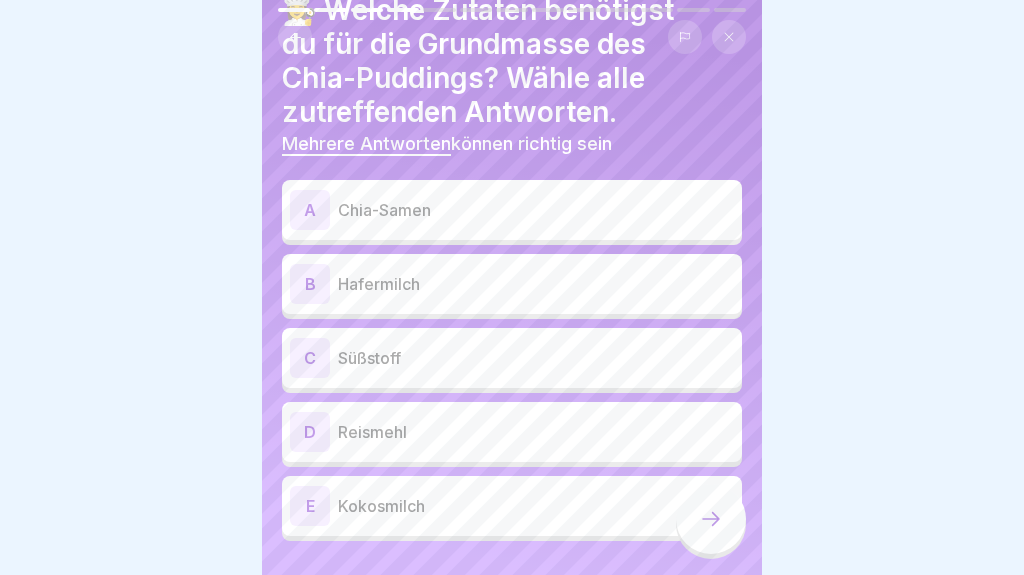 scroll, scrollTop: 91, scrollLeft: 0, axis: vertical 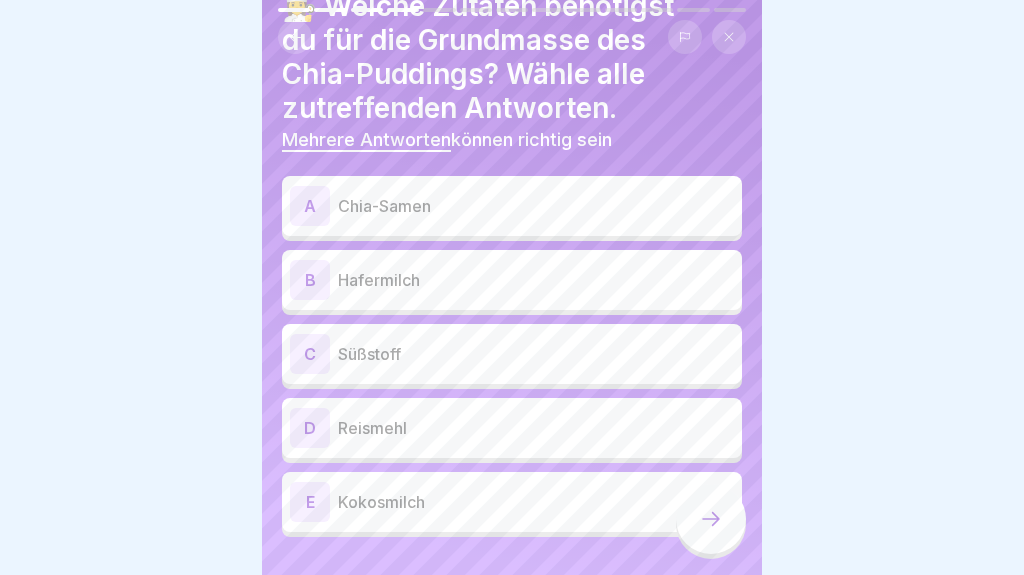 click on "Chia-Samen" at bounding box center [536, 206] 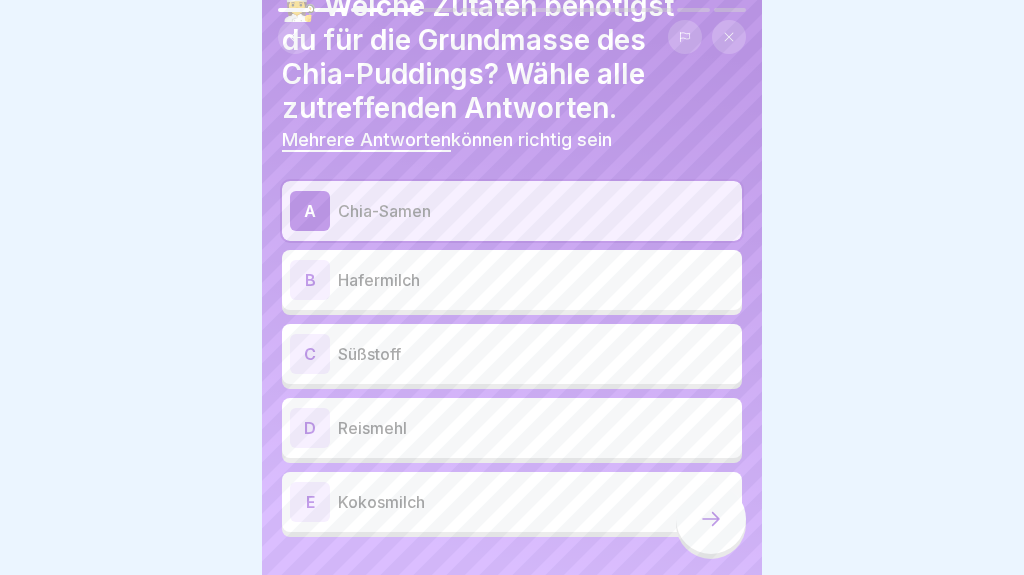 click on "Hafermilch" at bounding box center [536, 280] 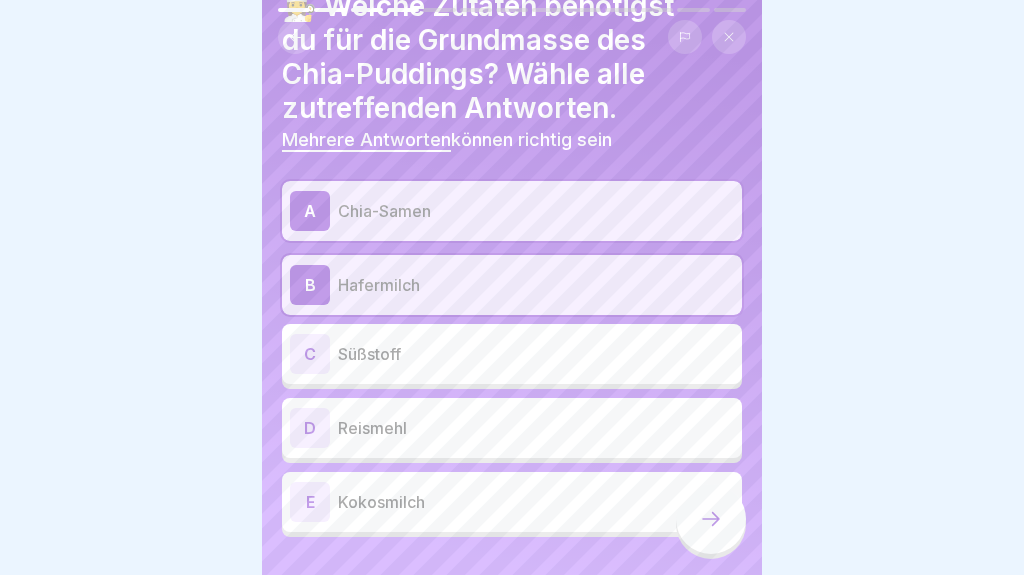 click on "Süßstoff" at bounding box center [536, 354] 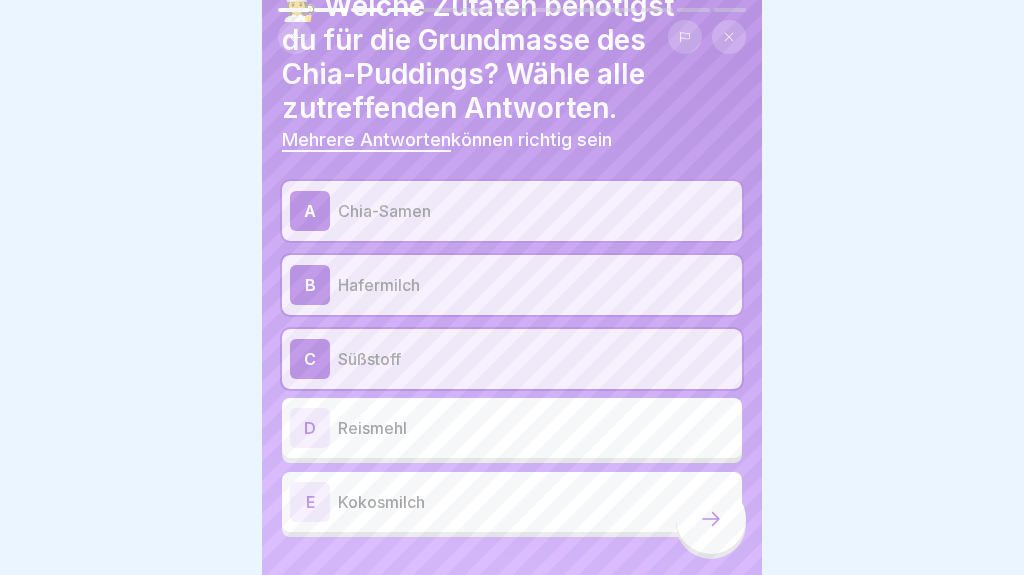 click at bounding box center [711, 519] 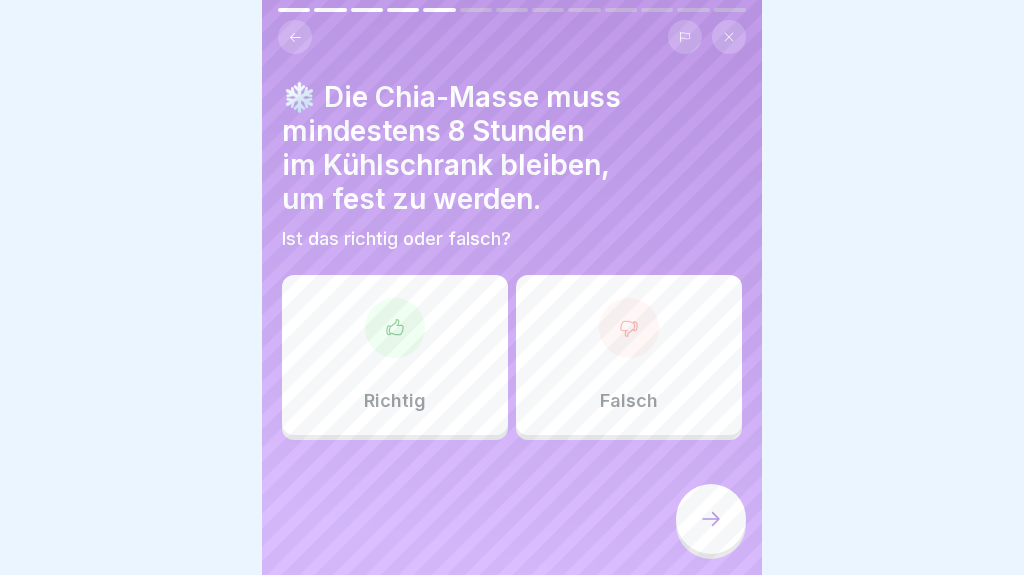 click on "Richtig" at bounding box center [395, 355] 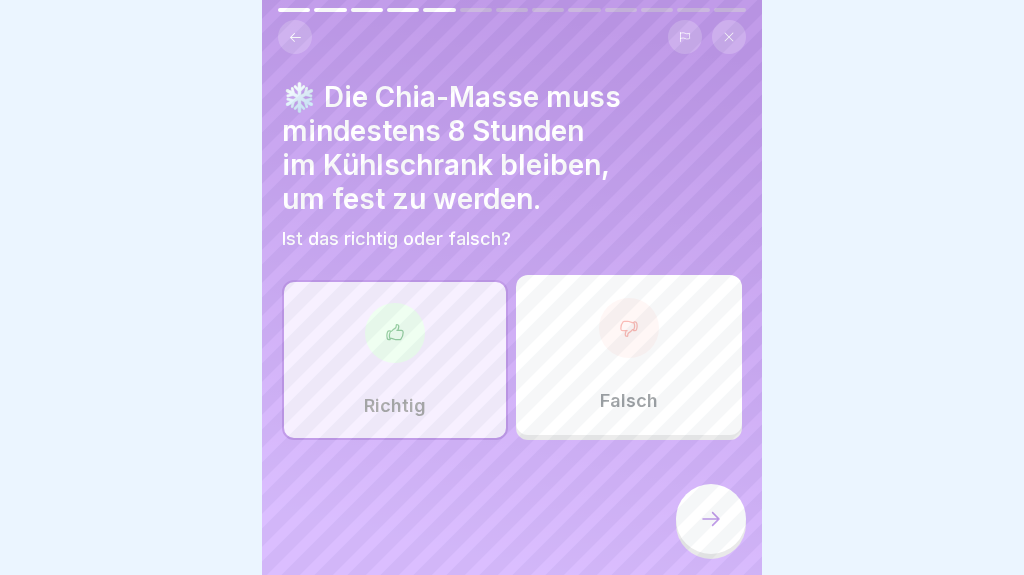 click 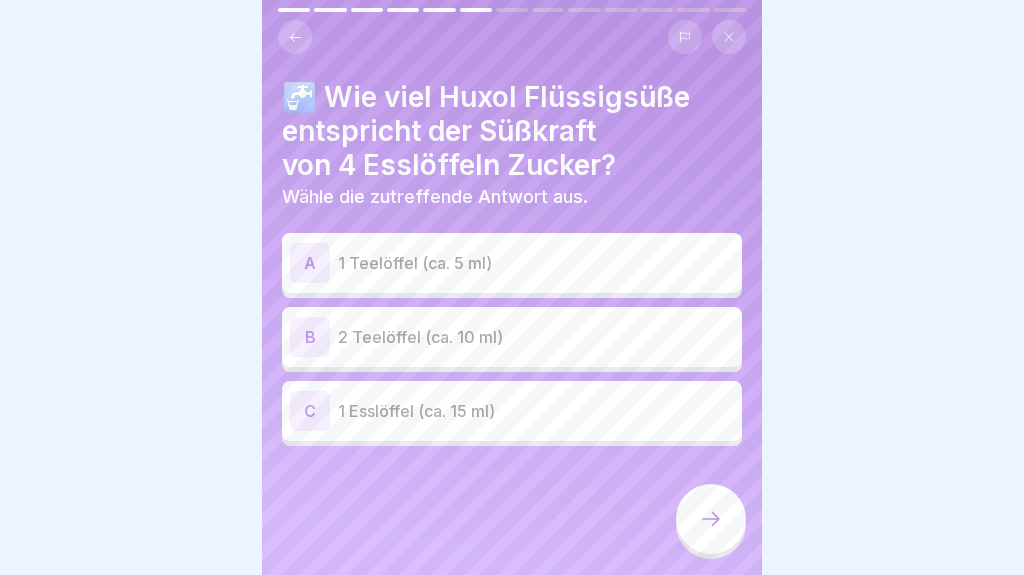 click on "1 Teelöffel (ca. 5 ml)" at bounding box center (536, 263) 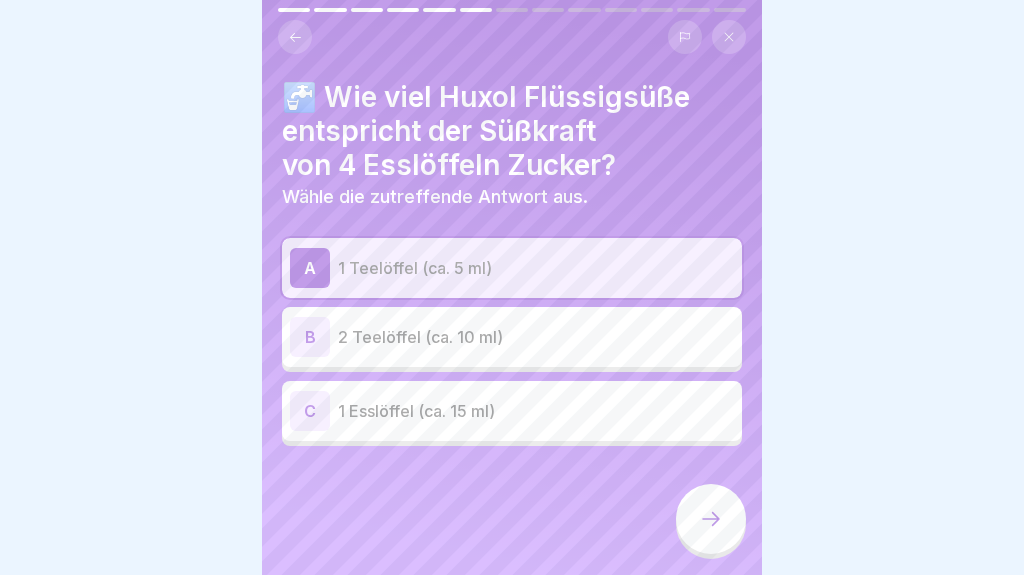 click 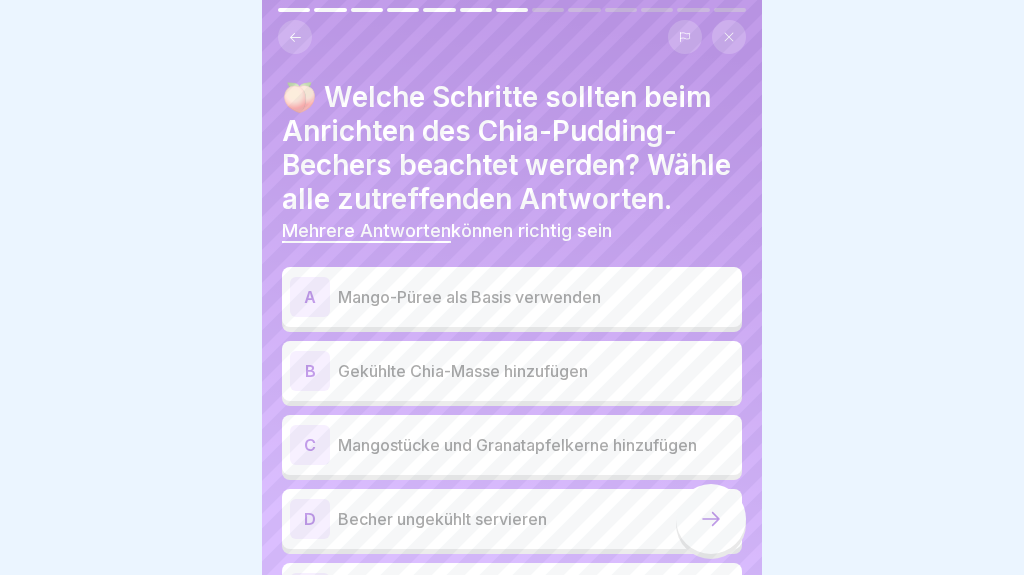 click on "Mango-Püree als Basis verwenden" at bounding box center [536, 297] 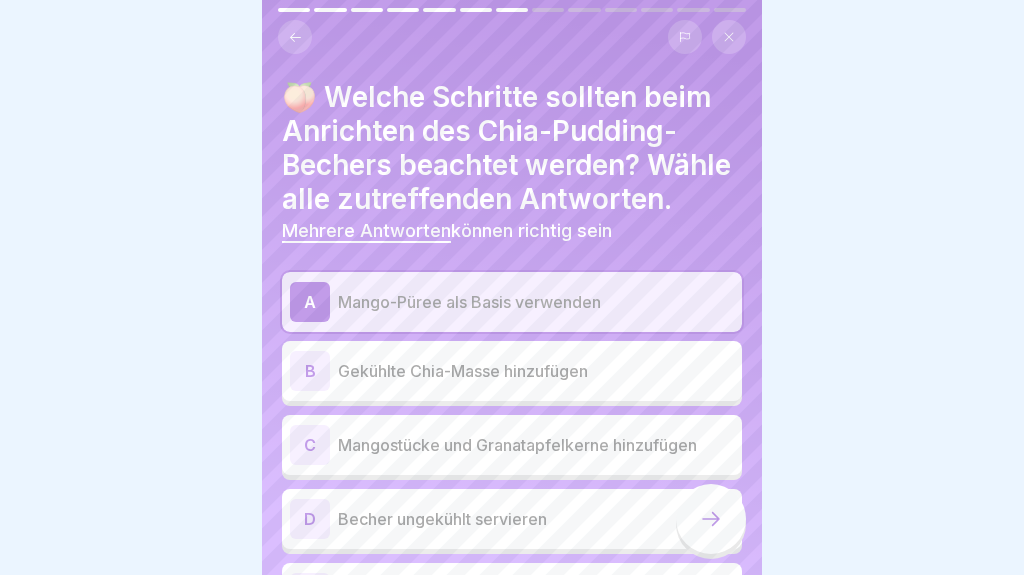 click on "Gekühlte Chia-Masse hinzufügen" at bounding box center [536, 371] 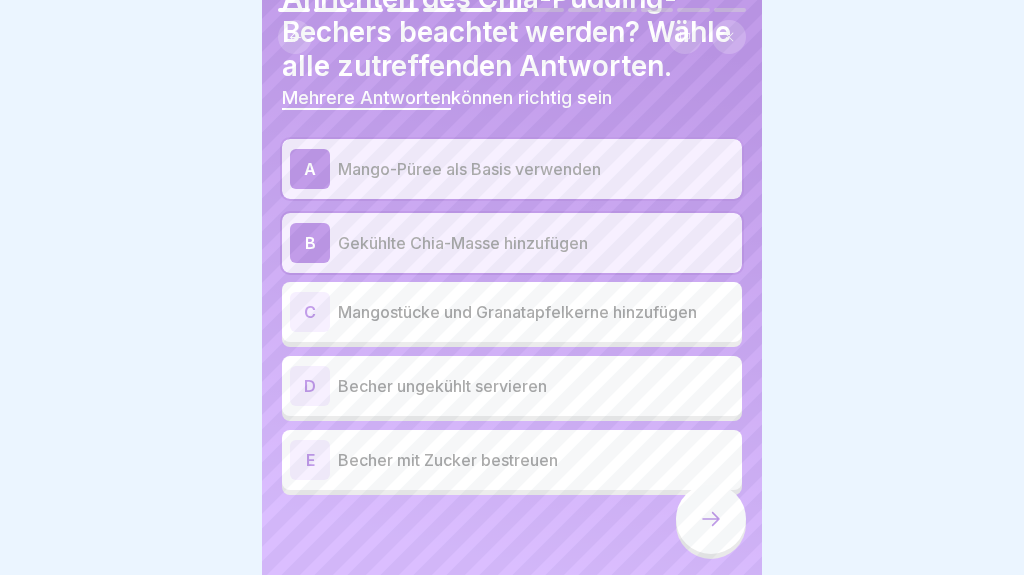 scroll, scrollTop: 132, scrollLeft: 0, axis: vertical 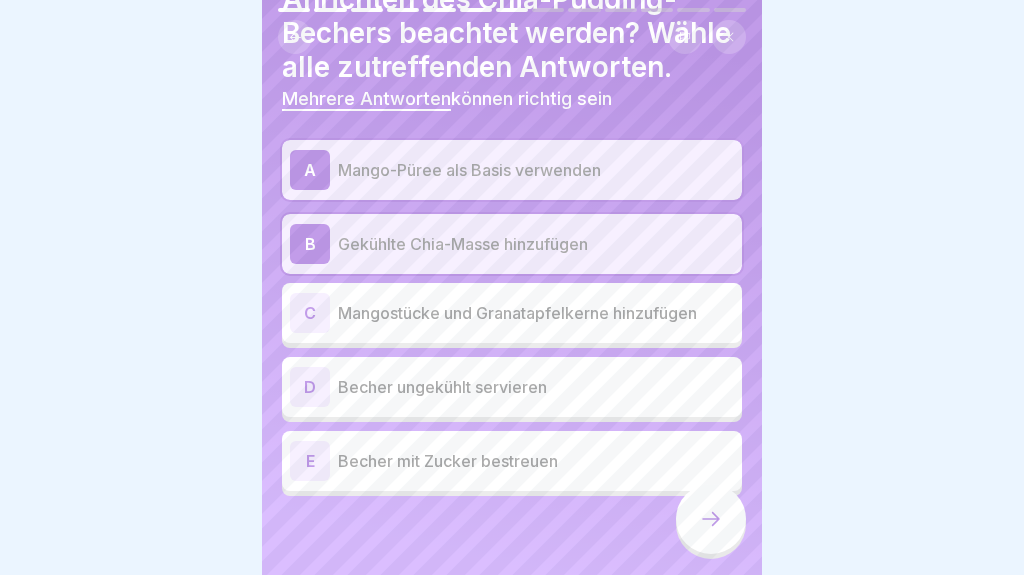 click on "Mangostücke und Granatapfelkerne hinzufügen" at bounding box center [536, 313] 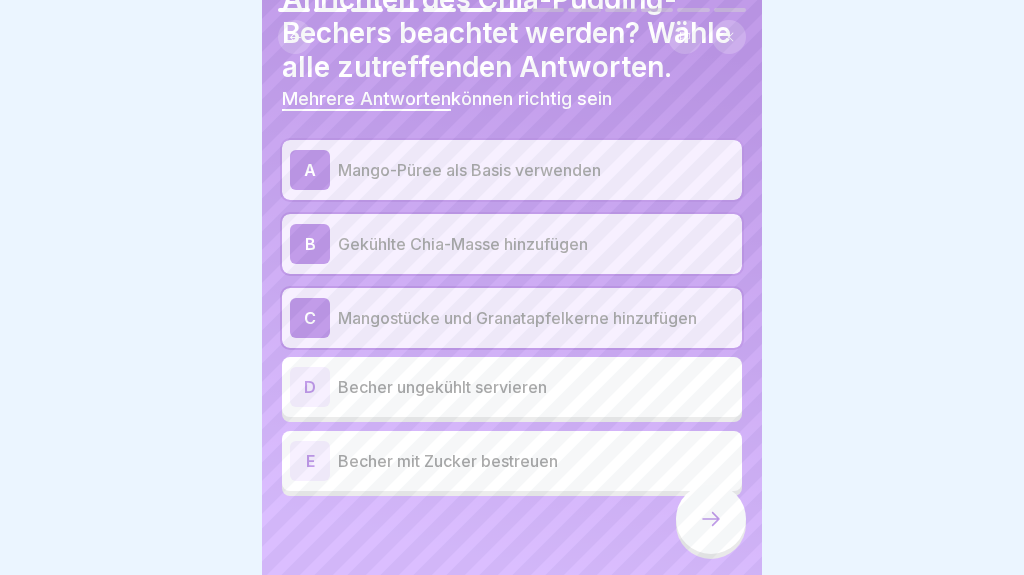 click 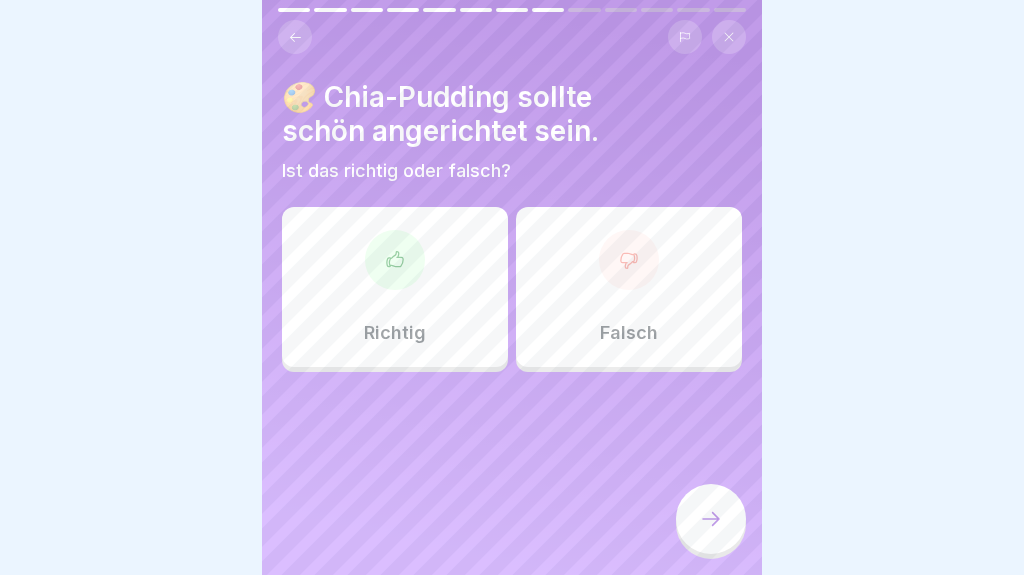 click on "Richtig" at bounding box center [395, 287] 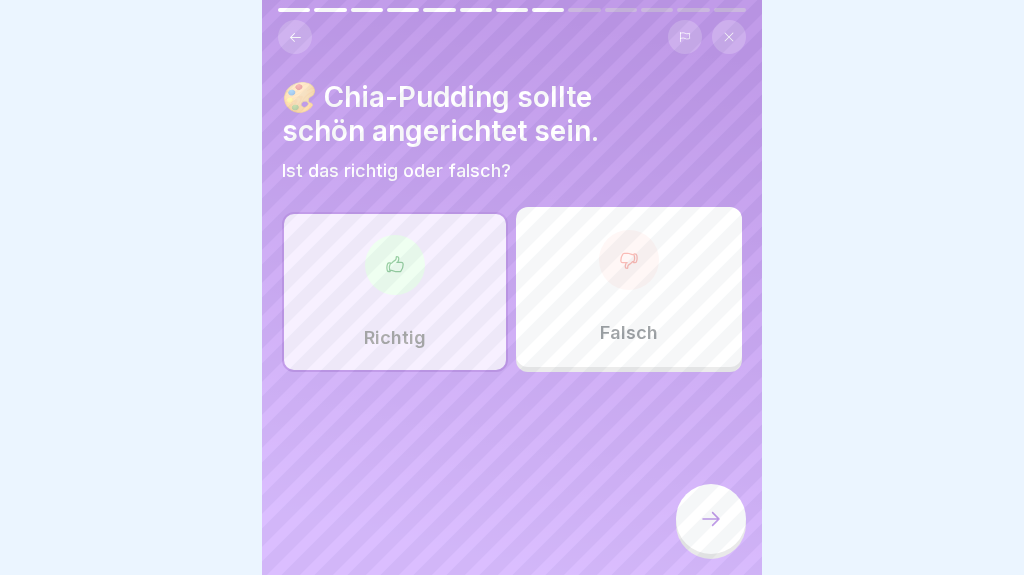 click 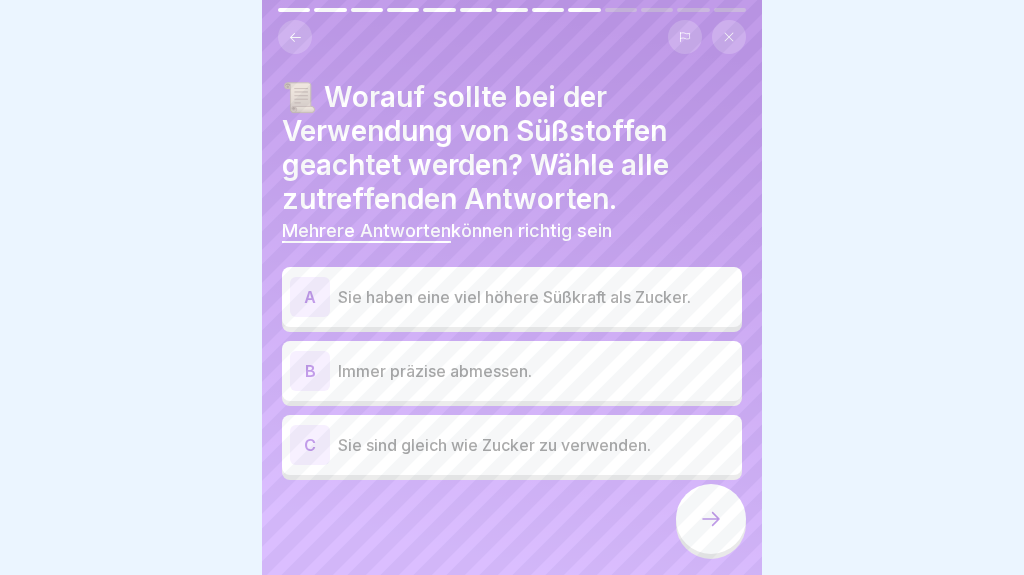 click on "Sie haben eine viel höhere Süßkraft als Zucker." at bounding box center [536, 297] 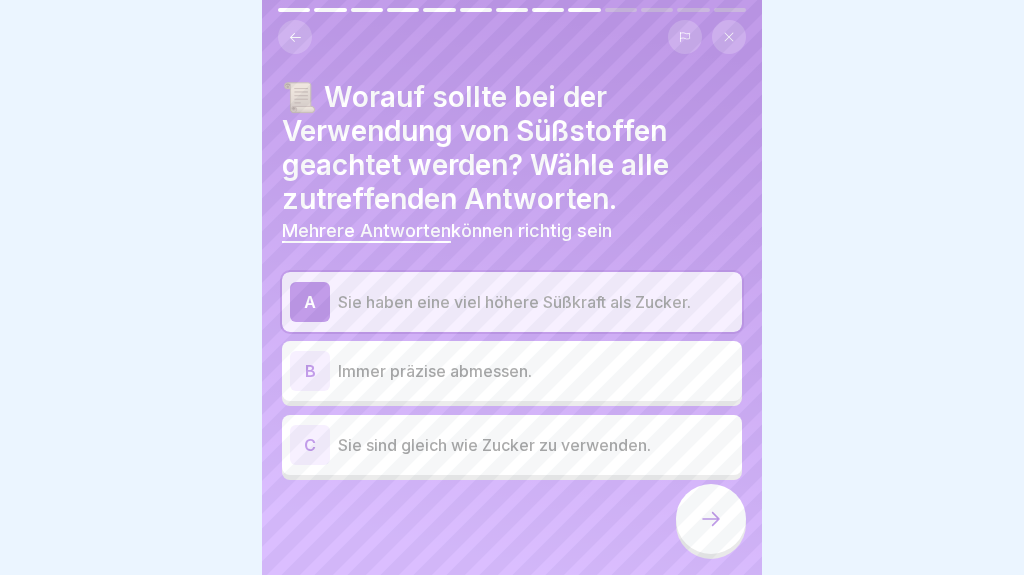 click 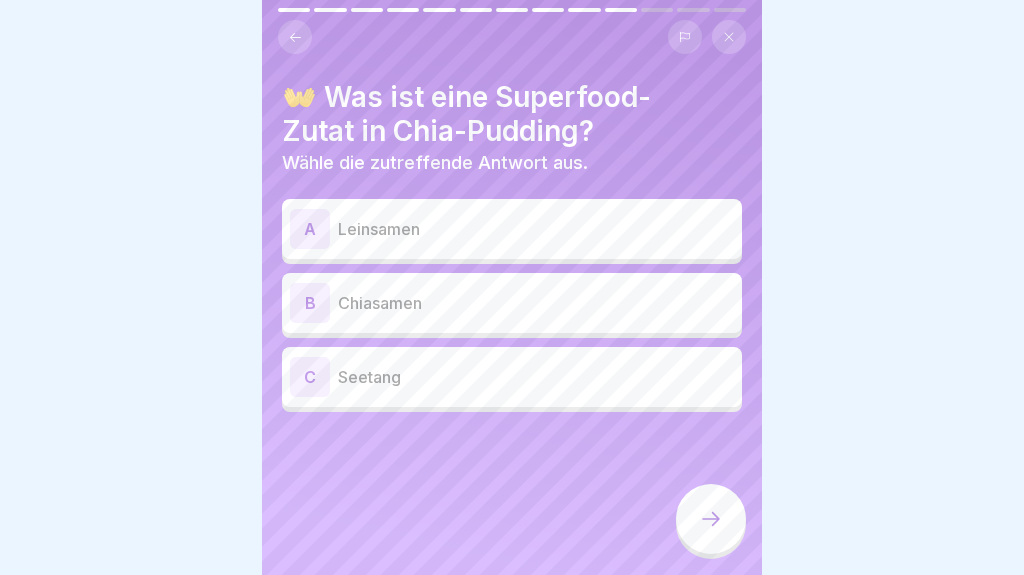 click on "Chiasamen" at bounding box center (536, 303) 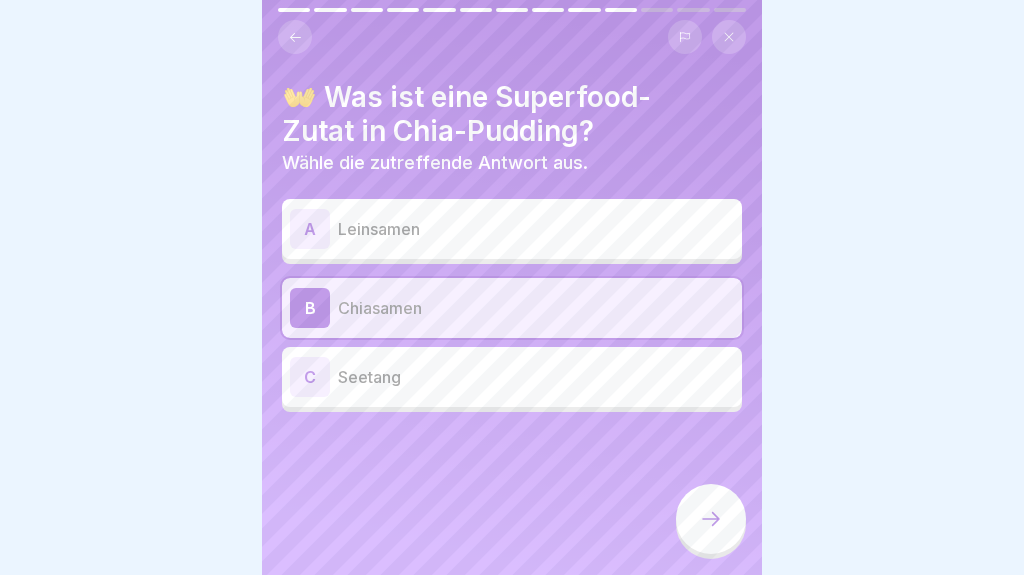 click 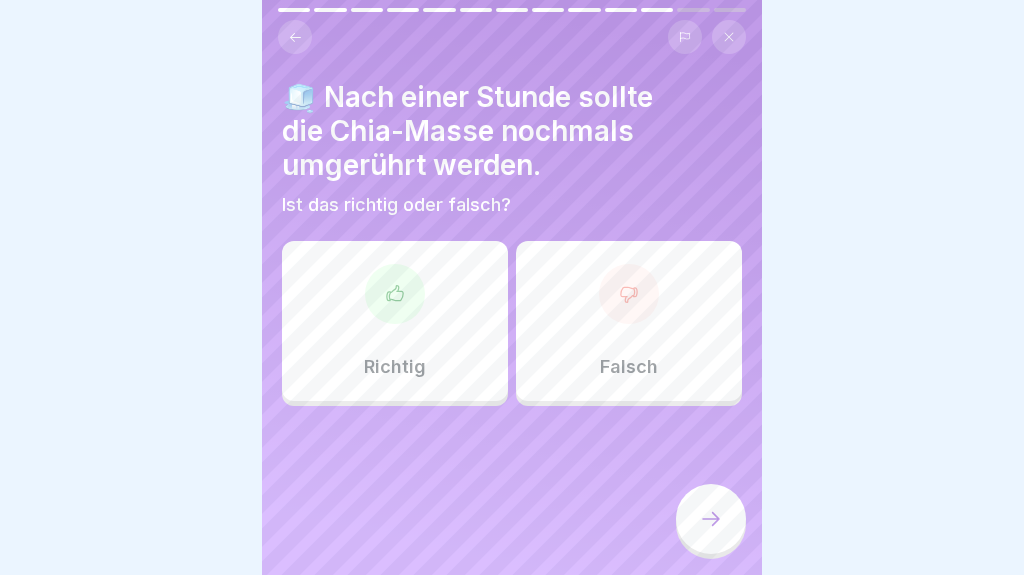click on "Richtig" at bounding box center (395, 321) 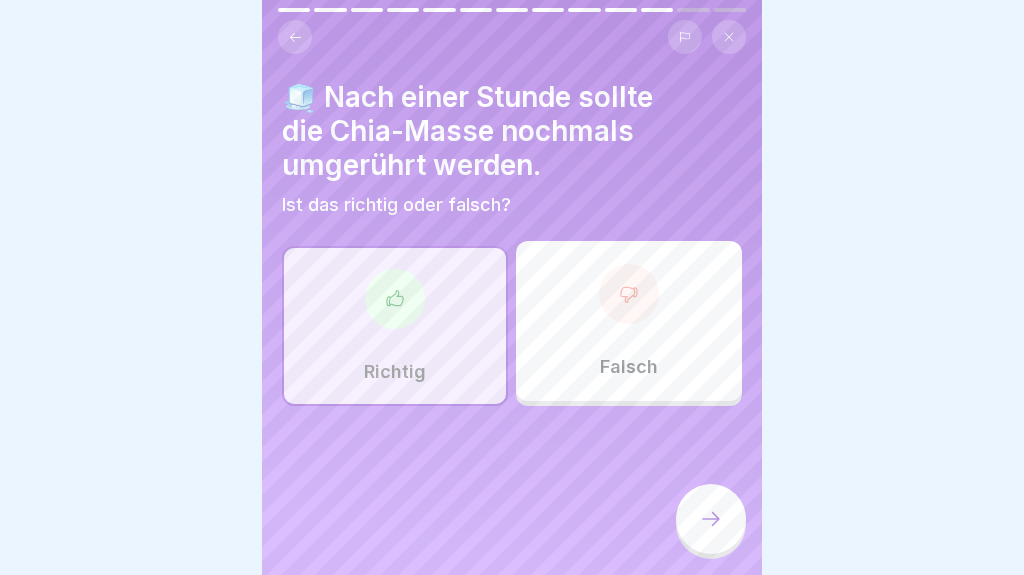 click at bounding box center (711, 519) 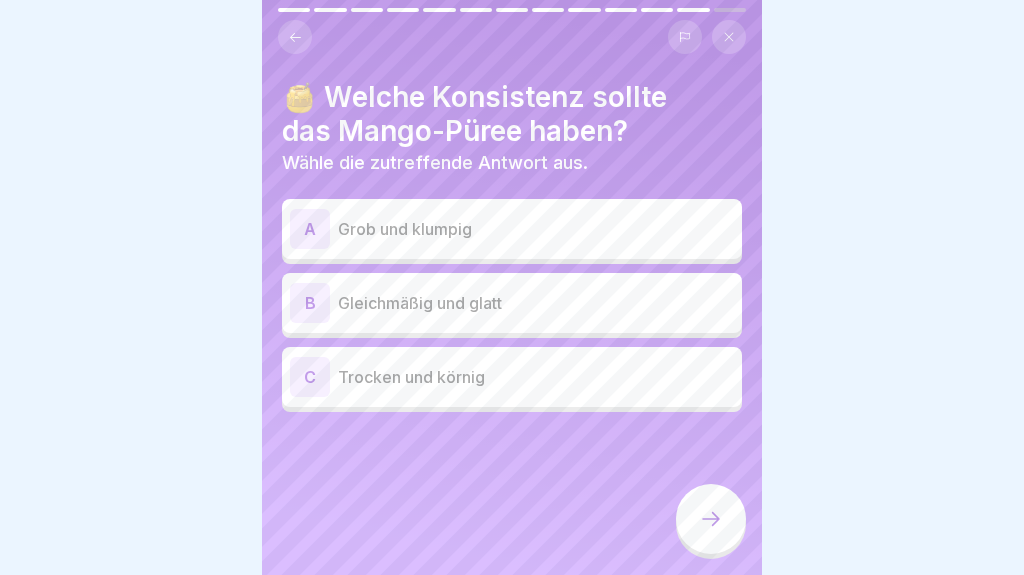 click on "Gleichmäßig und glatt" at bounding box center (536, 303) 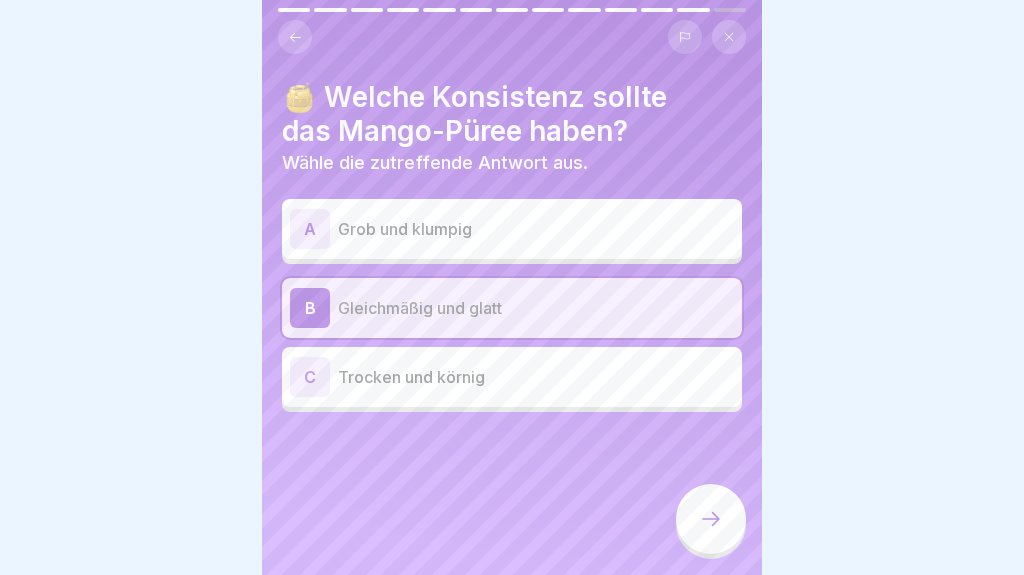 click 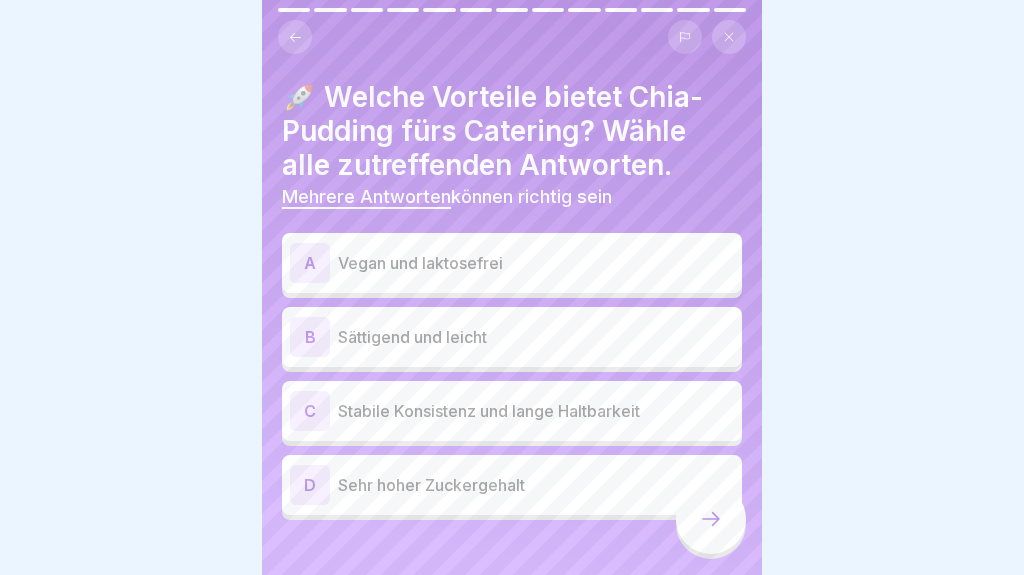 click on "Vegan und laktosefrei" at bounding box center [536, 263] 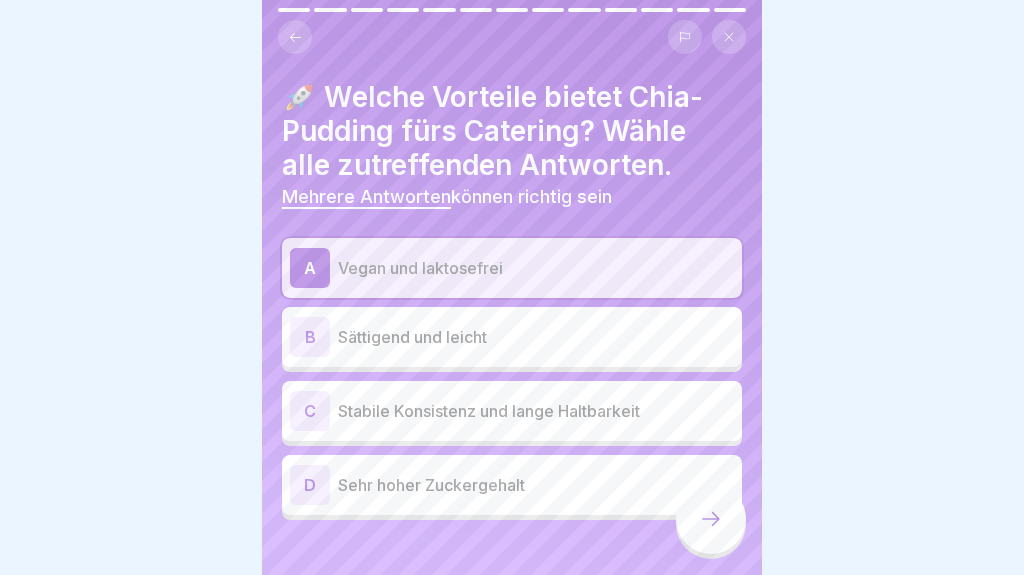 click on "Sättigend und leicht" at bounding box center (536, 337) 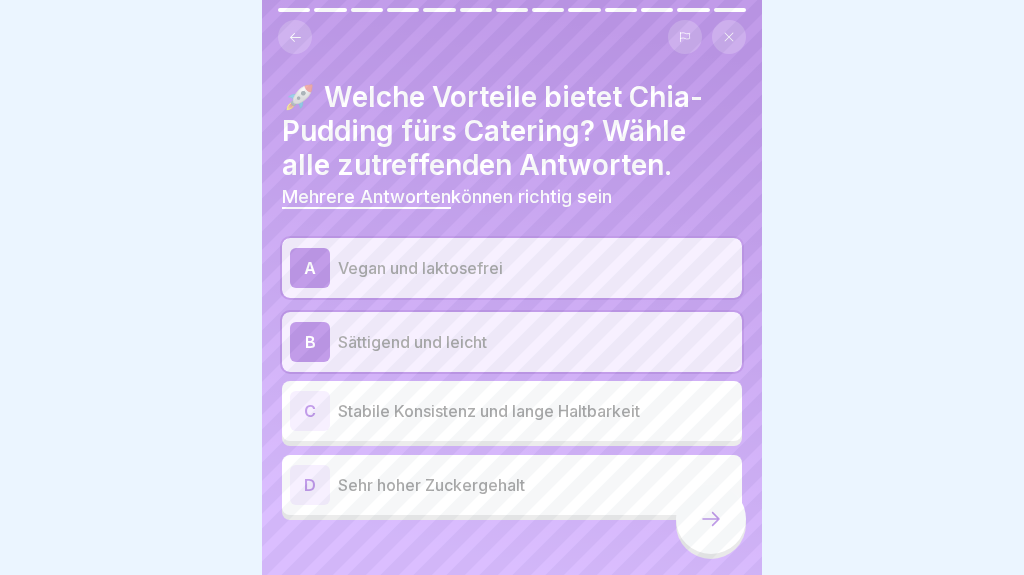 click 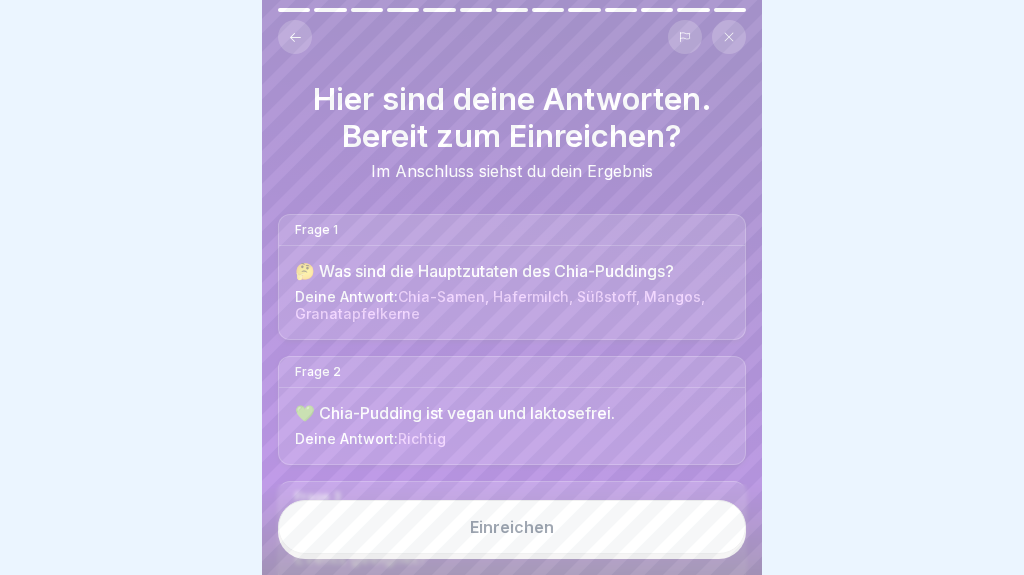 click on "Einreichen" at bounding box center [512, 527] 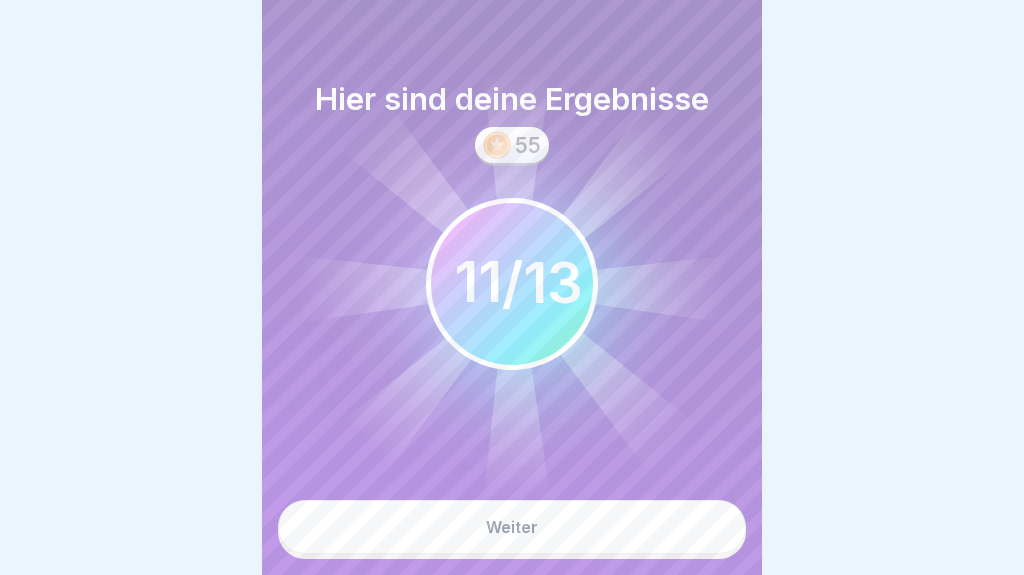 click on "Weiter" at bounding box center [512, 527] 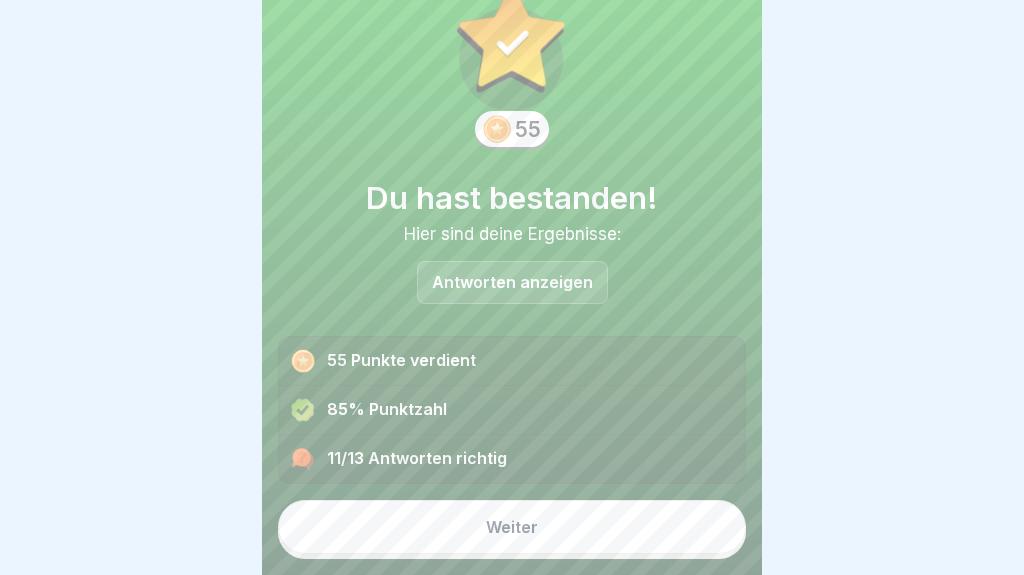 scroll, scrollTop: 66, scrollLeft: 0, axis: vertical 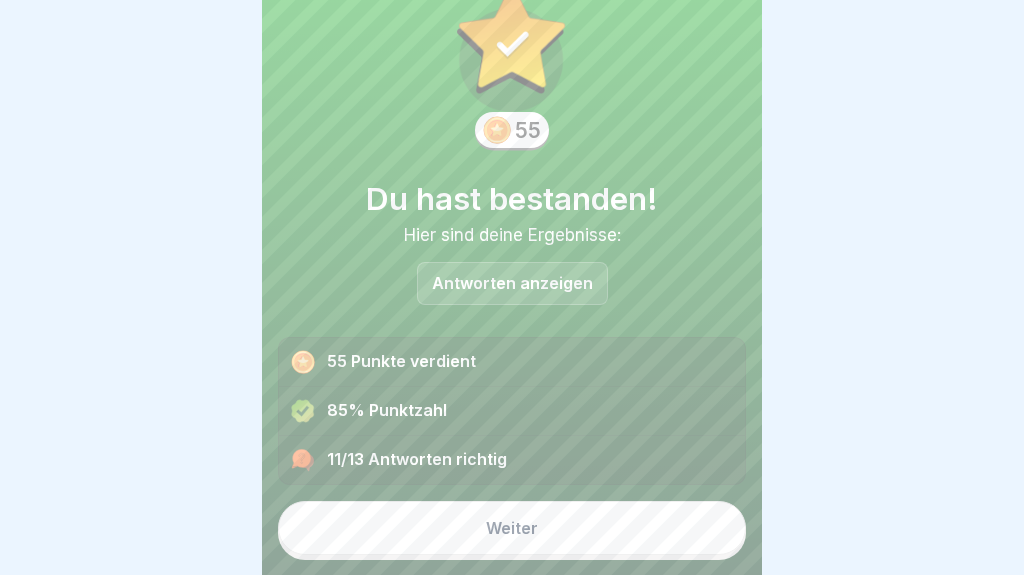 click on "Antworten anzeigen" at bounding box center (512, 283) 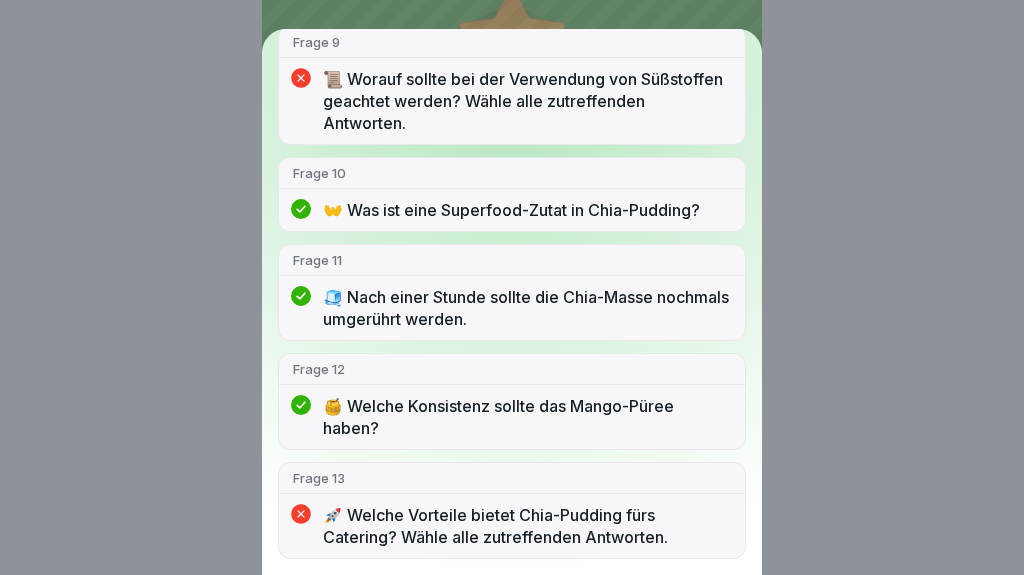 scroll, scrollTop: 1077, scrollLeft: 0, axis: vertical 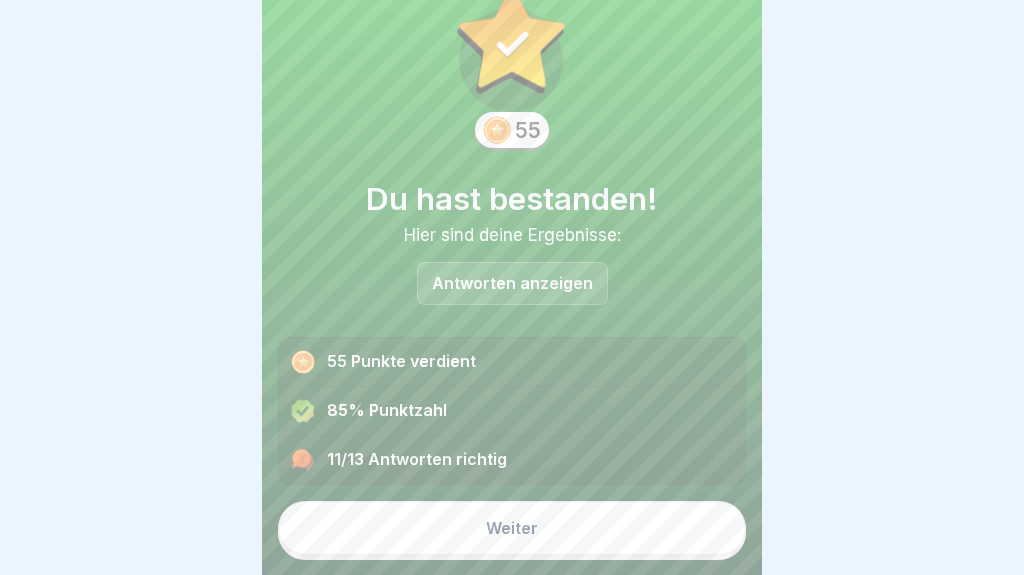 click on "Weiter" at bounding box center [512, 528] 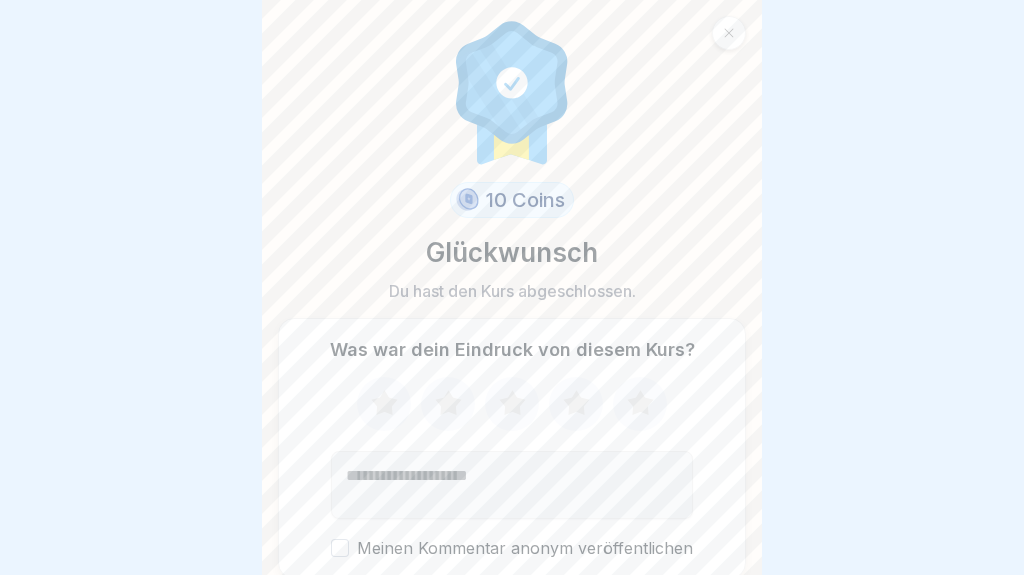 click 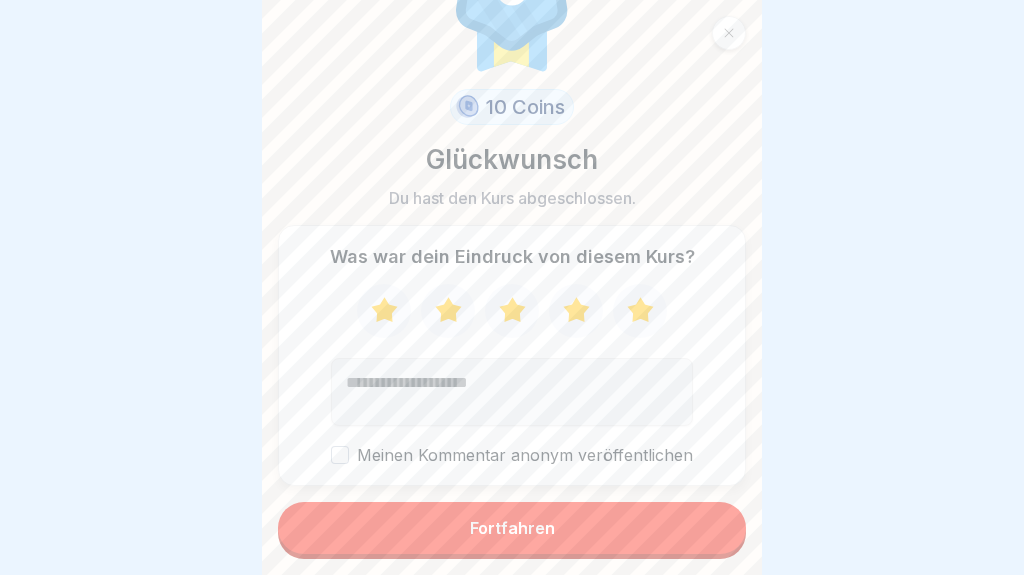 scroll, scrollTop: 92, scrollLeft: 0, axis: vertical 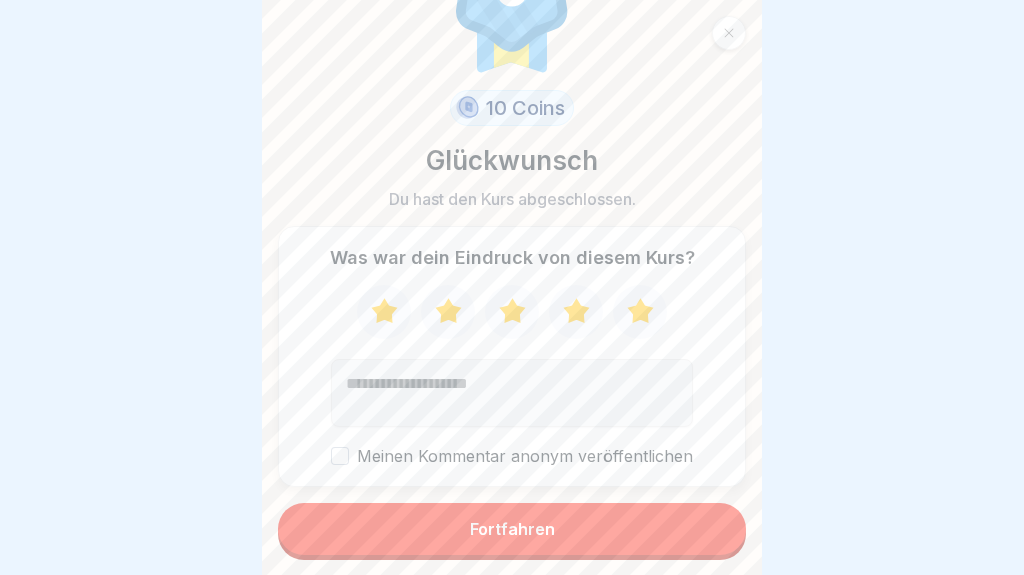 click on "Fortfahren" at bounding box center (512, 529) 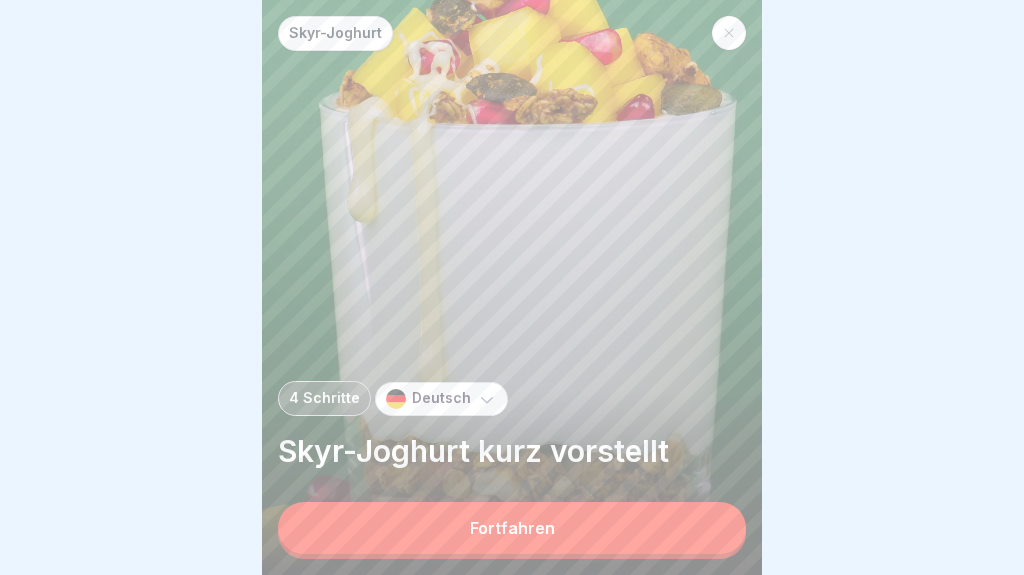 click on "Fortfahren" at bounding box center (512, 528) 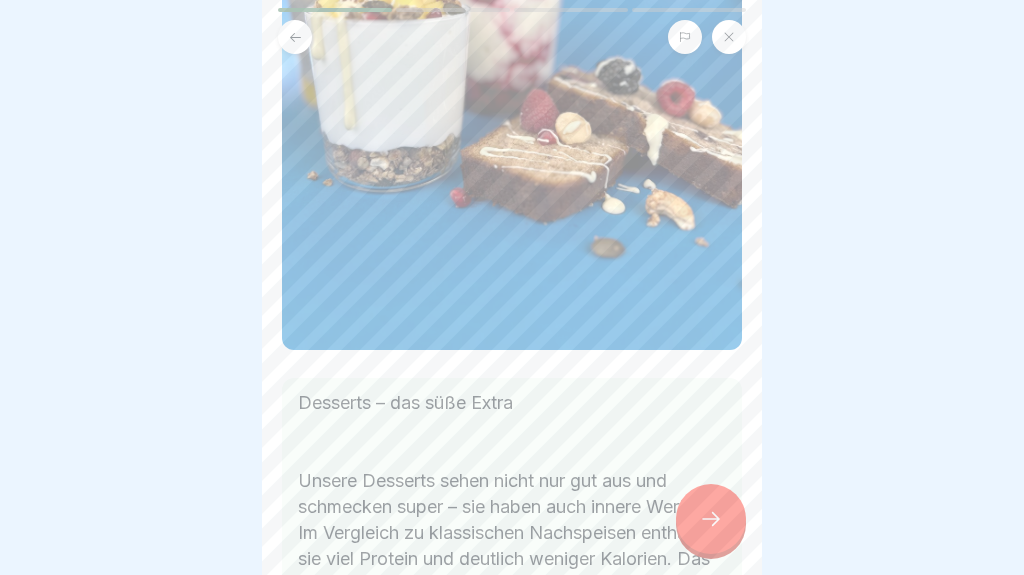 click at bounding box center (711, 519) 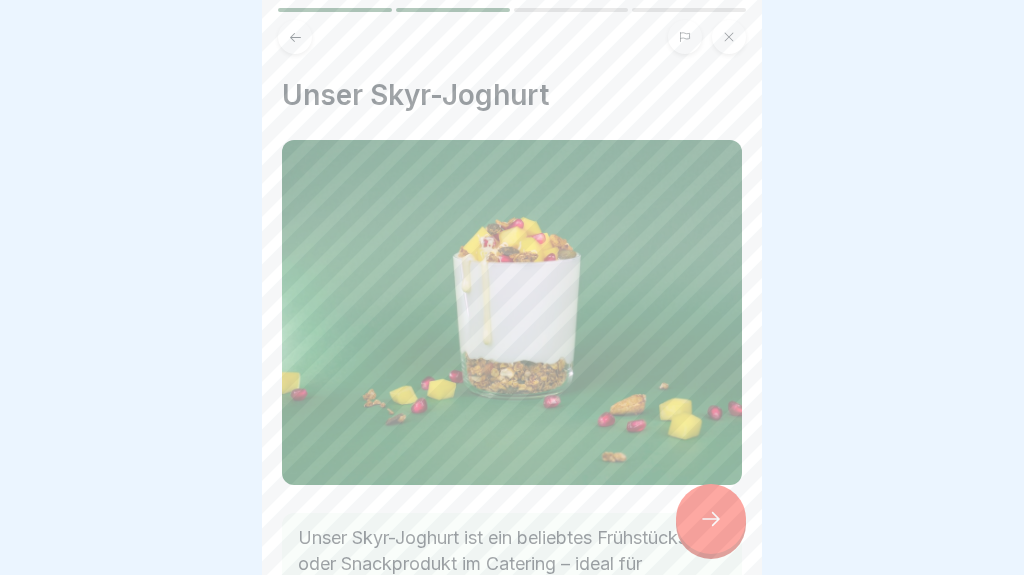 scroll, scrollTop: 505, scrollLeft: 0, axis: vertical 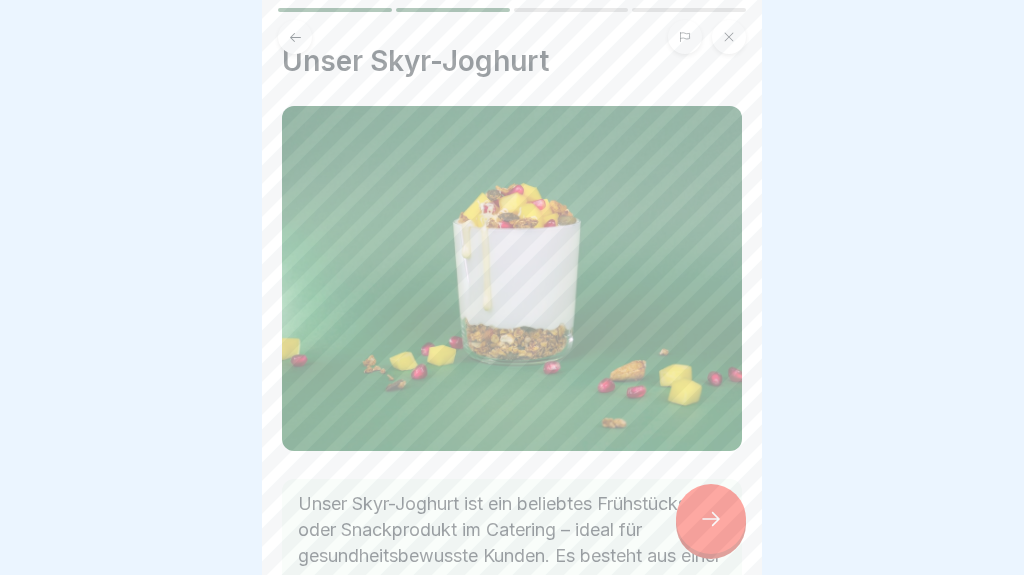 click 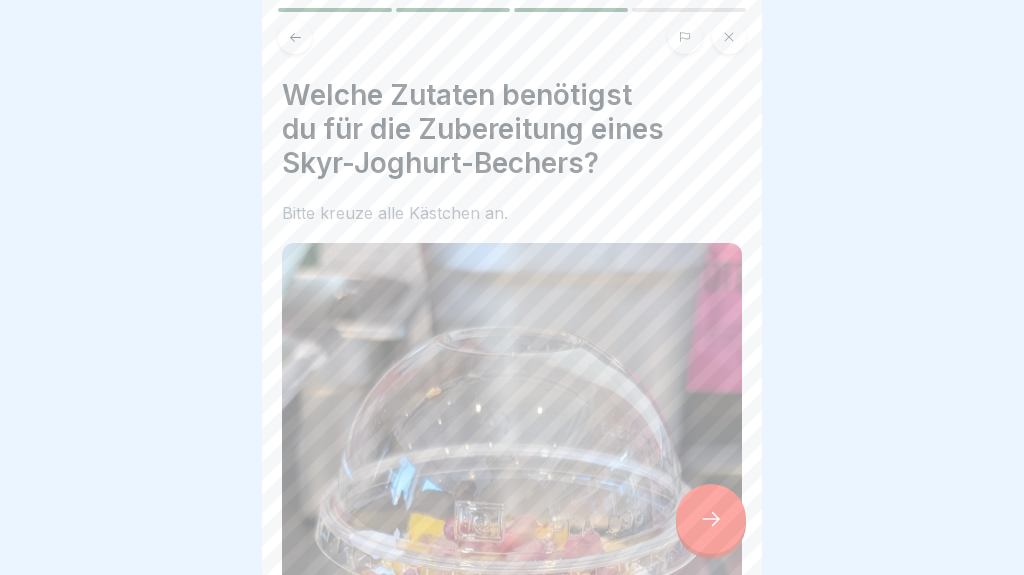scroll, scrollTop: 0, scrollLeft: 0, axis: both 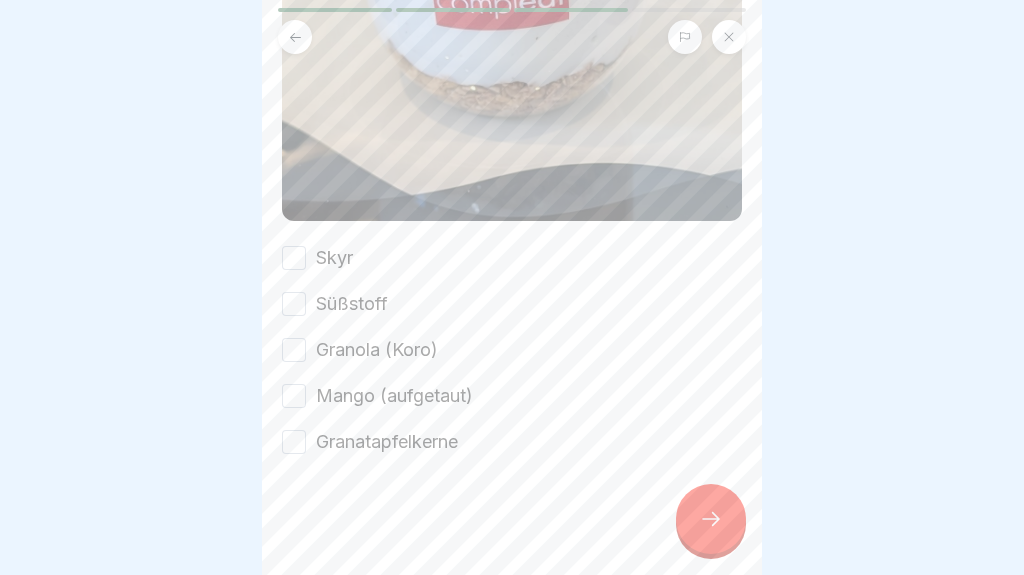 click on "Skyr" at bounding box center [334, 258] 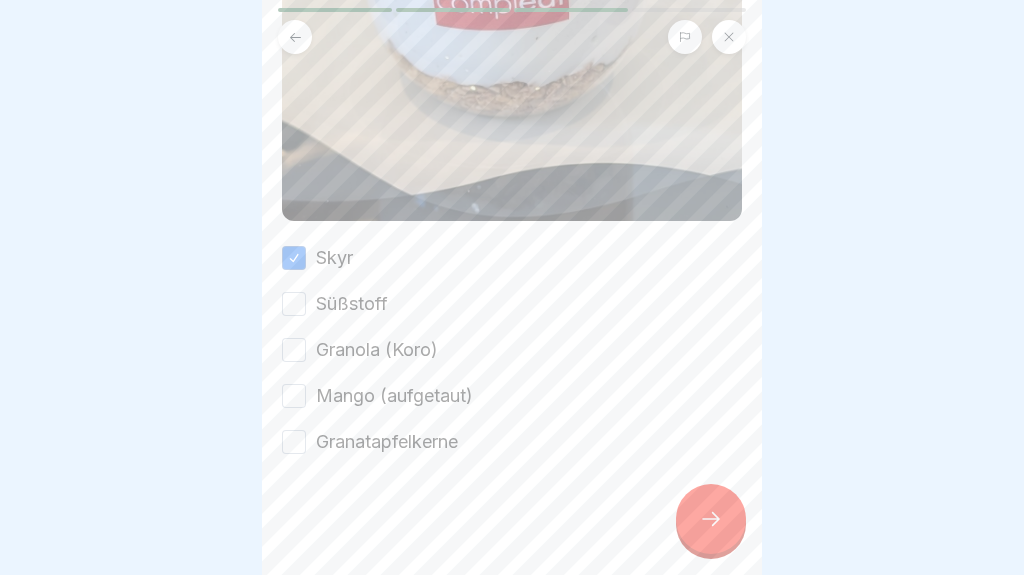 click on "Süßstoff" at bounding box center [352, 304] 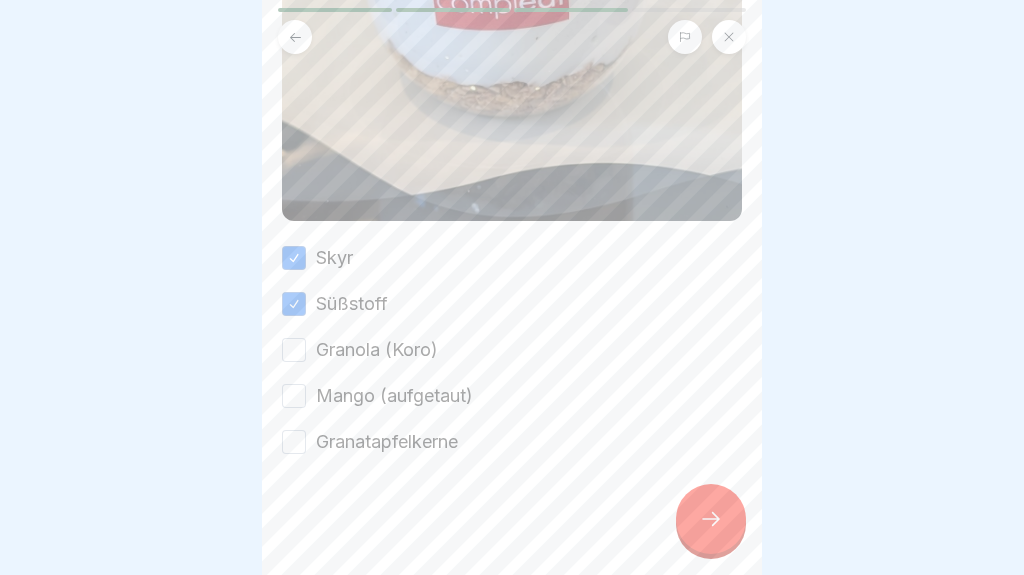 click on "Granola (Koro)" at bounding box center [377, 350] 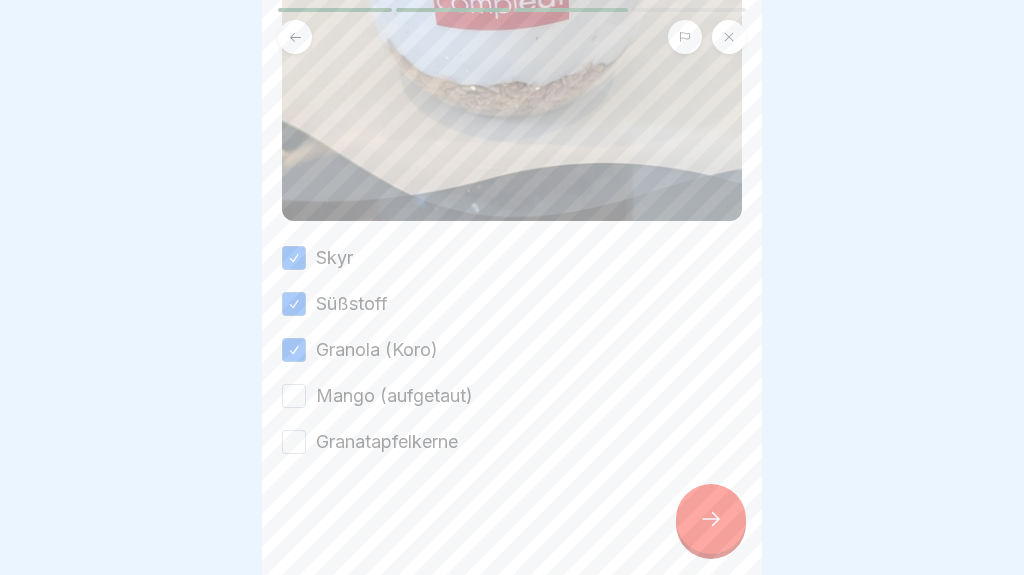 click on "Mango (aufgetaut)" at bounding box center [394, 396] 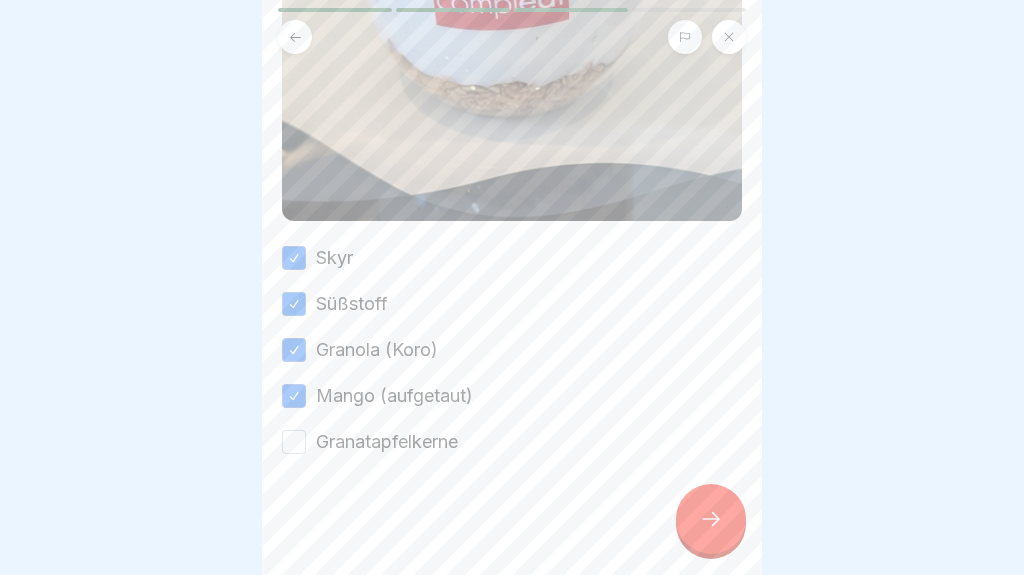 click on "Granatapfelkerne" at bounding box center (387, 442) 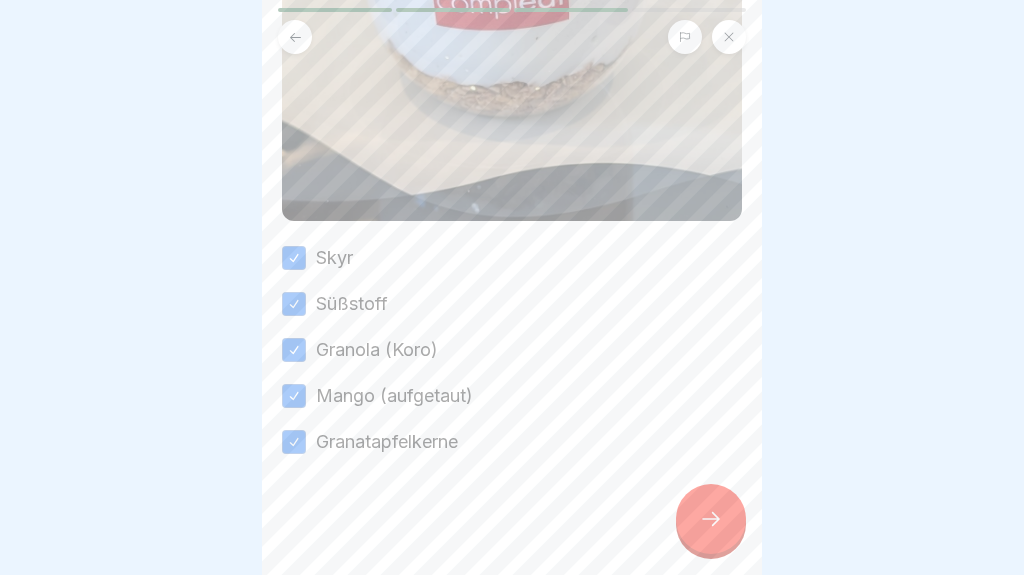 click at bounding box center [711, 519] 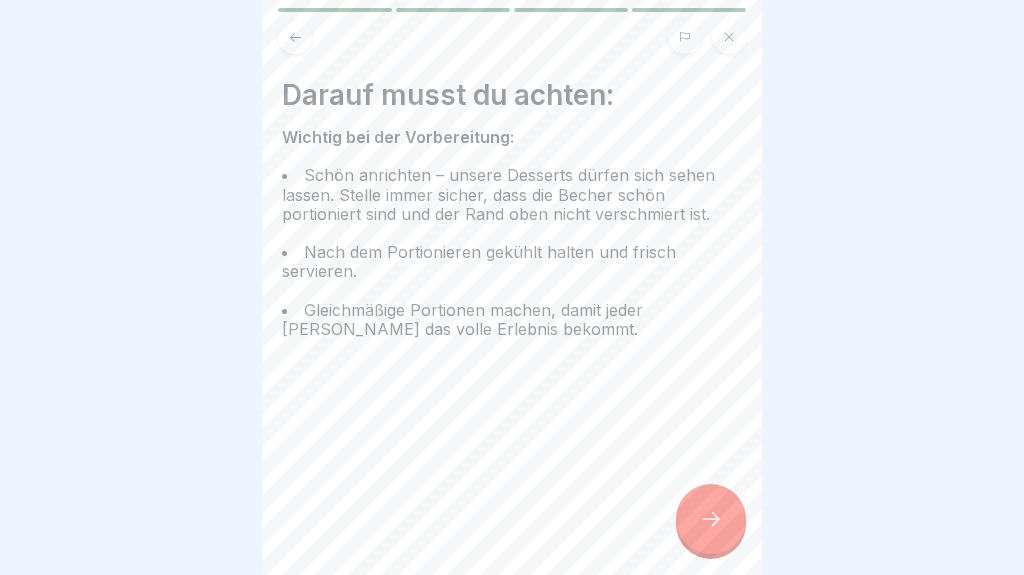 click at bounding box center [711, 519] 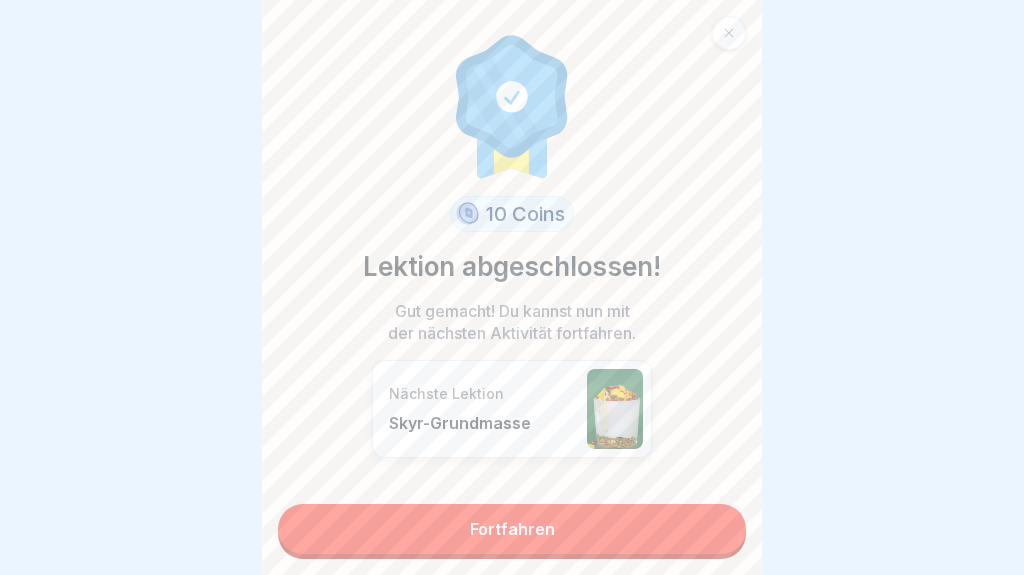 click on "Fortfahren" at bounding box center (512, 529) 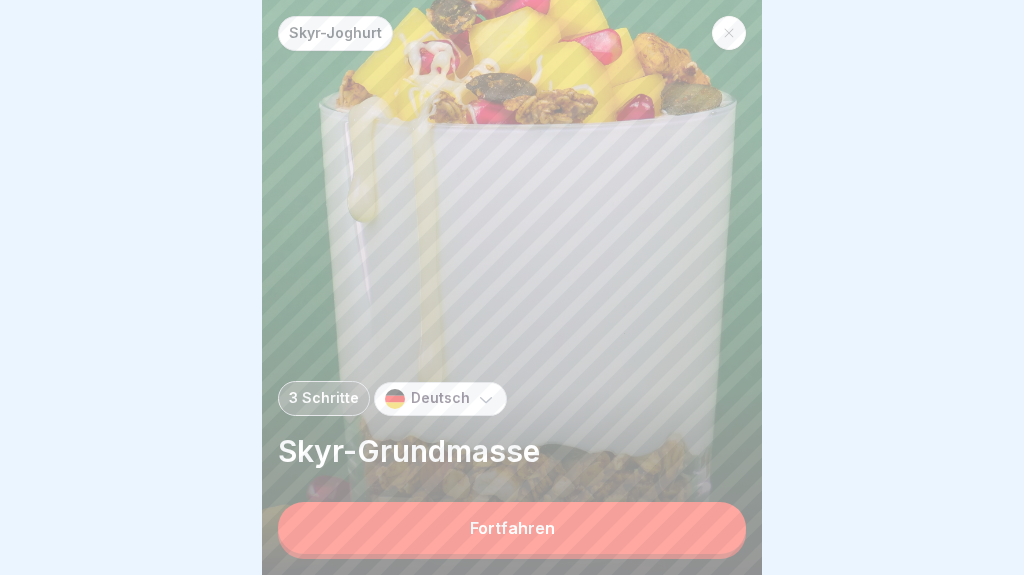 click on "Fortfahren" at bounding box center [512, 528] 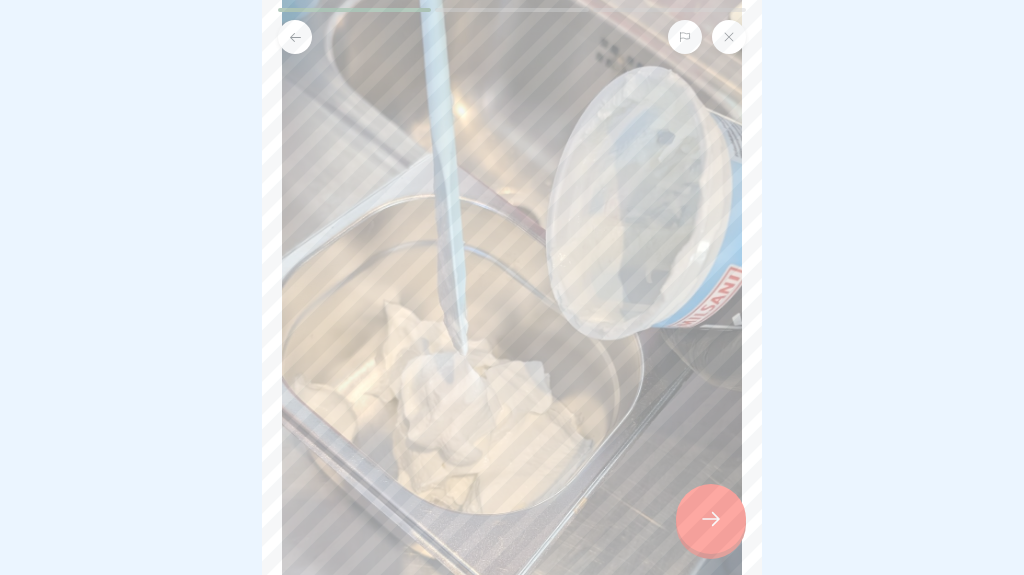 scroll, scrollTop: 234, scrollLeft: 0, axis: vertical 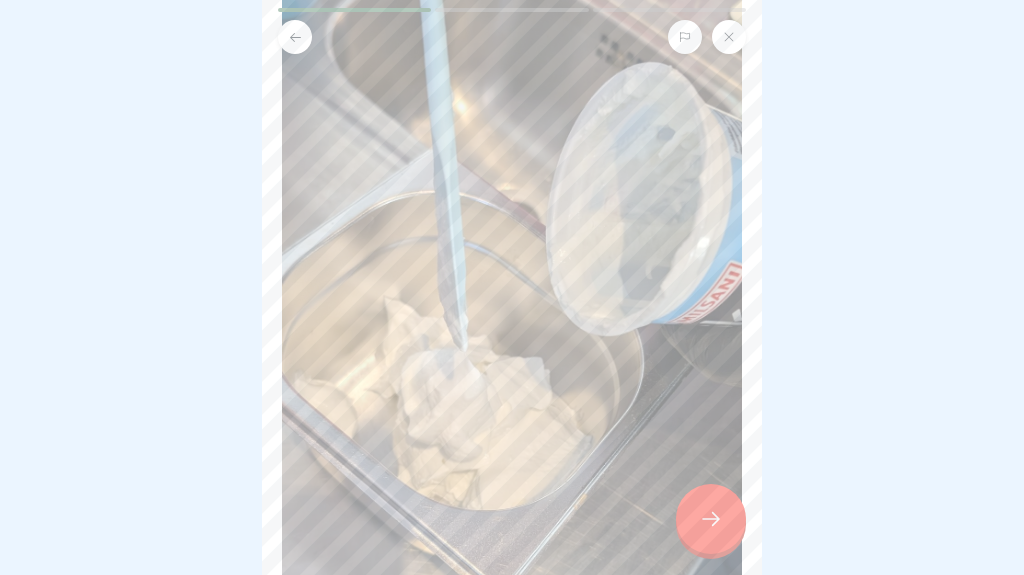 click on "Starte mit dem Skyr in einem GN-Behälter" at bounding box center (512, 287) 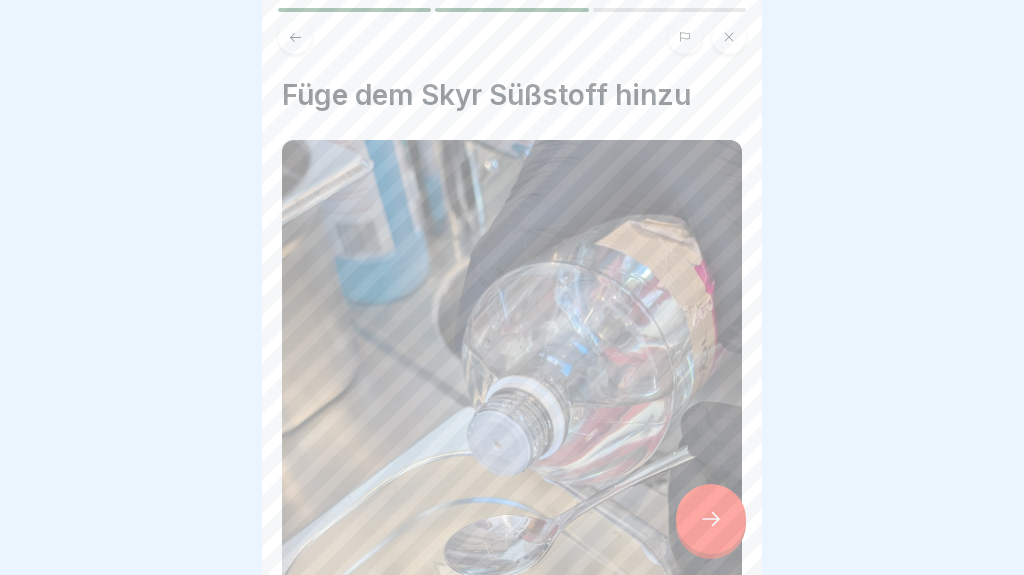 scroll, scrollTop: 61, scrollLeft: 0, axis: vertical 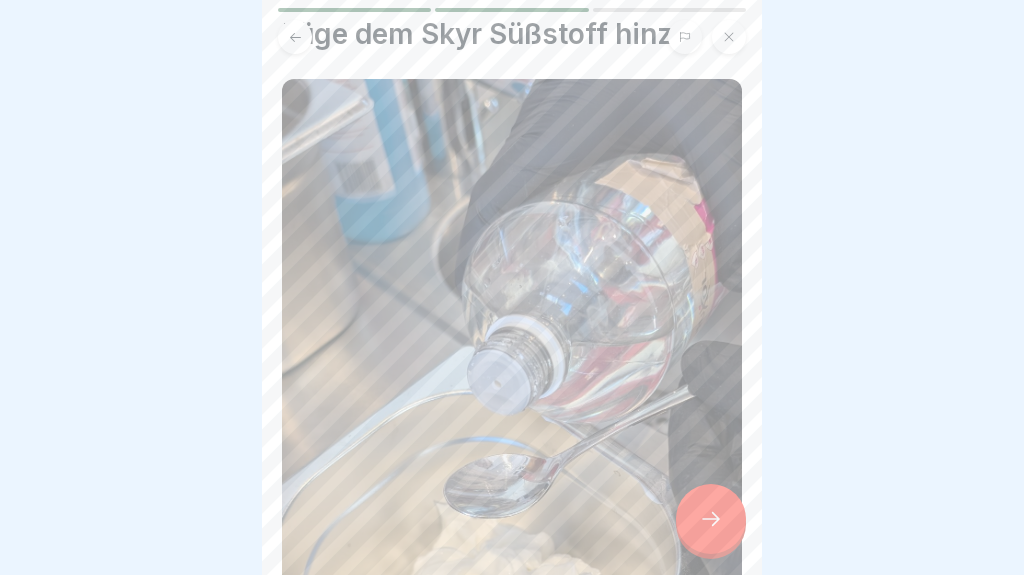 click at bounding box center (711, 519) 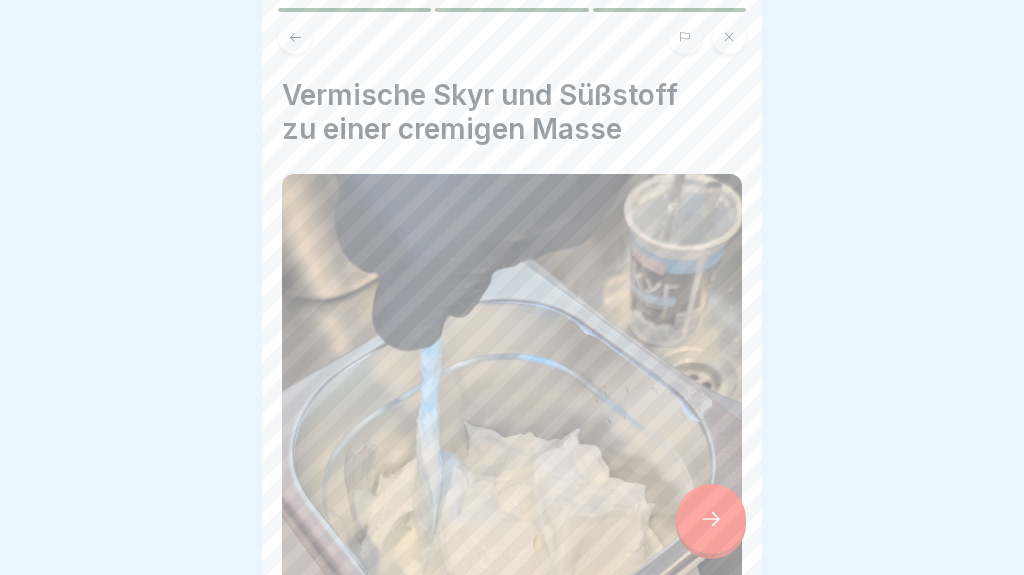 click 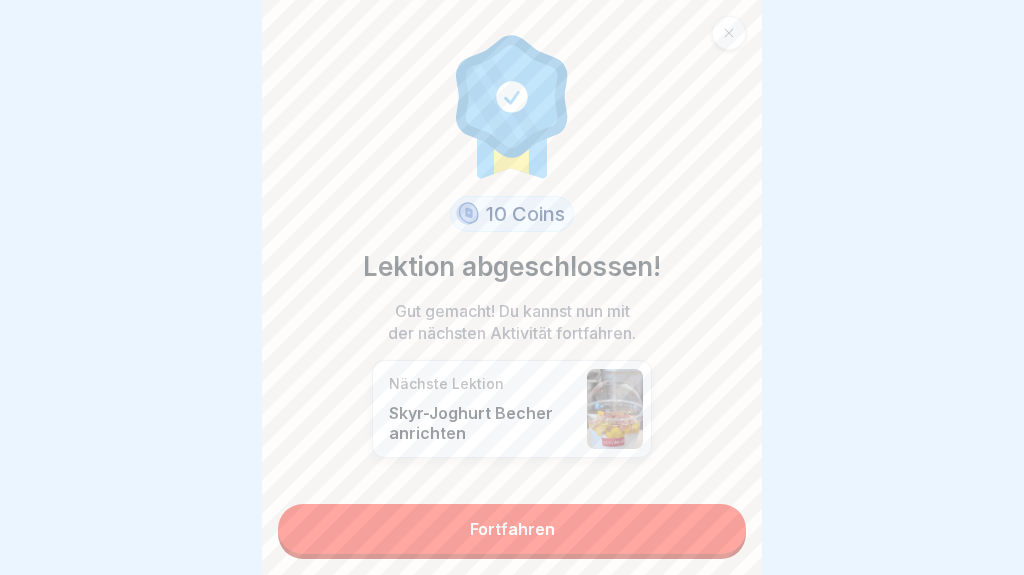 click on "Fortfahren" at bounding box center [512, 529] 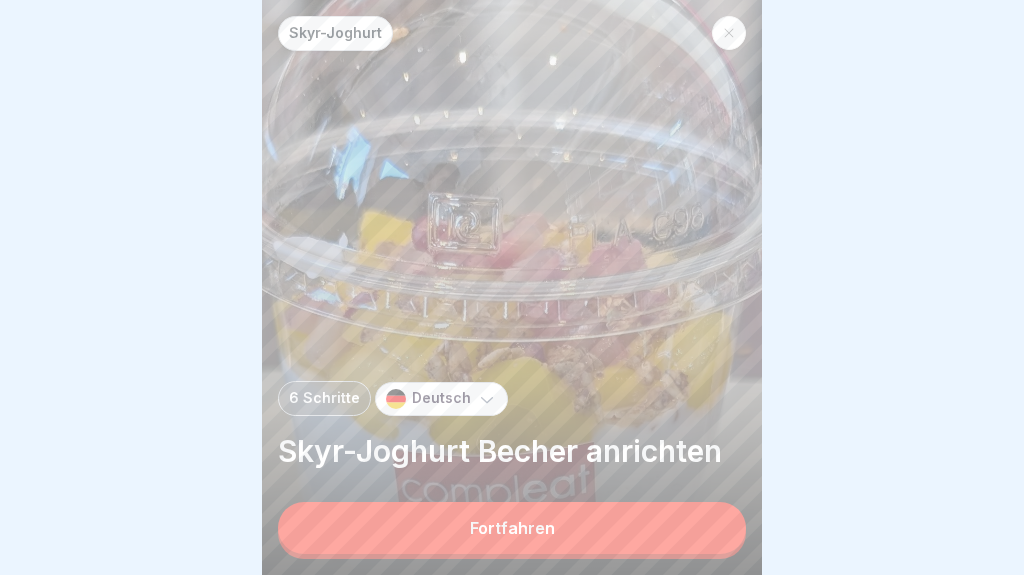 click on "Fortfahren" at bounding box center (512, 528) 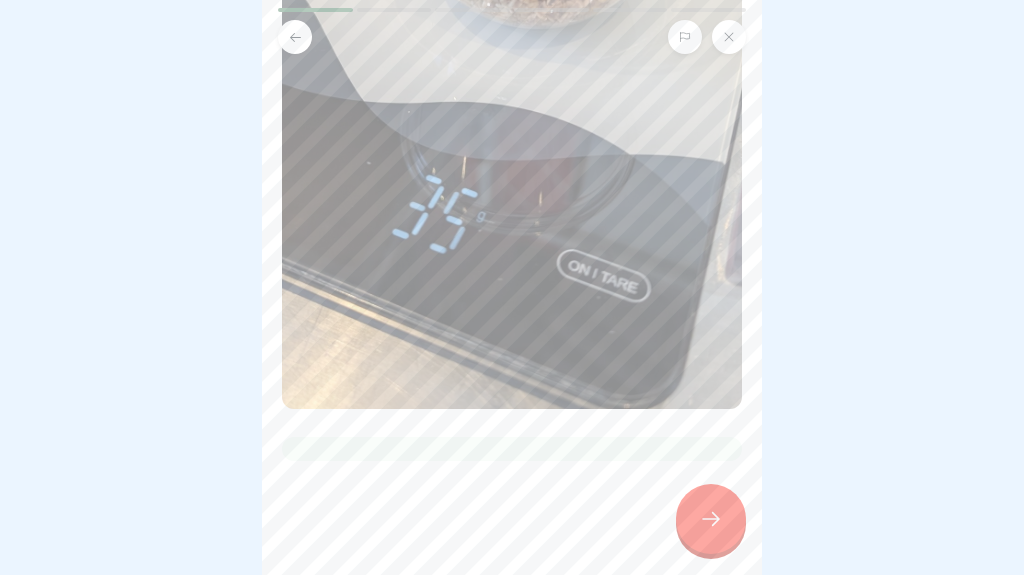 click 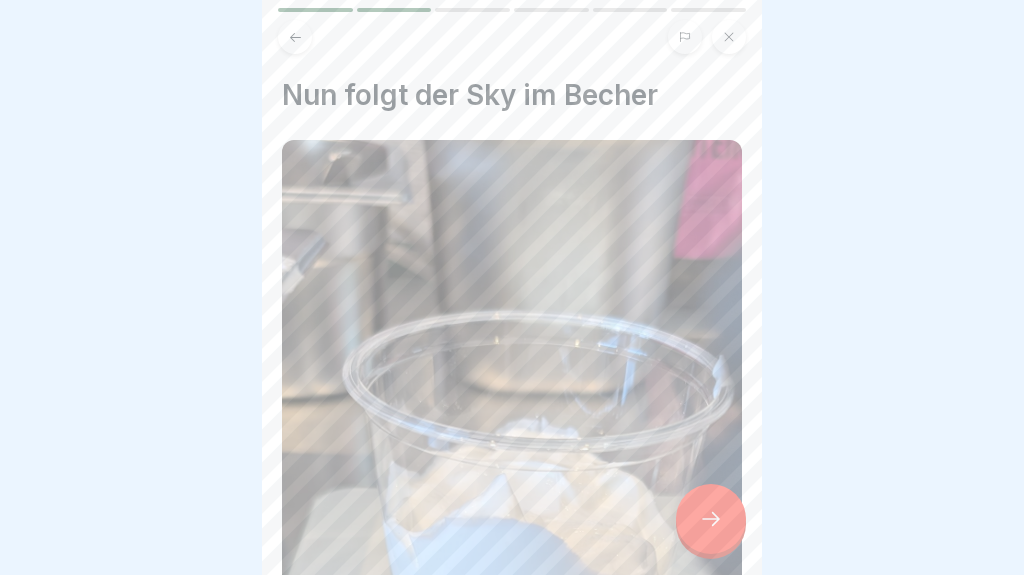 scroll, scrollTop: 562, scrollLeft: 0, axis: vertical 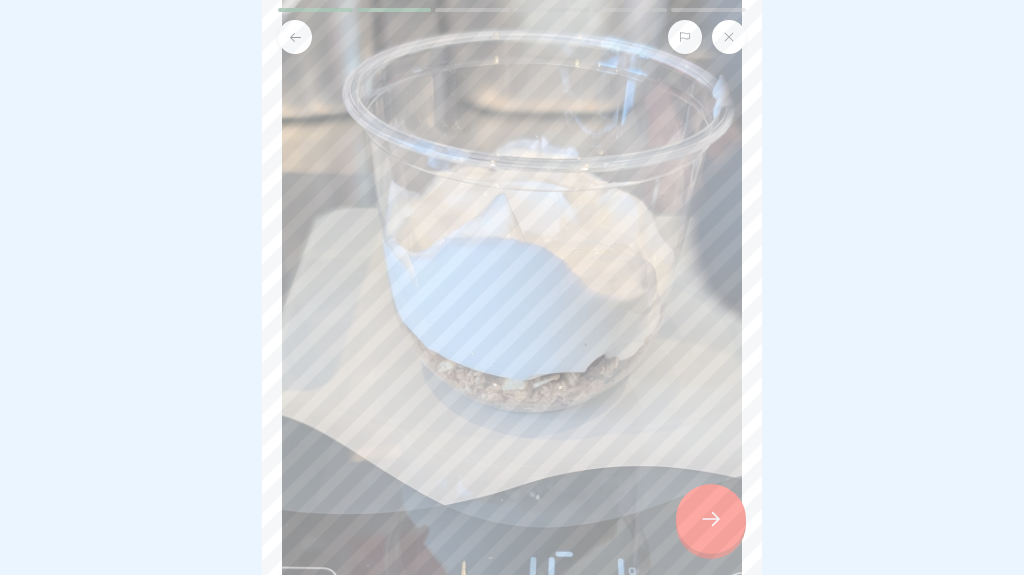 click at bounding box center (711, 519) 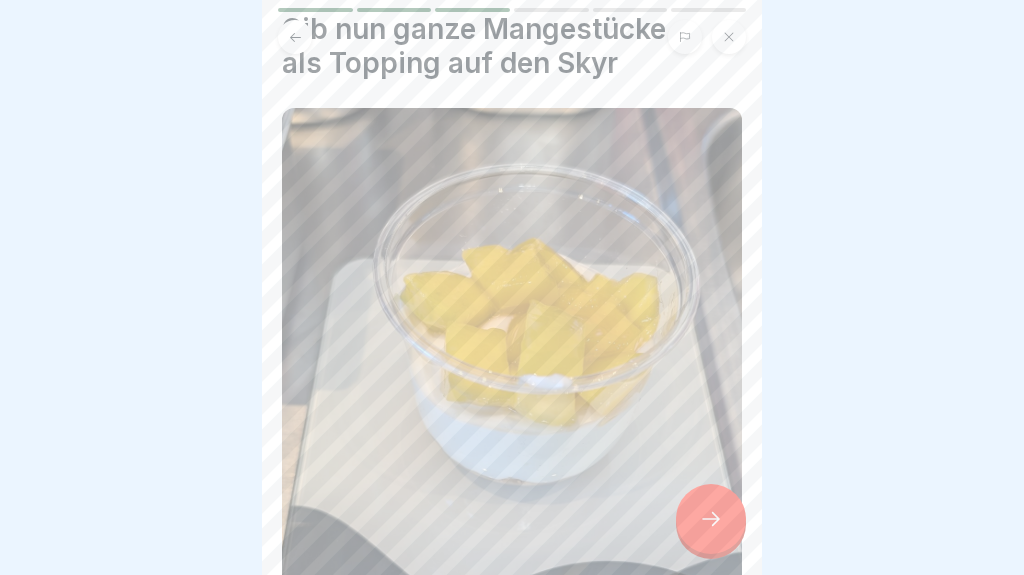 scroll, scrollTop: 69, scrollLeft: 0, axis: vertical 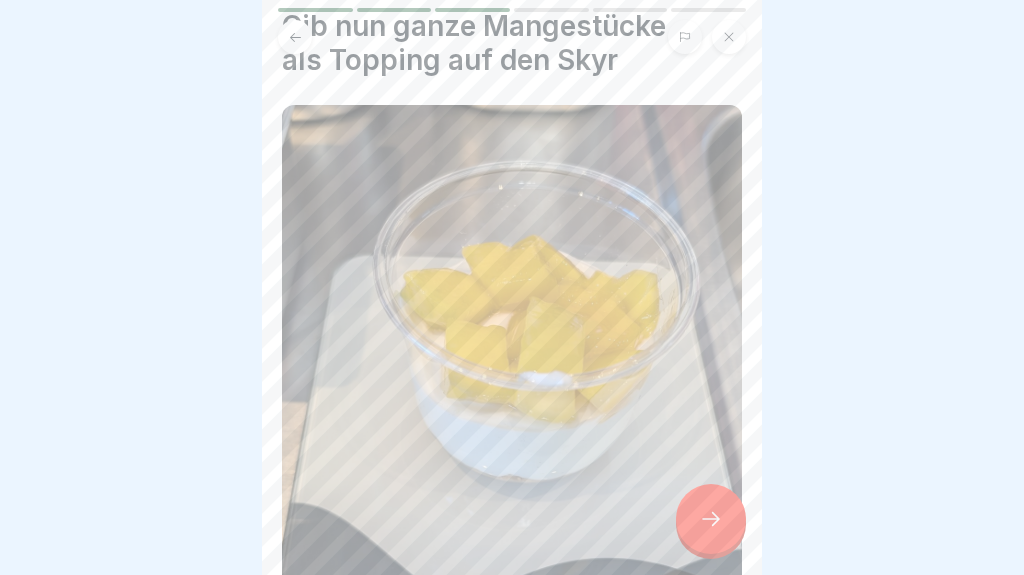click at bounding box center (711, 519) 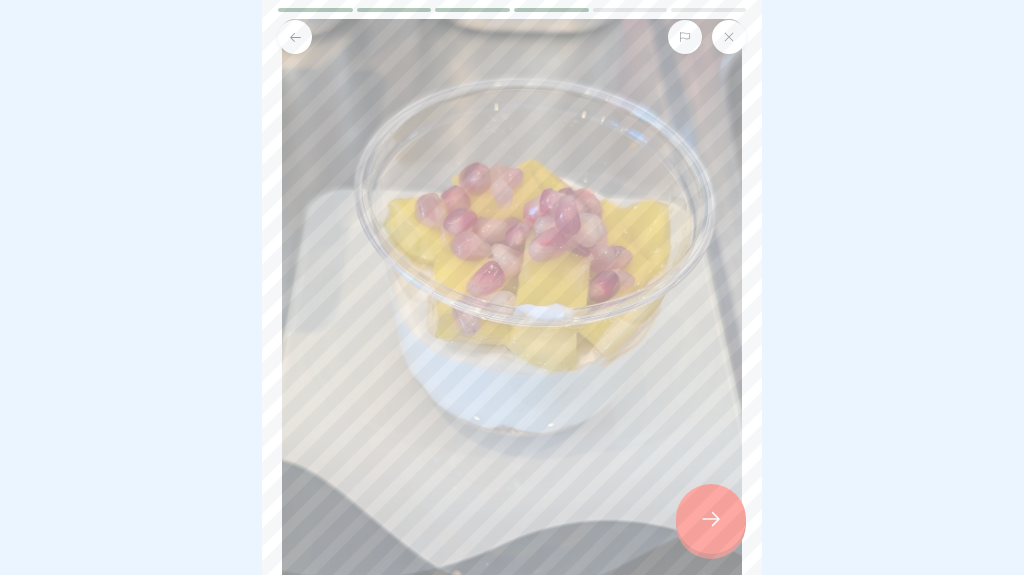 scroll, scrollTop: 177, scrollLeft: 0, axis: vertical 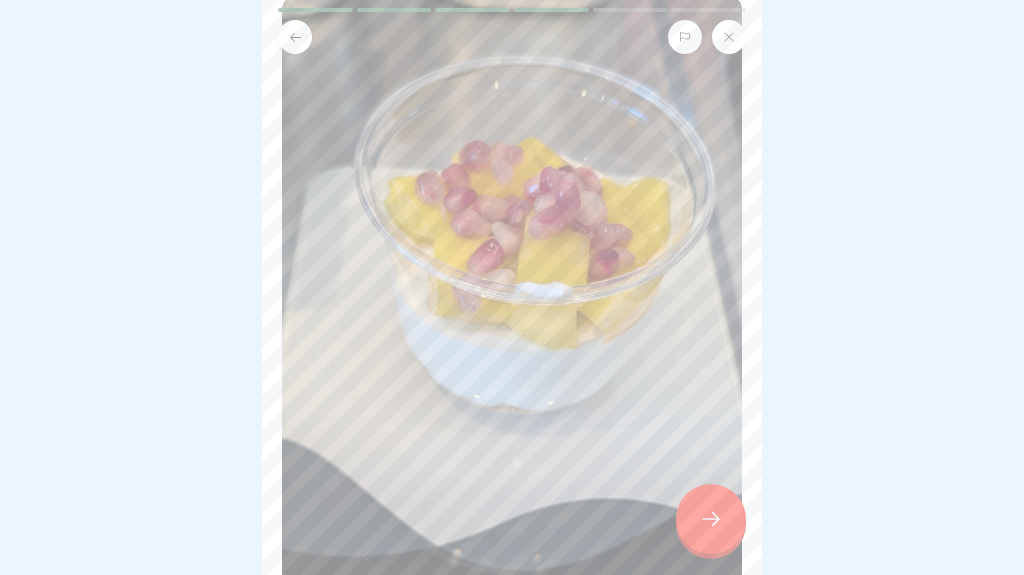 click 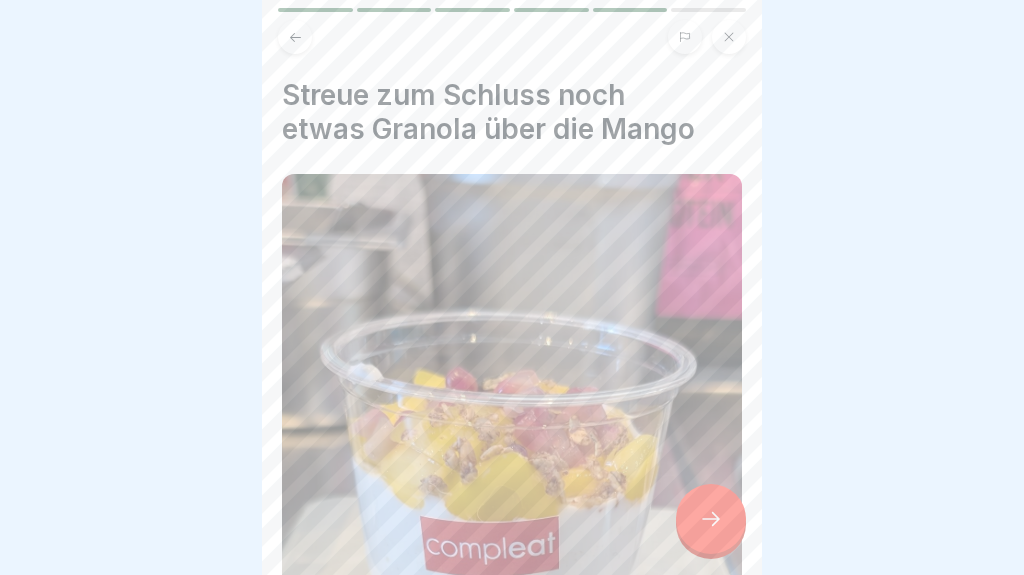 click at bounding box center (711, 519) 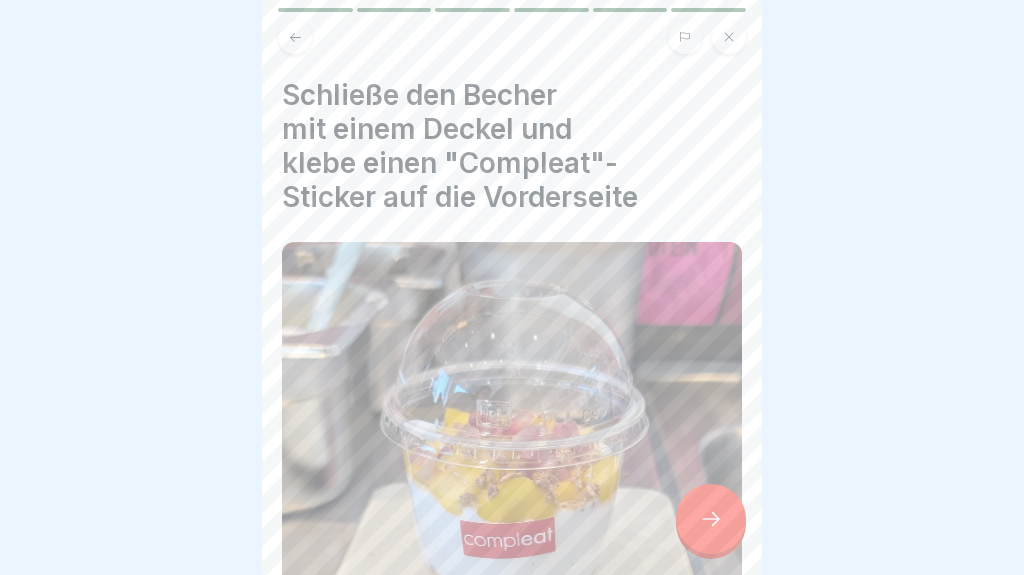 click at bounding box center [711, 519] 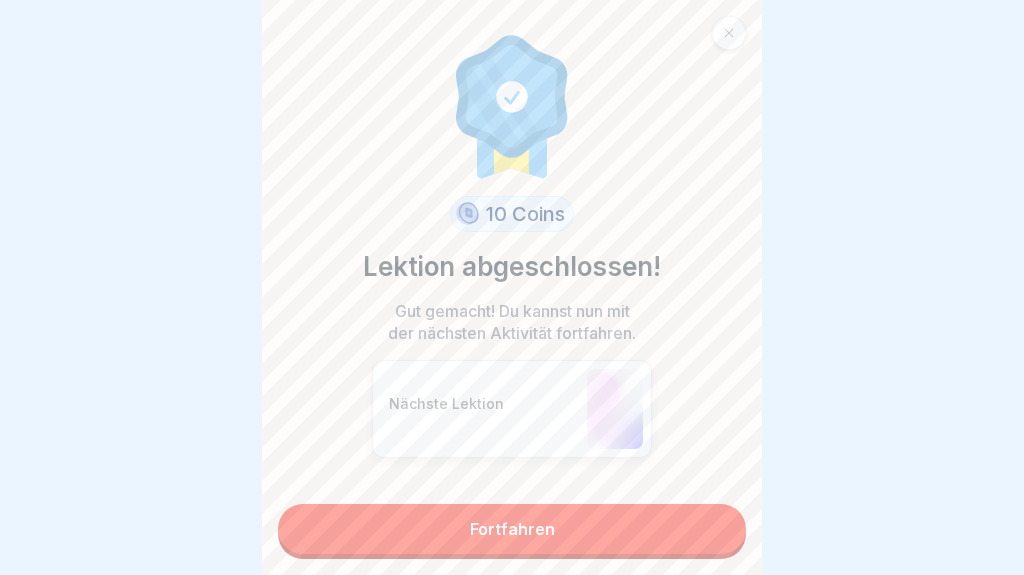 click on "Fortfahren" at bounding box center (512, 529) 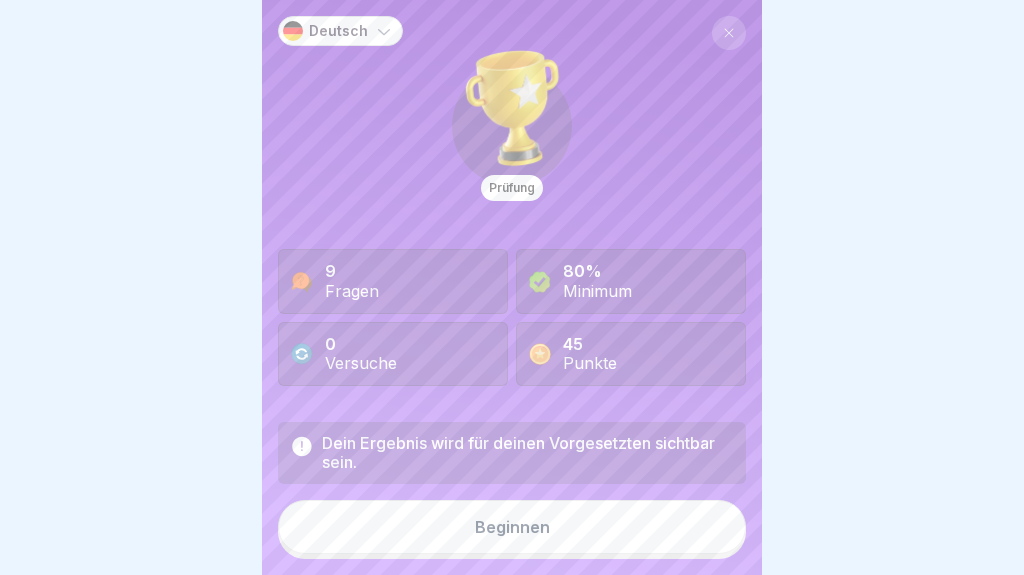 click on "Beginnen" at bounding box center [512, 527] 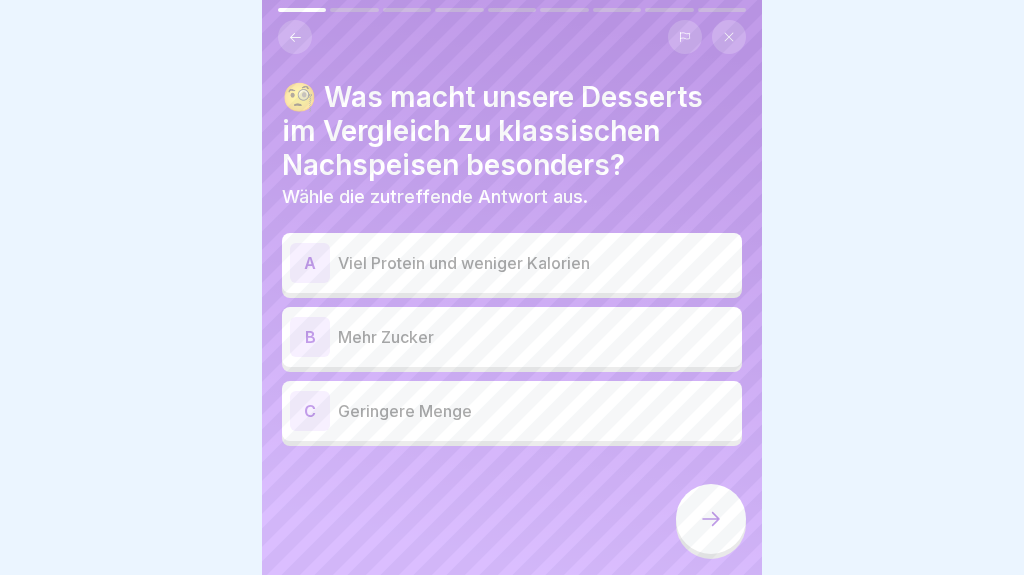 click on "Viel Protein und weniger Kalorien" at bounding box center [536, 263] 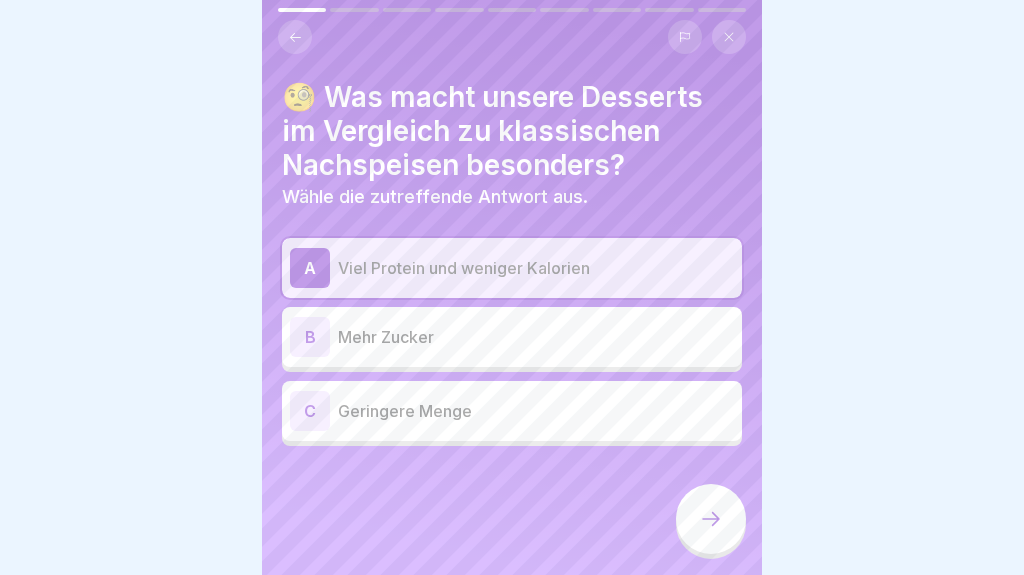 click 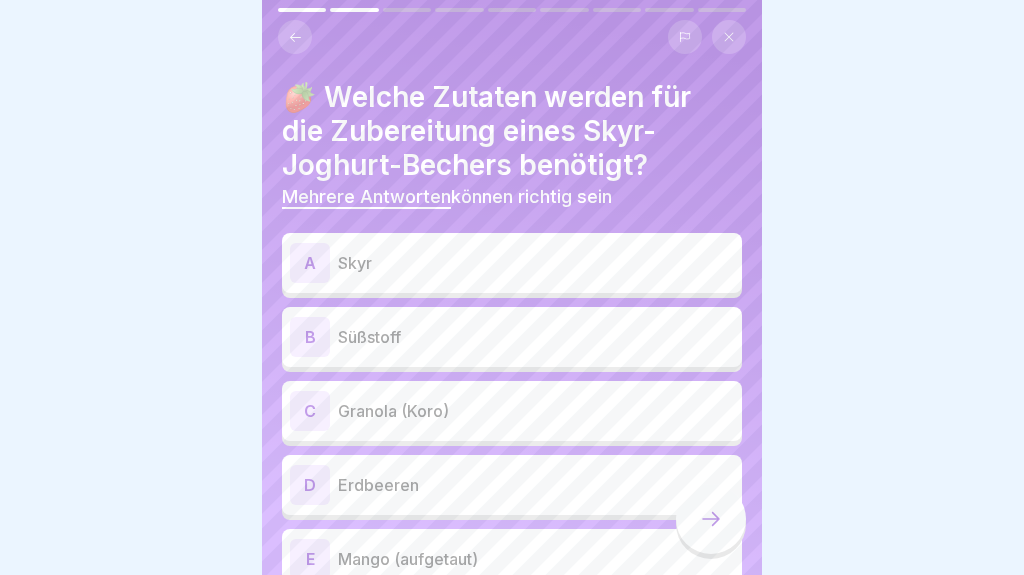 click on "A Skyr" at bounding box center (512, 263) 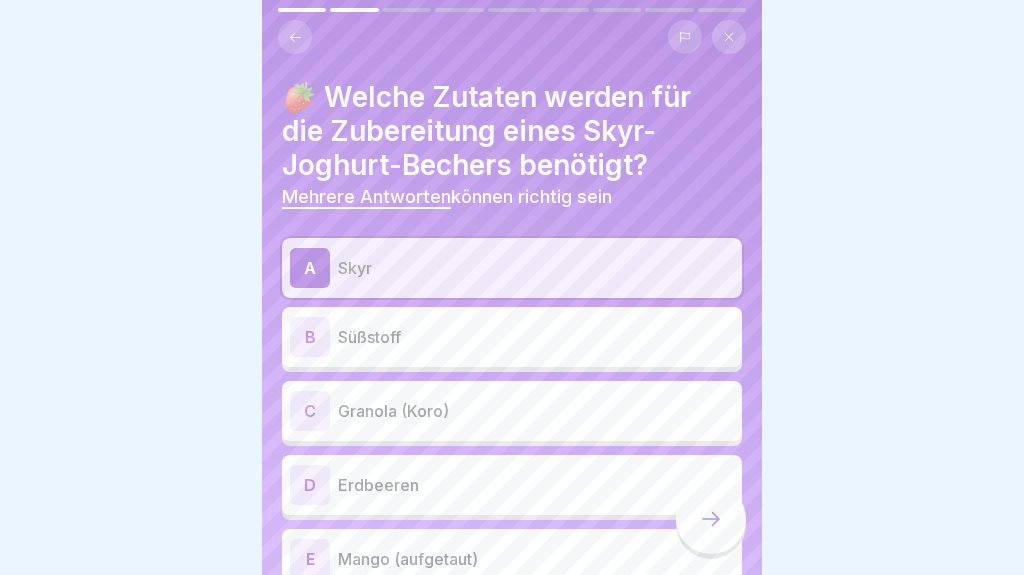 click on "Süßstoff" at bounding box center (536, 337) 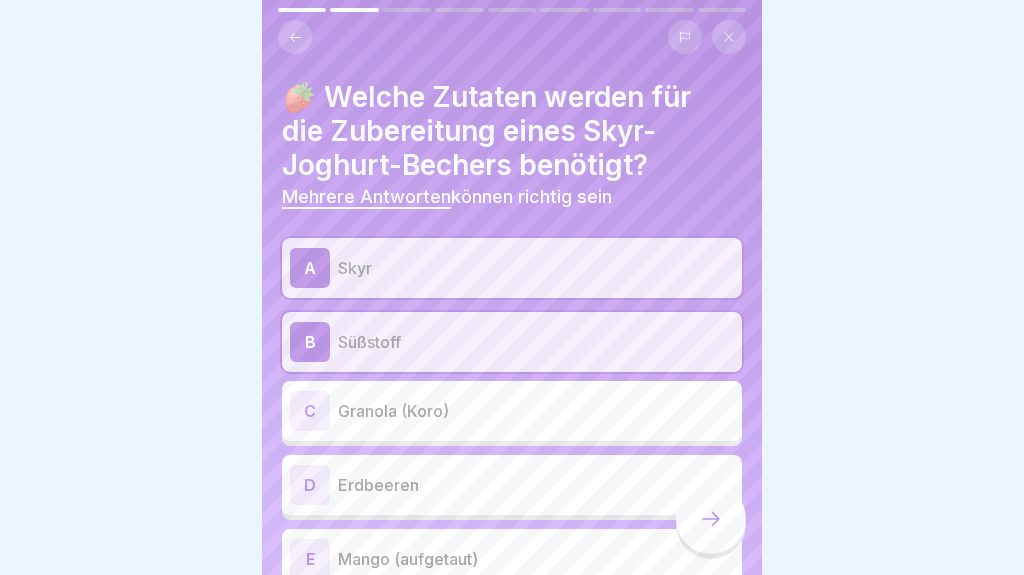 click on "Granola (Koro)" at bounding box center (536, 411) 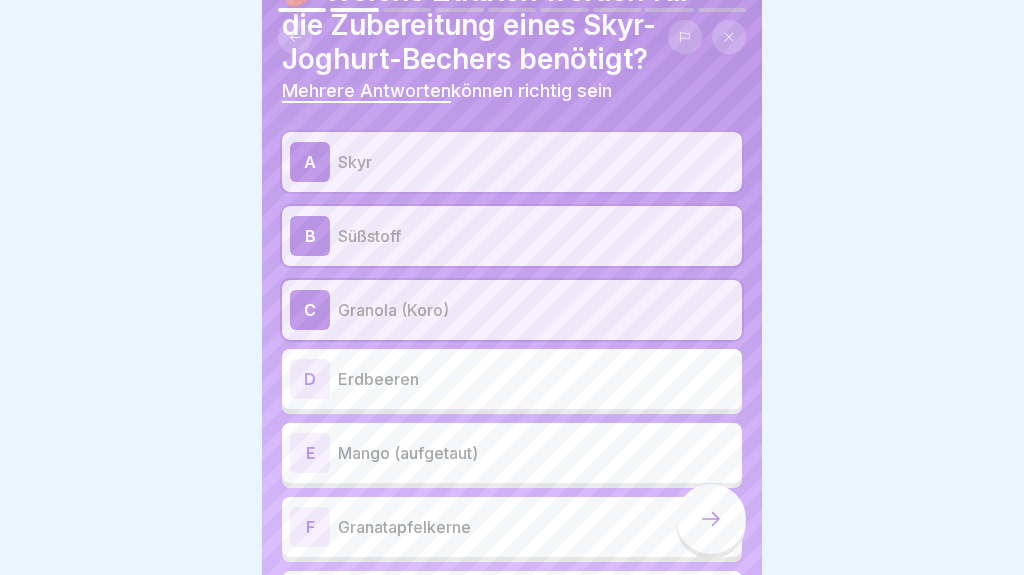 click on "E Mango (aufgetaut)" at bounding box center (512, 453) 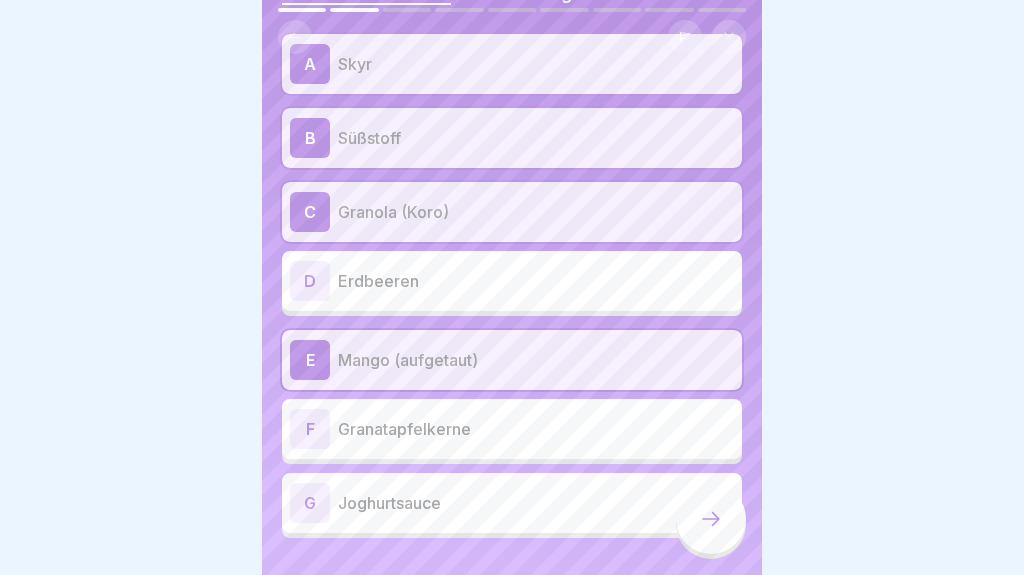scroll, scrollTop: 206, scrollLeft: 0, axis: vertical 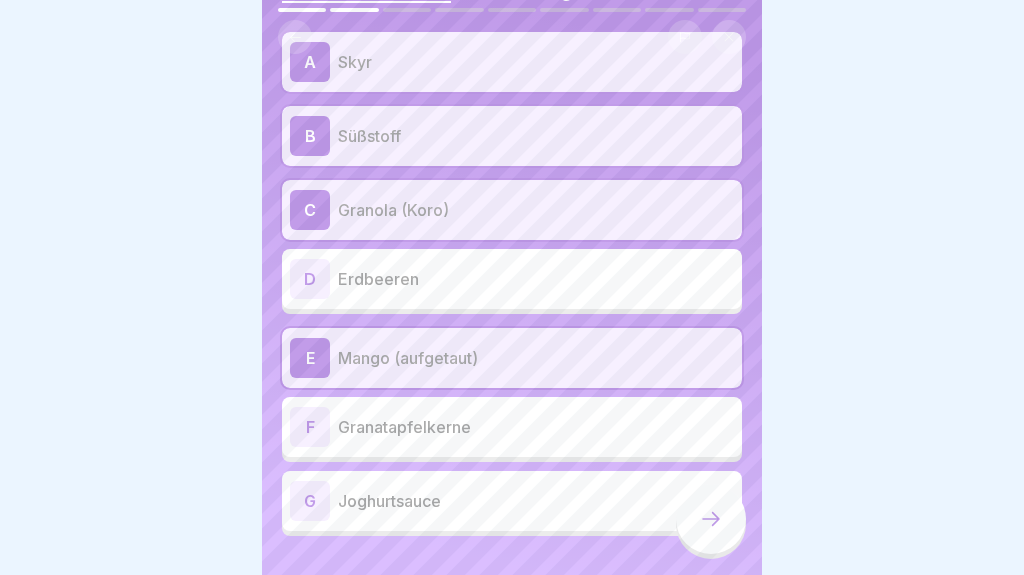 click on "Granatapfelkerne" at bounding box center (536, 427) 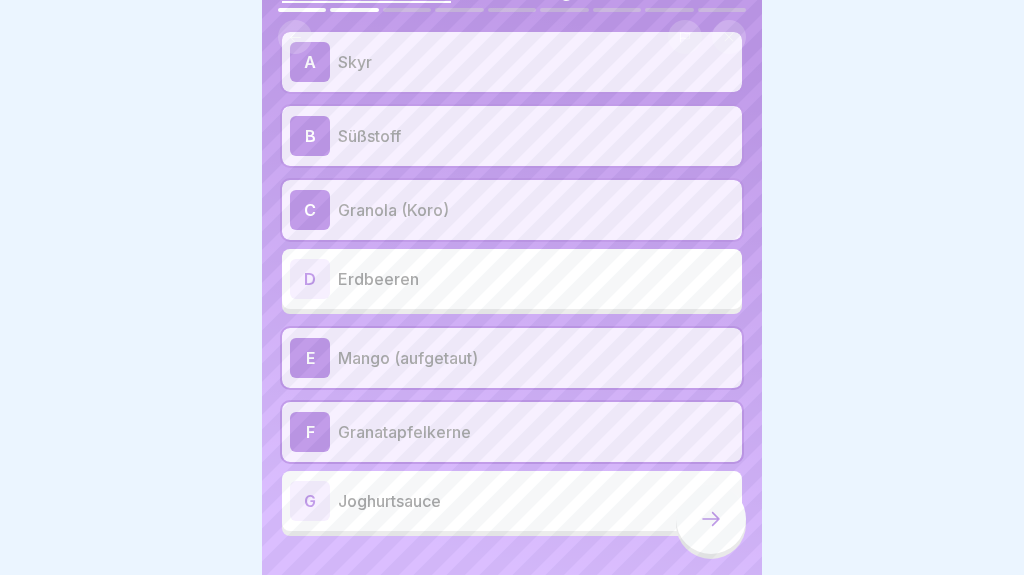 click 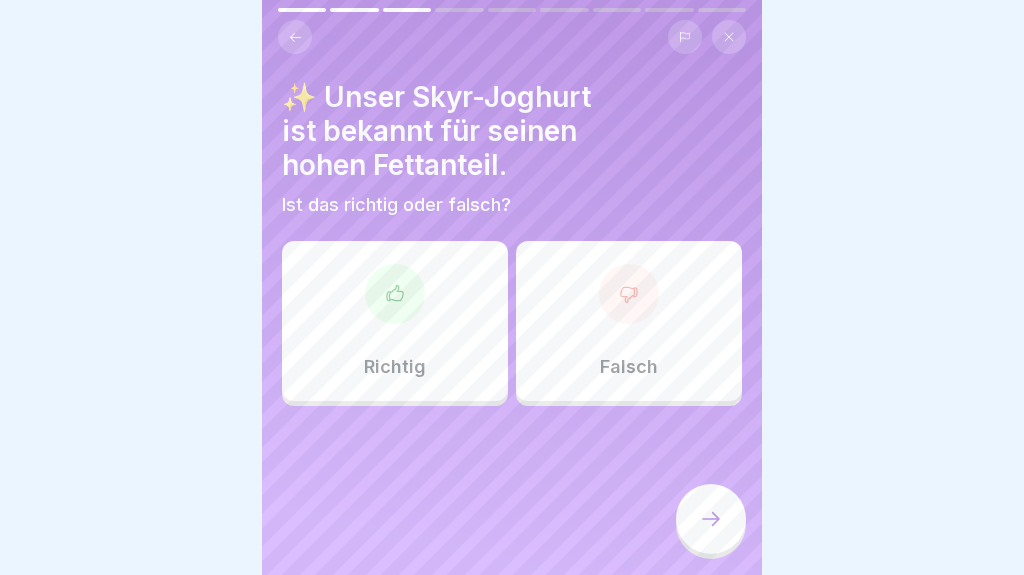 click on "Falsch" at bounding box center [629, 321] 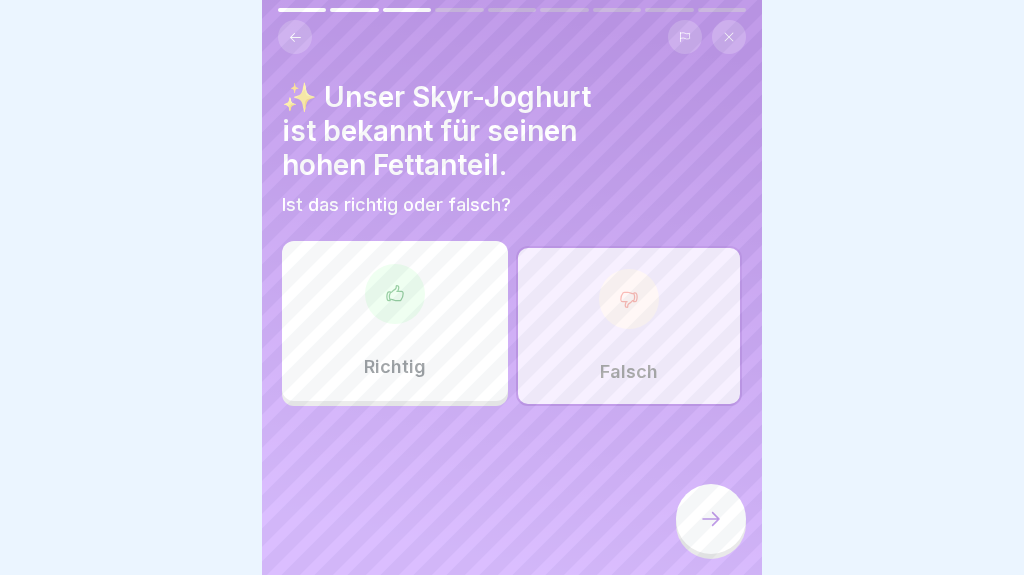 click 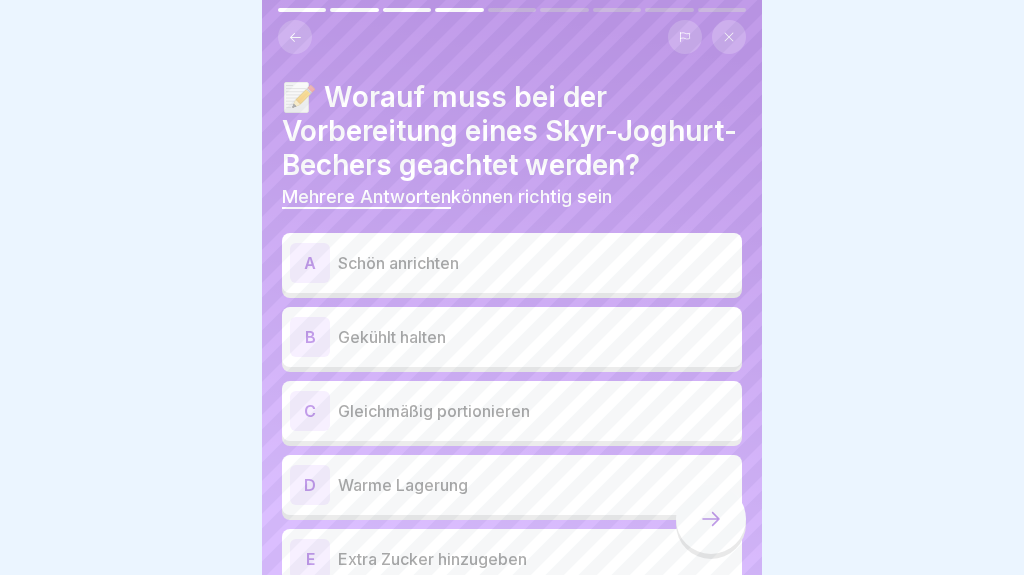 scroll, scrollTop: 62, scrollLeft: 0, axis: vertical 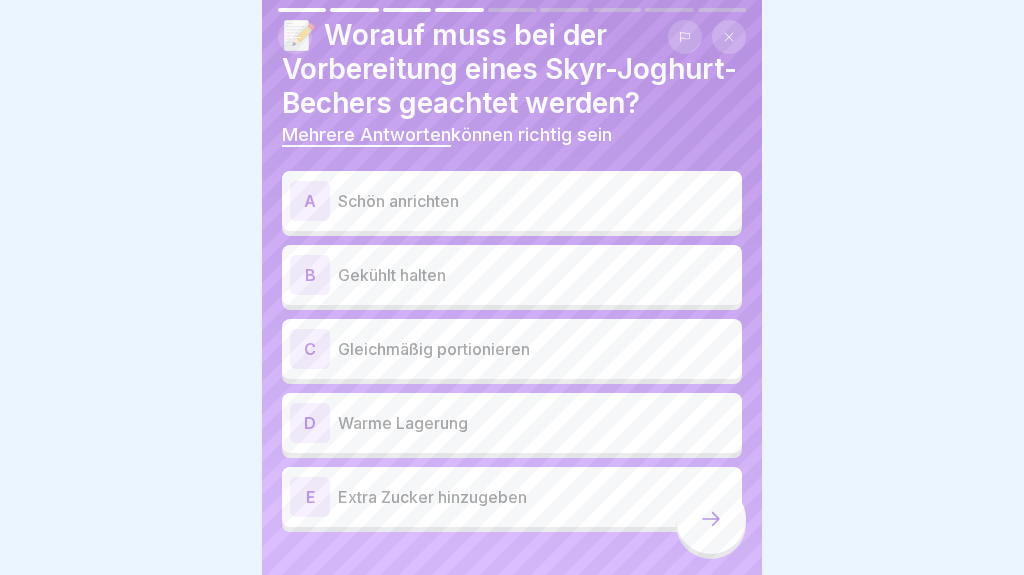 click on "A Schön anrichten" at bounding box center (512, 201) 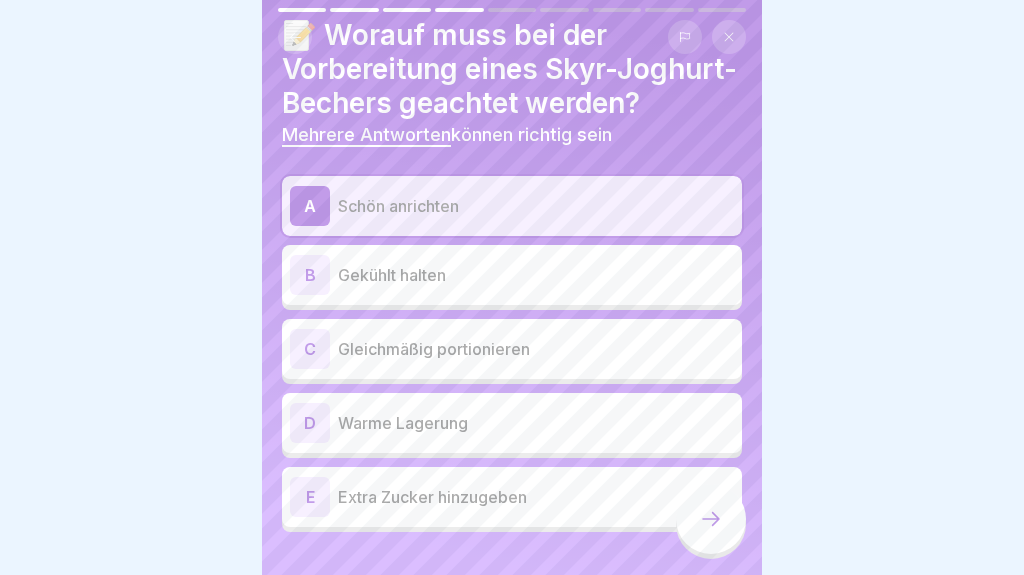 click on "B Gekühlt halten" at bounding box center [512, 275] 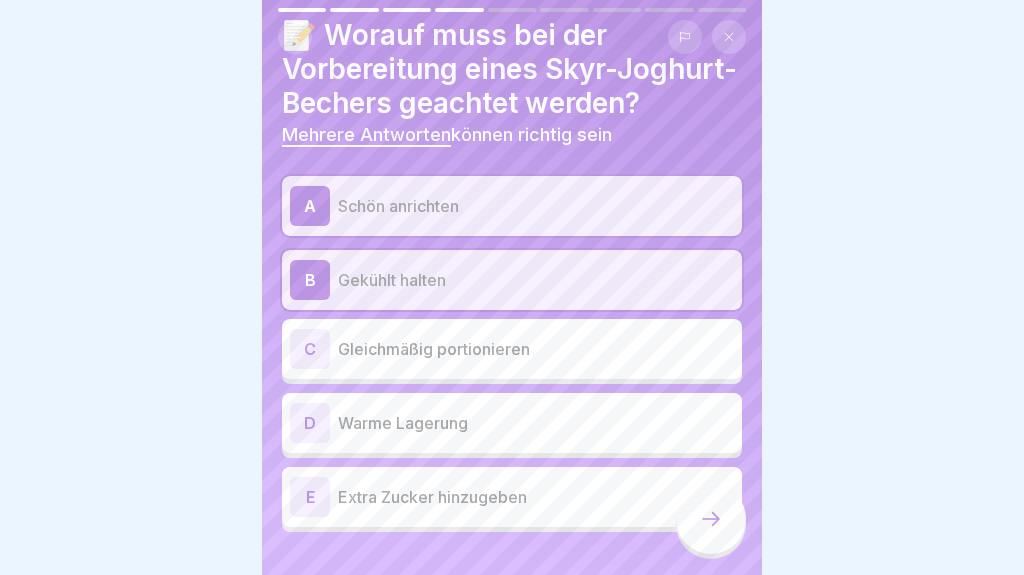 click on "Gleichmäßig portionieren" at bounding box center [536, 349] 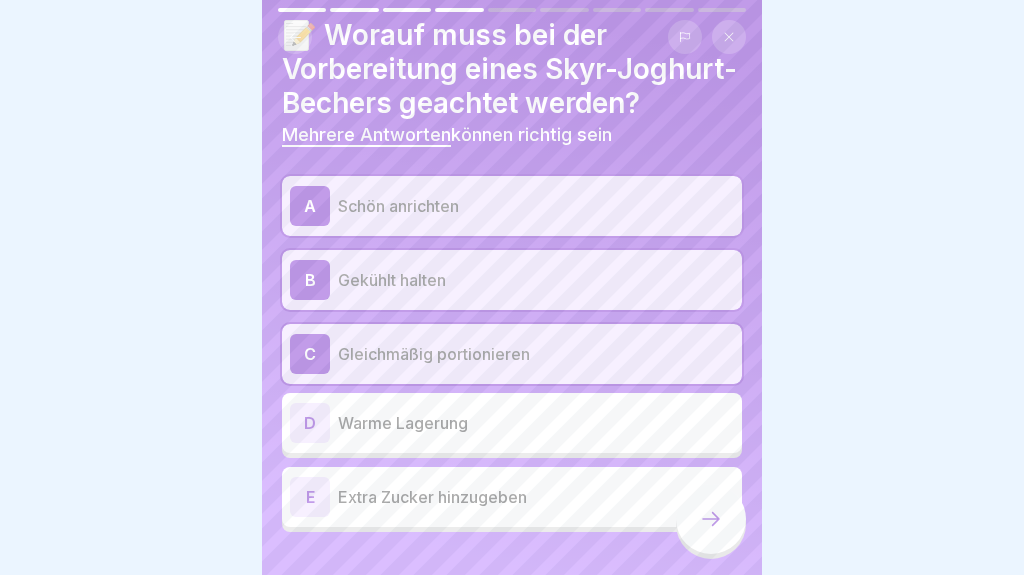 click at bounding box center (711, 519) 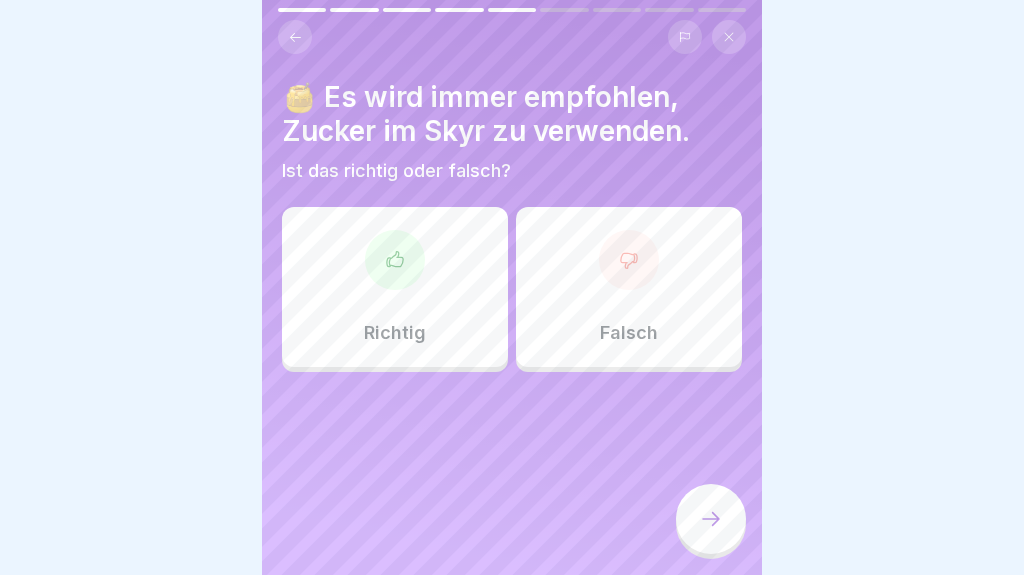 click on "Falsch" at bounding box center [629, 287] 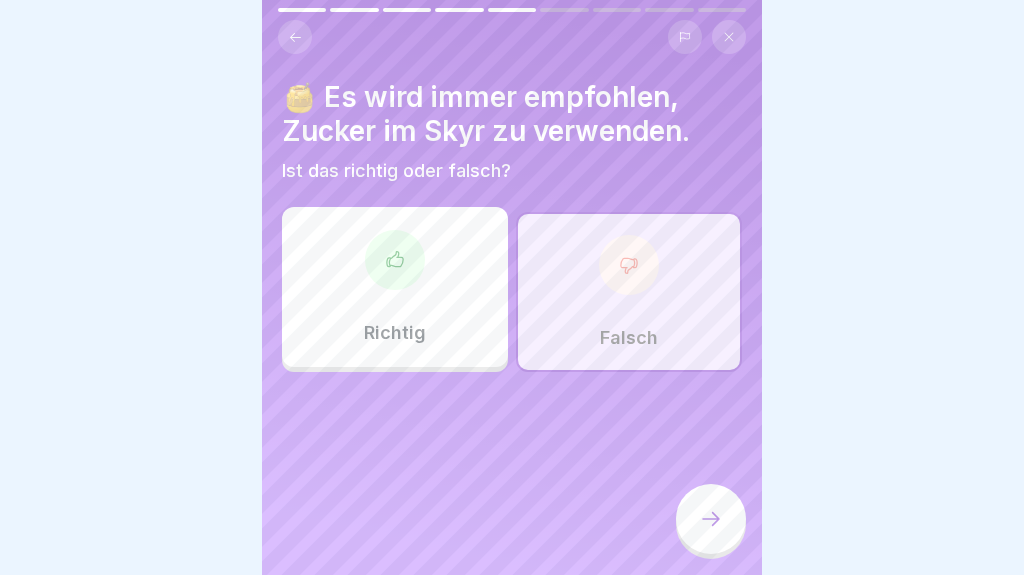 click 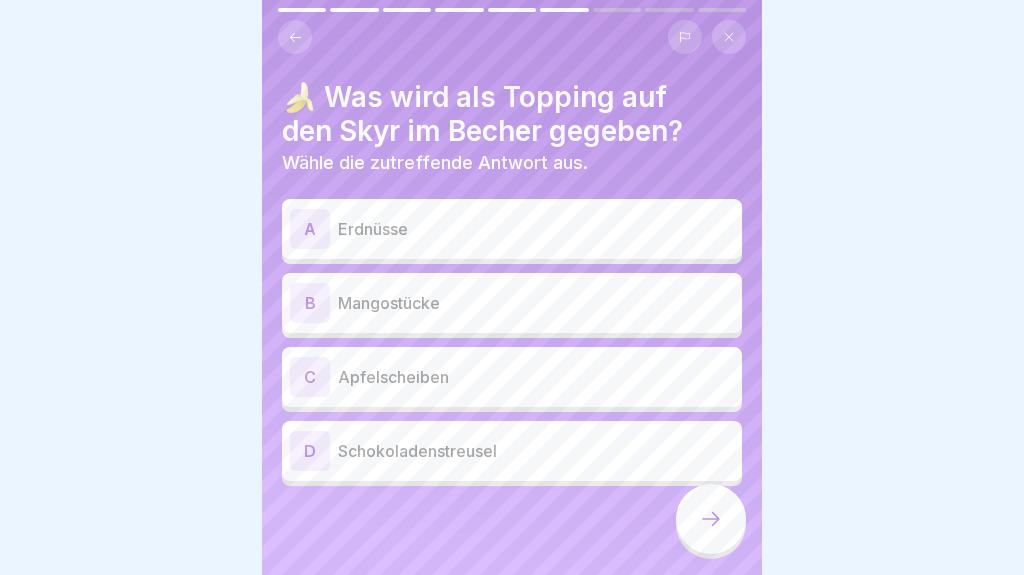 click on "Mangostücke" at bounding box center [536, 303] 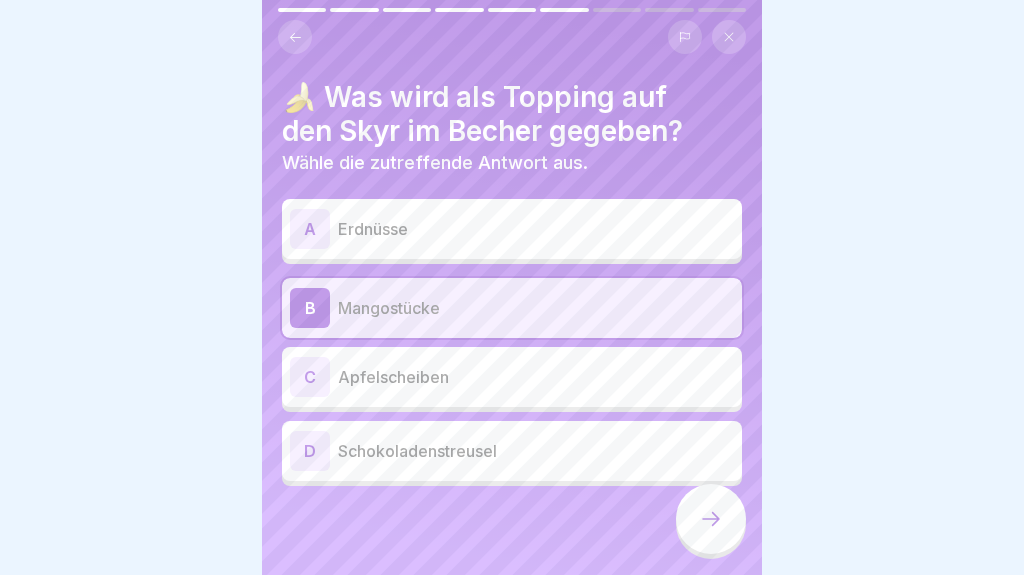 click at bounding box center [711, 519] 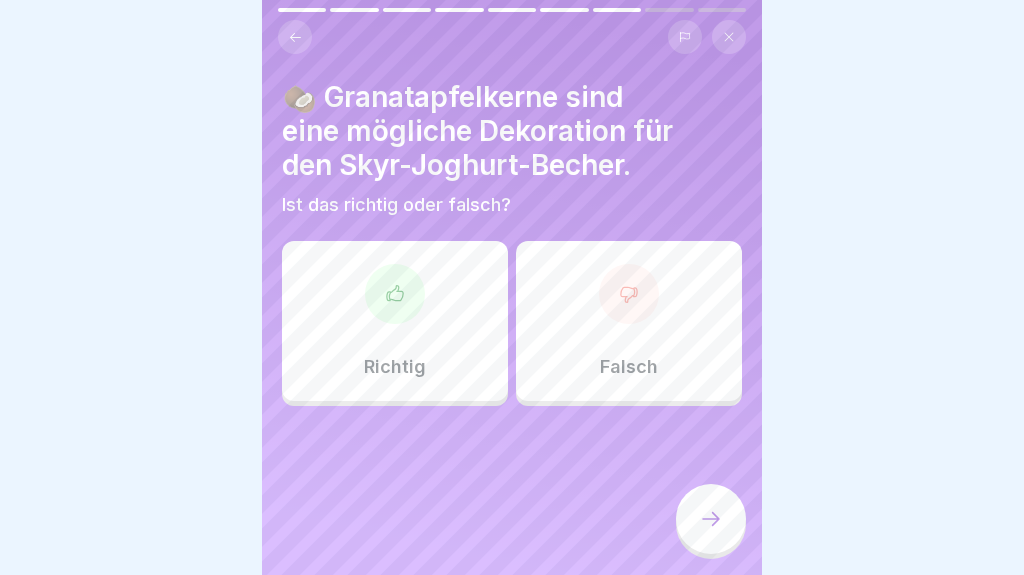 click on "Richtig" at bounding box center [395, 321] 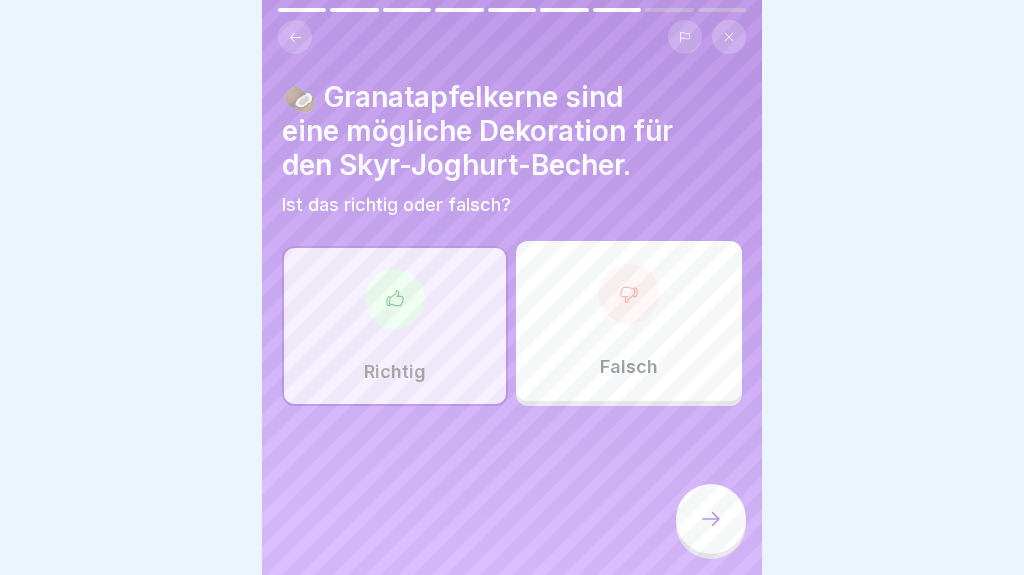 click 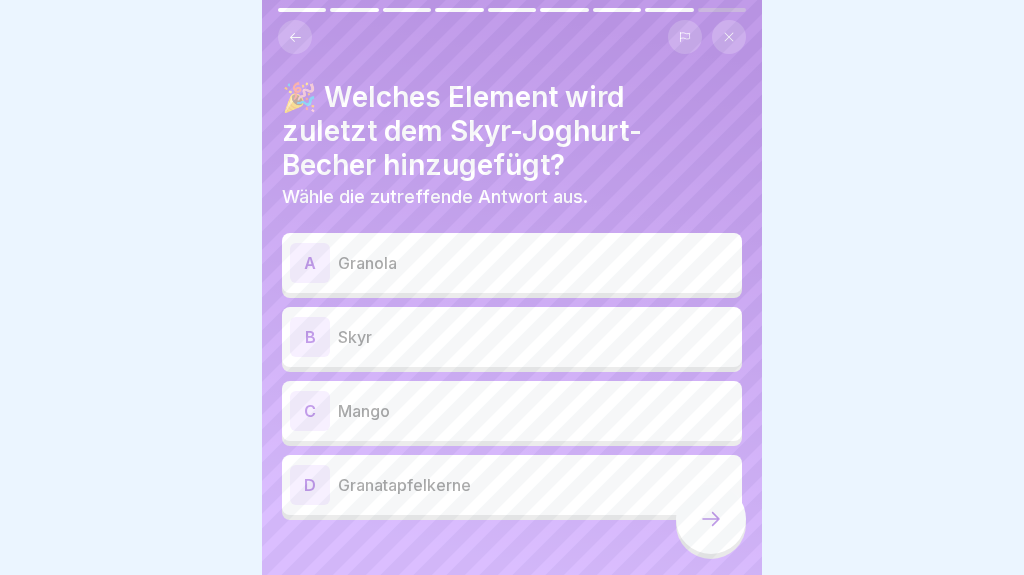 click on "Granatapfelkerne" at bounding box center (536, 485) 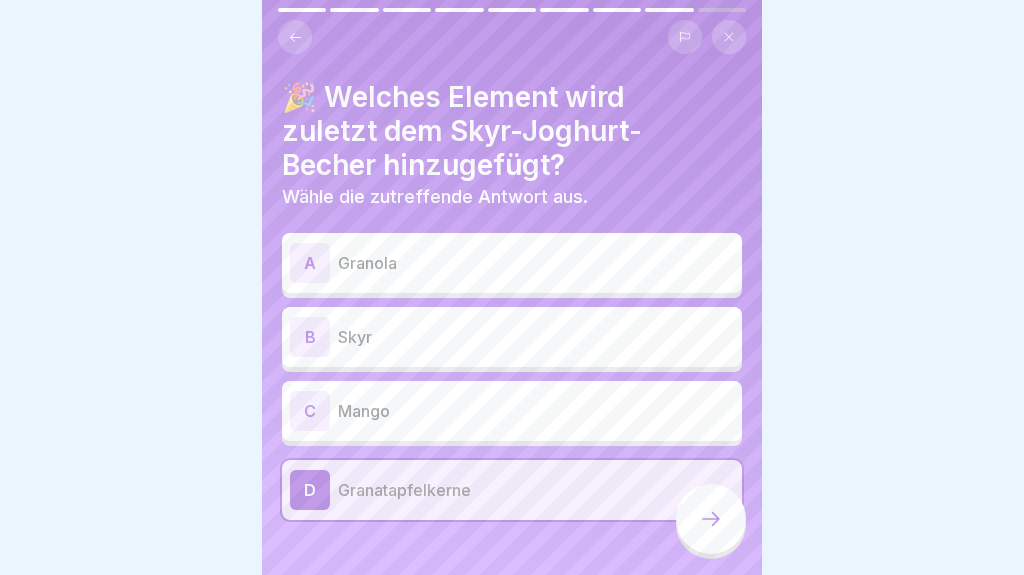 click 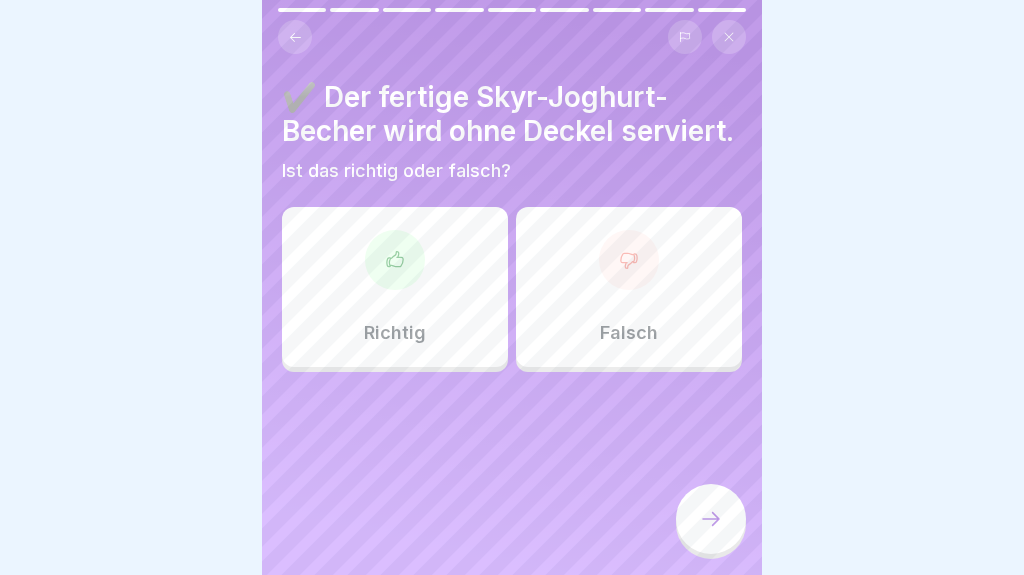 click on "Falsch" at bounding box center (629, 287) 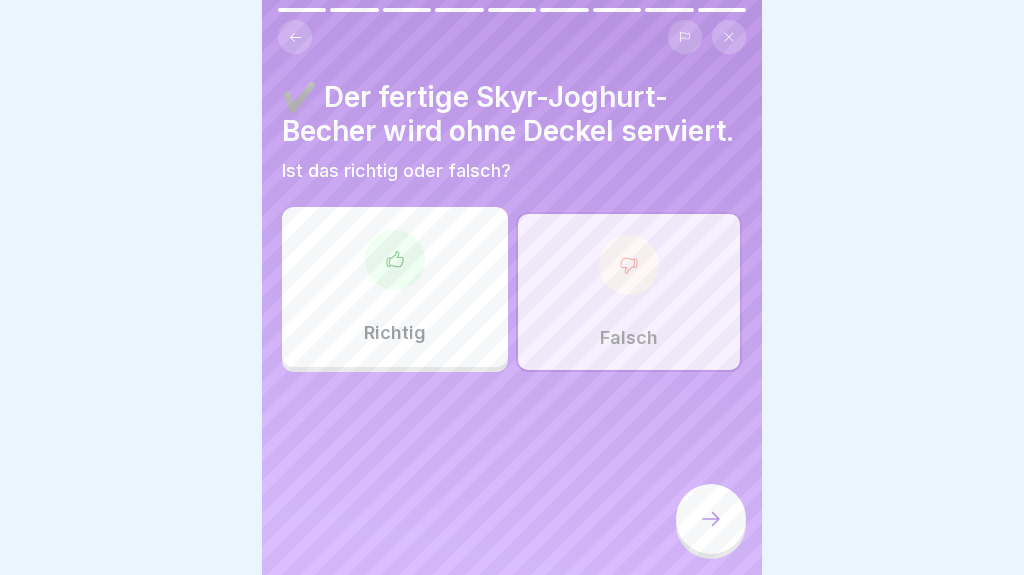 click at bounding box center [711, 519] 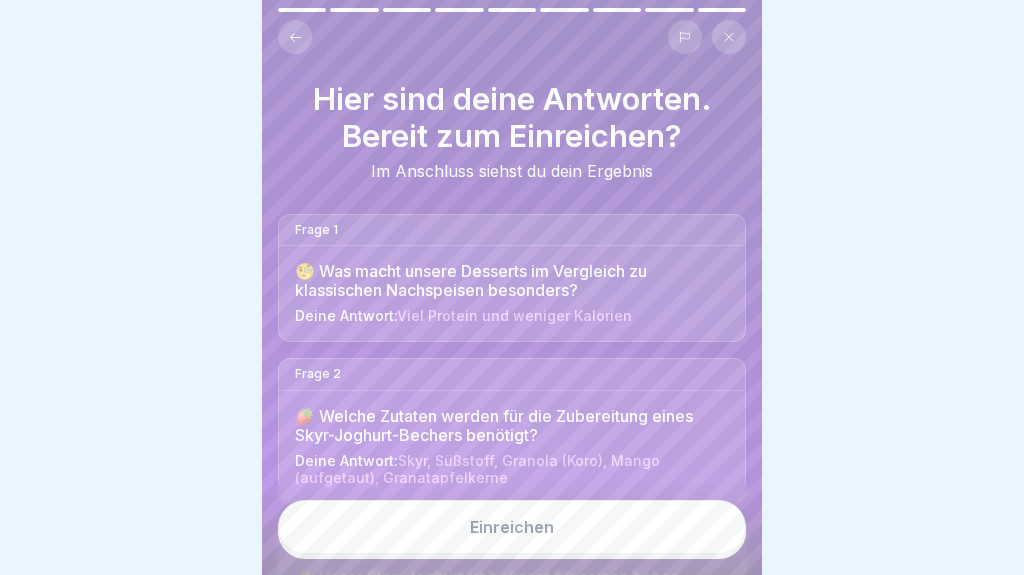 click on "Einreichen" at bounding box center [512, 527] 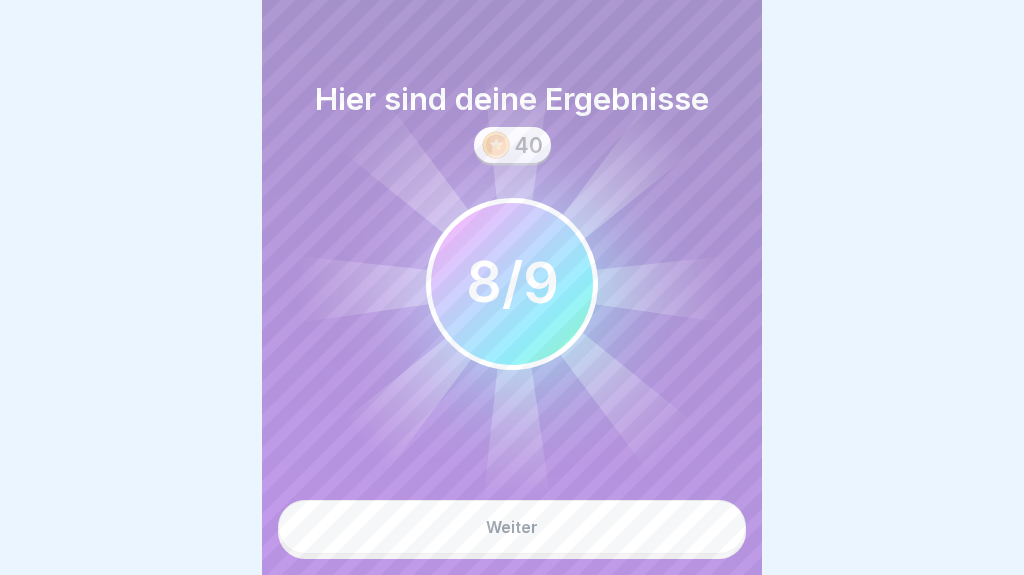 click on "Weiter" at bounding box center [512, 527] 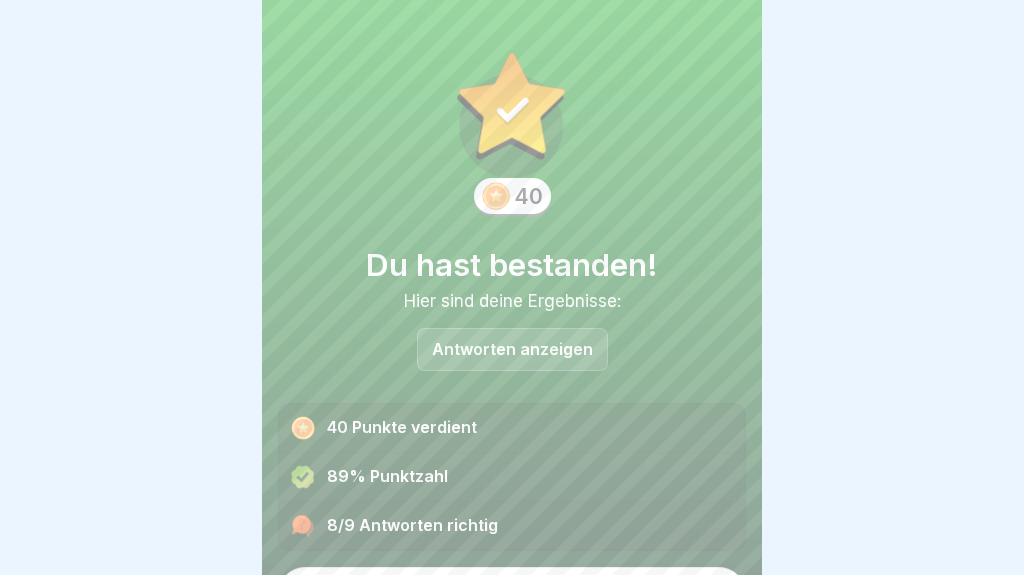 click on "Antworten anzeigen" at bounding box center [512, 349] 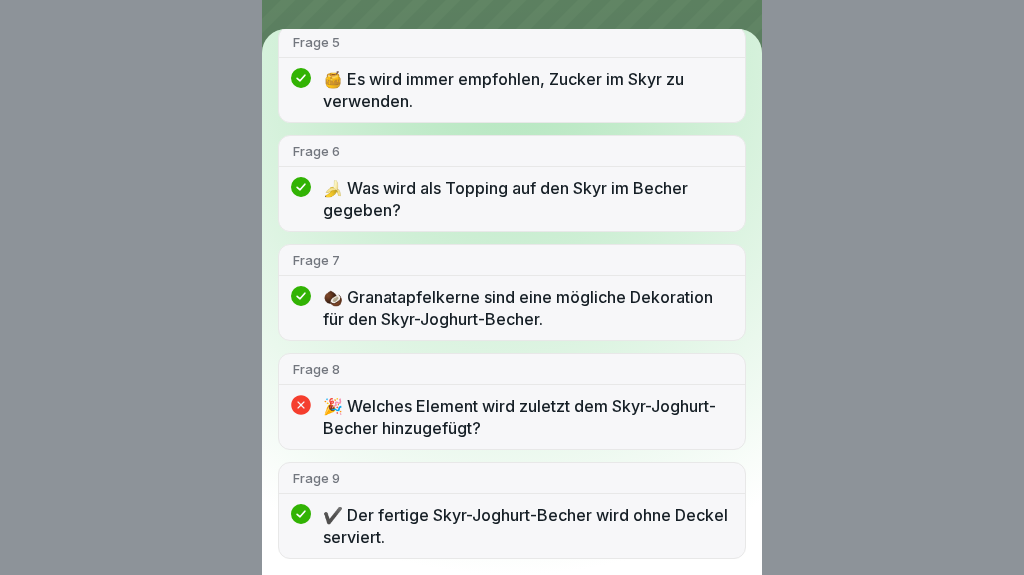 scroll, scrollTop: 663, scrollLeft: 0, axis: vertical 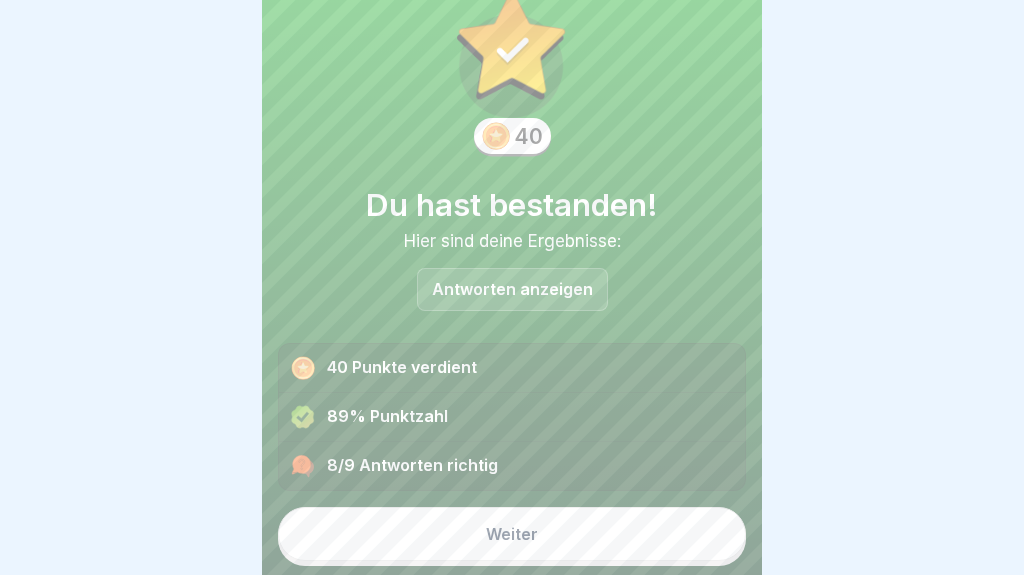 click on "Weiter" at bounding box center (512, 534) 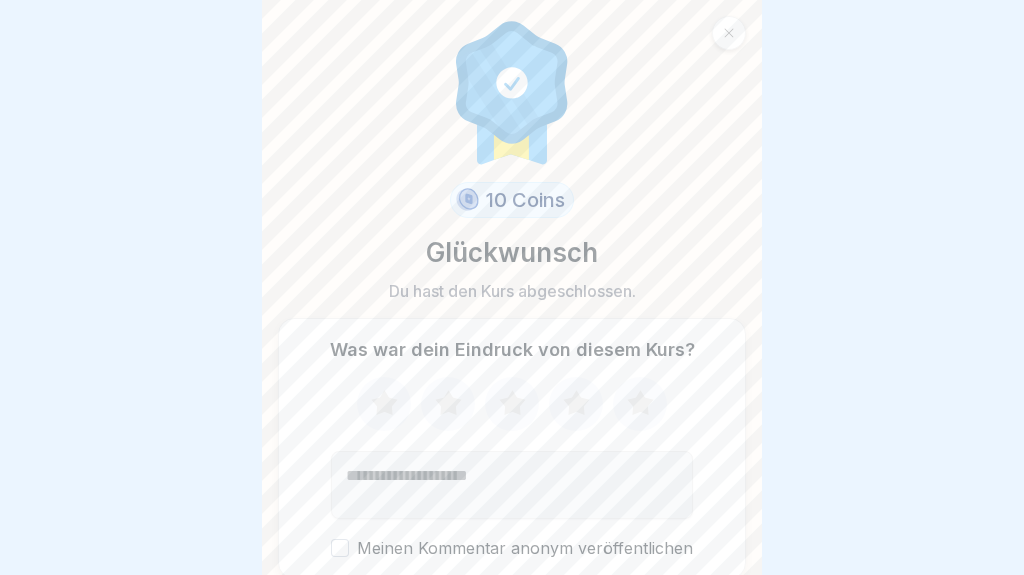 click 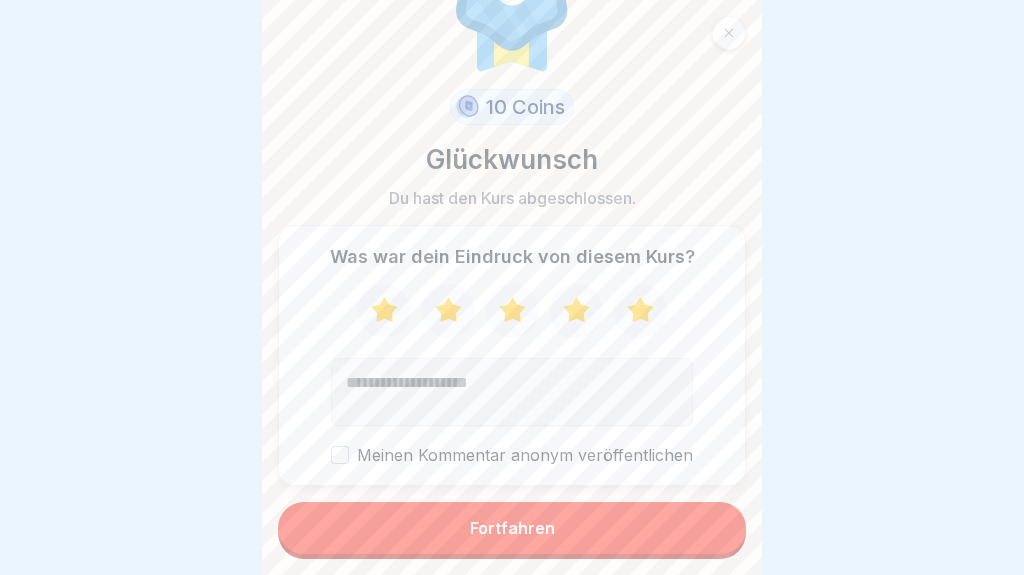 scroll, scrollTop: 92, scrollLeft: 0, axis: vertical 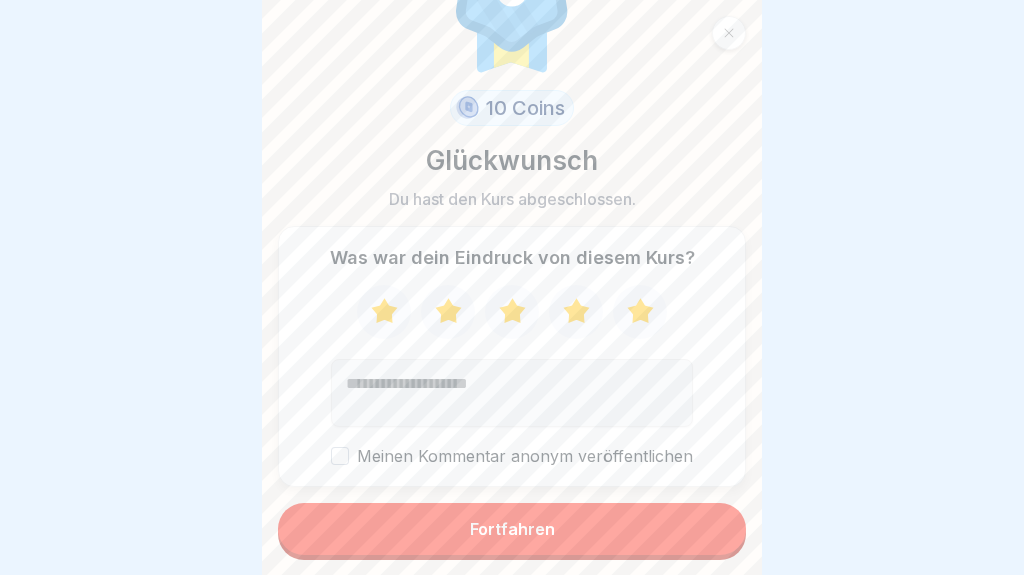 click on "Fortfahren" at bounding box center (512, 529) 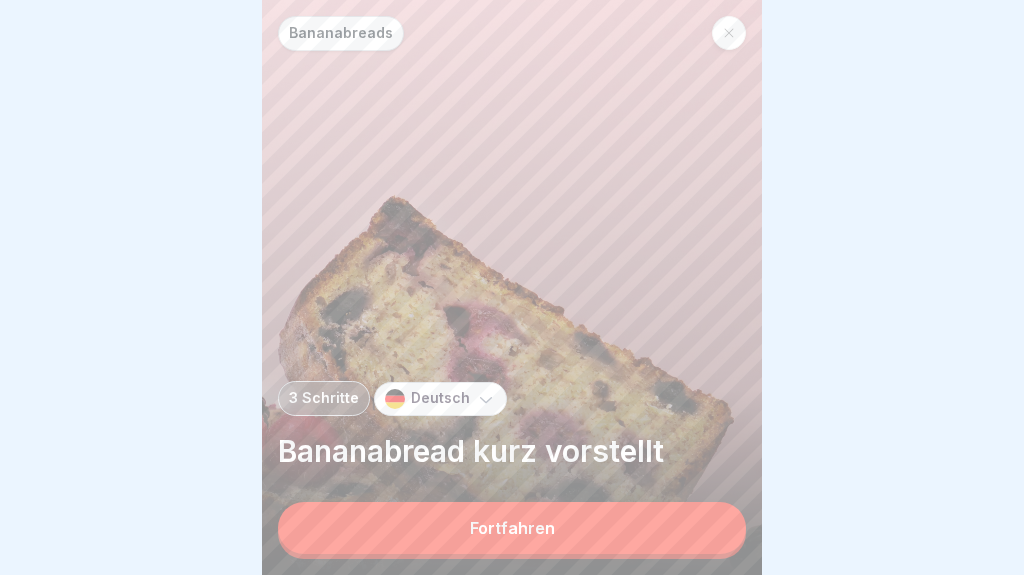 click on "Fortfahren" at bounding box center (512, 528) 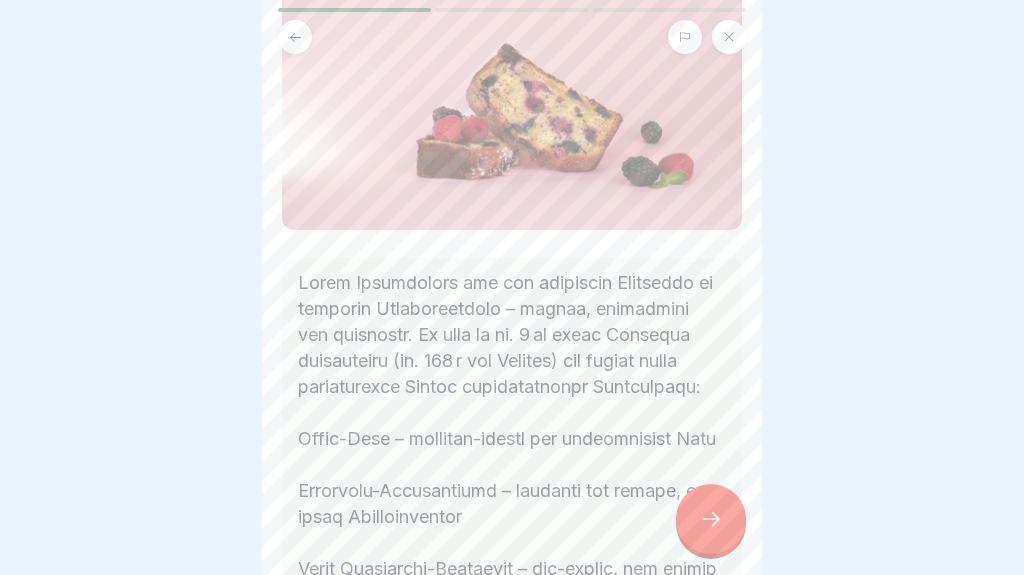 scroll, scrollTop: 288, scrollLeft: 0, axis: vertical 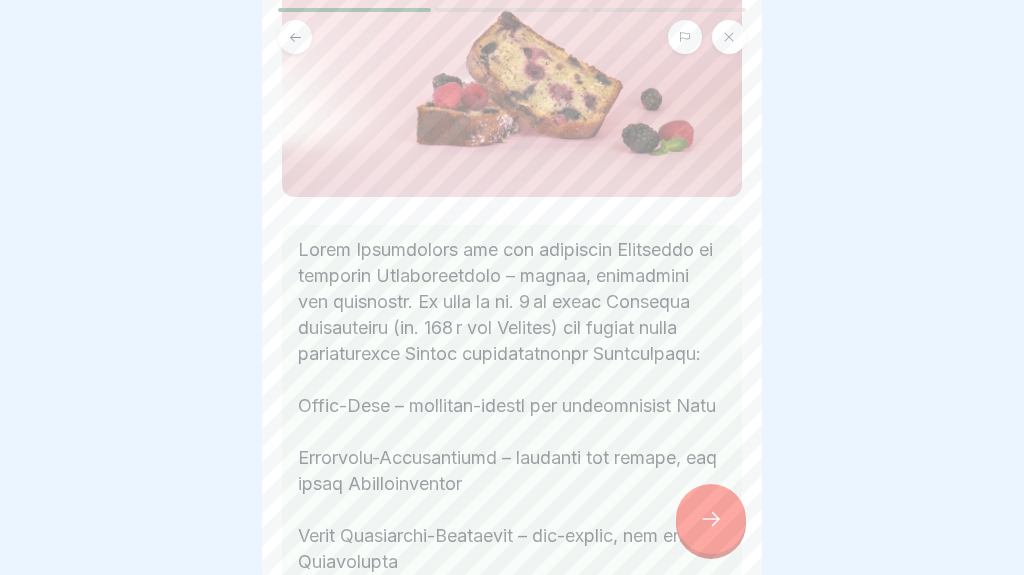 click 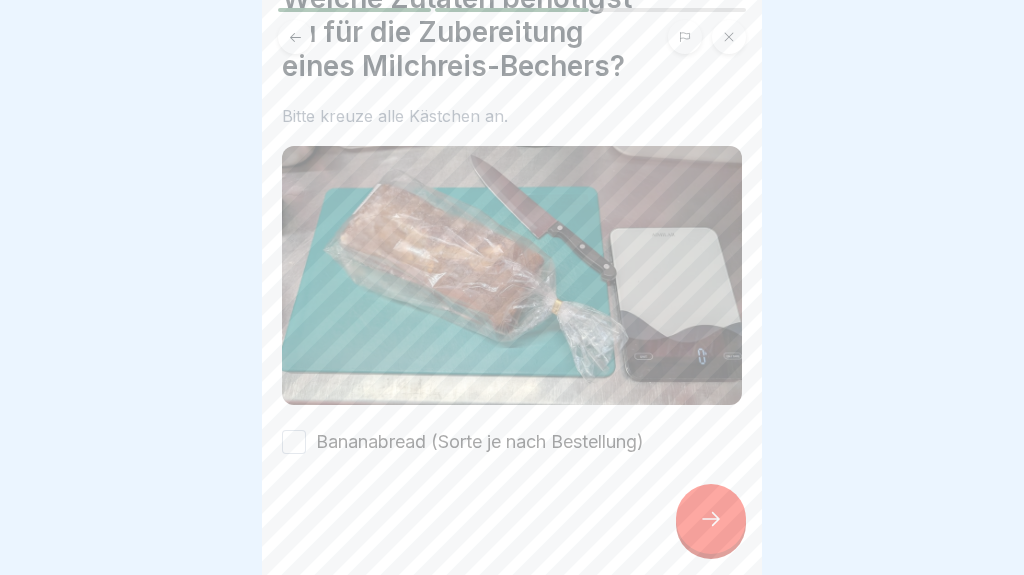 scroll, scrollTop: 97, scrollLeft: 0, axis: vertical 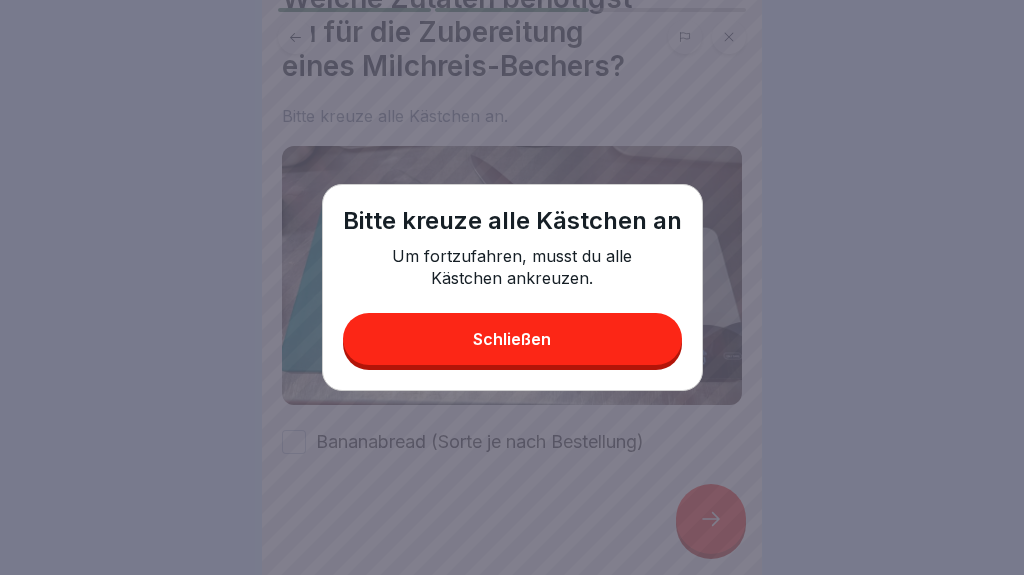 click on "Schließen" at bounding box center (512, 339) 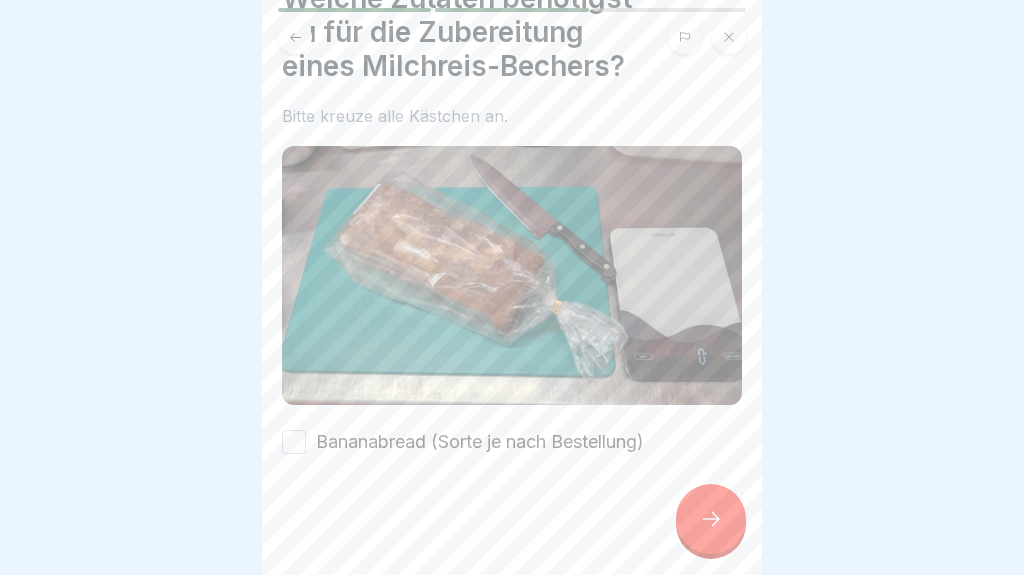 click on "Bananabread (Sorte je nach Bestellung)" at bounding box center [294, 442] 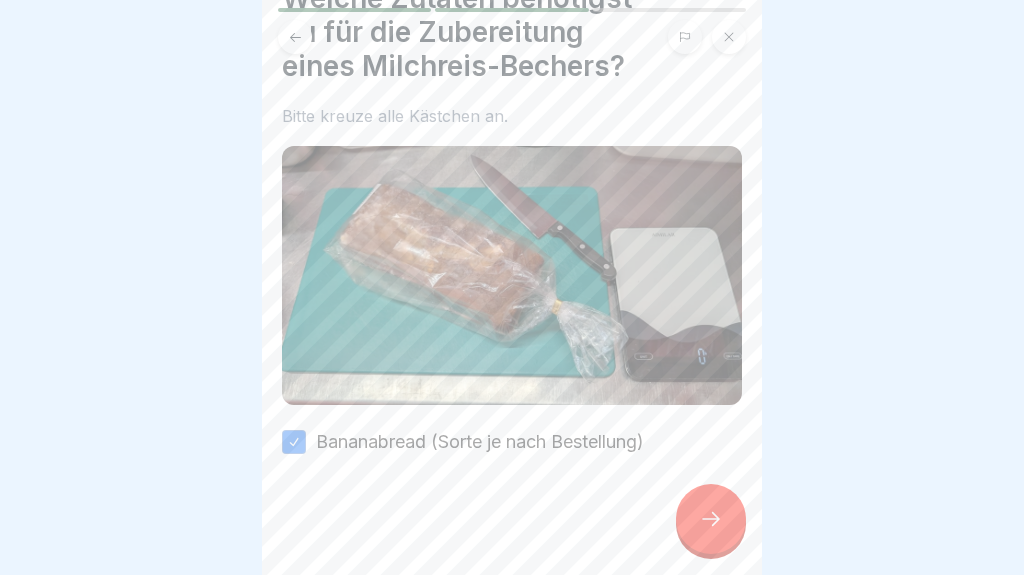 click 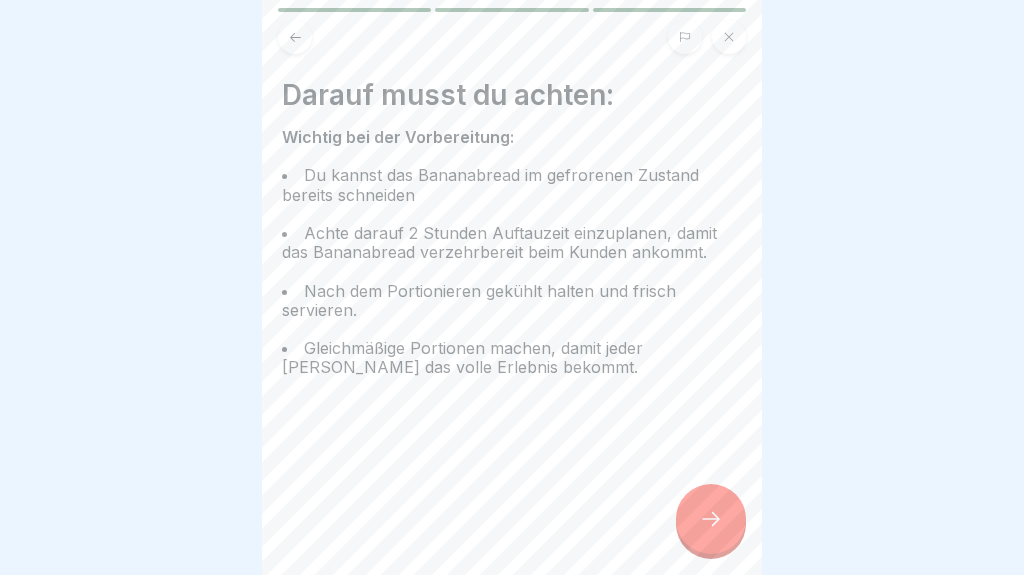 click at bounding box center (711, 519) 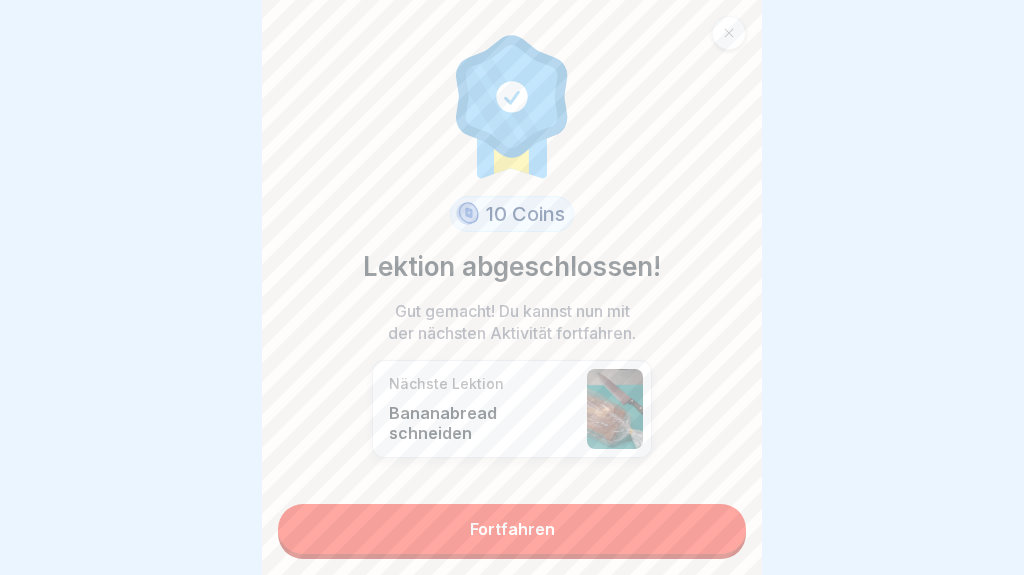 click on "Fortfahren" at bounding box center [512, 529] 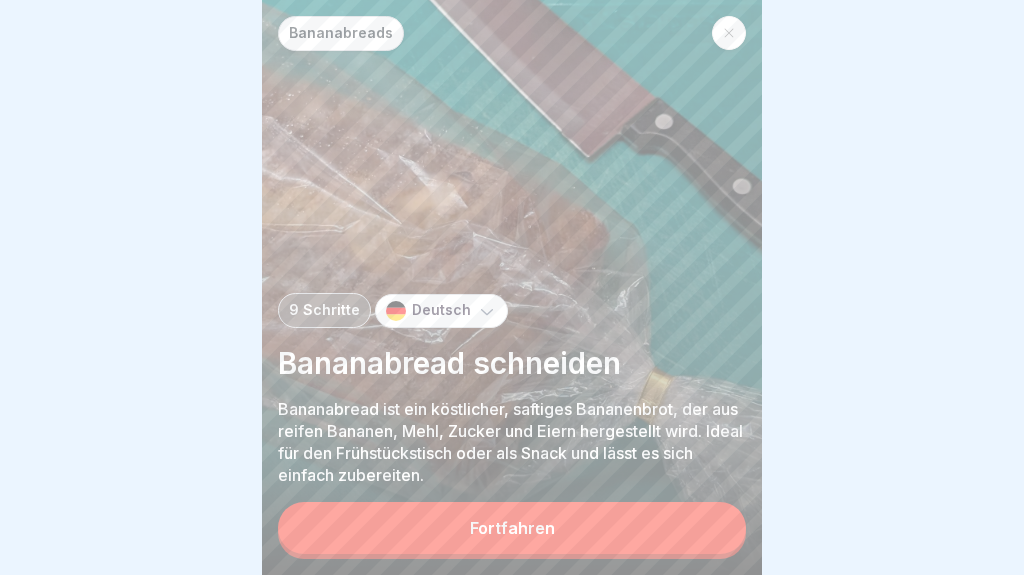click on "Fortfahren" at bounding box center (512, 528) 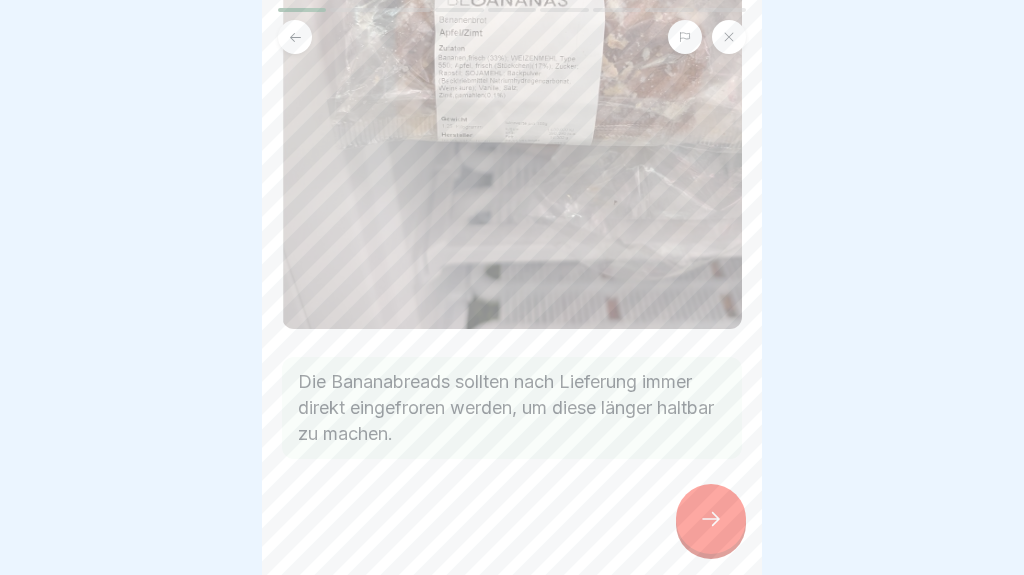 scroll, scrollTop: 435, scrollLeft: 0, axis: vertical 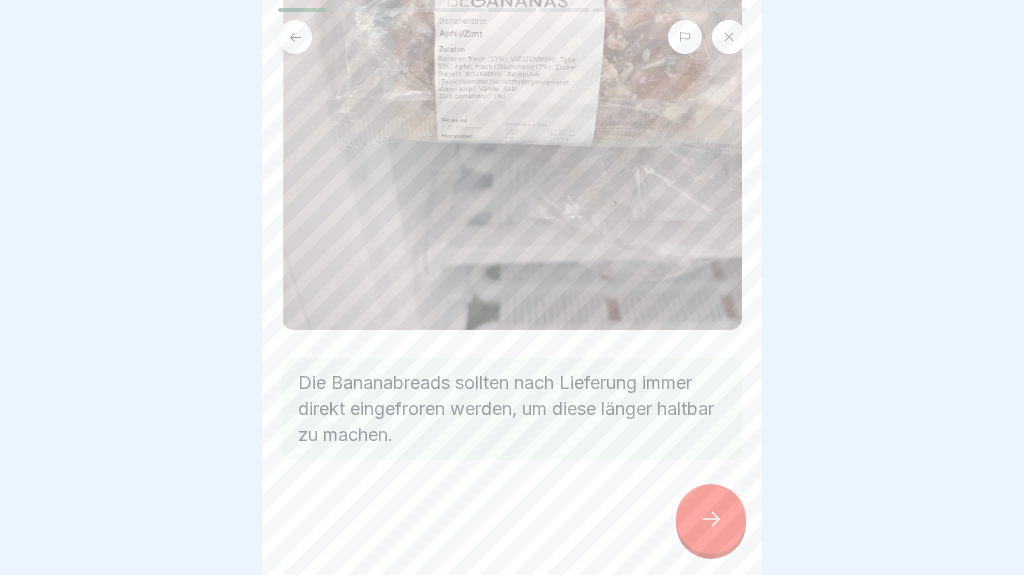 click 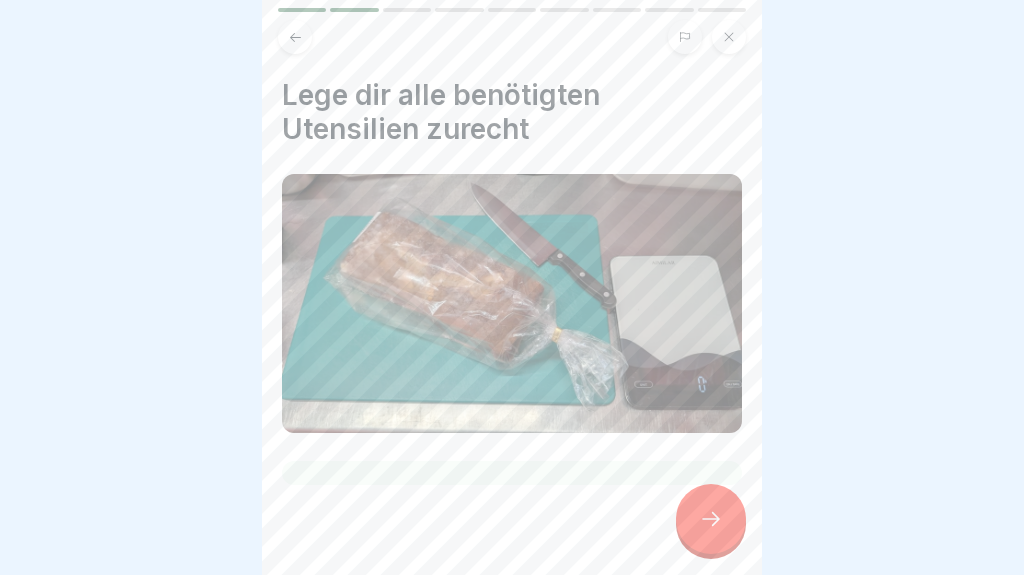 click 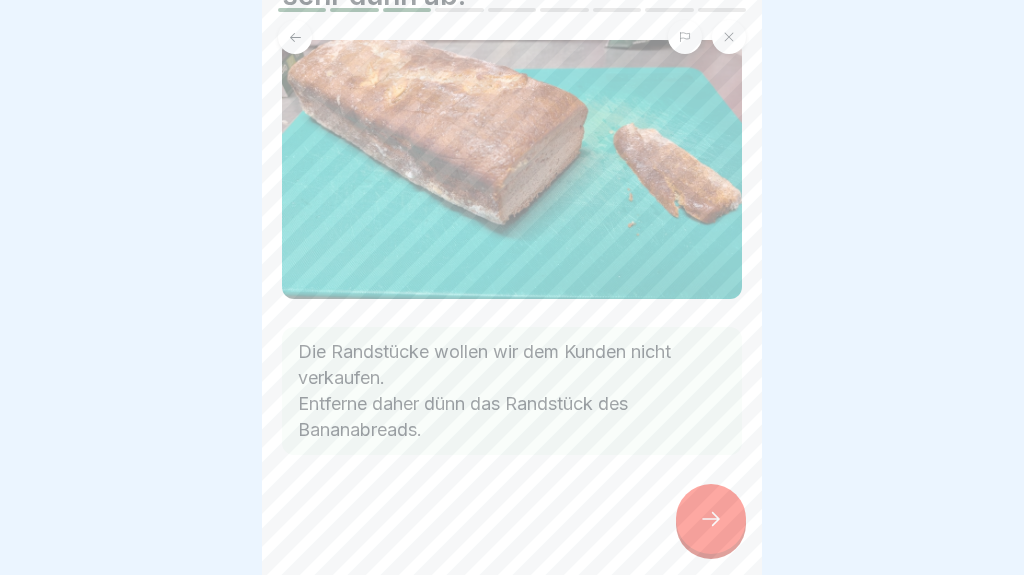 scroll, scrollTop: 134, scrollLeft: 0, axis: vertical 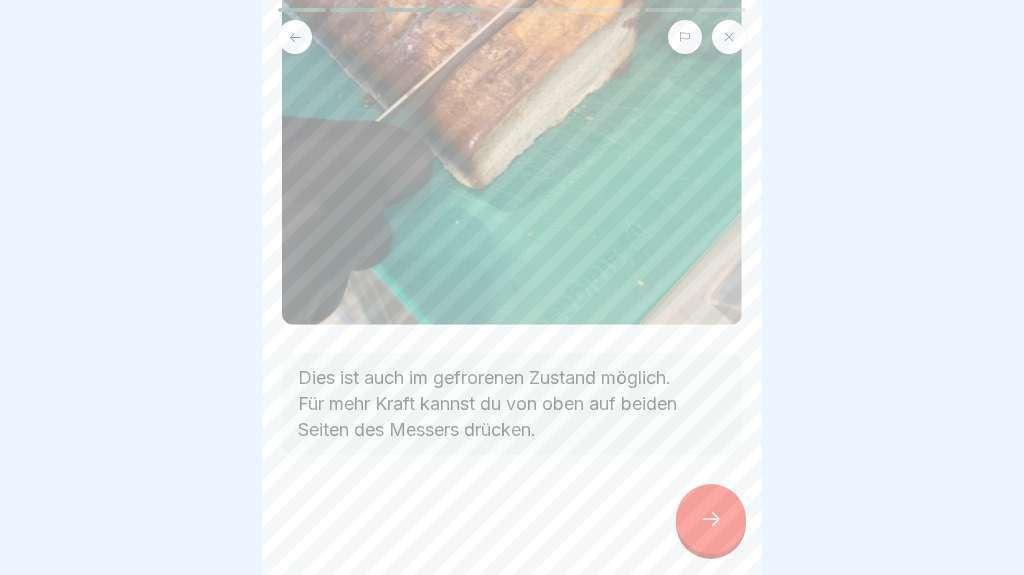 click 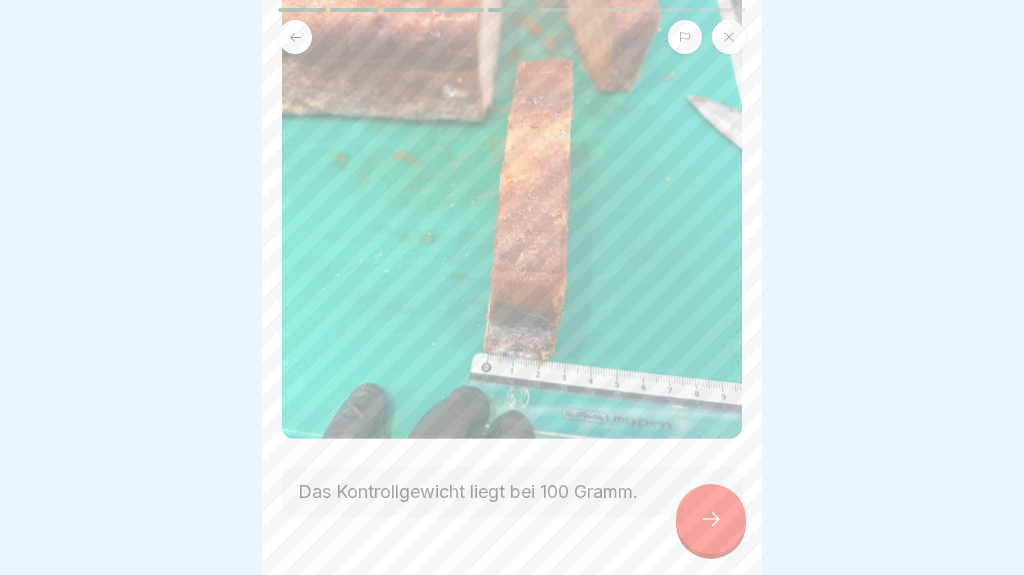 scroll, scrollTop: 282, scrollLeft: 0, axis: vertical 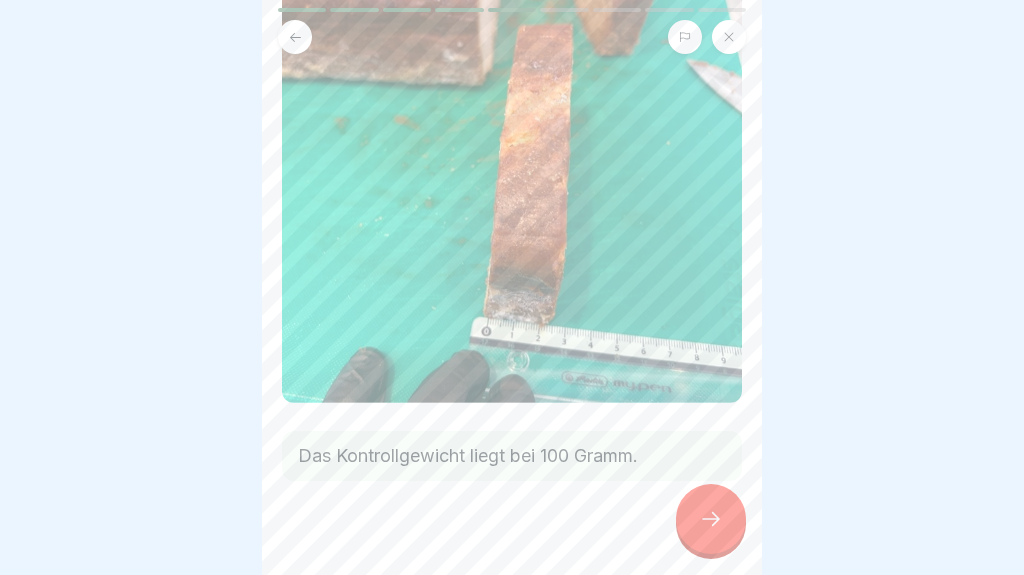 click 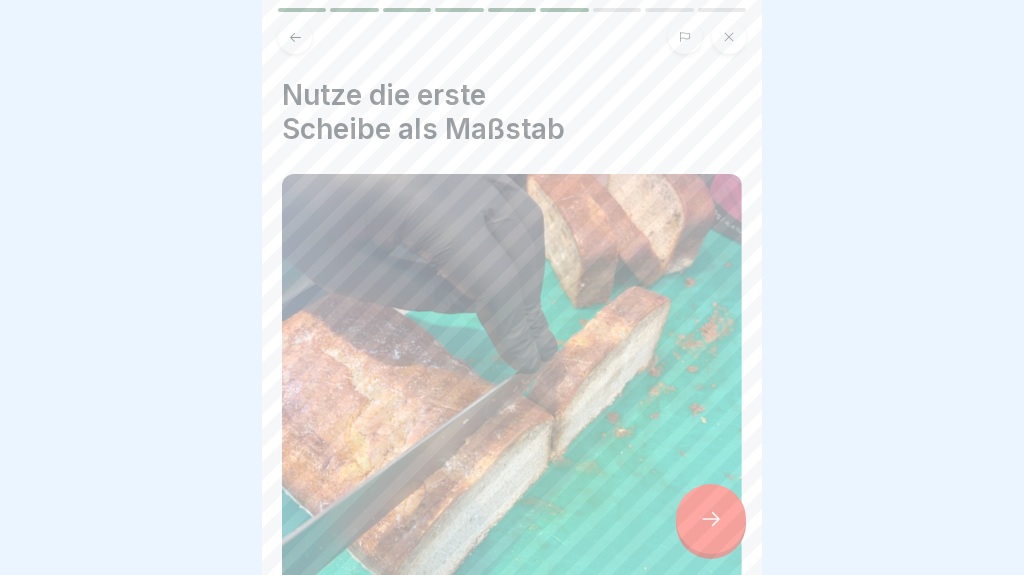 click at bounding box center [711, 519] 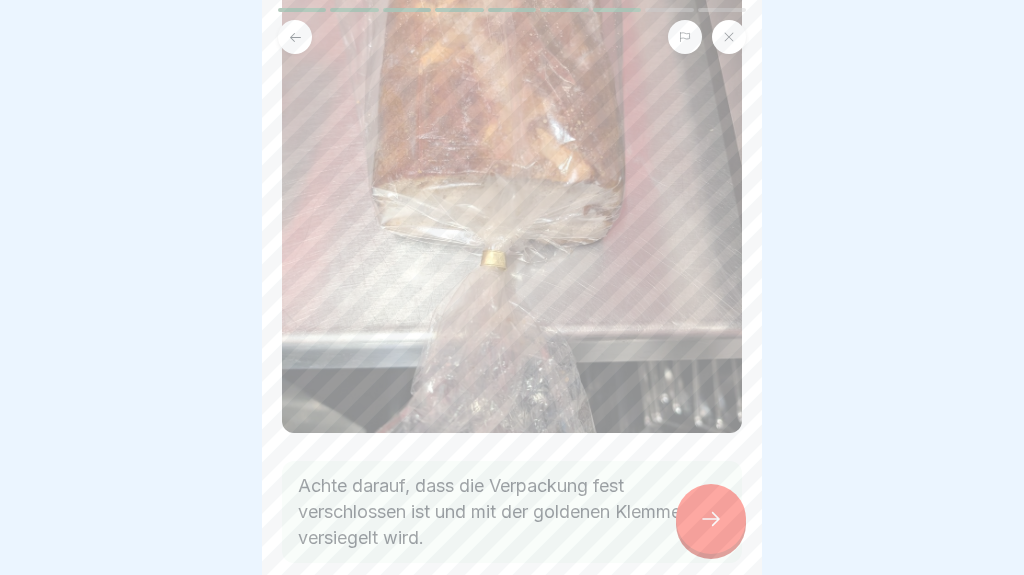 scroll, scrollTop: 344, scrollLeft: 0, axis: vertical 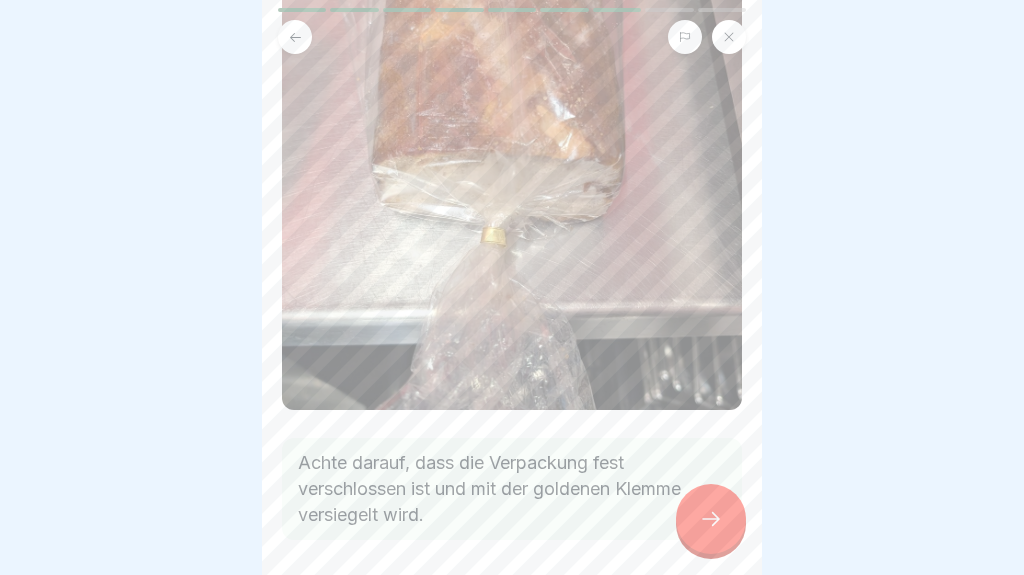 click 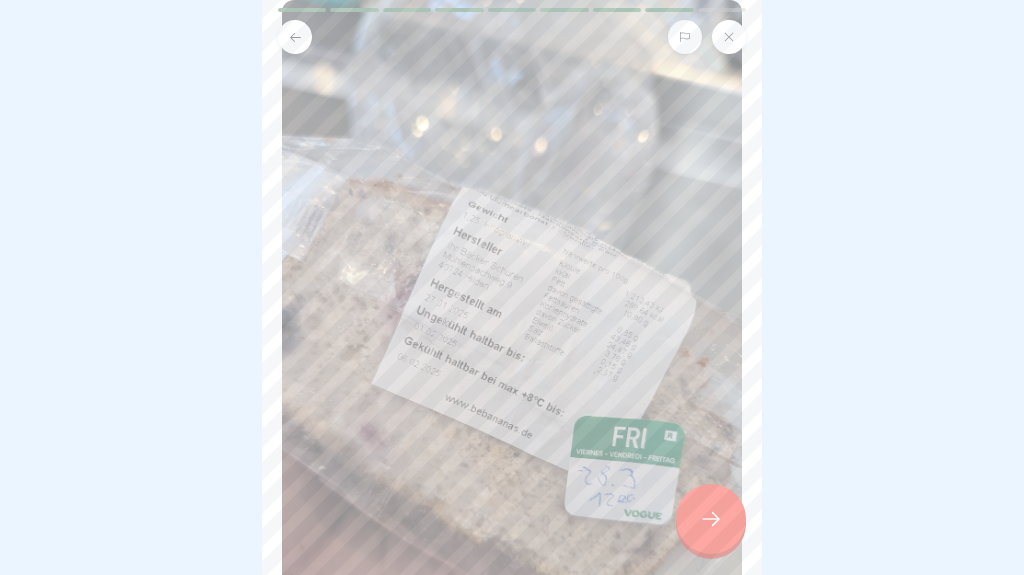 scroll, scrollTop: 217, scrollLeft: 0, axis: vertical 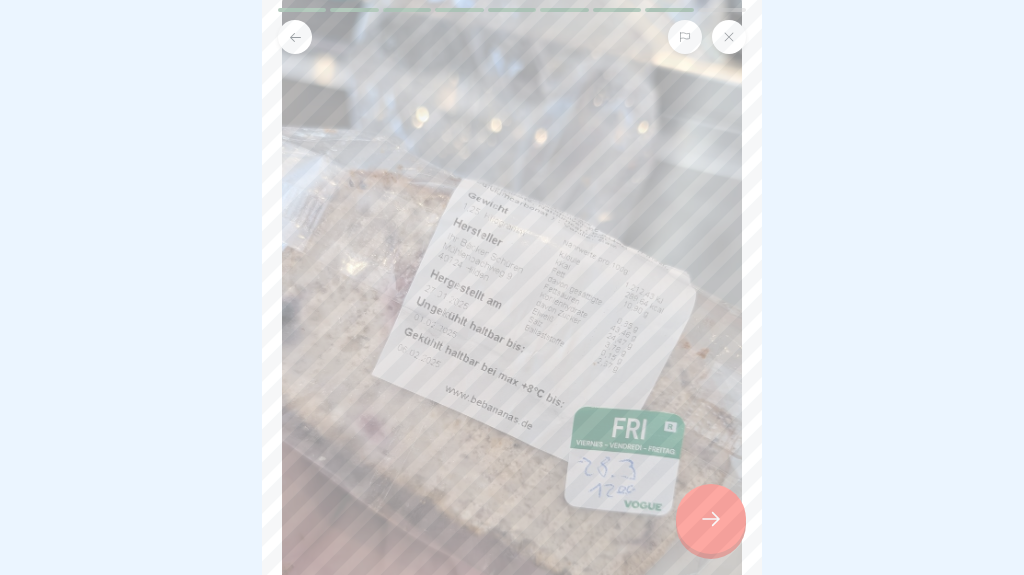 click at bounding box center [711, 519] 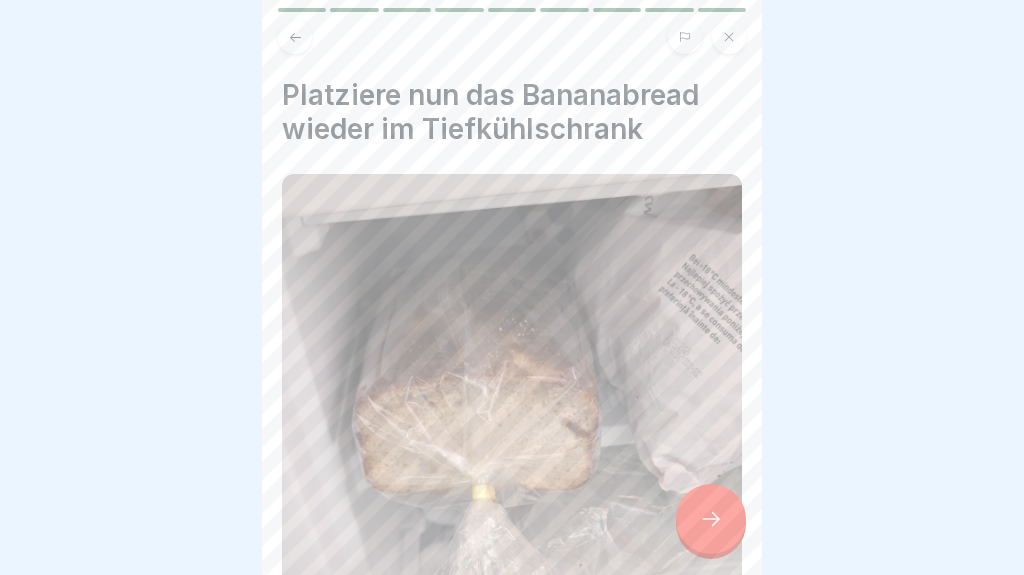 click 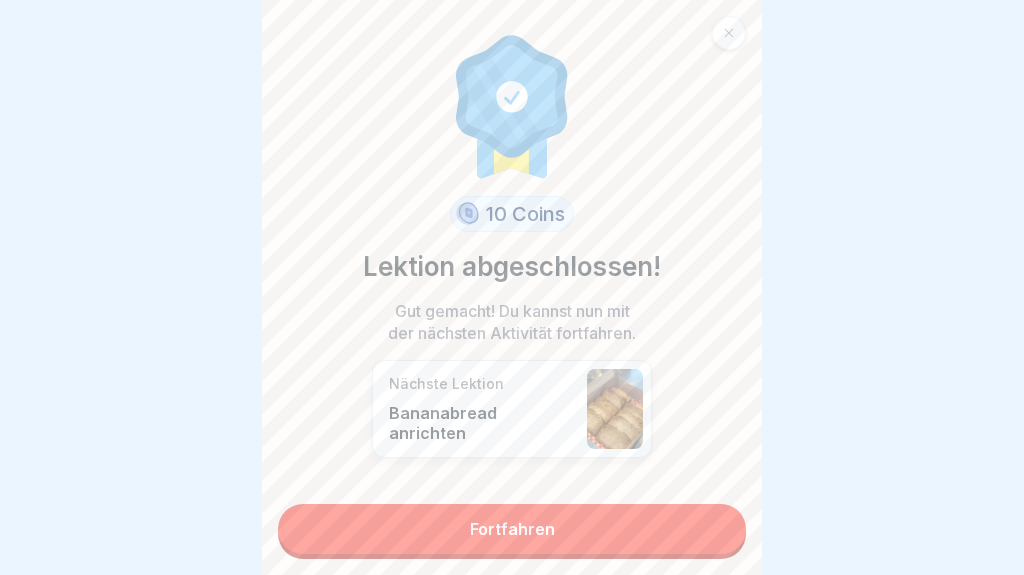 click on "Fortfahren" at bounding box center (512, 529) 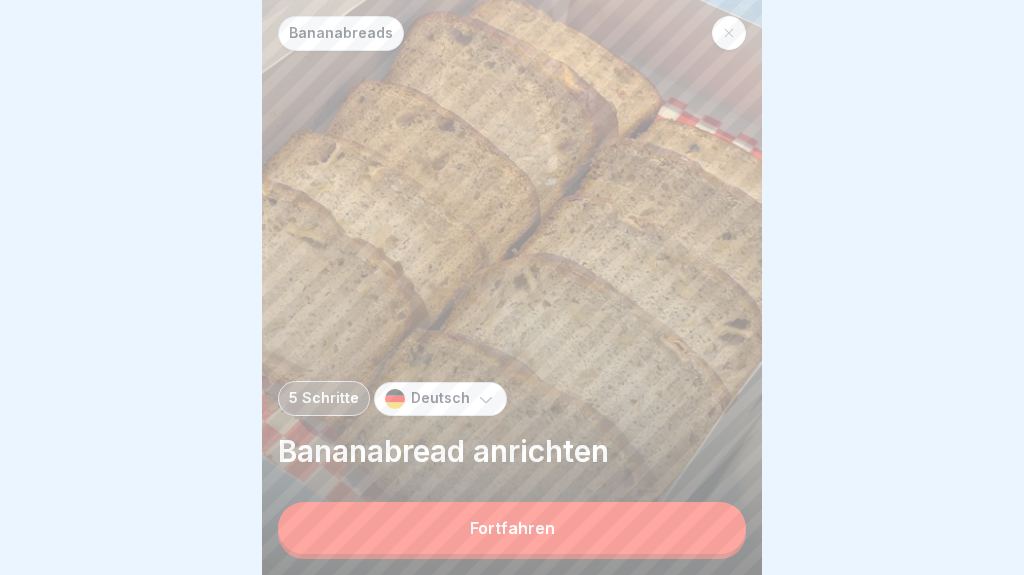 click on "Fortfahren" at bounding box center (512, 528) 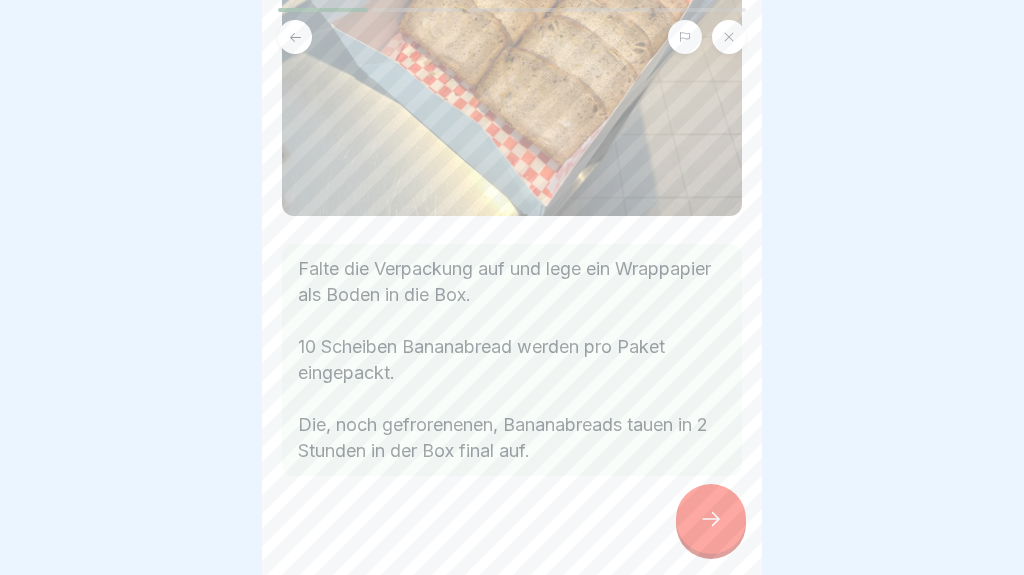 scroll, scrollTop: 365, scrollLeft: 0, axis: vertical 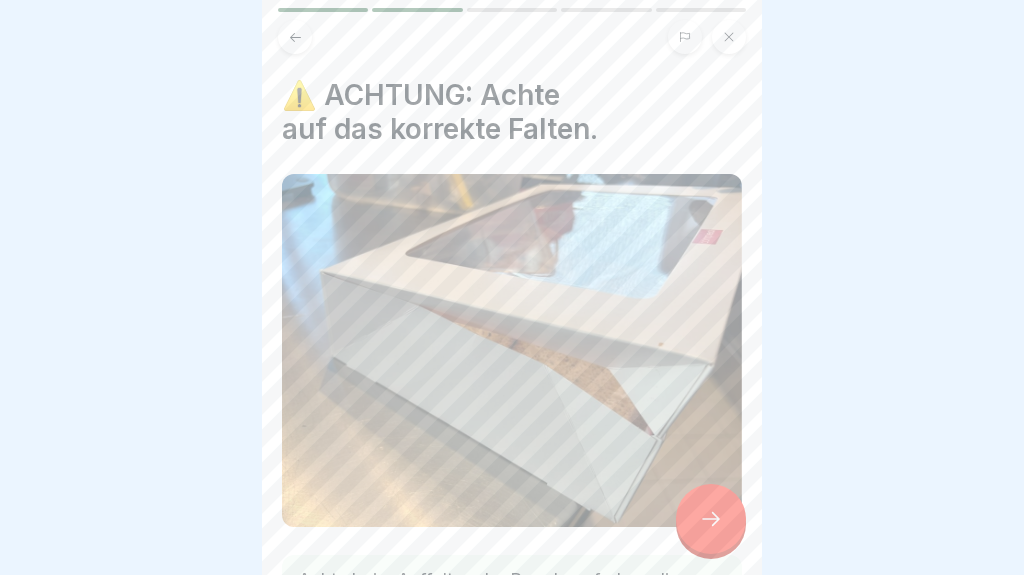 click 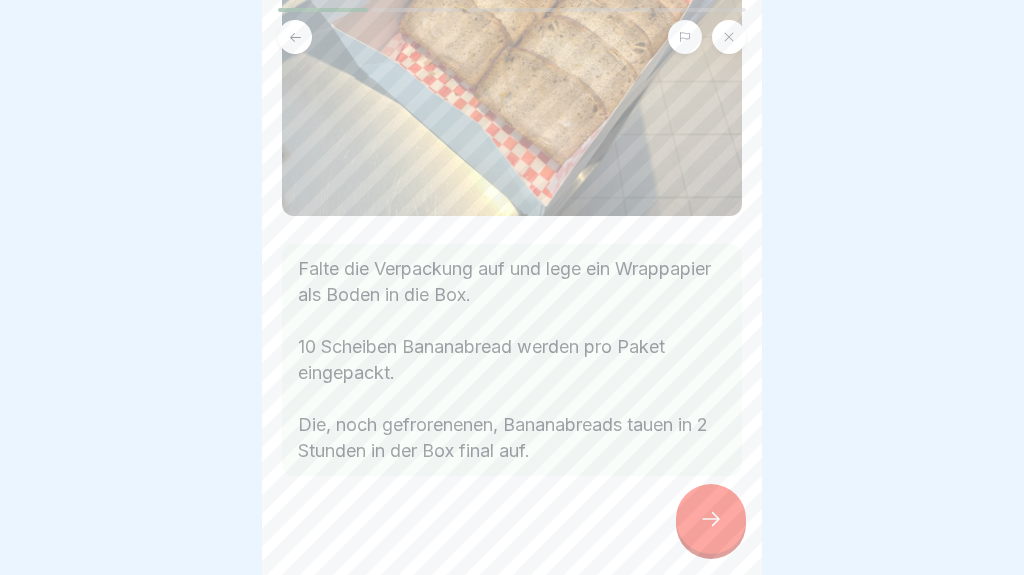 click 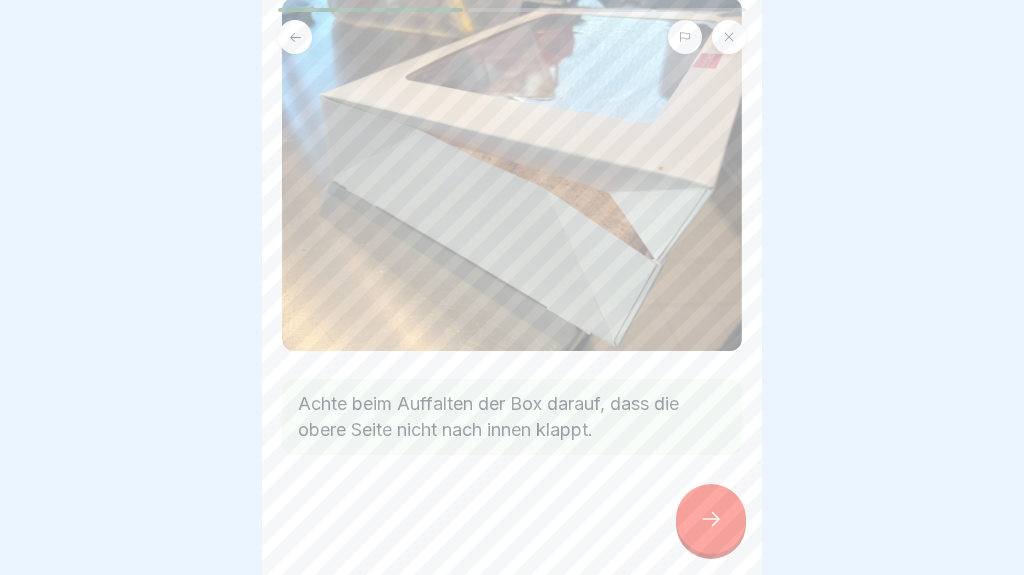 click at bounding box center (711, 519) 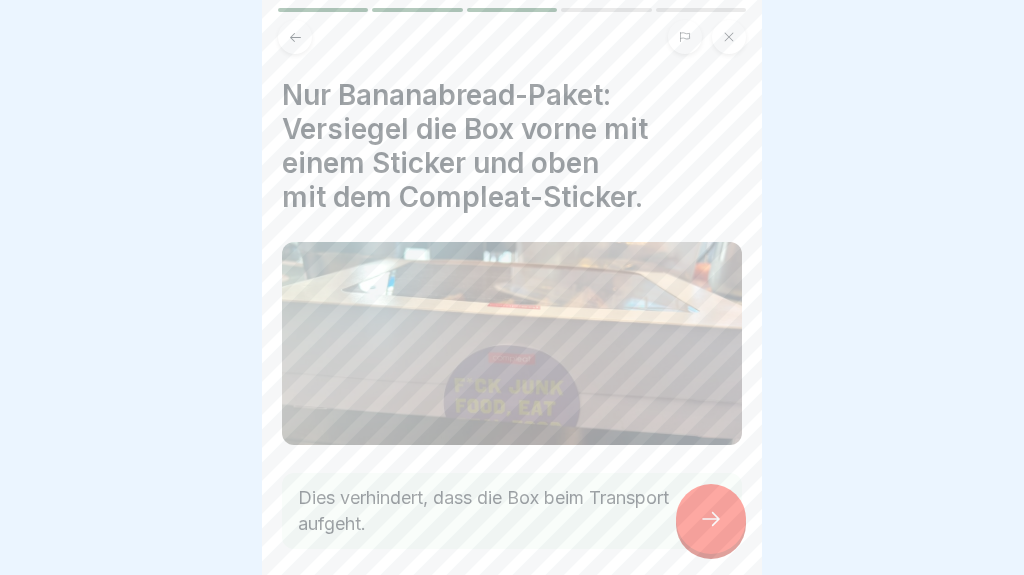 click at bounding box center [711, 519] 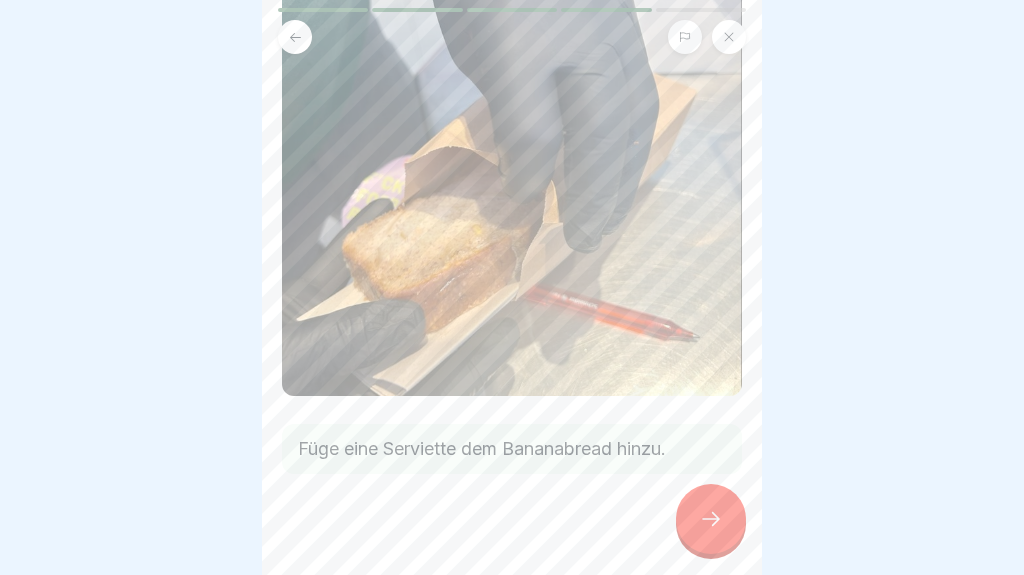 scroll, scrollTop: 243, scrollLeft: 0, axis: vertical 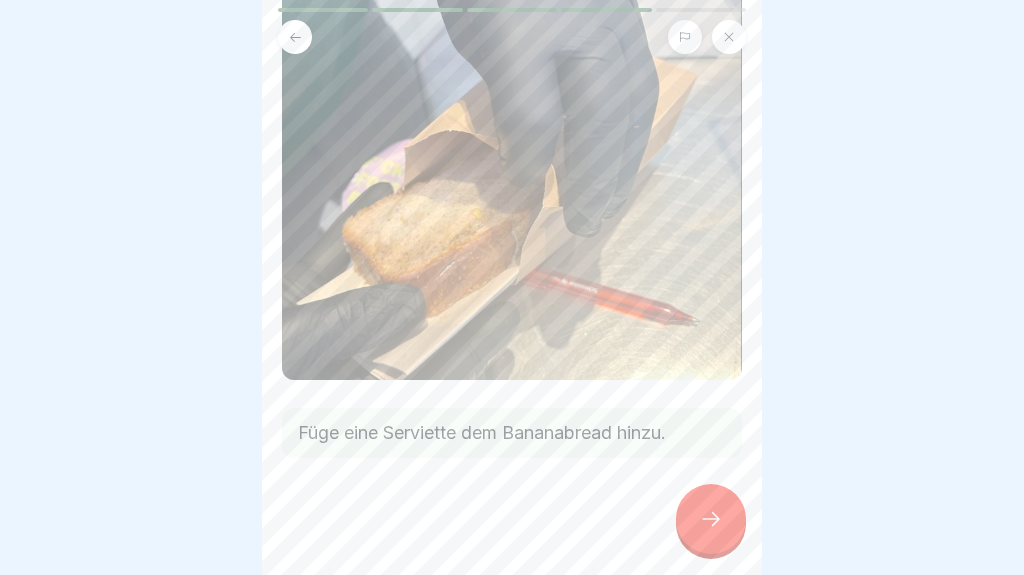 click at bounding box center [711, 519] 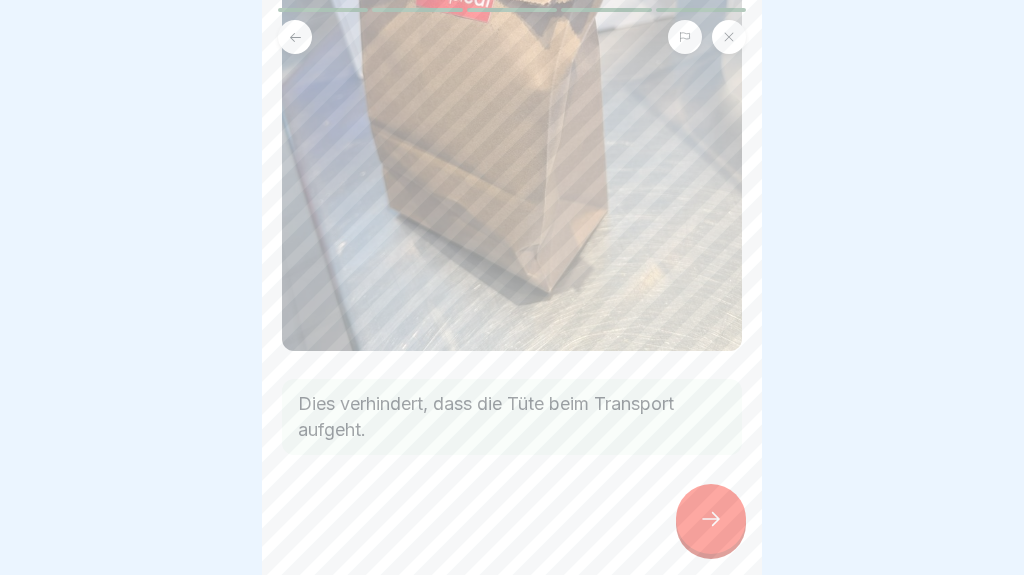 scroll, scrollTop: 318, scrollLeft: 0, axis: vertical 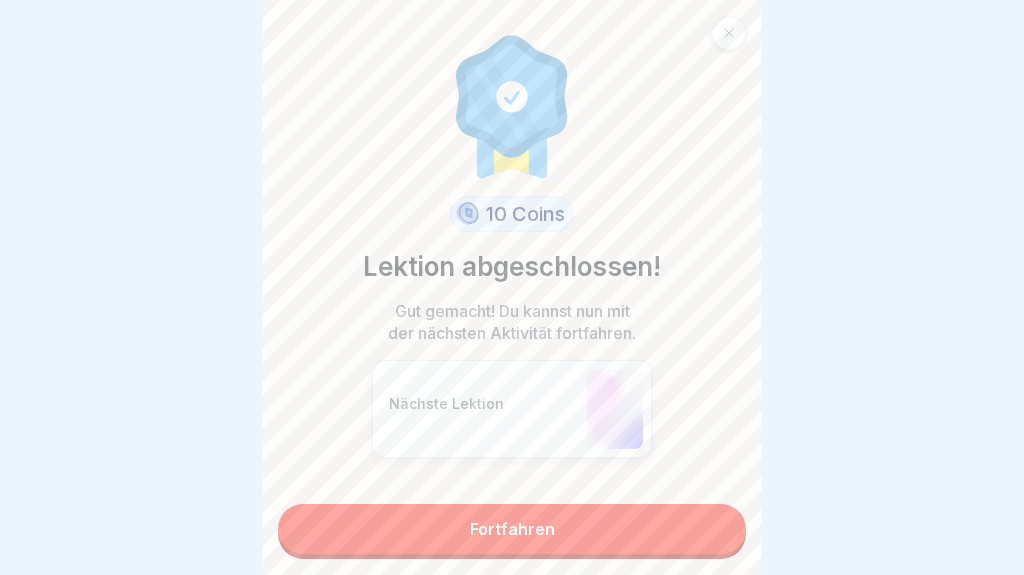 click on "Fortfahren" at bounding box center [512, 529] 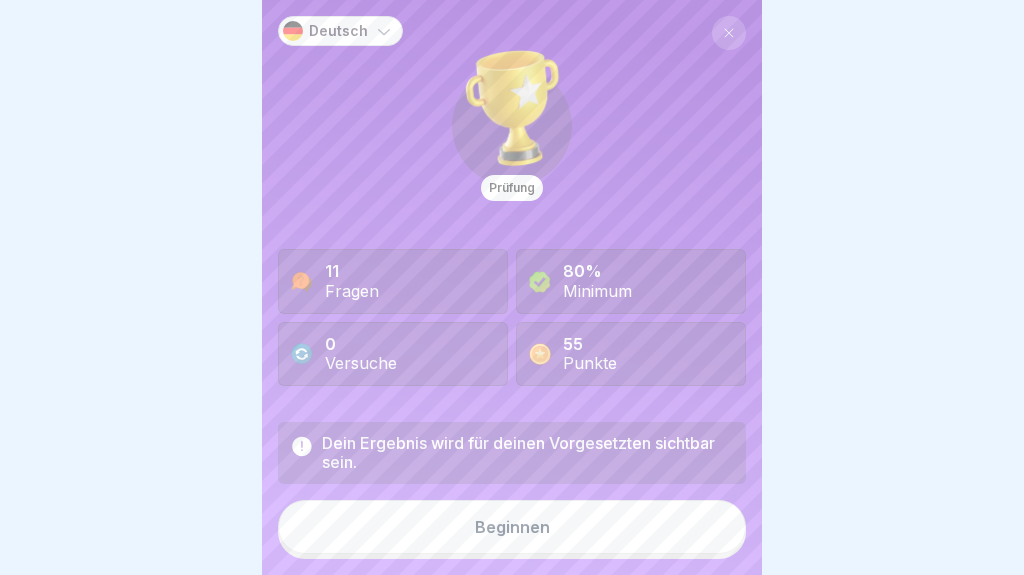 click on "Beginnen" at bounding box center (512, 527) 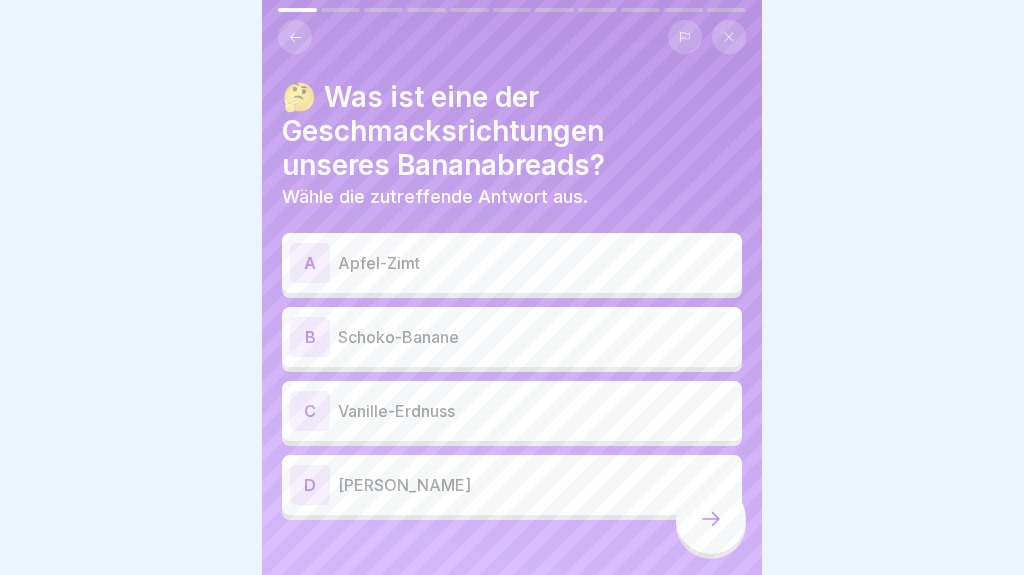 click on "Apfel-Zimt" at bounding box center [536, 263] 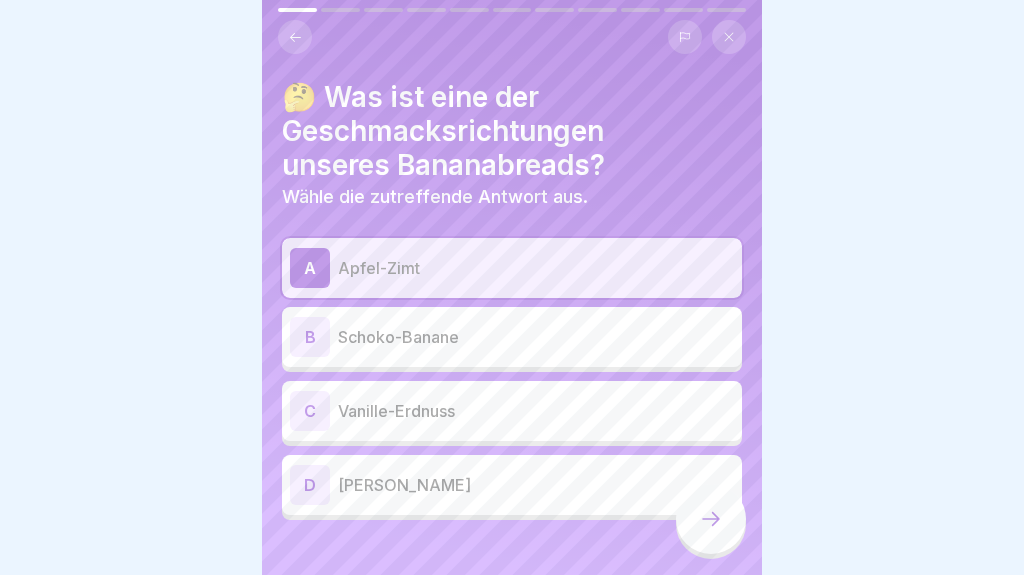 click at bounding box center [711, 519] 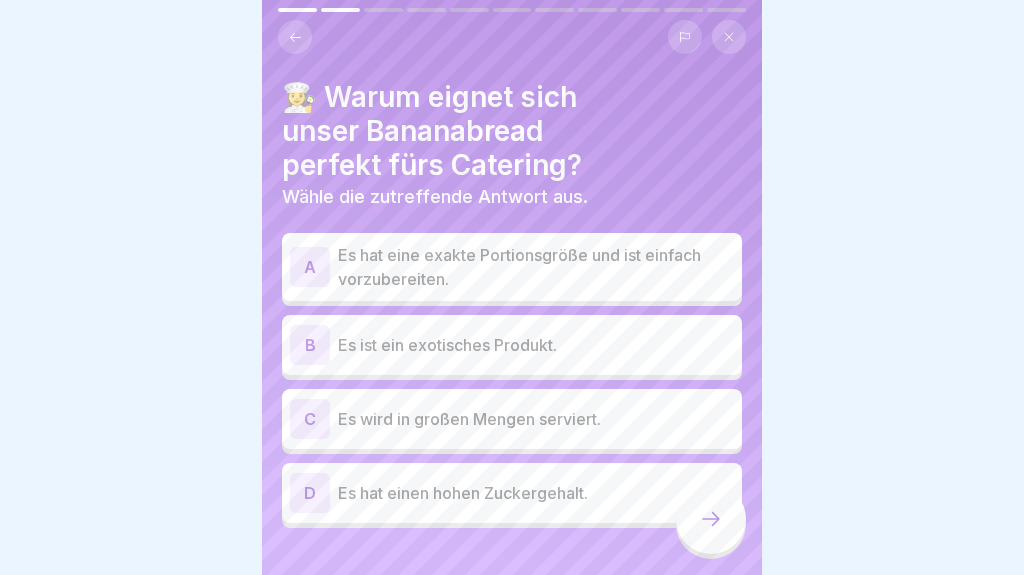 click on "Es hat eine exakte Portionsgröße und ist einfach vorzubereiten." at bounding box center (536, 267) 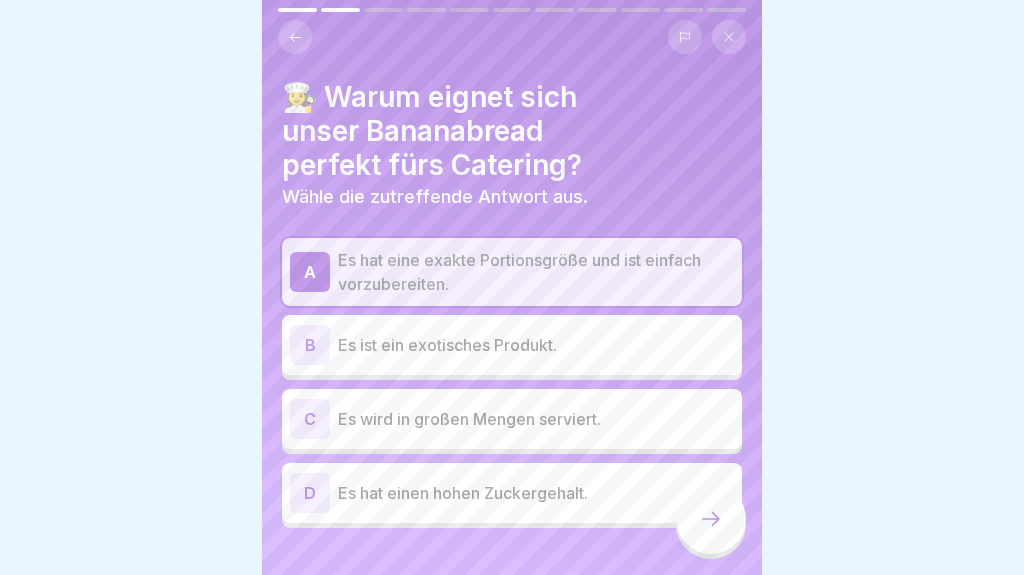 click on "Es wird in großen Mengen serviert." at bounding box center [536, 419] 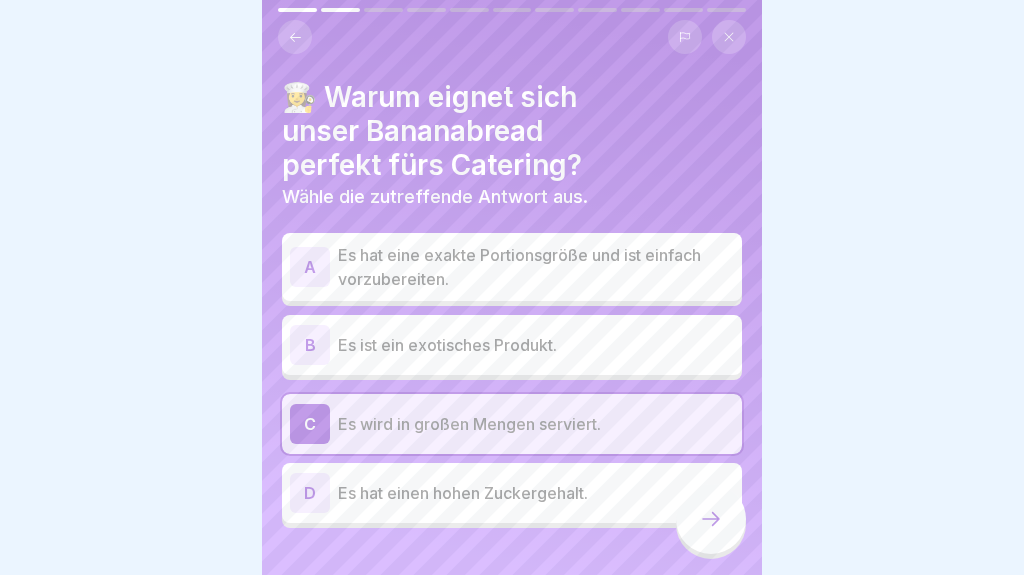 click on "Es hat eine exakte Portionsgröße und ist einfach vorzubereiten." at bounding box center (536, 267) 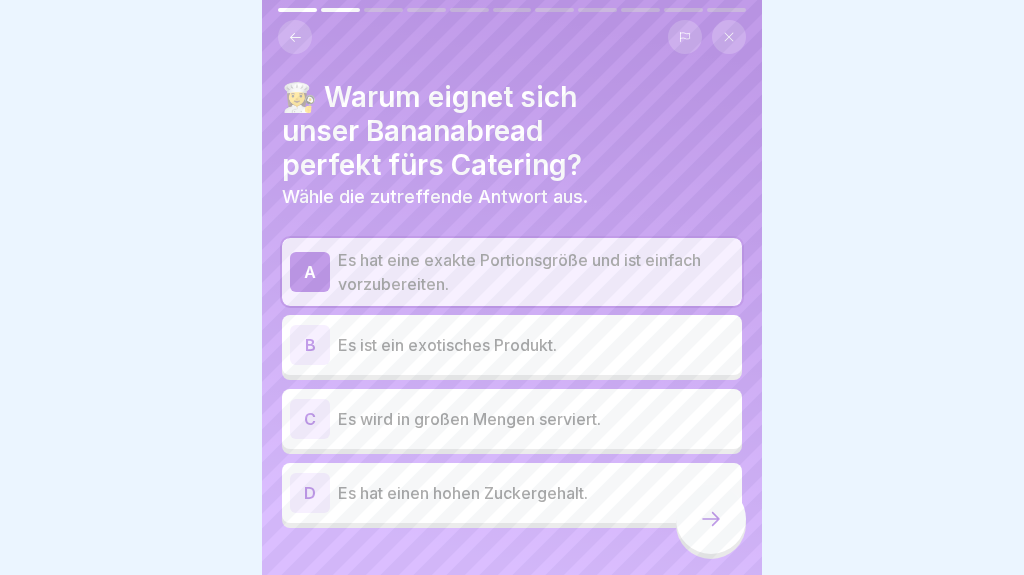 click 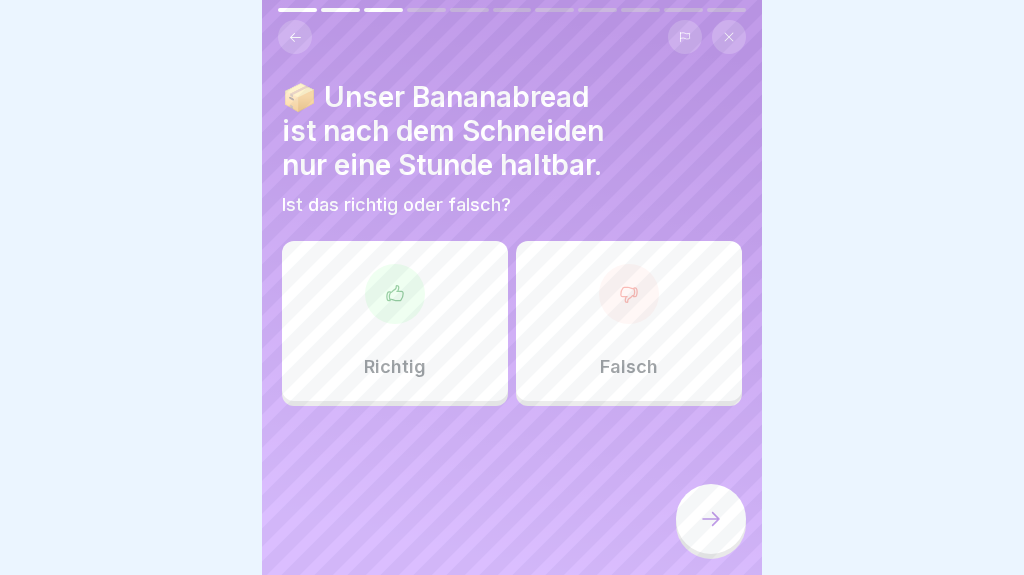 click on "Falsch" at bounding box center (629, 321) 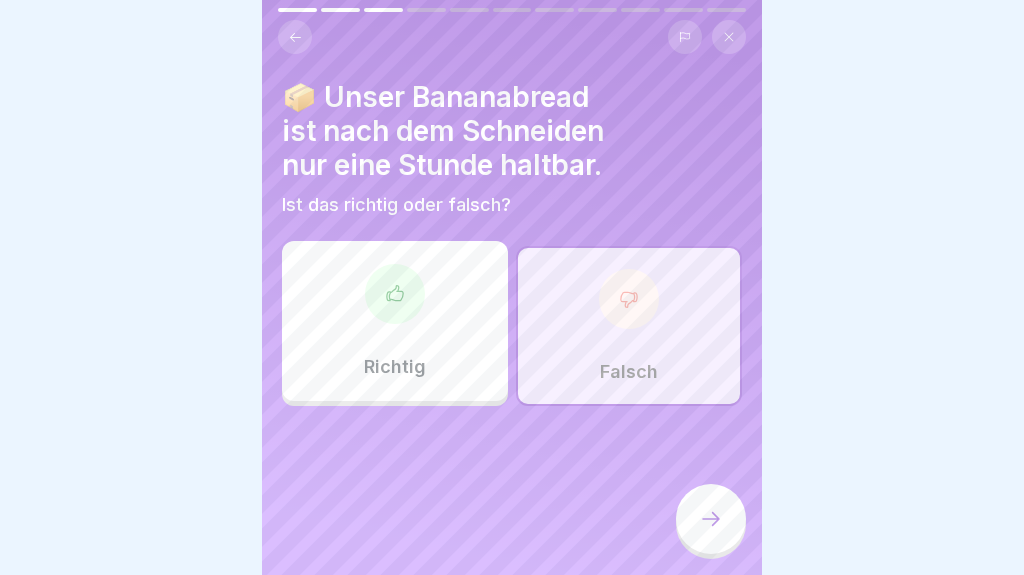 click 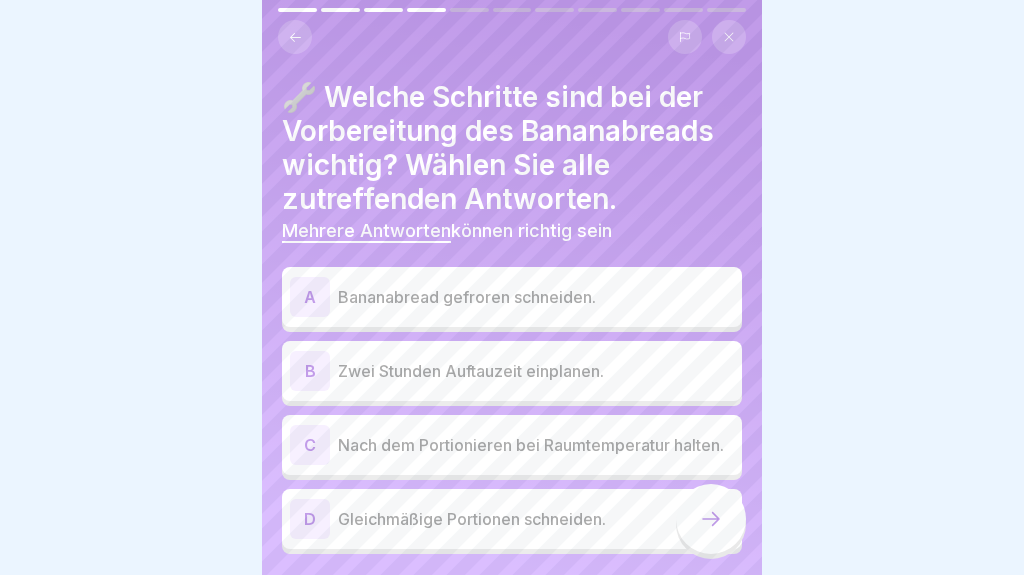 click on "Bananabread gefroren schneiden." at bounding box center (536, 297) 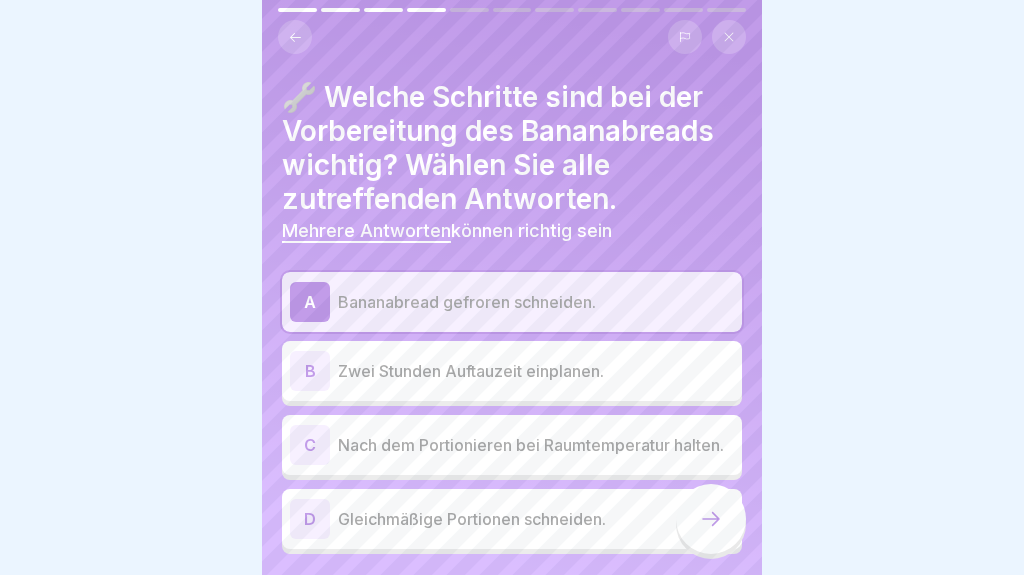 click on "B Zwei Stunden Auftauzeit einplanen." at bounding box center [512, 371] 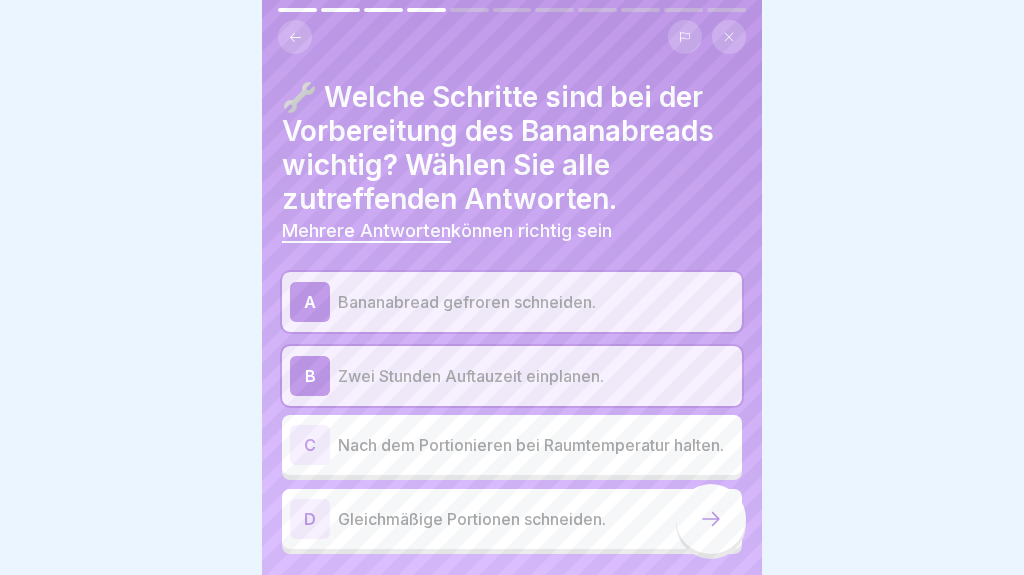 click on "Gleichmäßige Portionen schneiden." at bounding box center [536, 519] 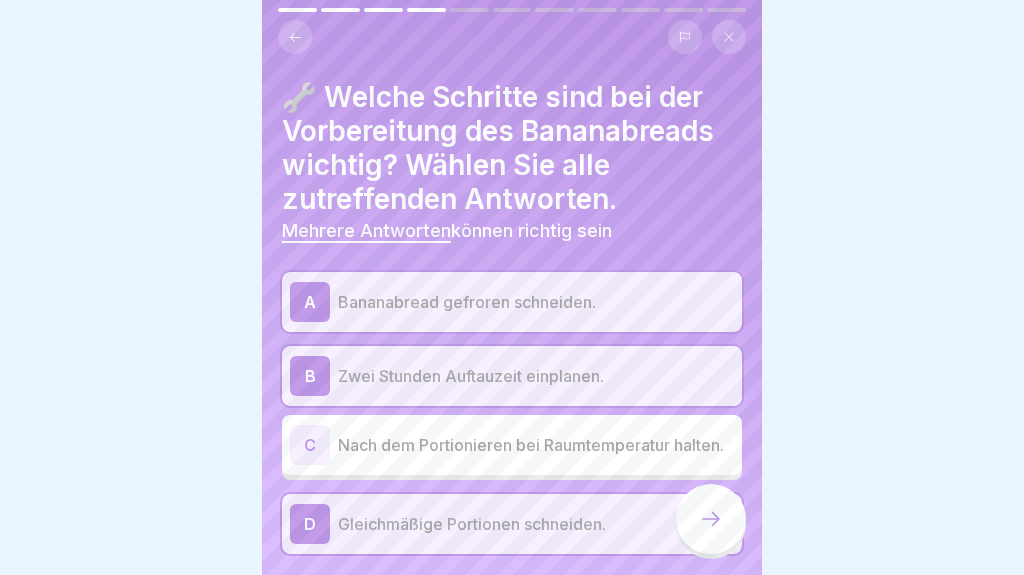 click 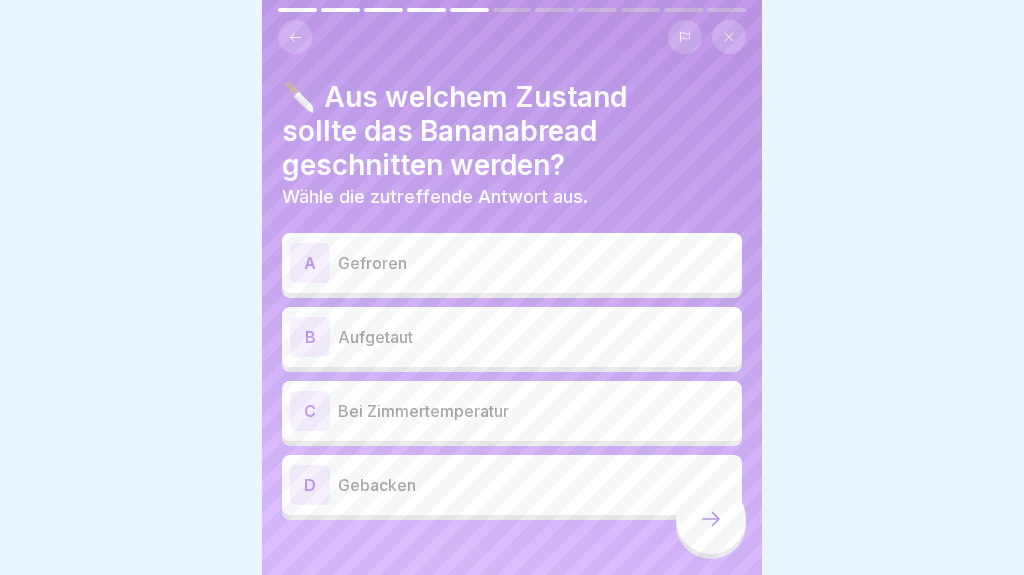 click on "Gefroren" at bounding box center (536, 263) 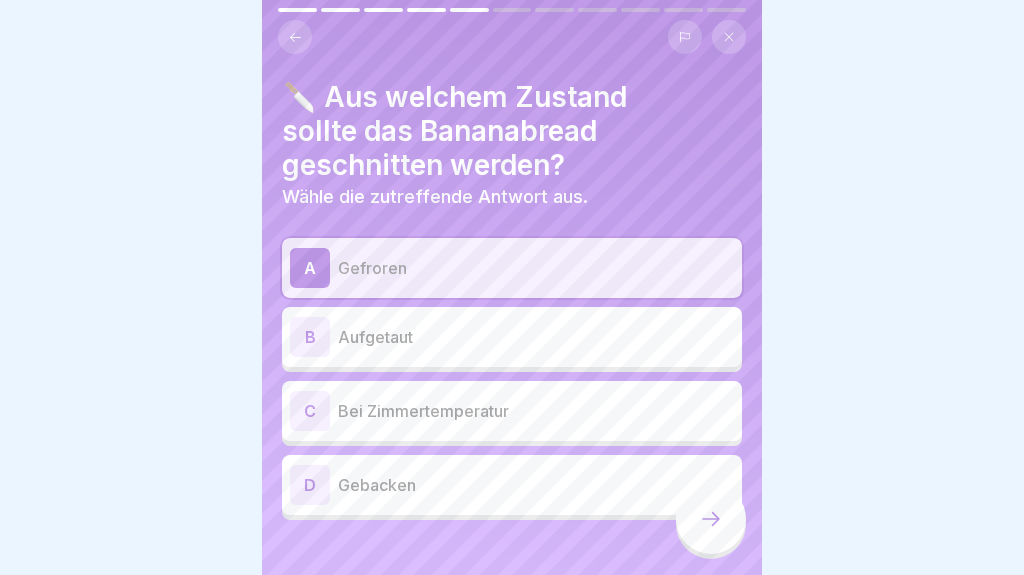 click 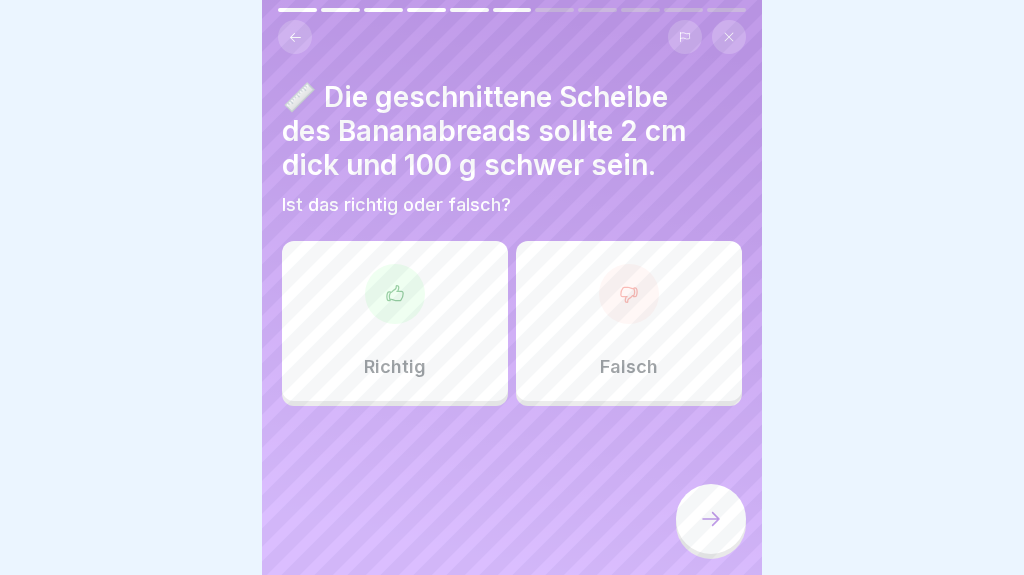 click on "Richtig" at bounding box center (395, 321) 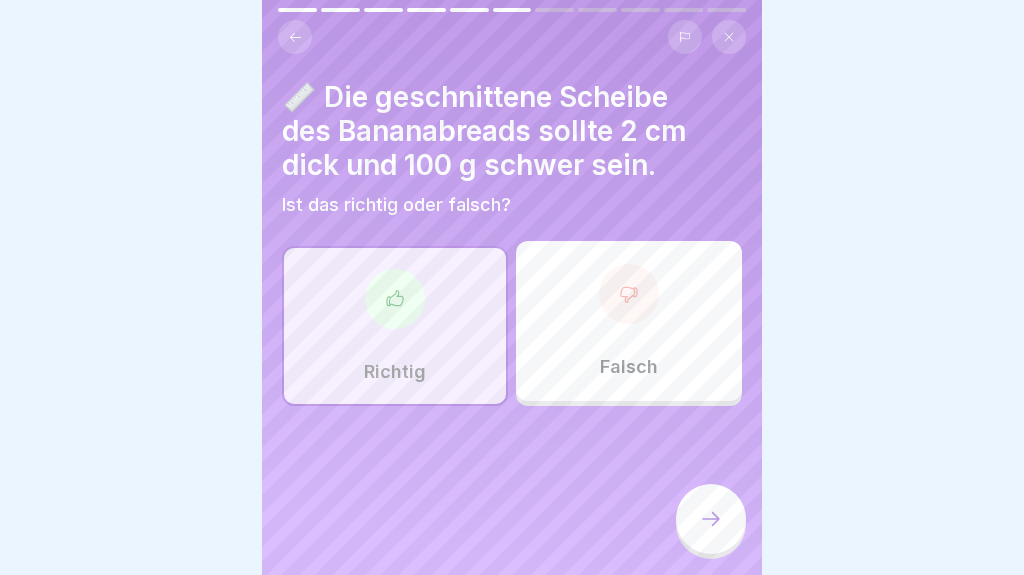 click at bounding box center (711, 519) 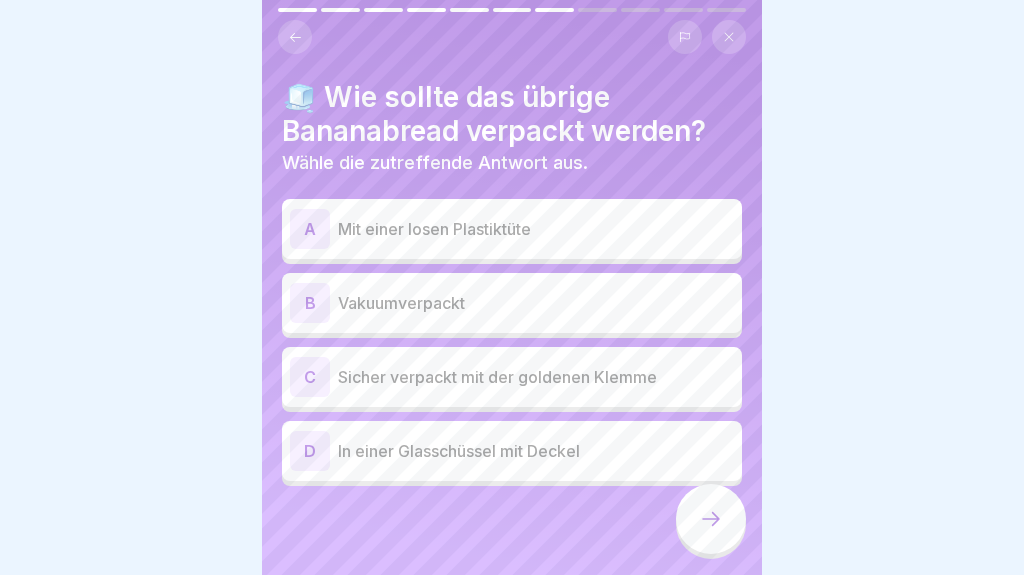 click on "Vakuumverpackt" at bounding box center [536, 303] 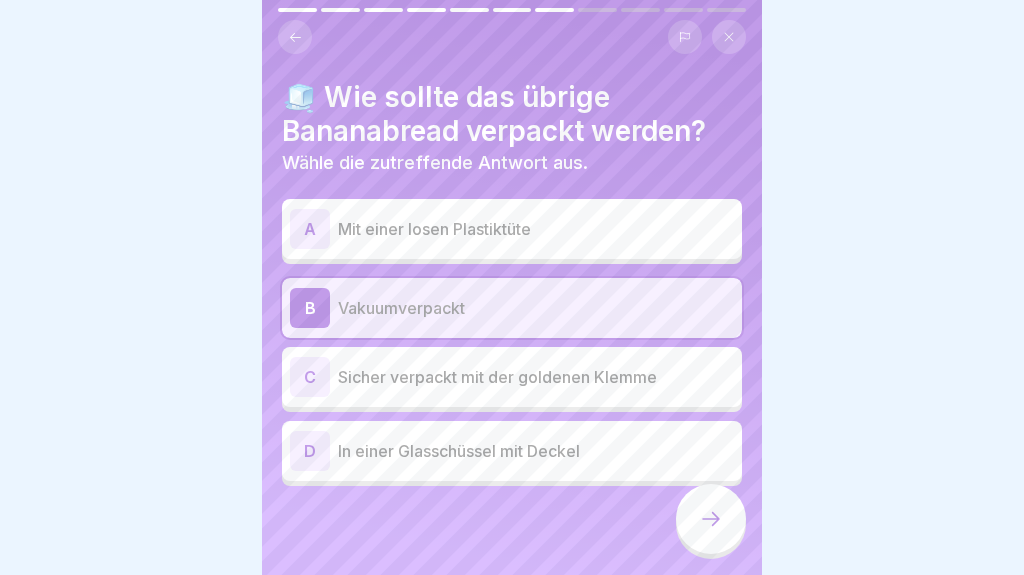 click 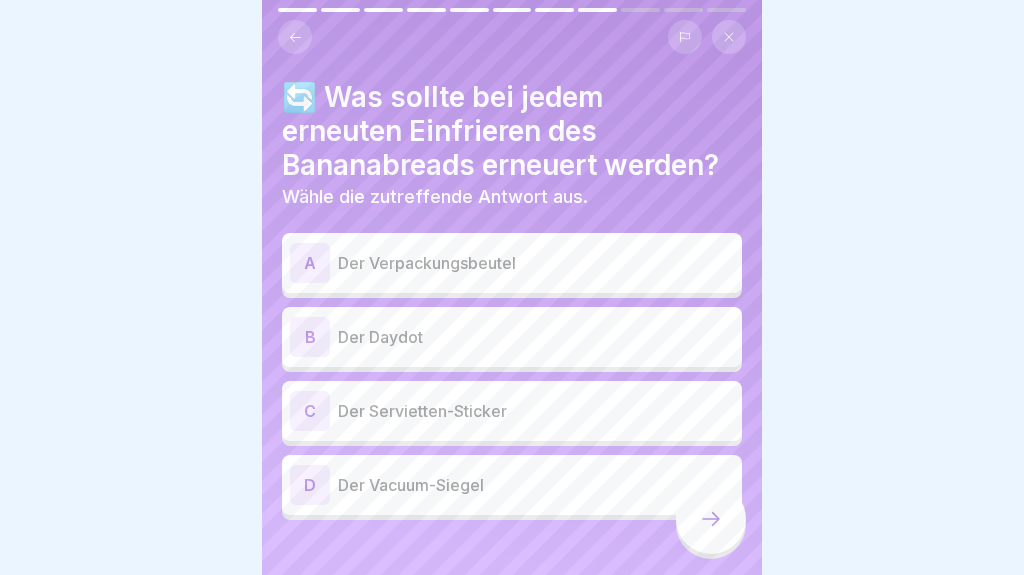 click on "Der Daydot" at bounding box center [536, 337] 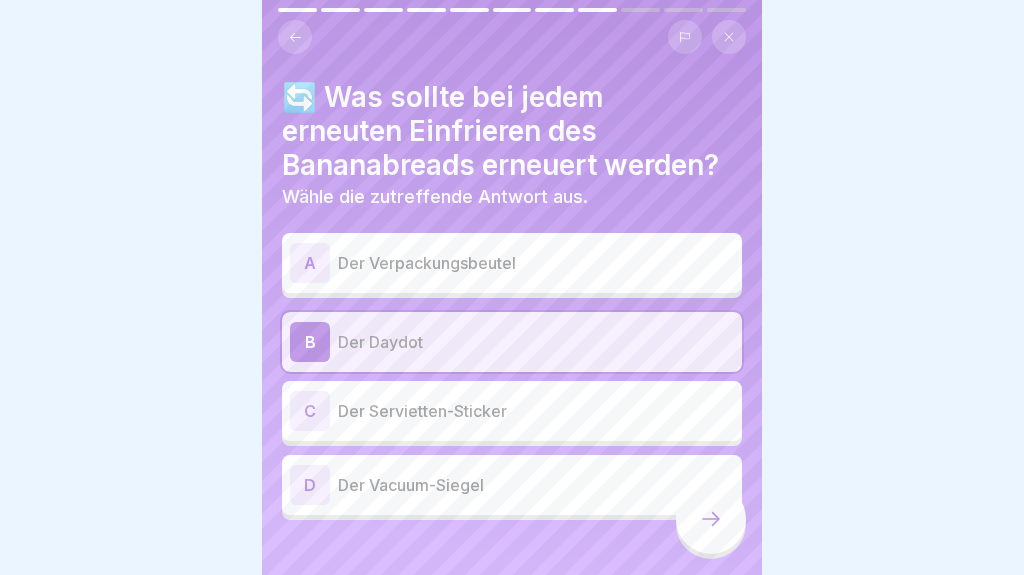 click 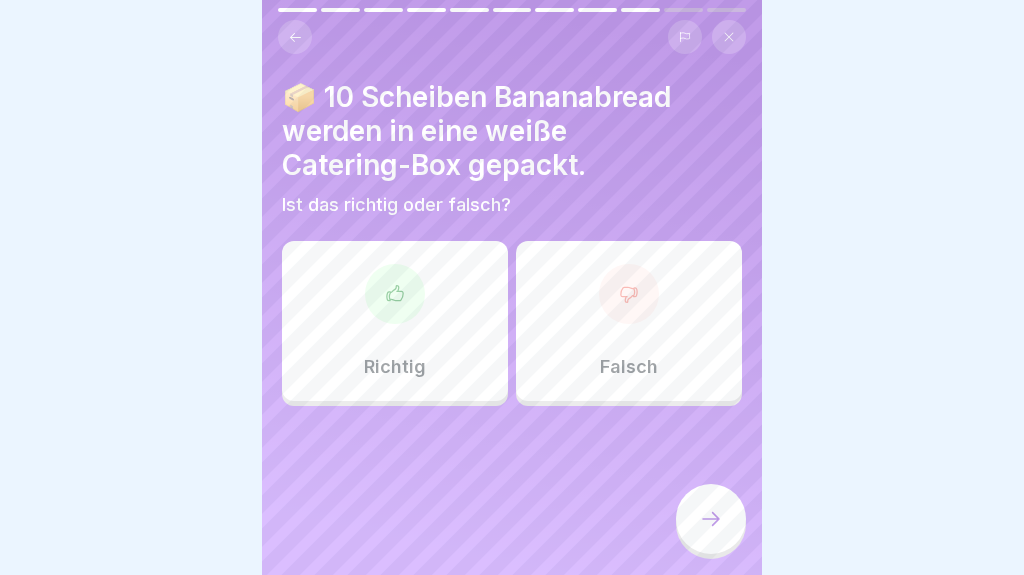 click on "Richtig" at bounding box center [395, 321] 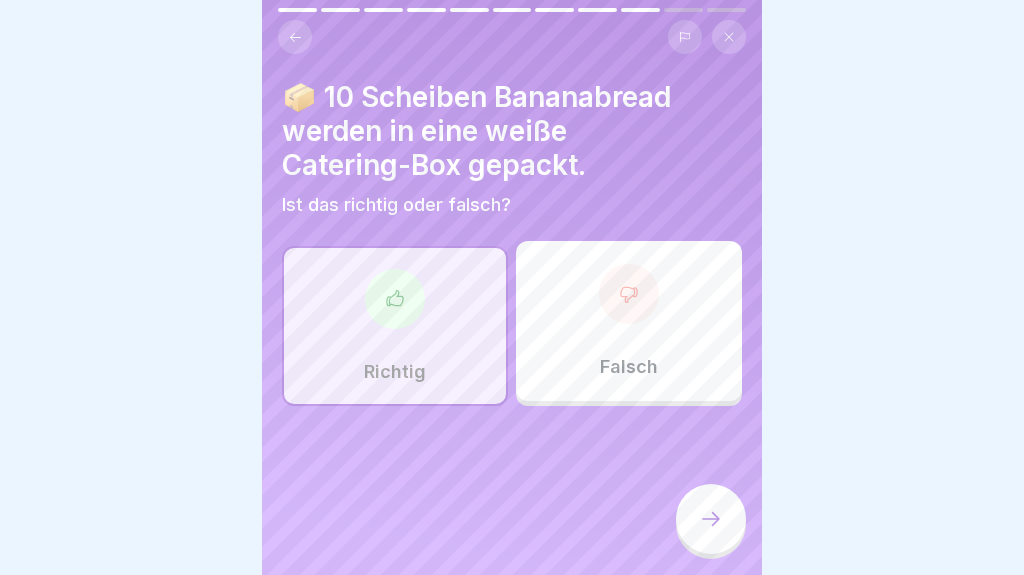 click at bounding box center [711, 519] 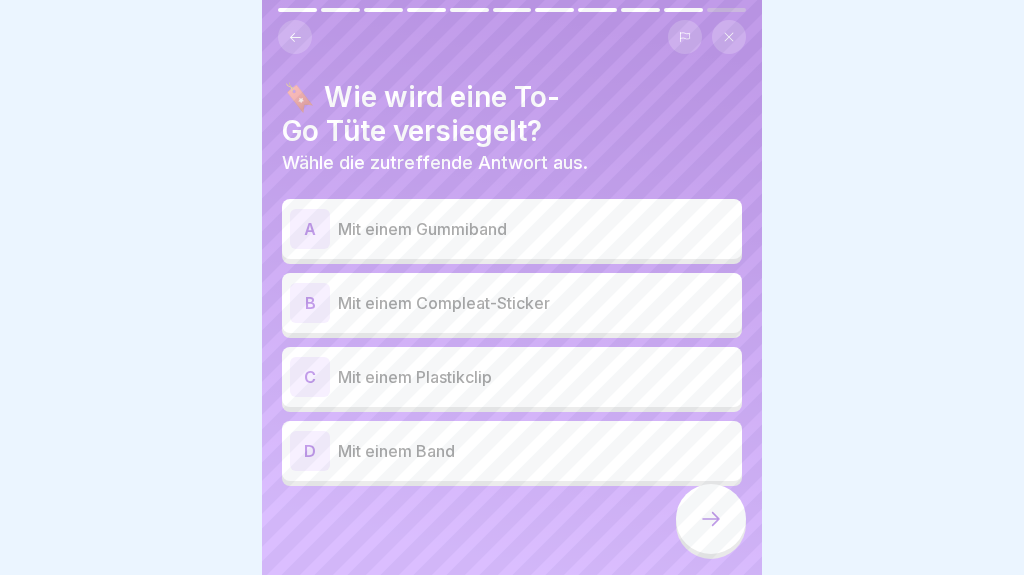 click on "Mit einem Compleat-Sticker" at bounding box center (536, 303) 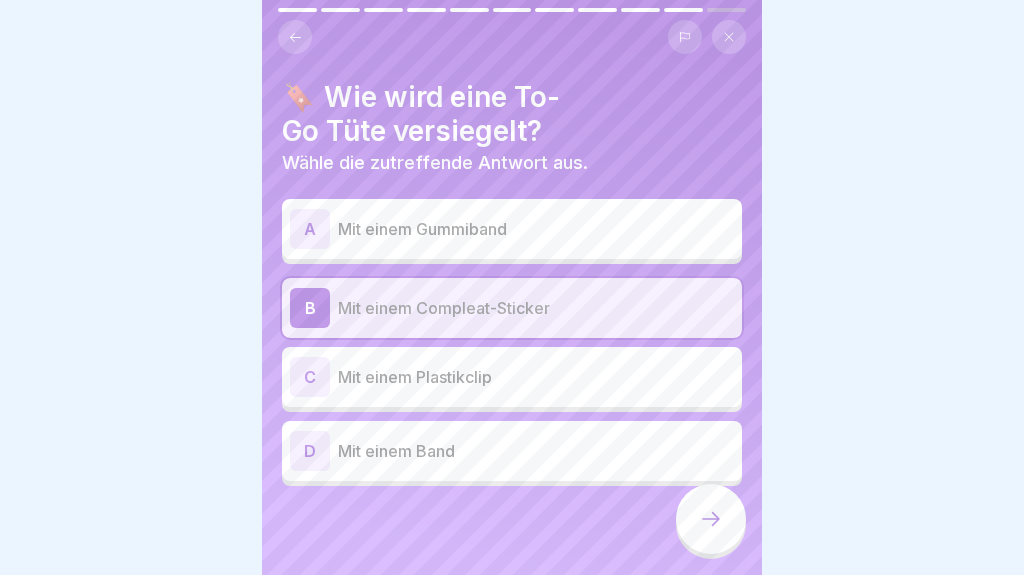 click at bounding box center [711, 519] 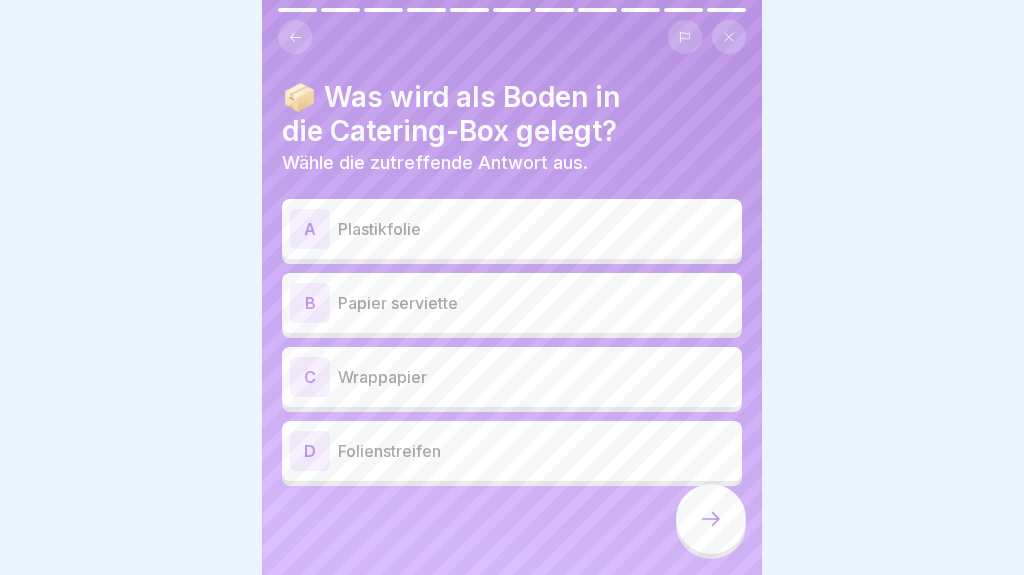 click on "Plastikfolie" at bounding box center (536, 229) 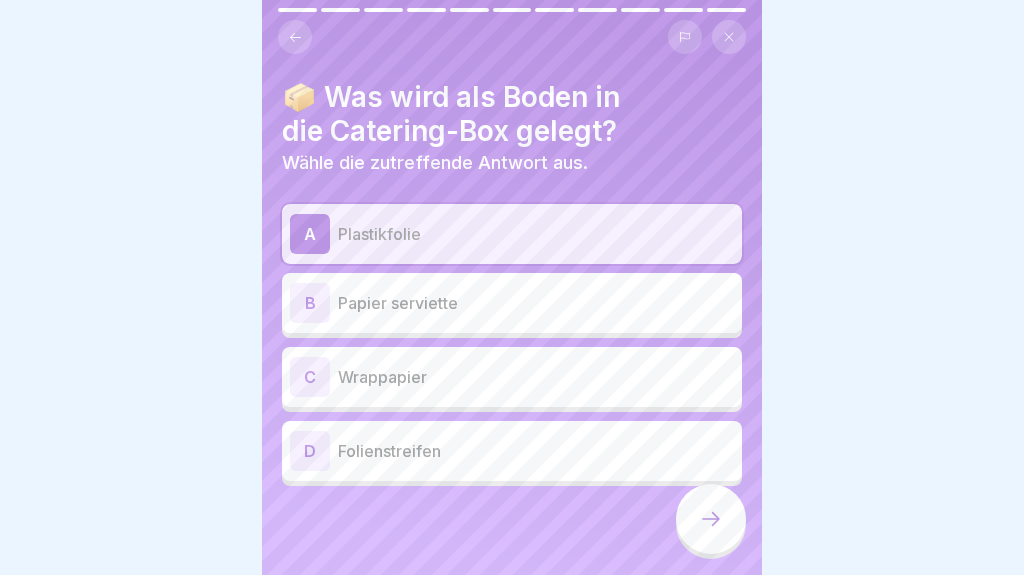 click 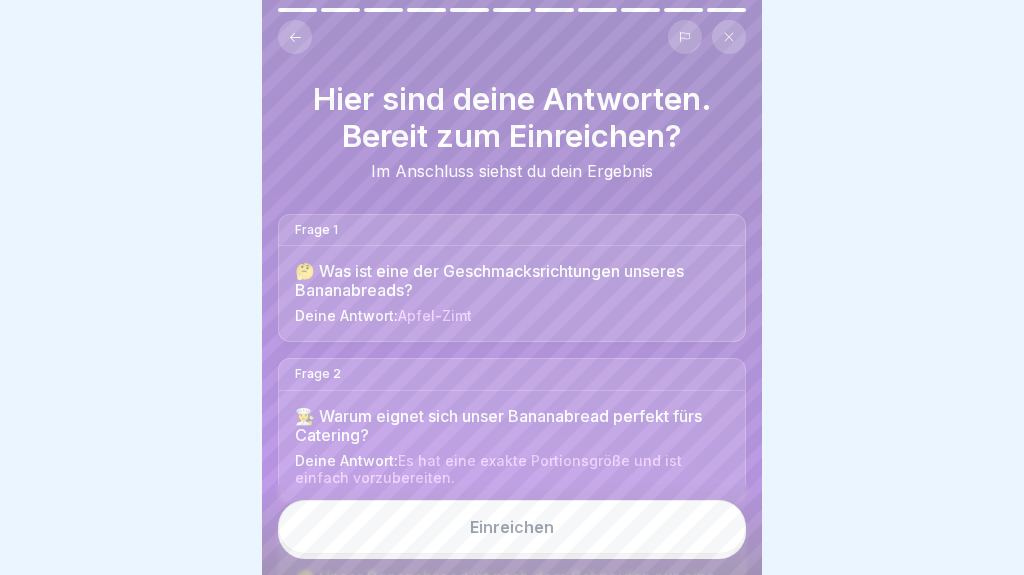click on "Einreichen" at bounding box center [512, 527] 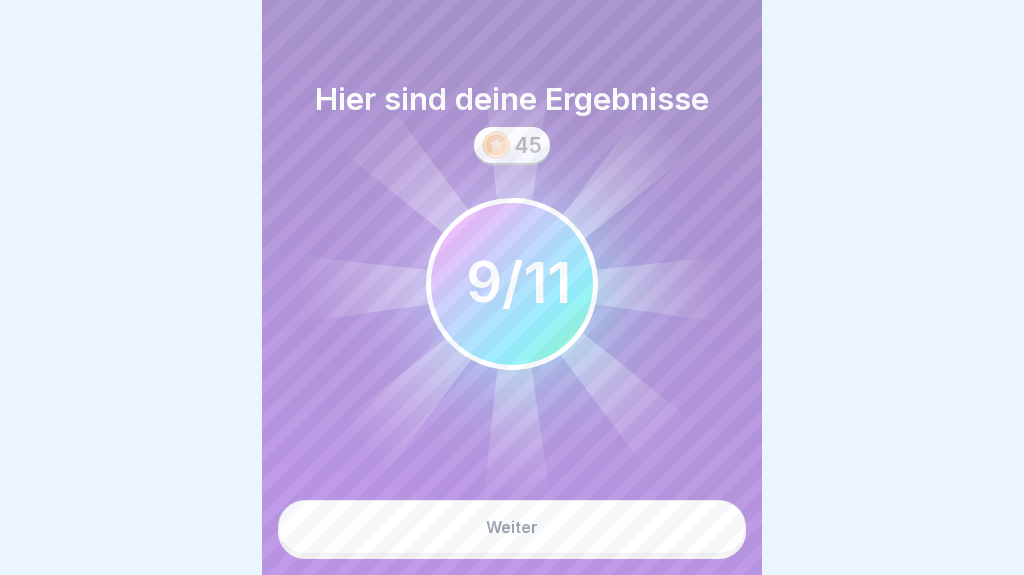 click on "Weiter" at bounding box center [512, 527] 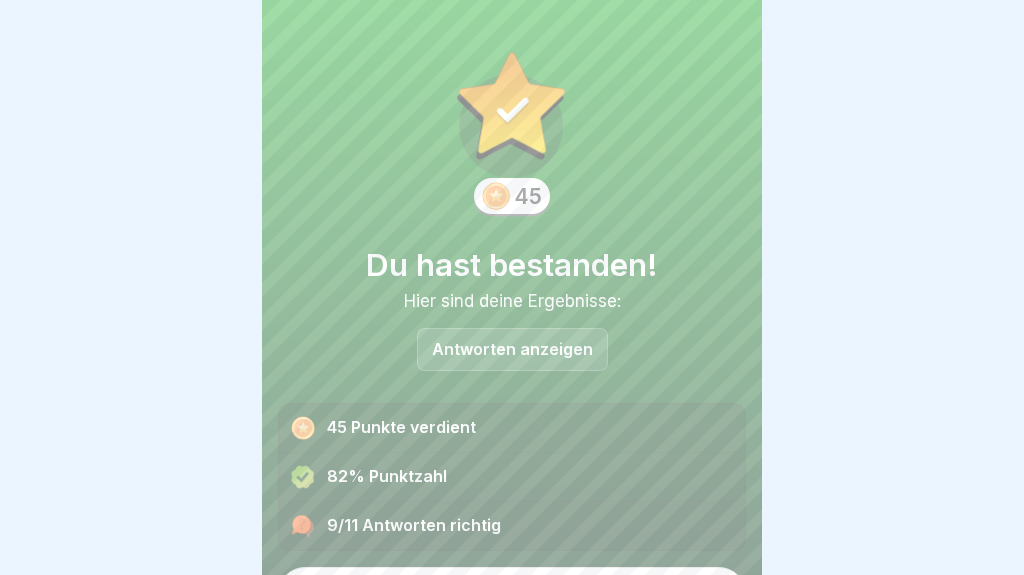 click on "Antworten anzeigen" at bounding box center (512, 349) 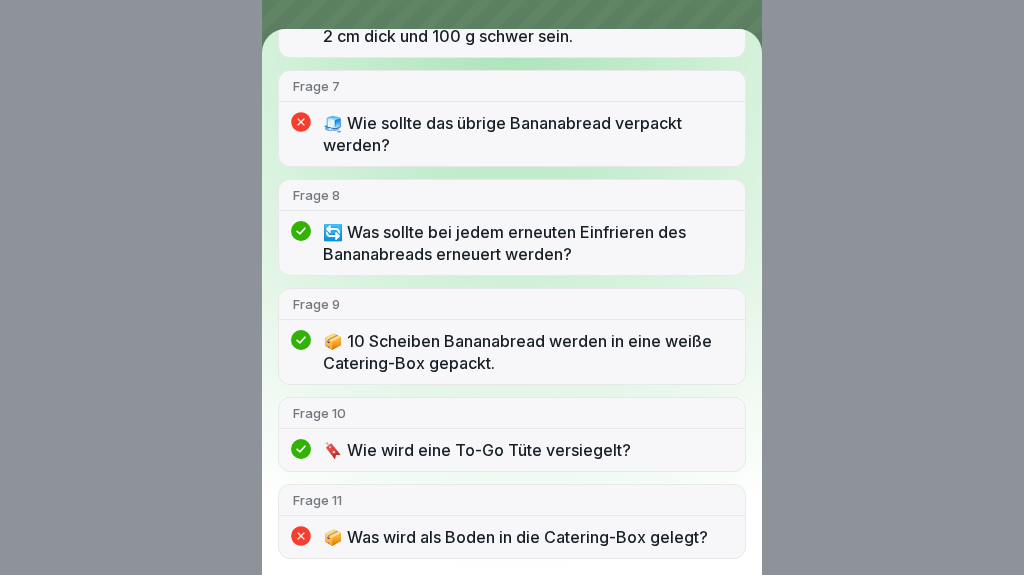 scroll, scrollTop: 859, scrollLeft: 0, axis: vertical 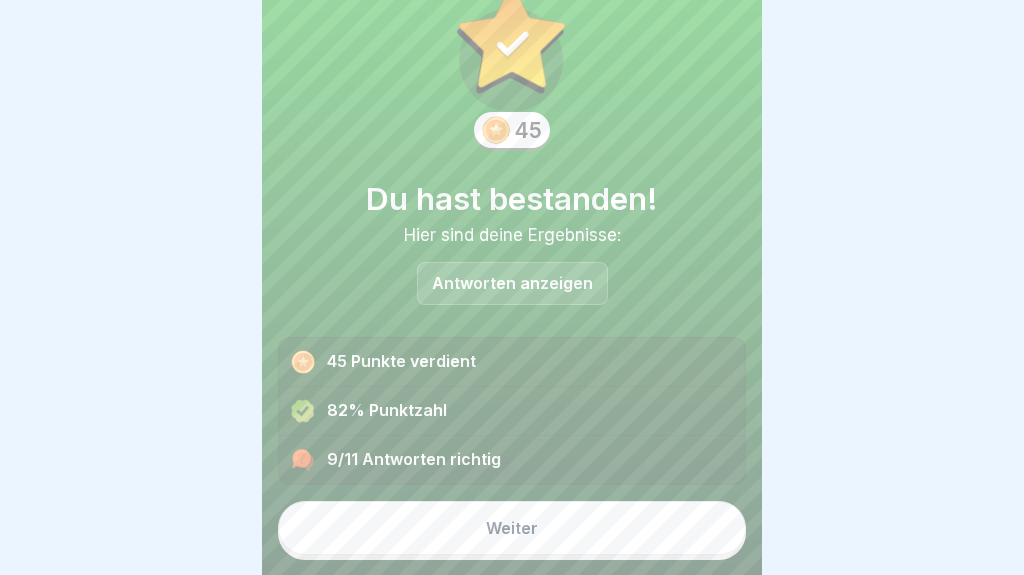 click on "Weiter" at bounding box center (512, 528) 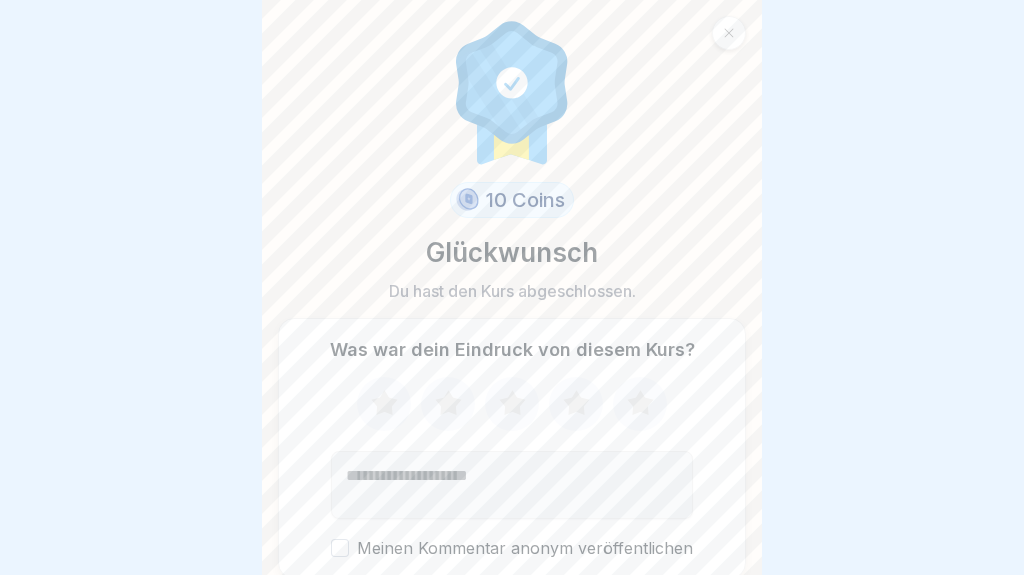 click 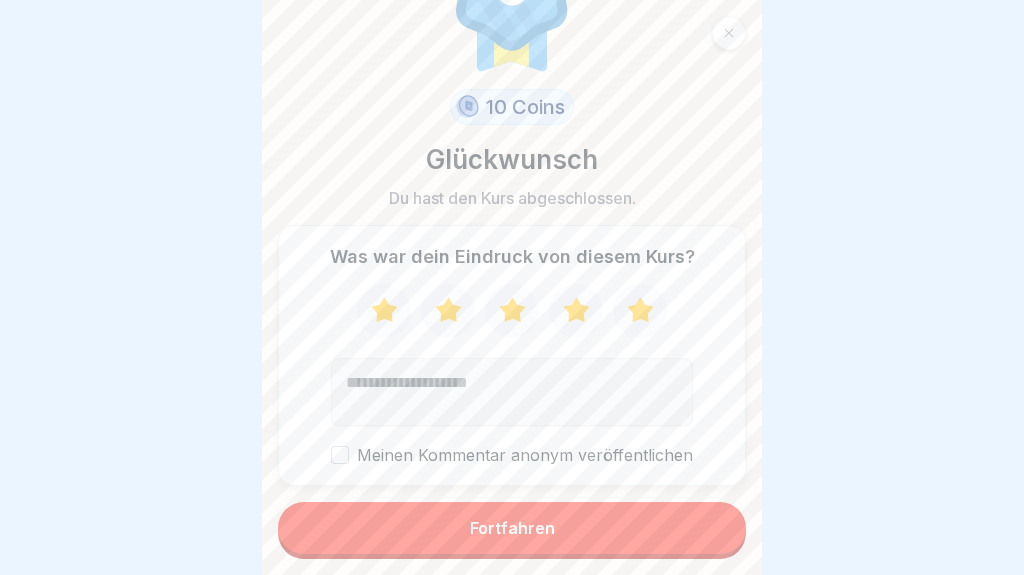 scroll, scrollTop: 92, scrollLeft: 0, axis: vertical 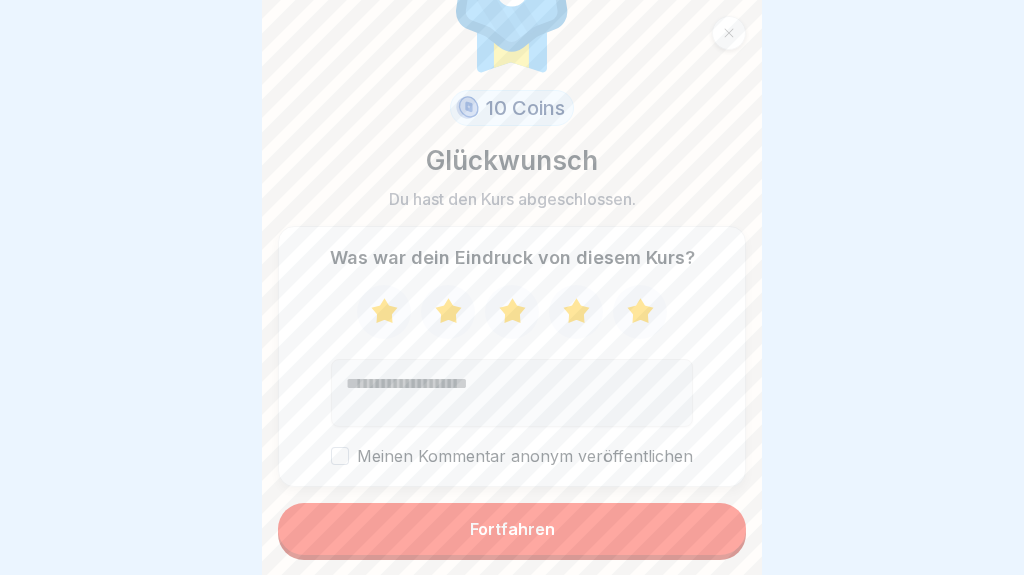 click on "Fortfahren" at bounding box center [512, 529] 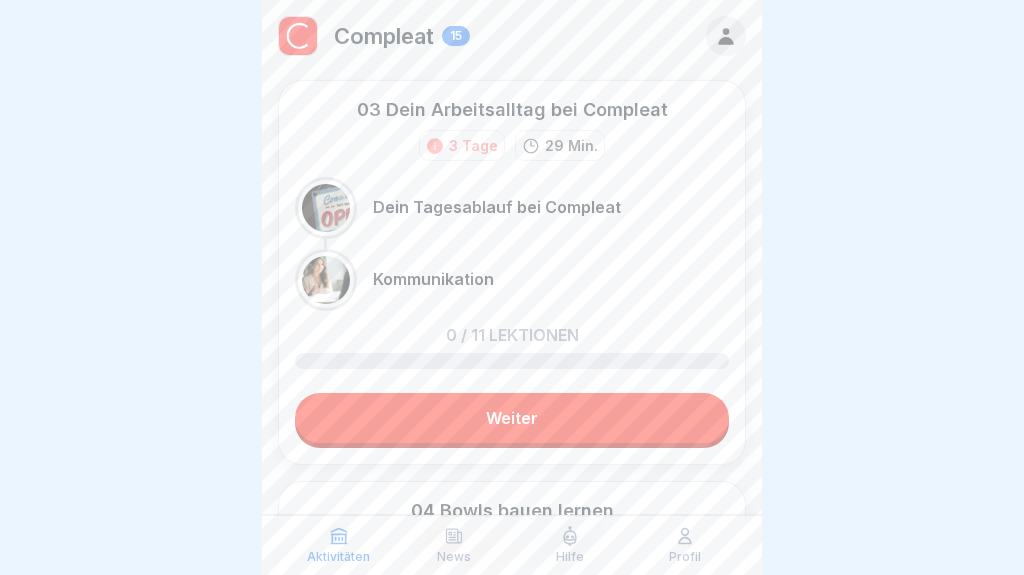 scroll, scrollTop: 0, scrollLeft: 0, axis: both 